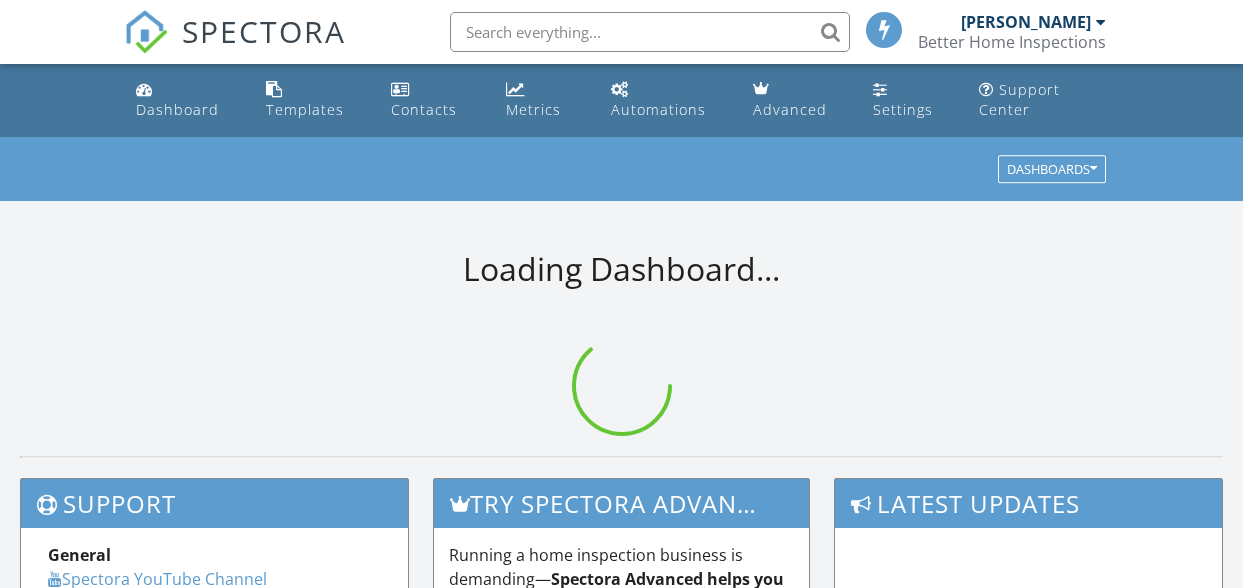 scroll, scrollTop: 0, scrollLeft: 0, axis: both 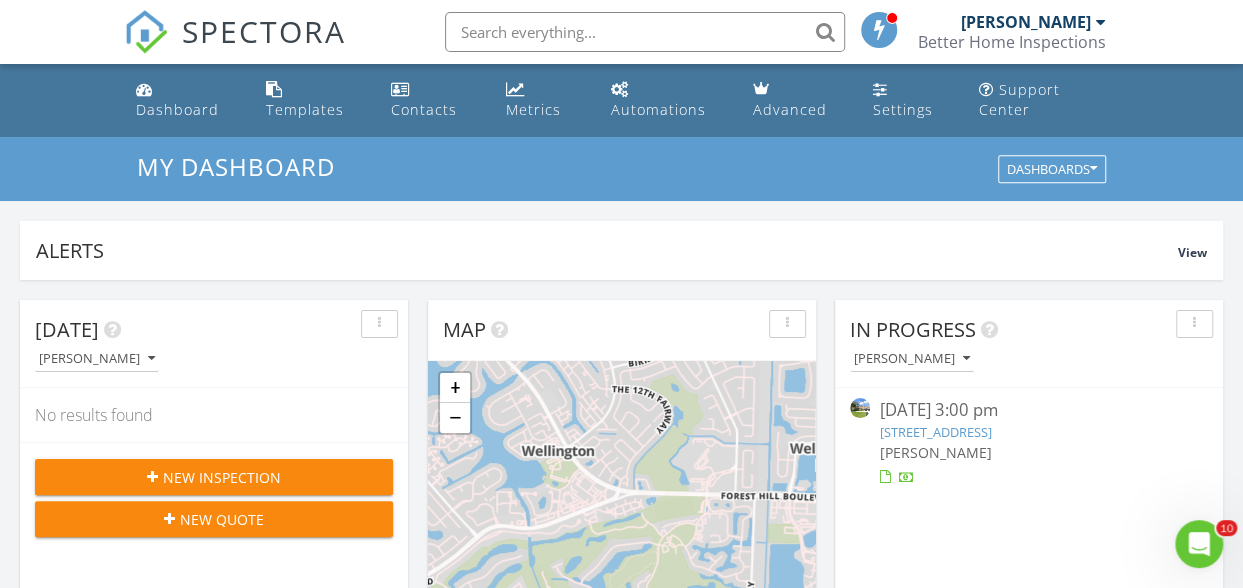 click on "07/09/25 3:00 pm" at bounding box center (1029, 410) 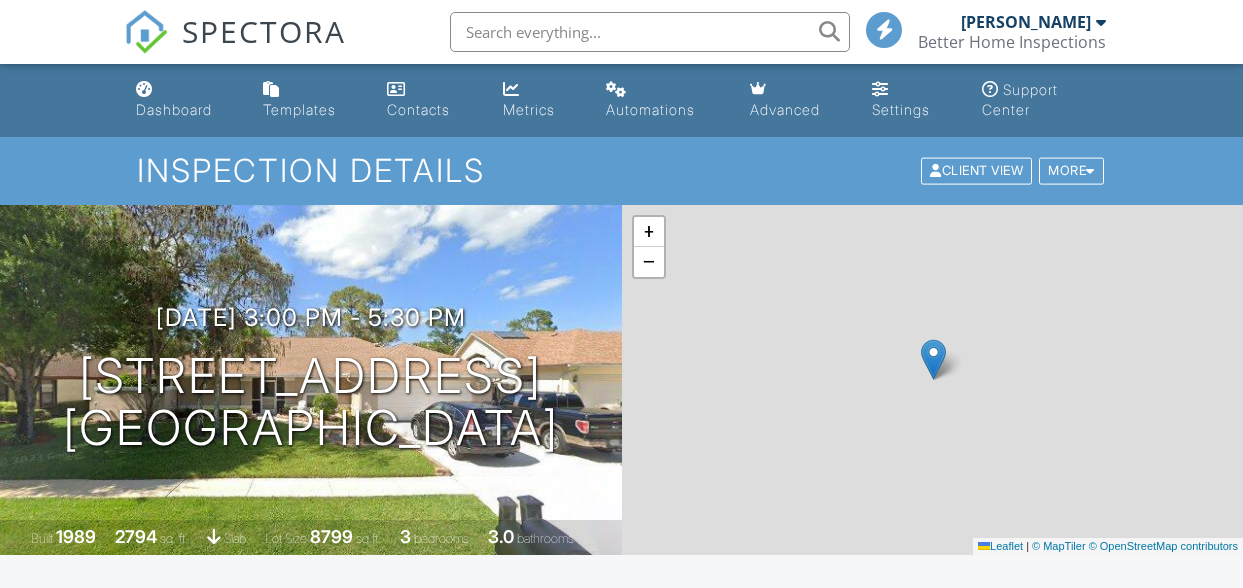 scroll, scrollTop: 0, scrollLeft: 0, axis: both 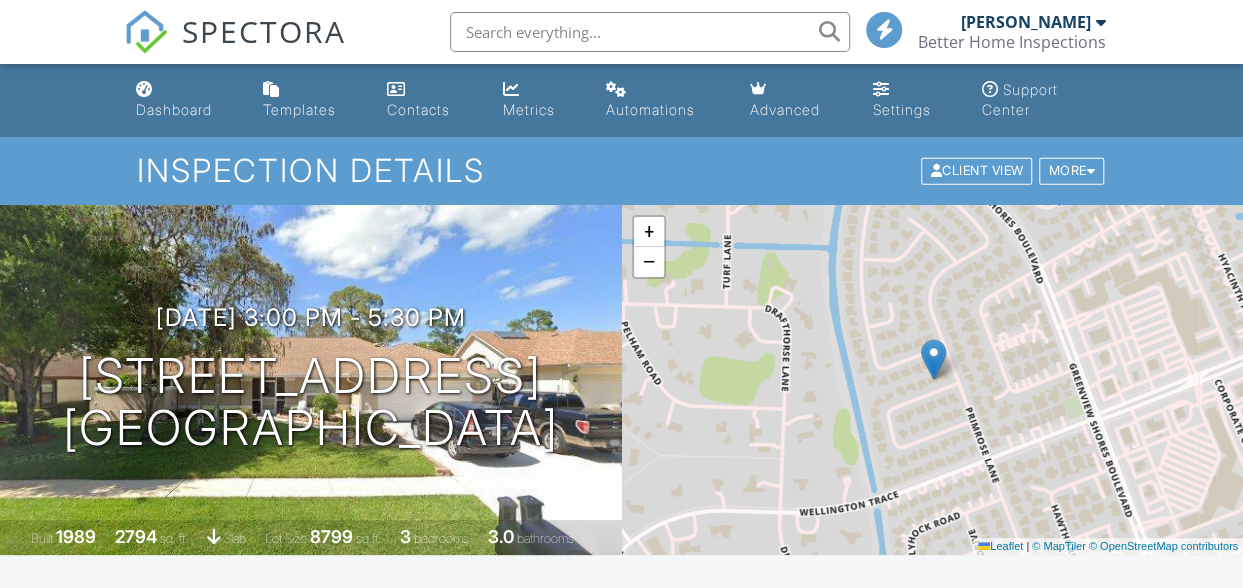 drag, startPoint x: 0, startPoint y: 0, endPoint x: 880, endPoint y: 299, distance: 929.40894 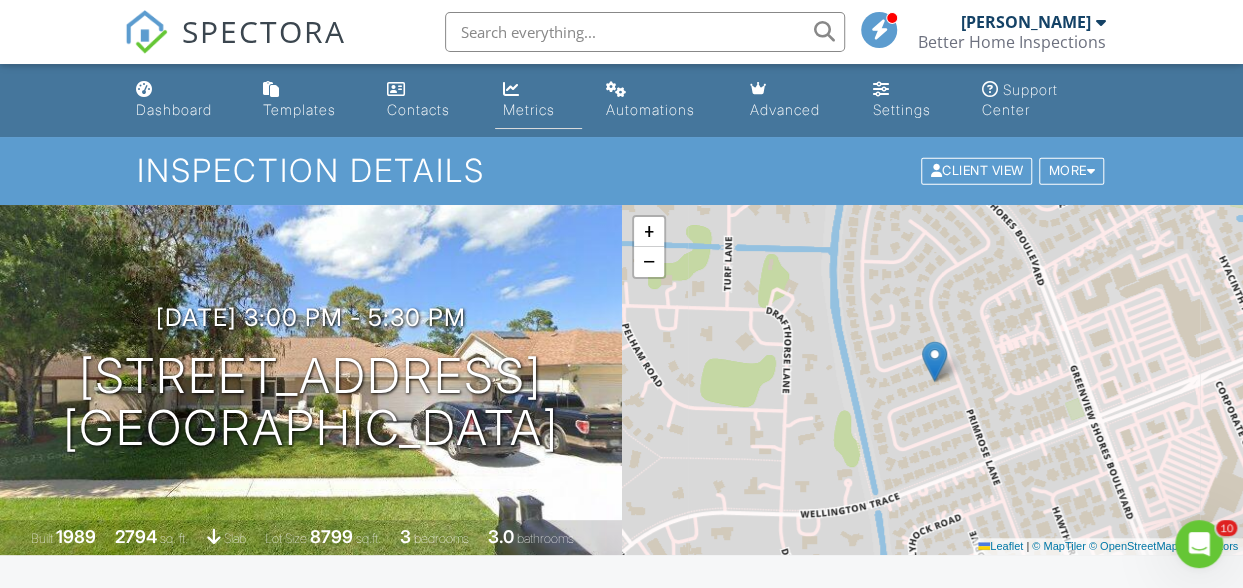 scroll, scrollTop: 0, scrollLeft: 0, axis: both 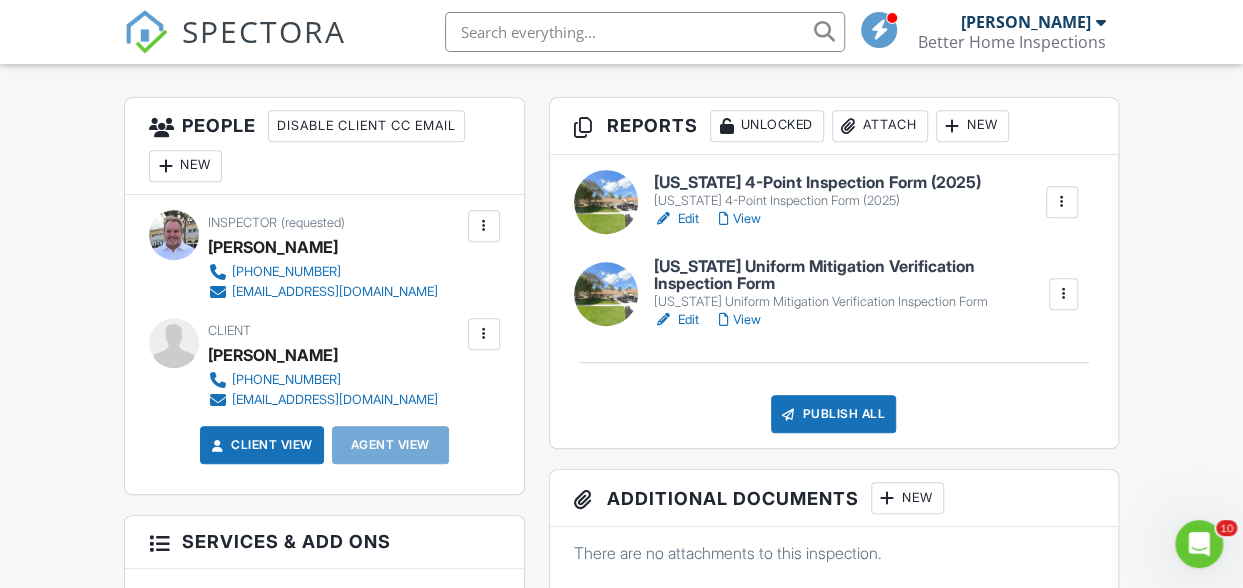 click on "View" at bounding box center [740, 219] 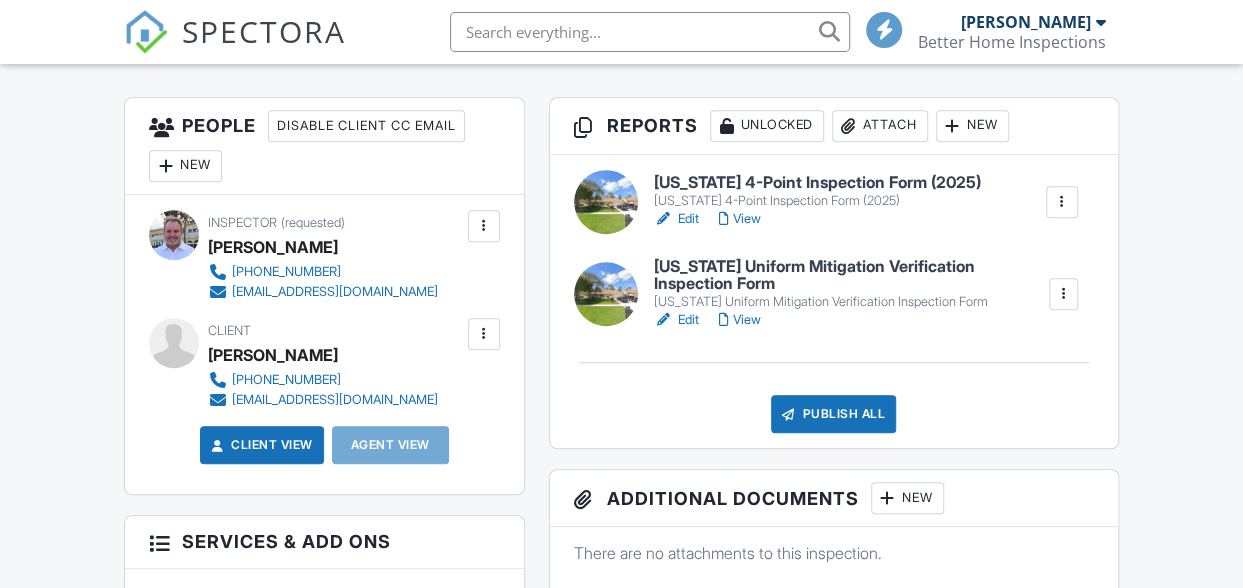 scroll, scrollTop: 510, scrollLeft: 0, axis: vertical 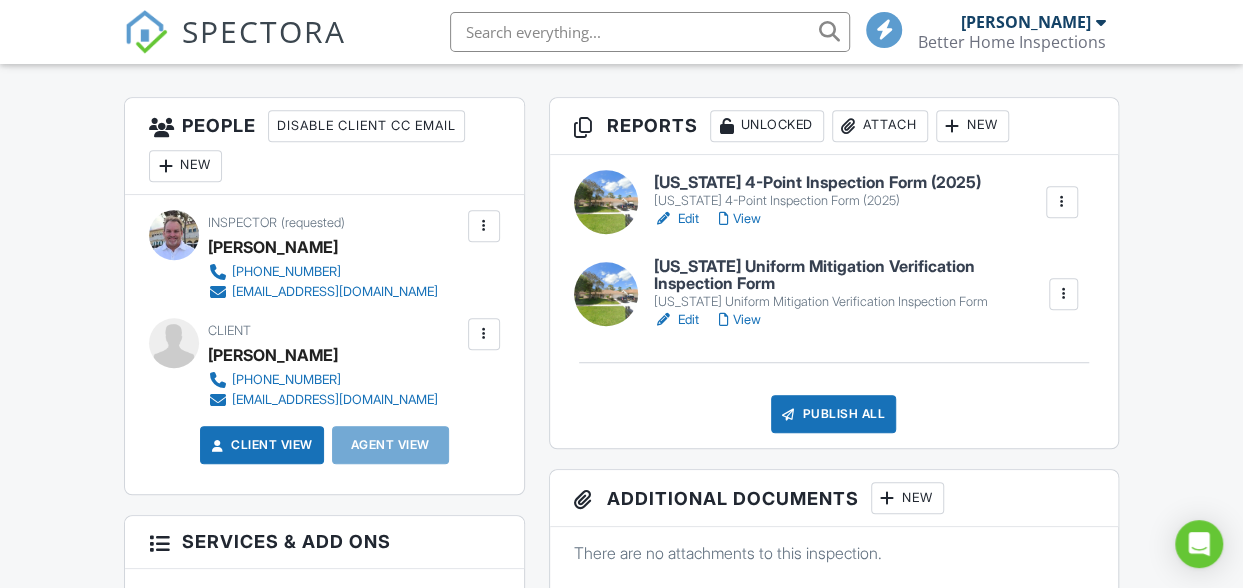 click on "Edit" at bounding box center [676, 219] 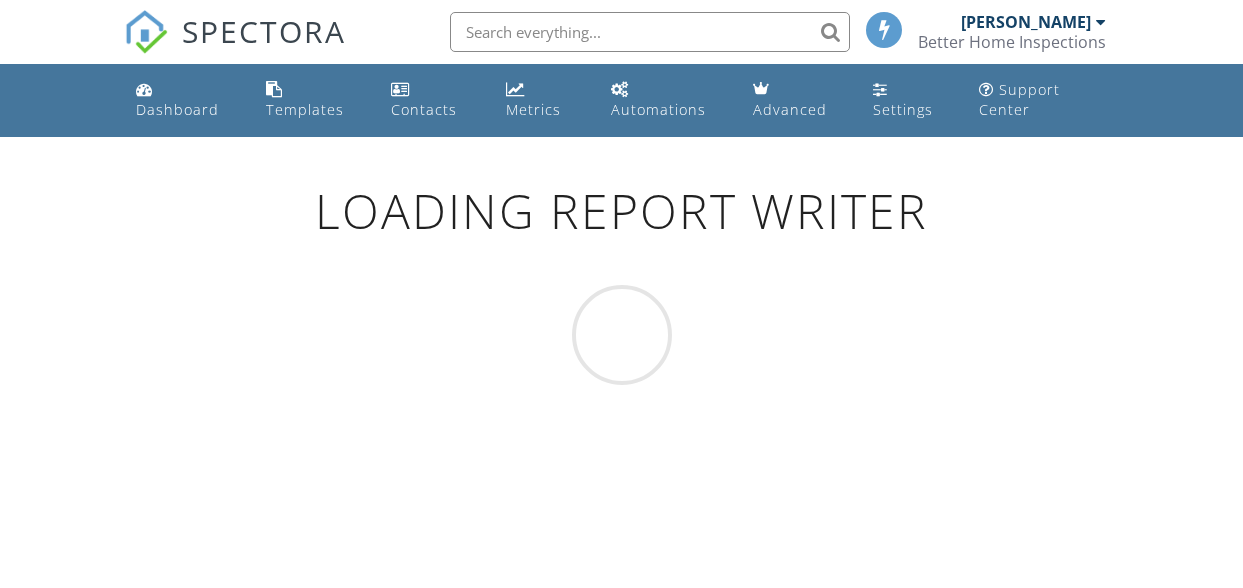 scroll, scrollTop: 0, scrollLeft: 0, axis: both 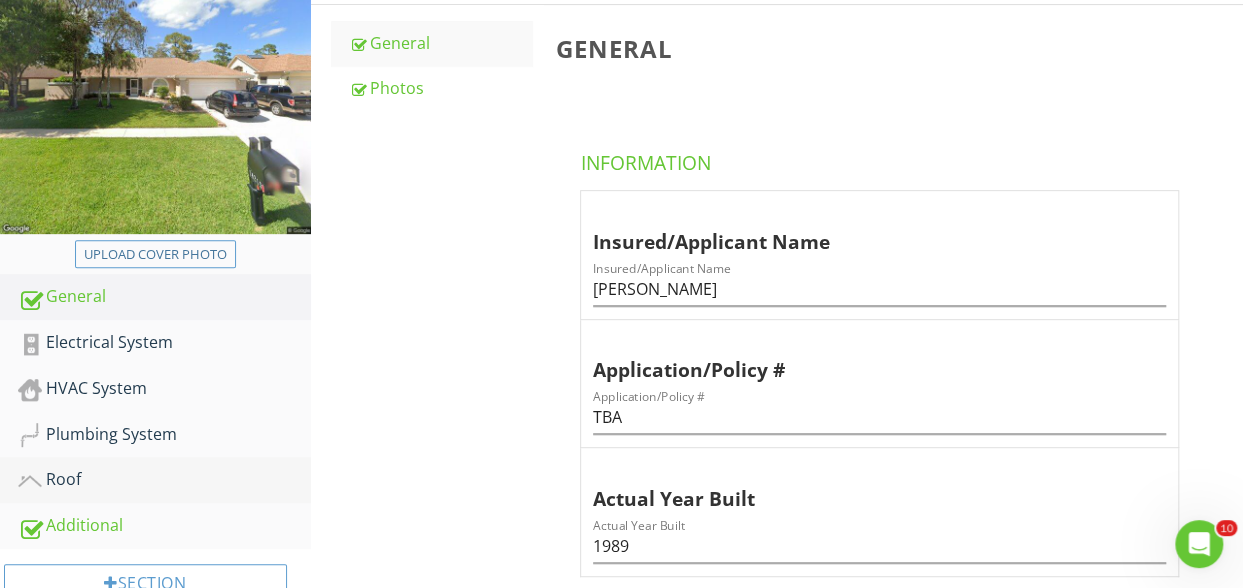 click on "Roof" at bounding box center (164, 480) 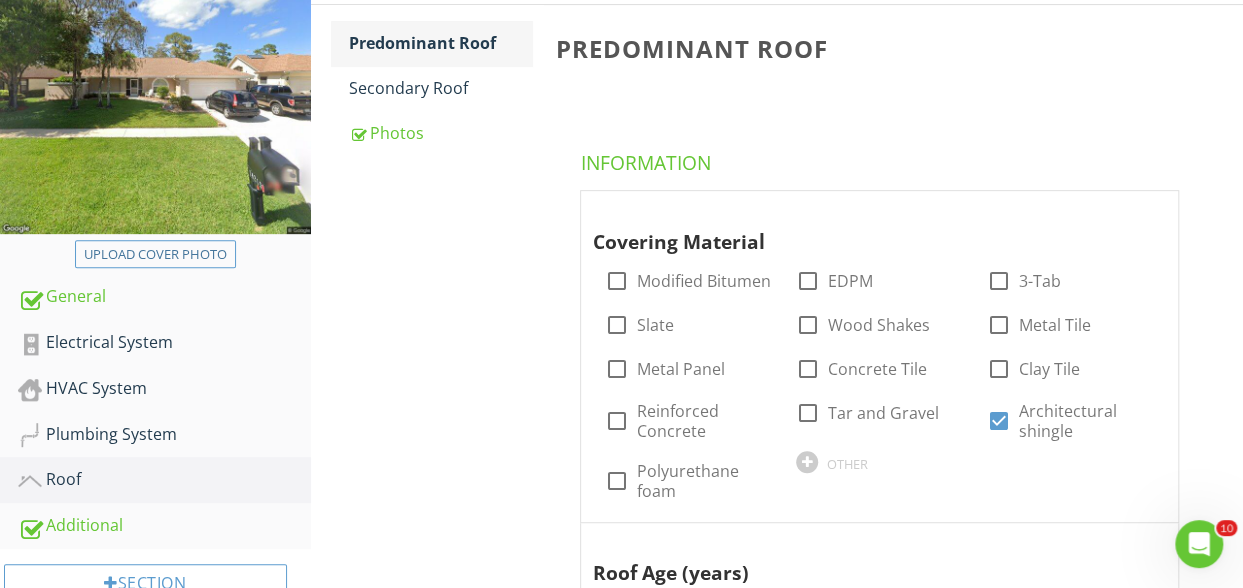 click on "Predominant Roof" at bounding box center [440, 43] 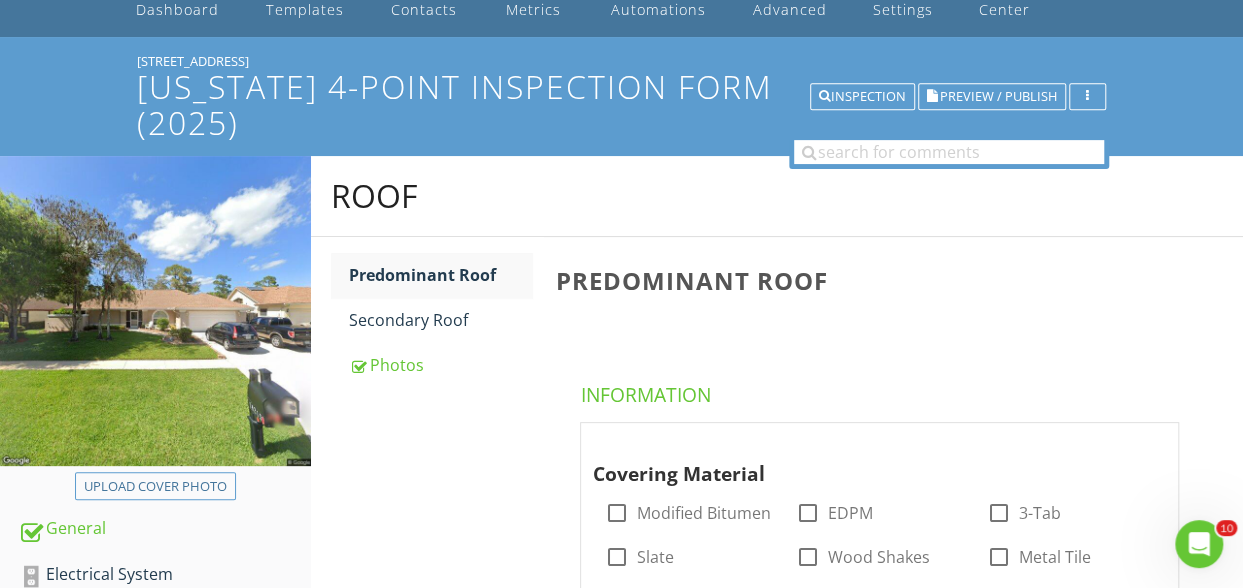 scroll, scrollTop: 99, scrollLeft: 0, axis: vertical 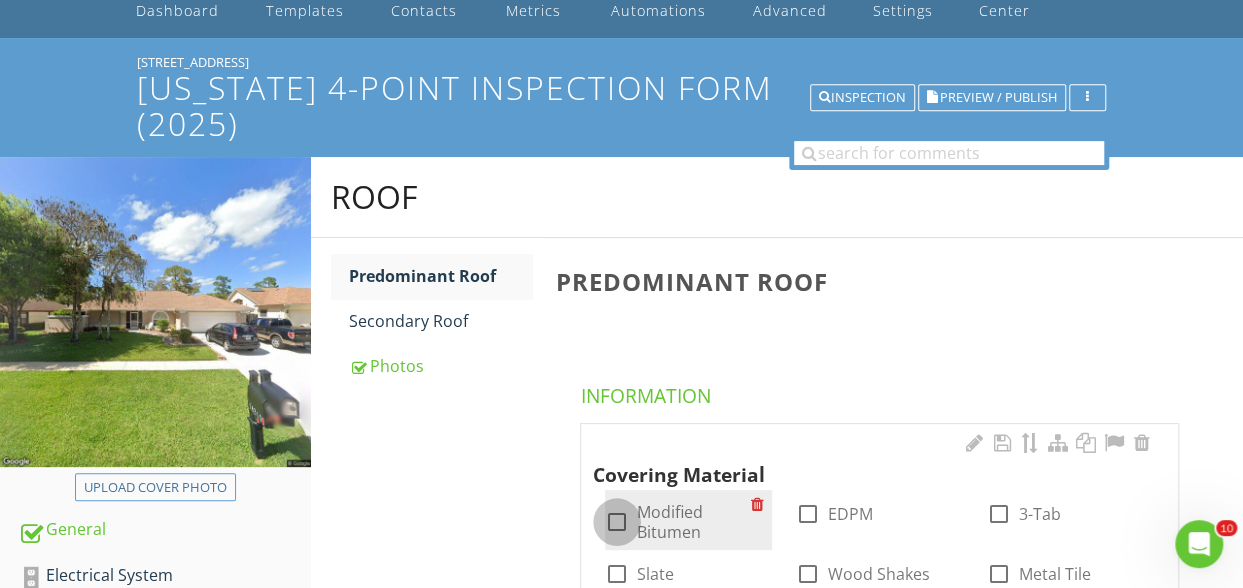 click at bounding box center (617, 522) 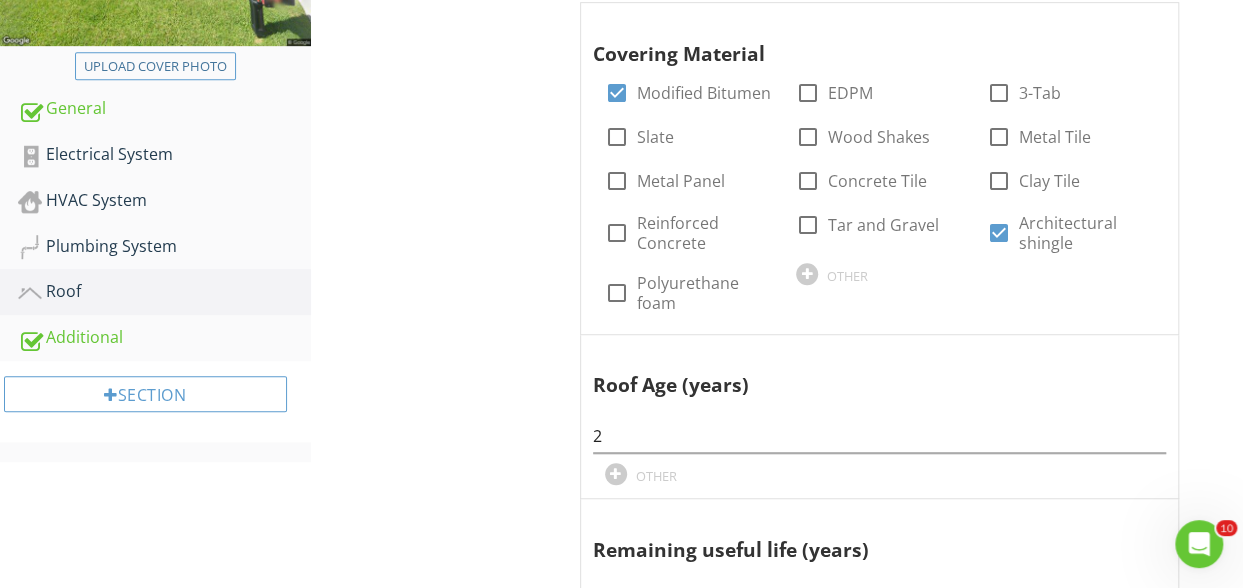 scroll, scrollTop: 530, scrollLeft: 0, axis: vertical 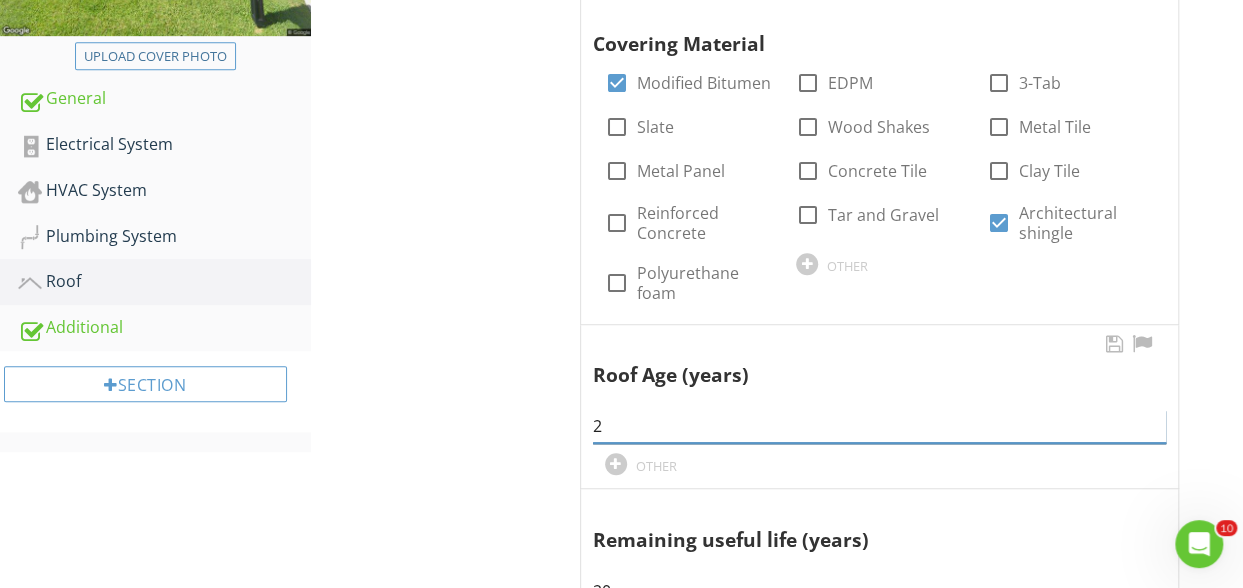 click on "2" at bounding box center (879, 426) 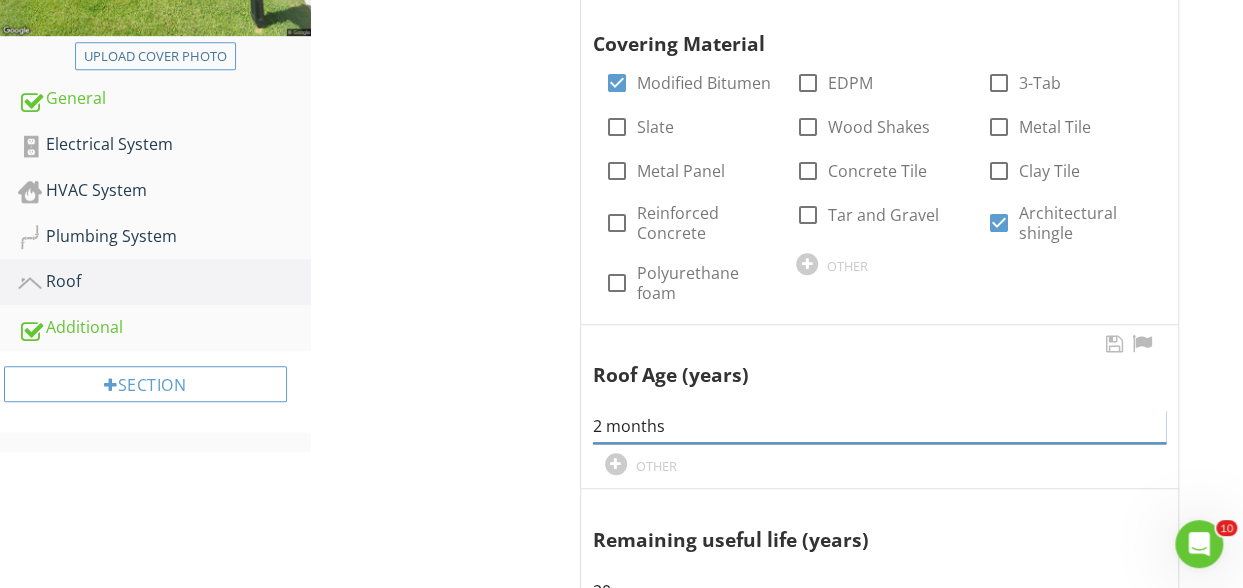 click on "2 months" at bounding box center (879, 426) 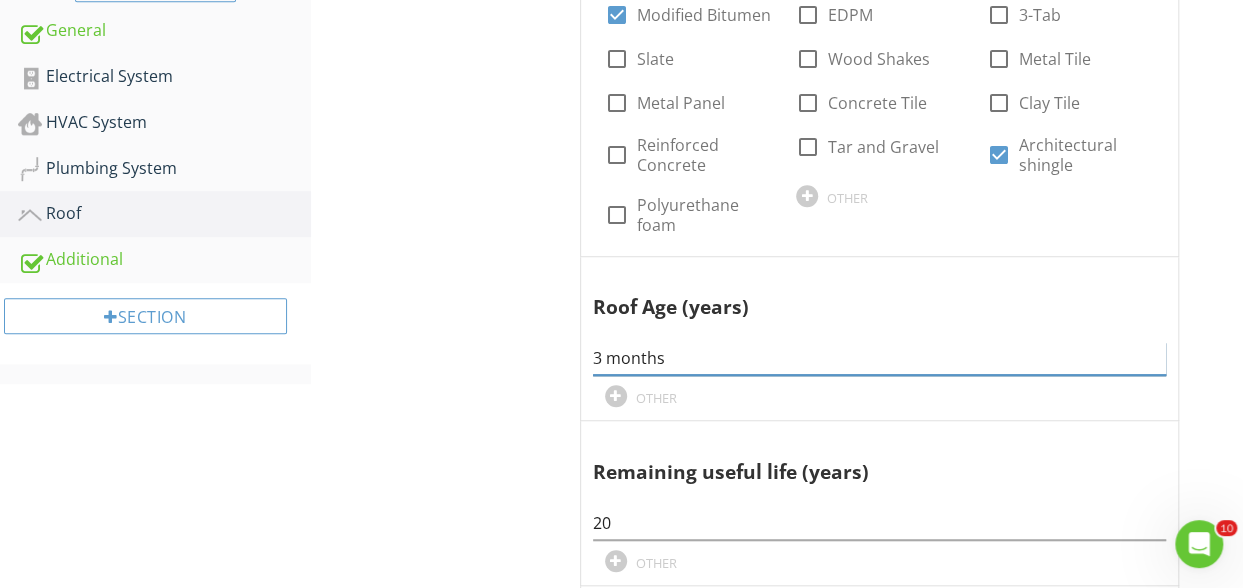 scroll, scrollTop: 627, scrollLeft: 0, axis: vertical 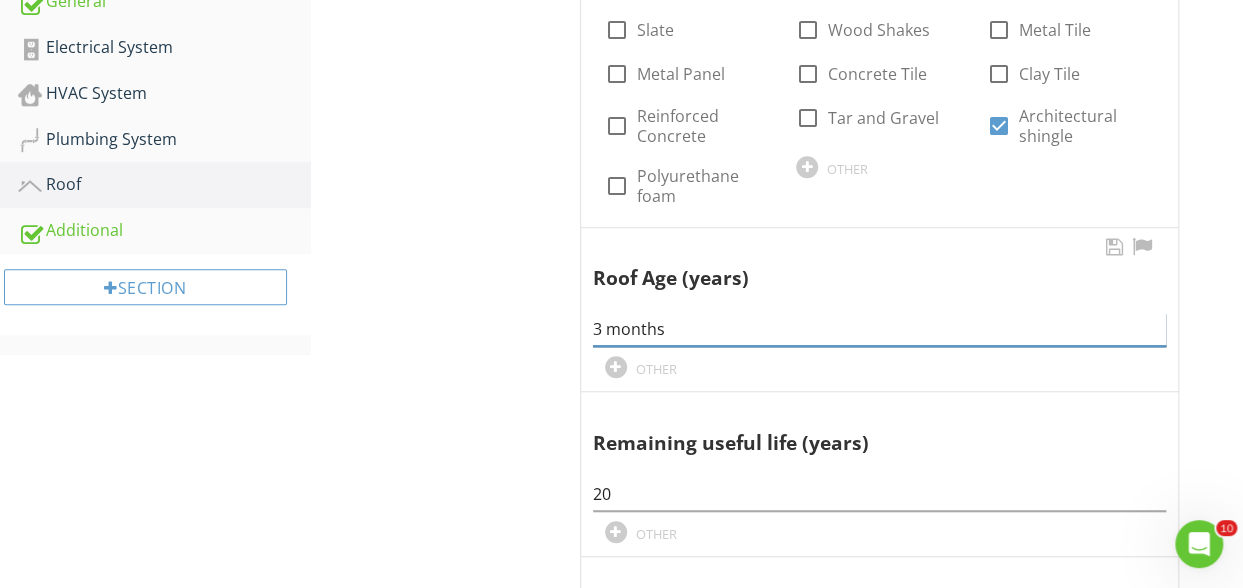 click on "3 months" at bounding box center [879, 329] 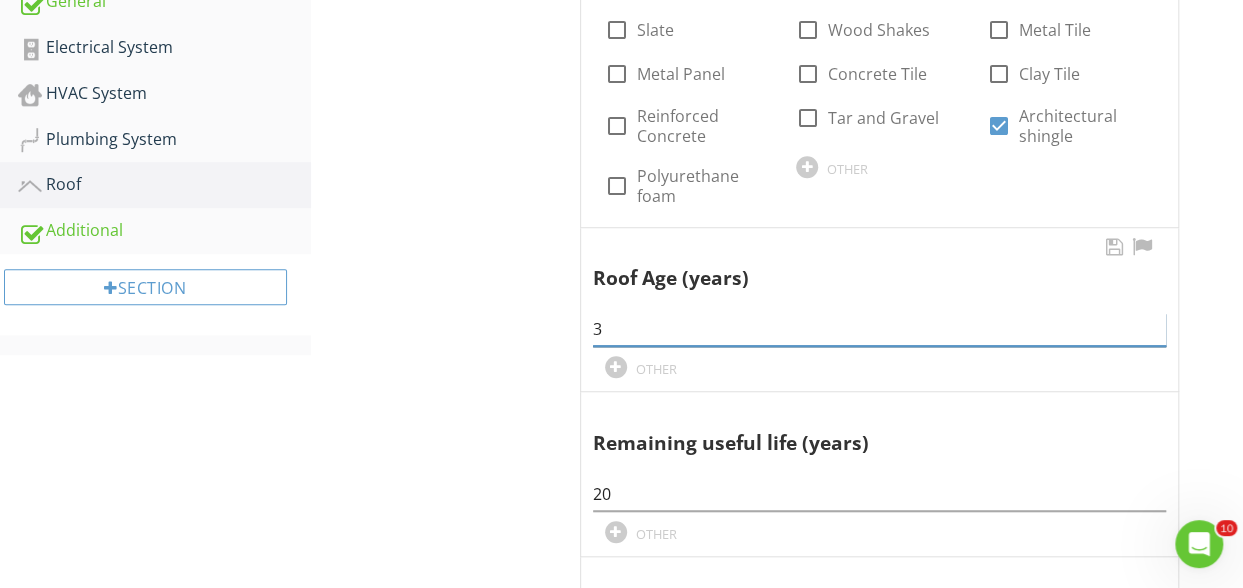 type on "3" 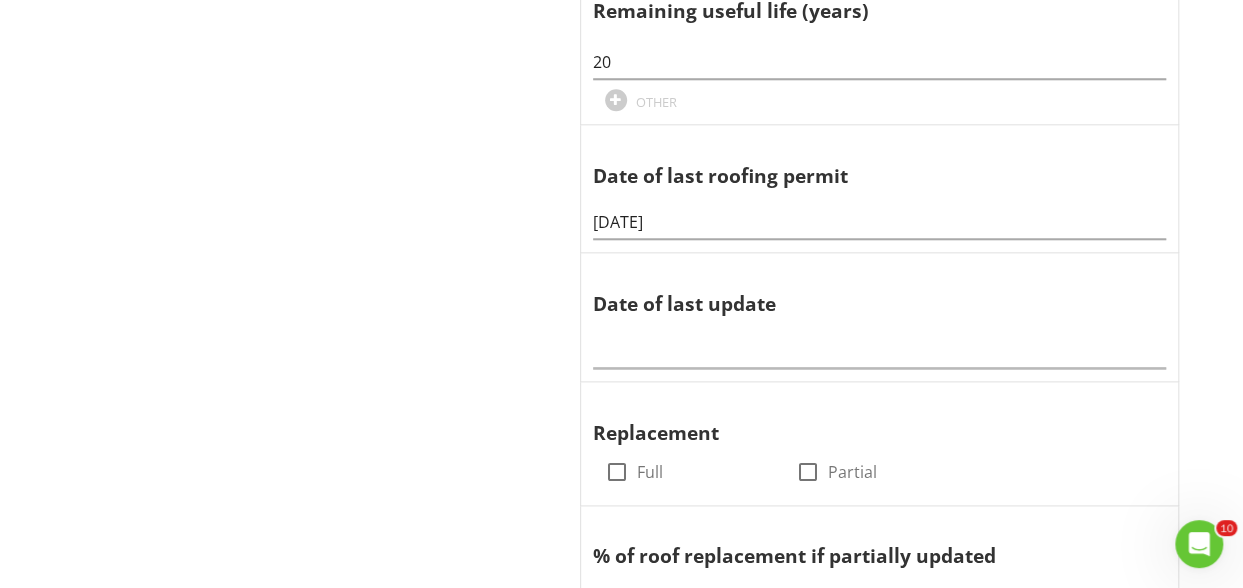 scroll, scrollTop: 1062, scrollLeft: 0, axis: vertical 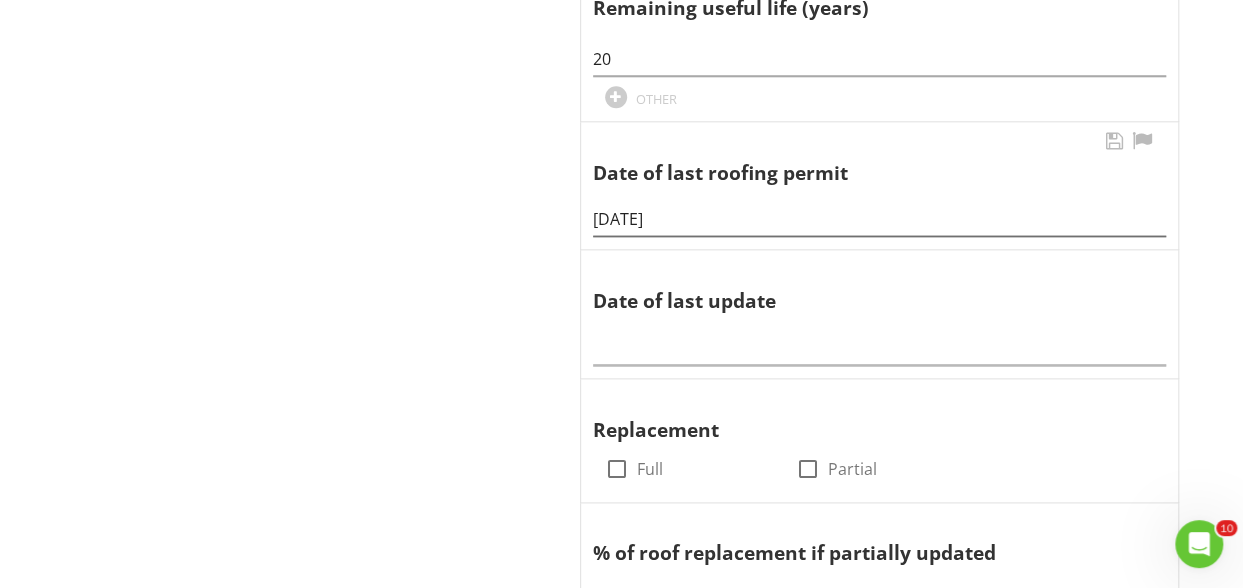type on "1" 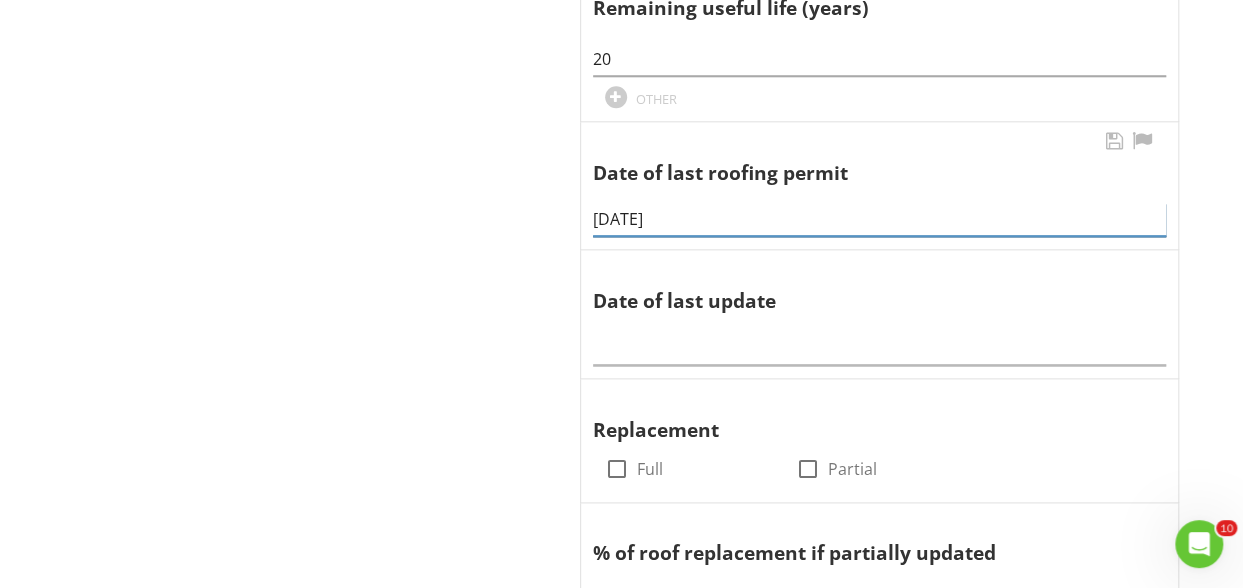 click on "07/10/2025" at bounding box center (879, 219) 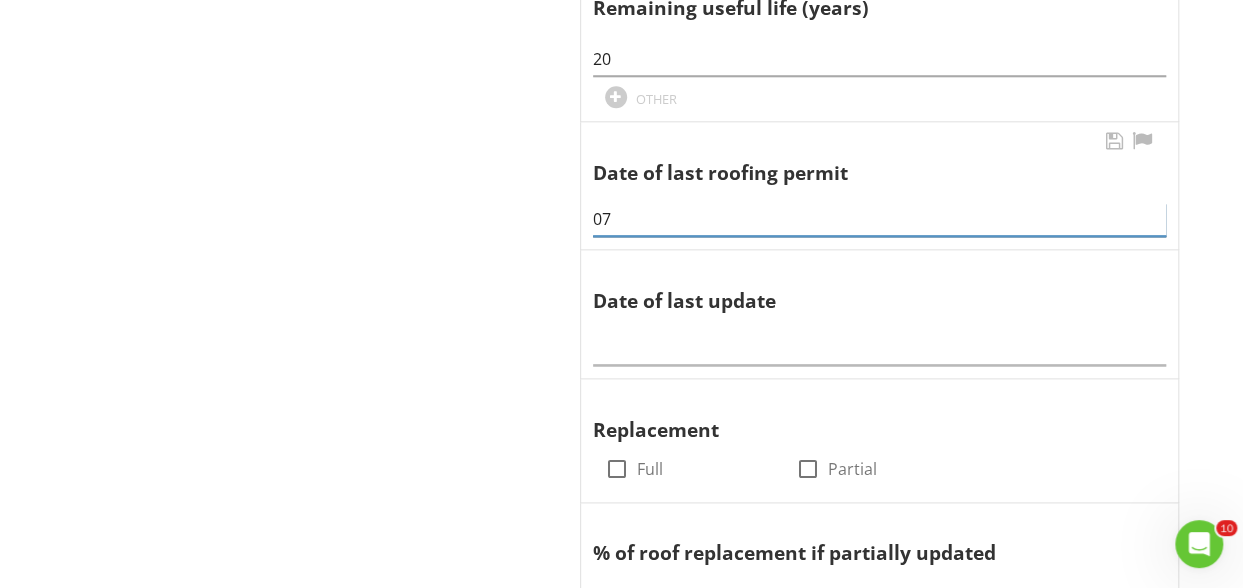 type on "0" 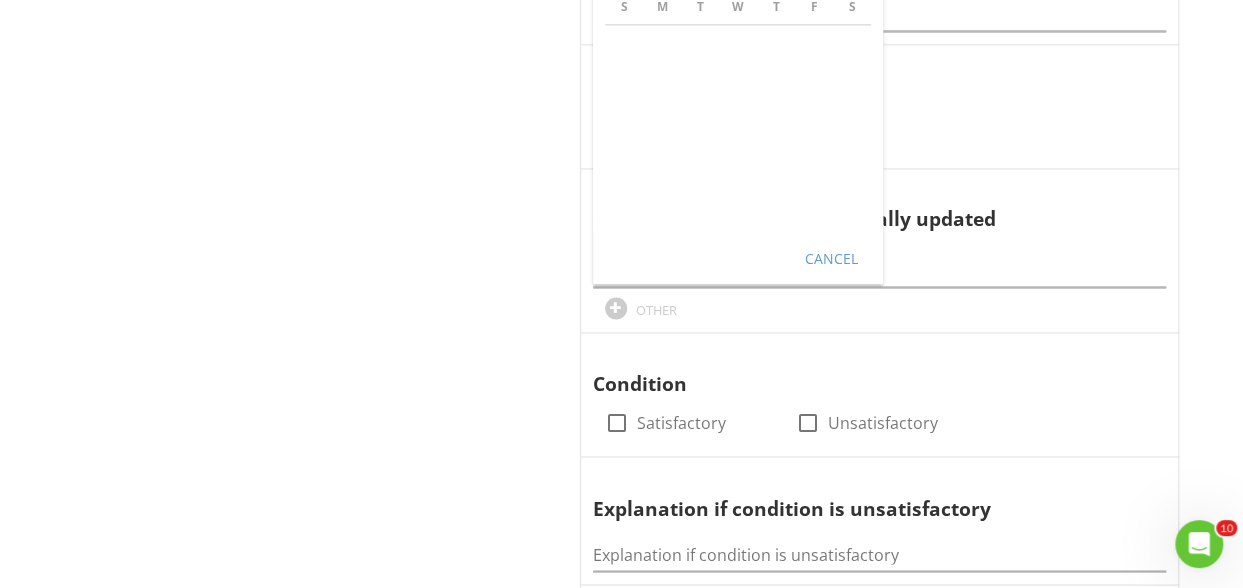 scroll, scrollTop: 1370, scrollLeft: 0, axis: vertical 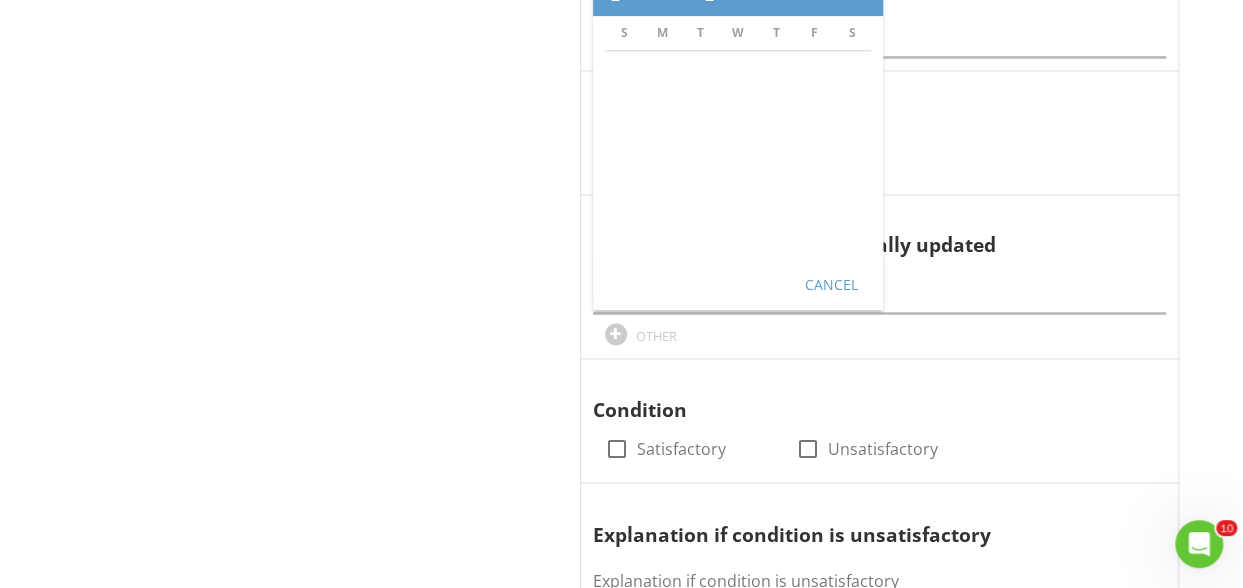 type on "03/10/2025" 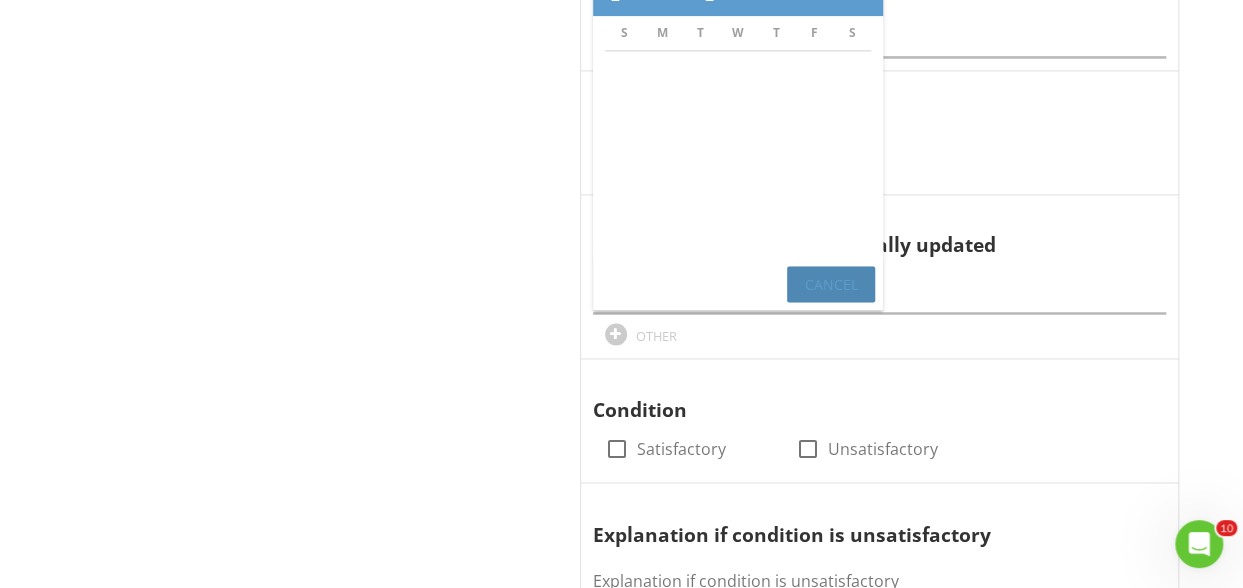 click on "Cancel" at bounding box center (831, 284) 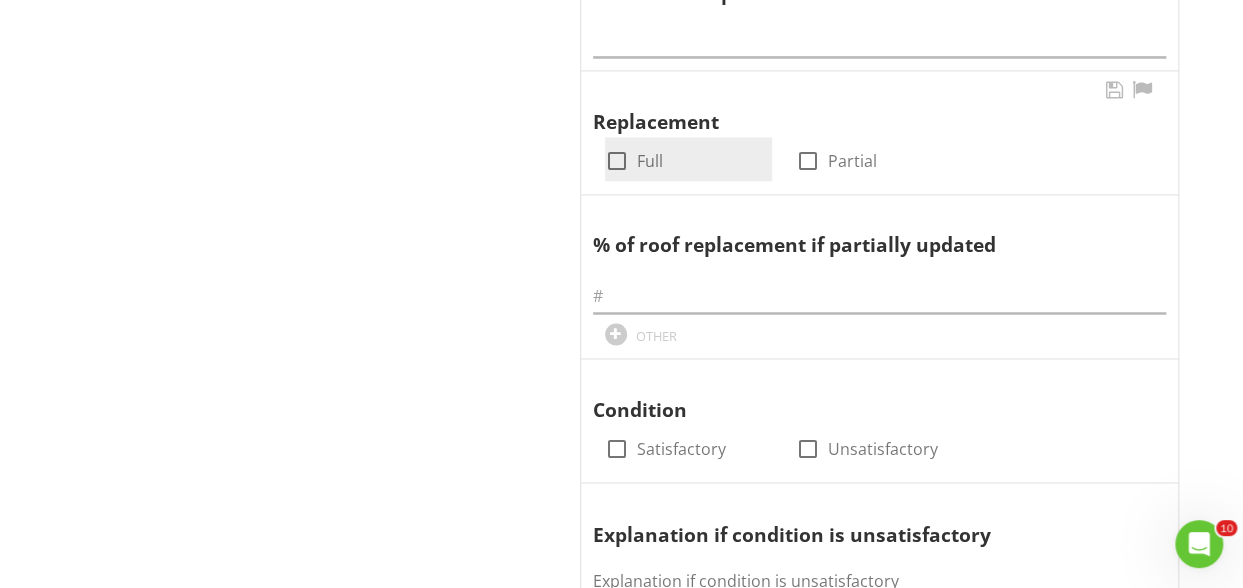 click at bounding box center [617, 161] 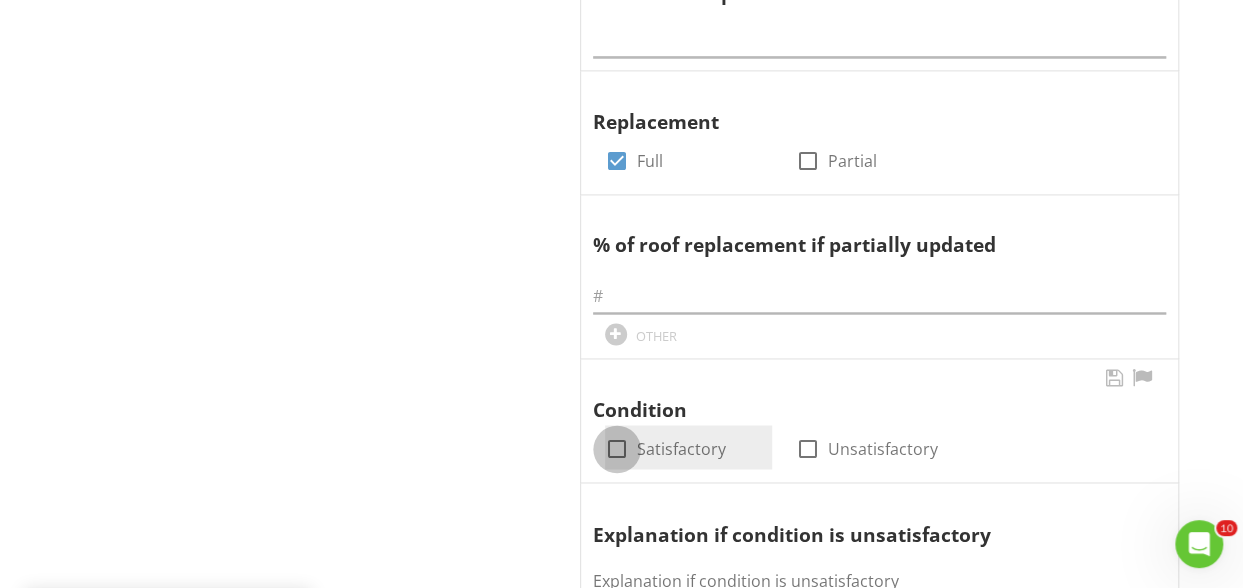 click at bounding box center (617, 449) 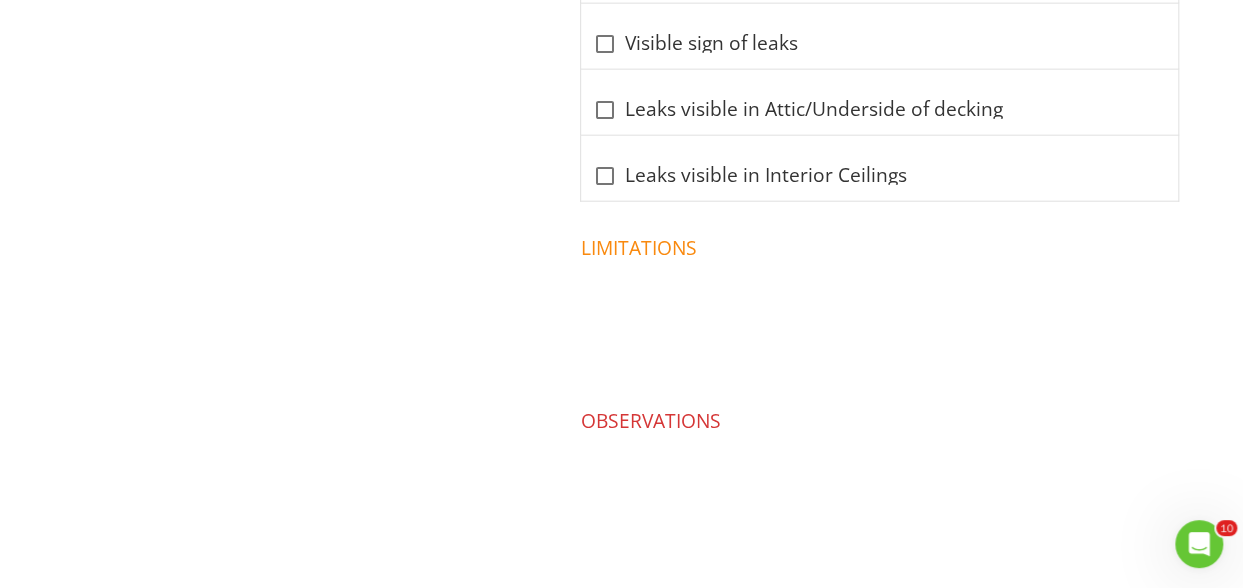 scroll, scrollTop: 2368, scrollLeft: 0, axis: vertical 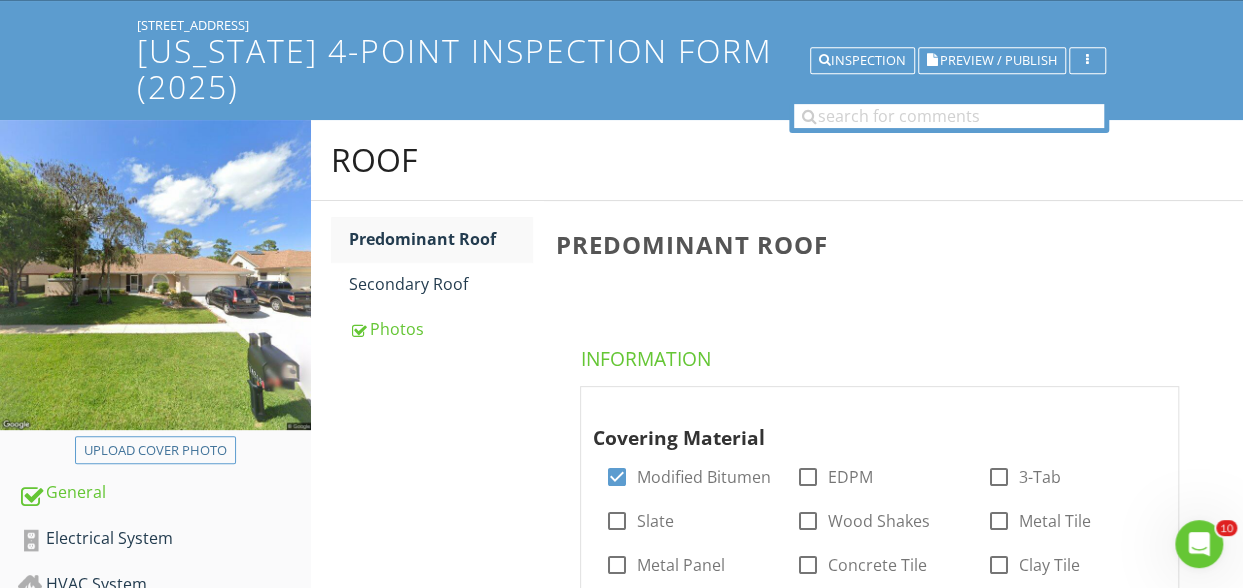 click 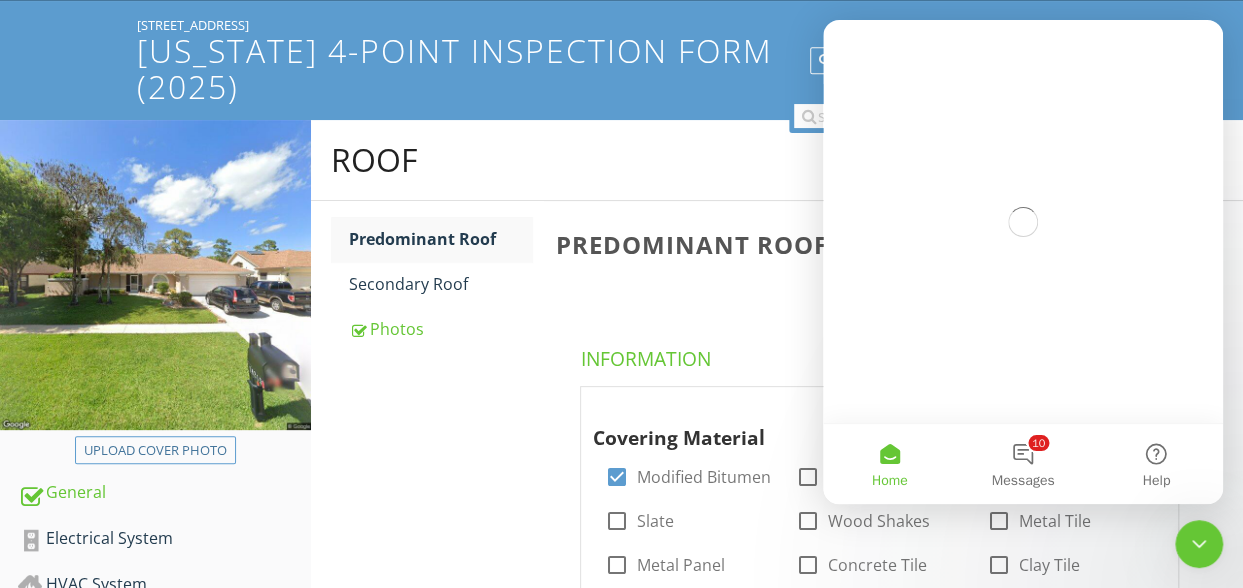 scroll, scrollTop: 0, scrollLeft: 0, axis: both 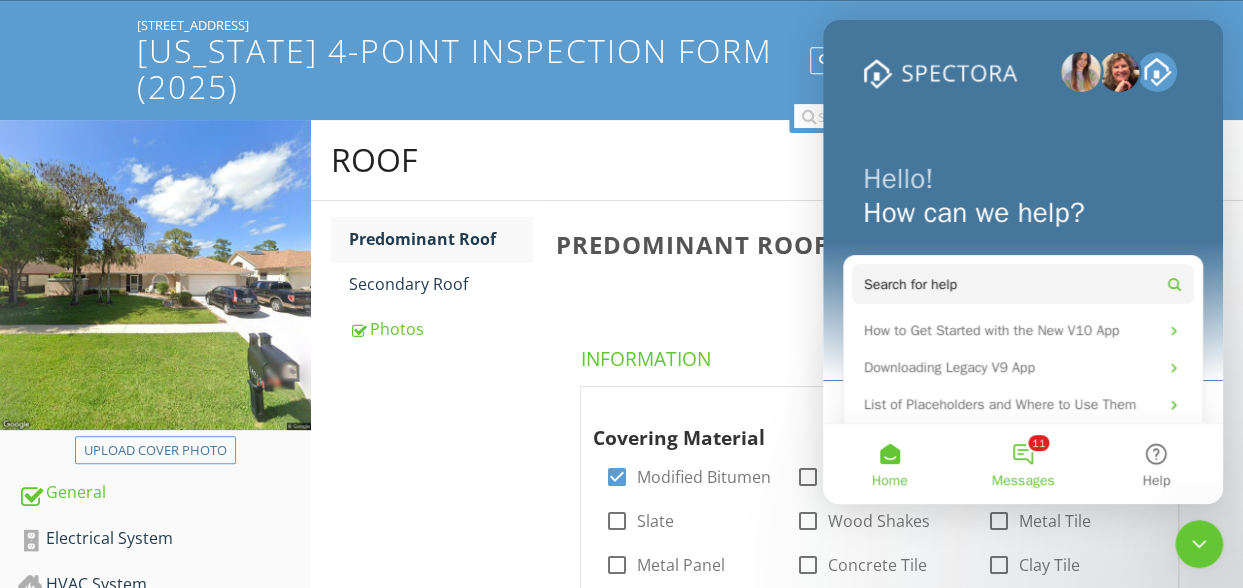 click on "11 Messages" at bounding box center (1022, 464) 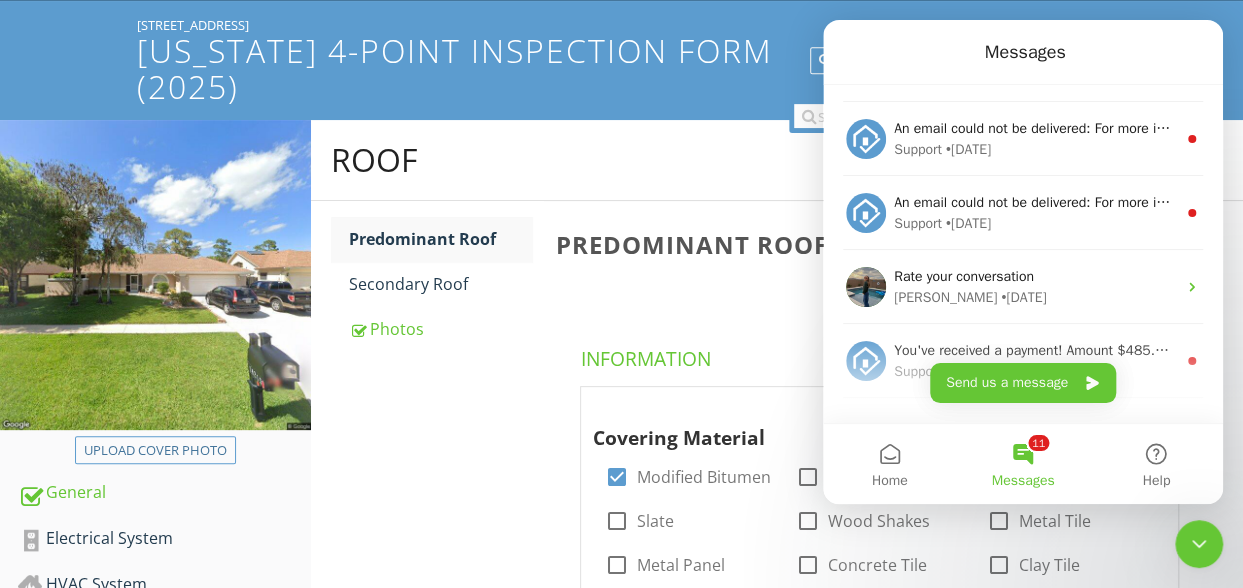 scroll, scrollTop: 428, scrollLeft: 0, axis: vertical 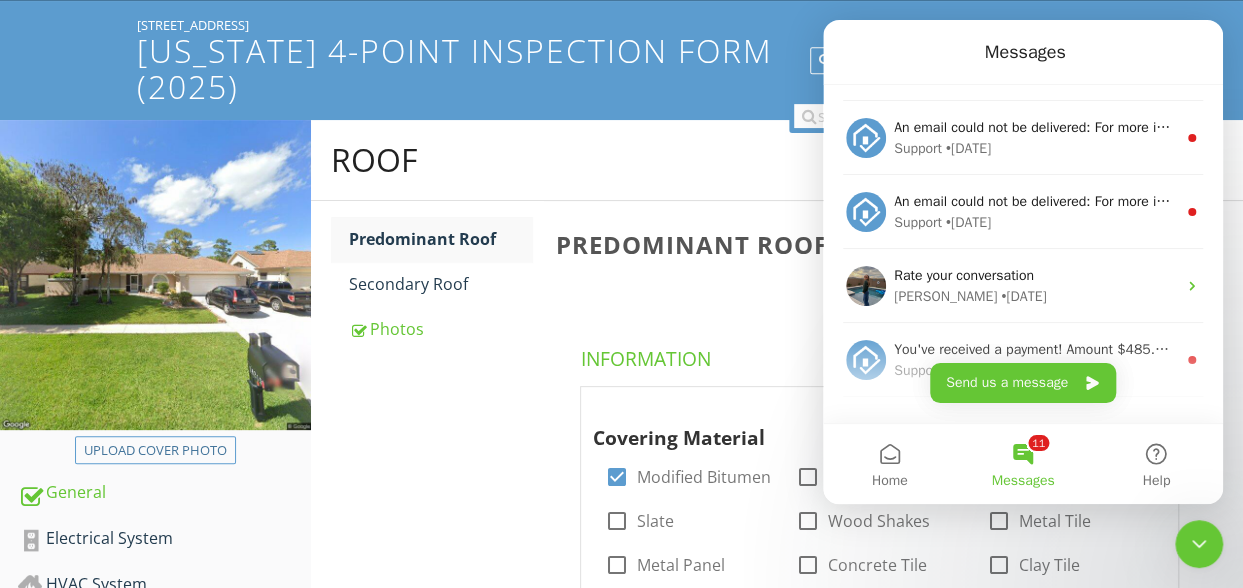 drag, startPoint x: 1216, startPoint y: 170, endPoint x: 2049, endPoint y: 351, distance: 852.4377 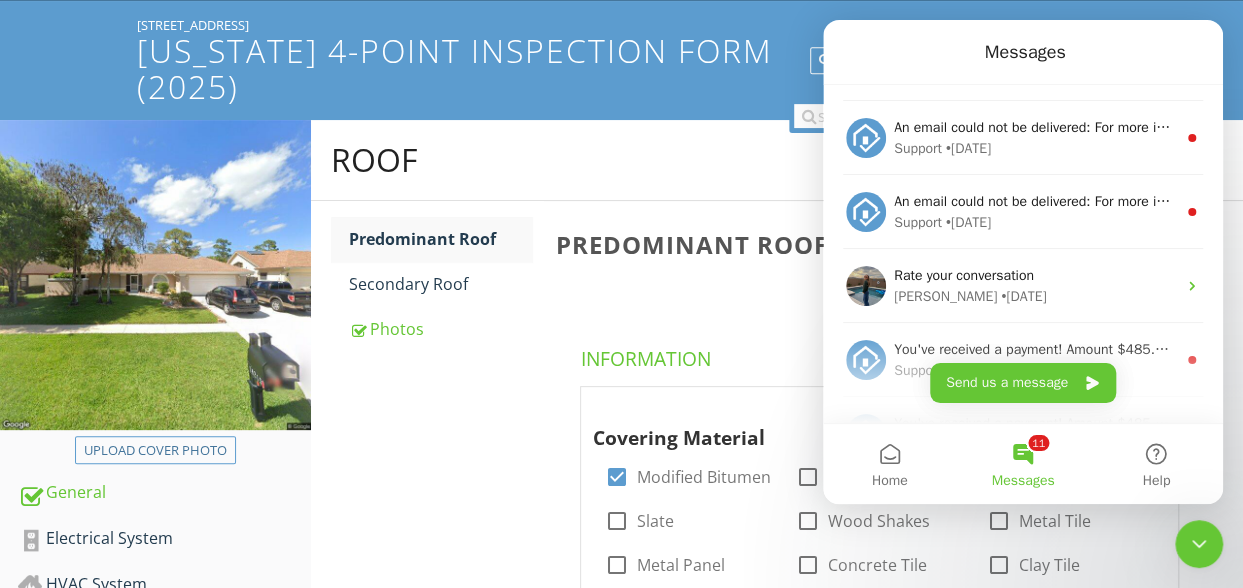 click 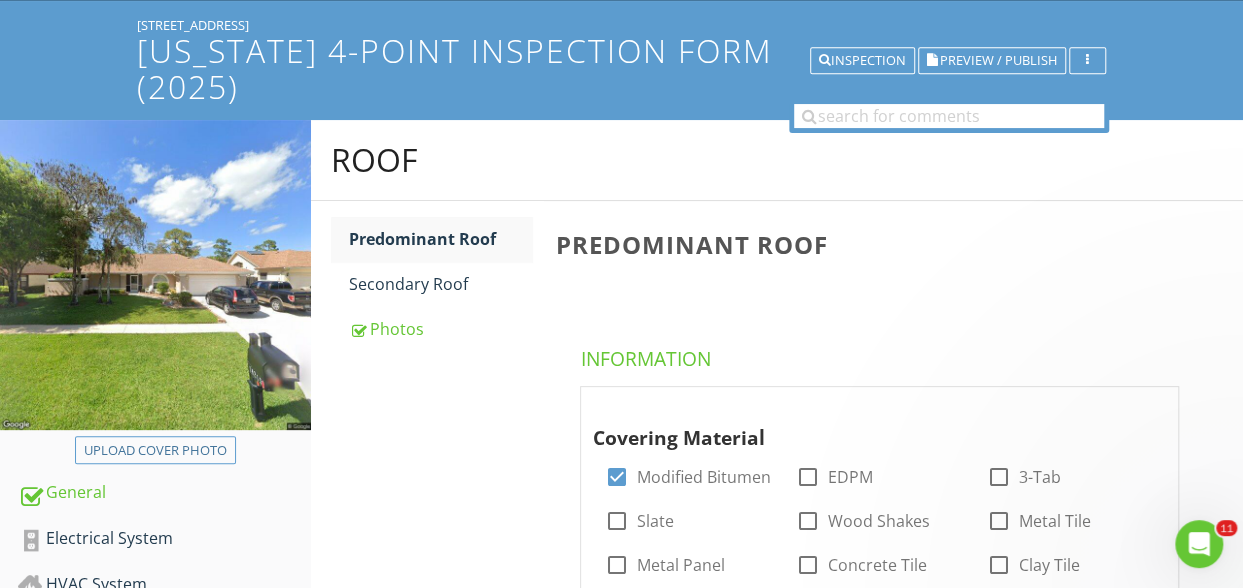 scroll, scrollTop: 0, scrollLeft: 0, axis: both 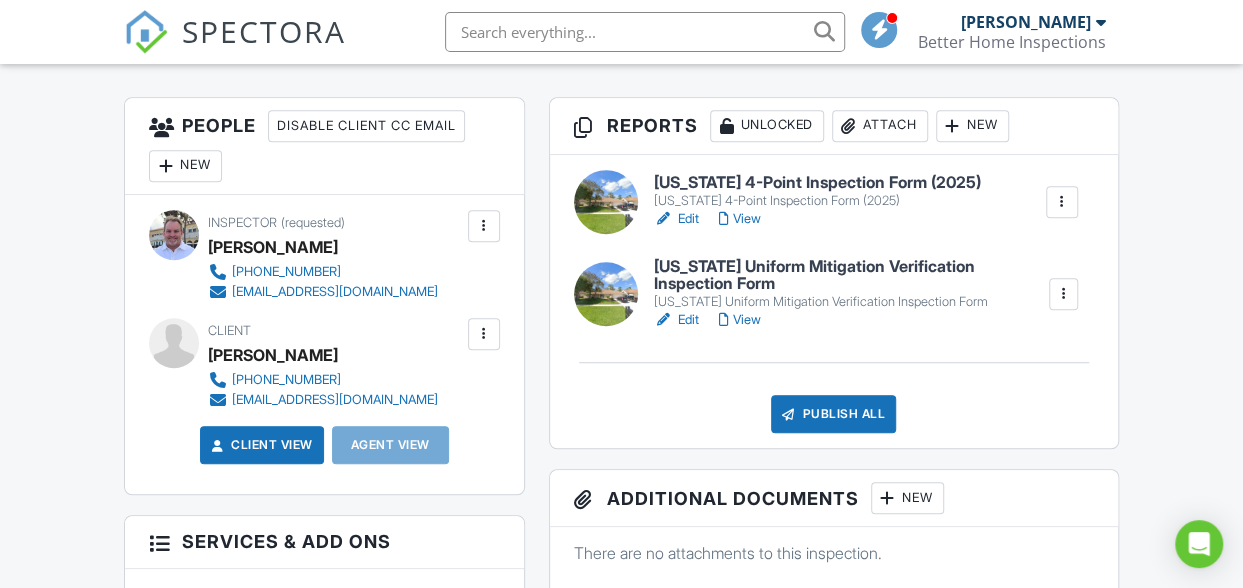 click on "View" at bounding box center (740, 219) 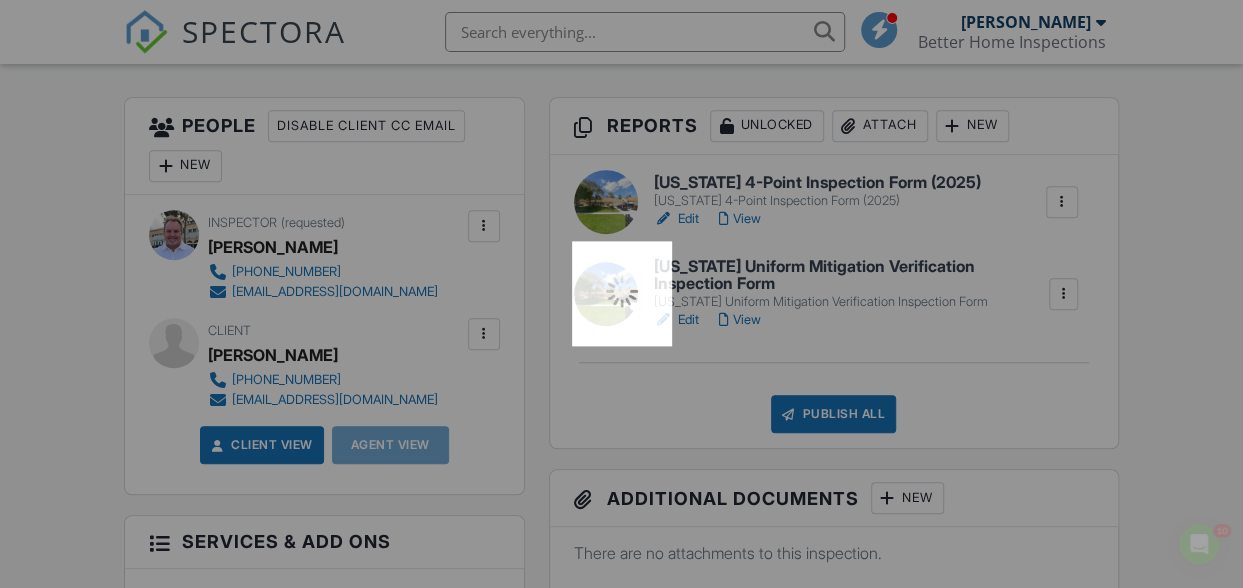 scroll, scrollTop: 0, scrollLeft: 0, axis: both 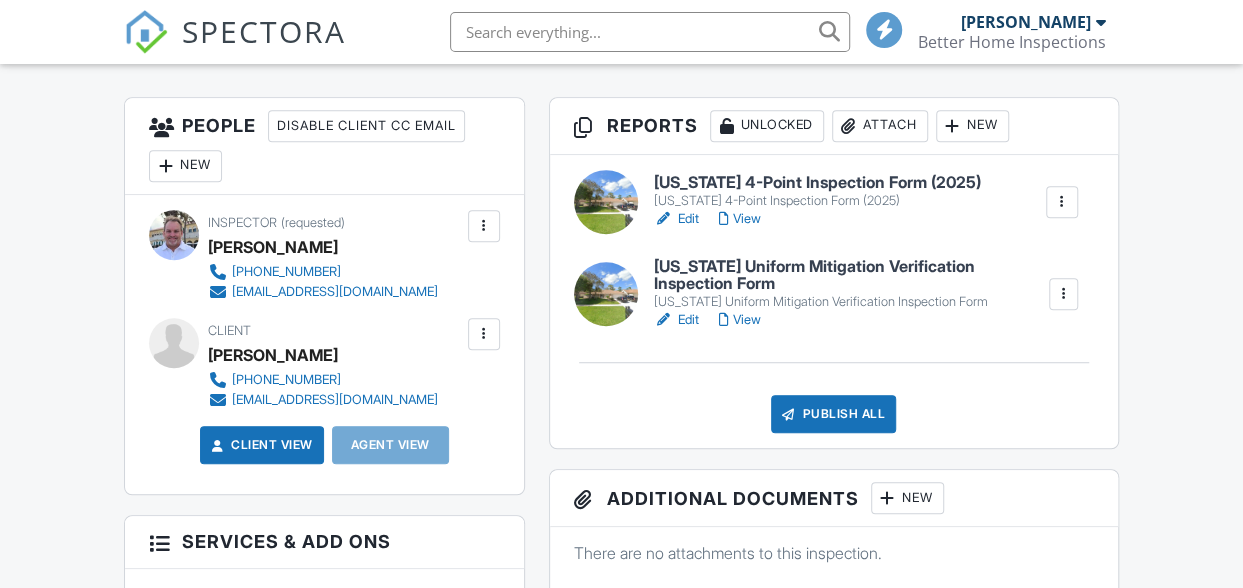 click on "Edit" at bounding box center [676, 219] 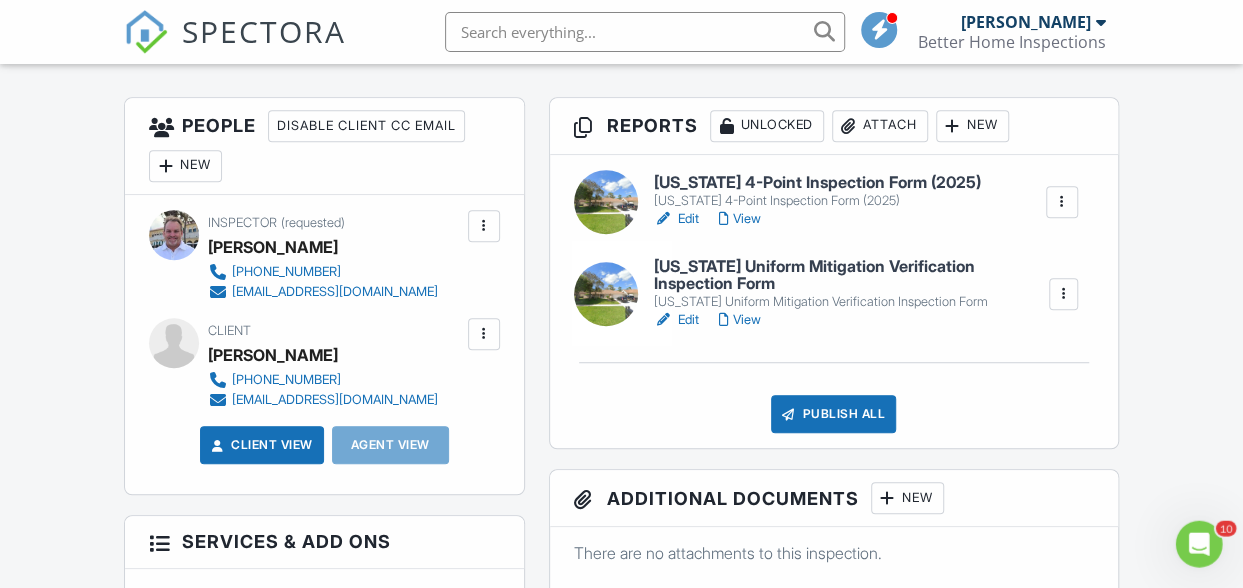 scroll, scrollTop: 0, scrollLeft: 0, axis: both 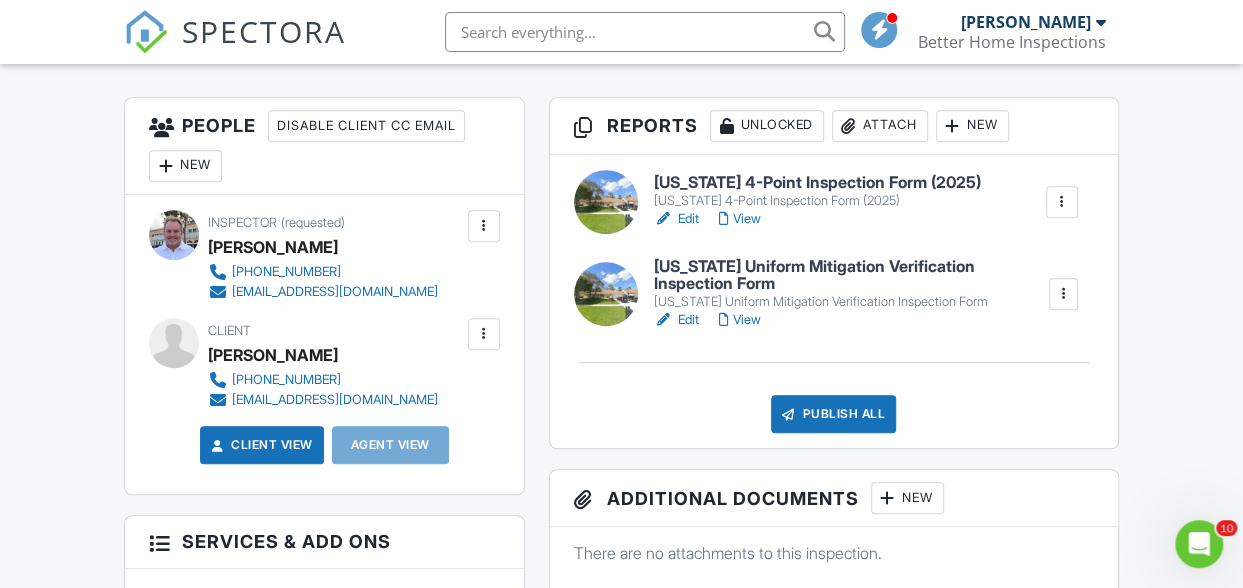 click at bounding box center (724, 219) 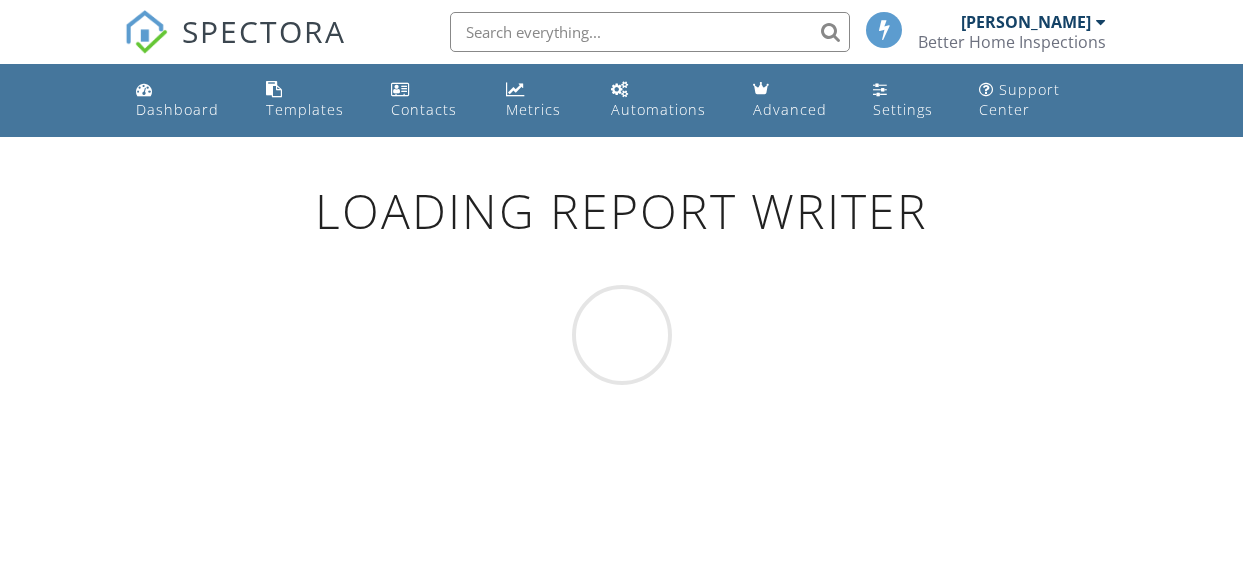 scroll, scrollTop: 0, scrollLeft: 0, axis: both 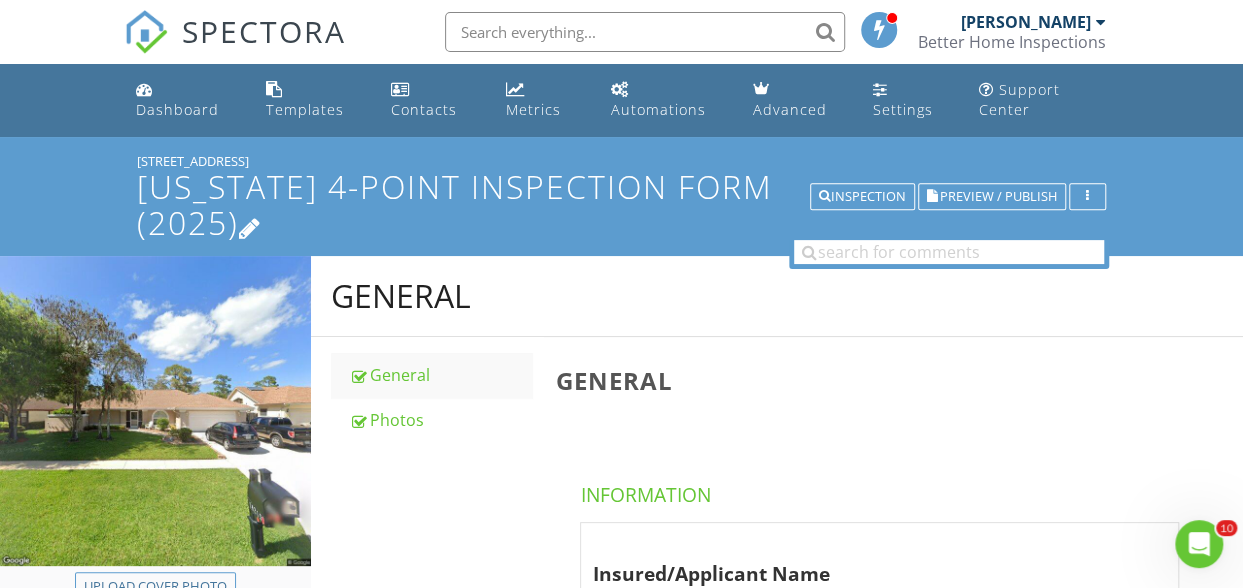 click on "[US_STATE] 4-Point Inspection Form (2025)" at bounding box center (621, 204) 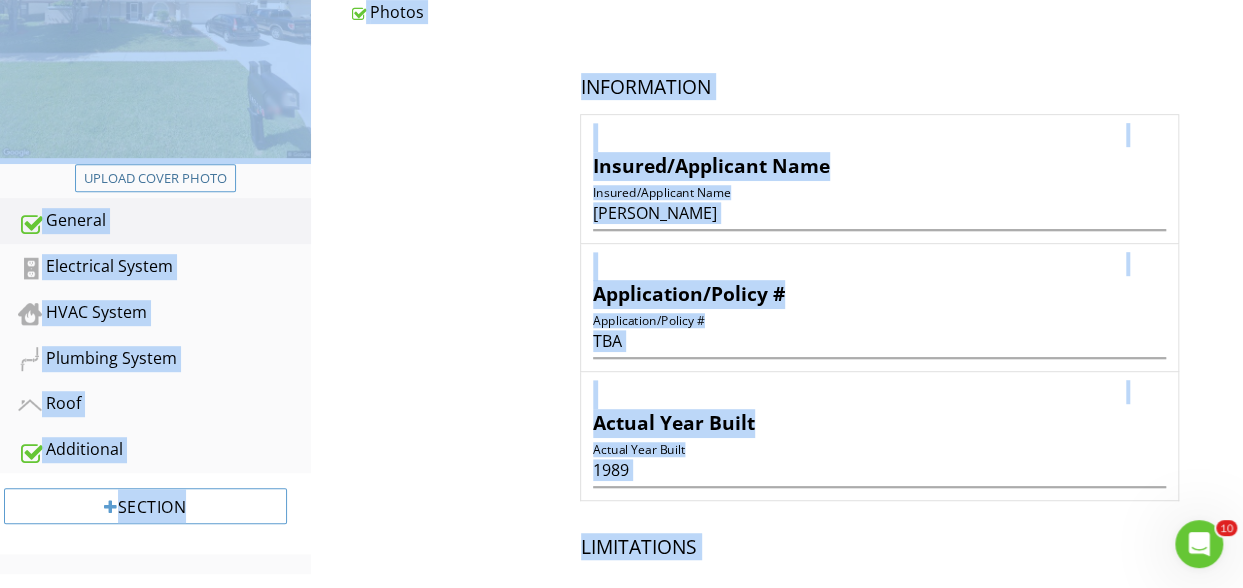 scroll, scrollTop: 434, scrollLeft: 0, axis: vertical 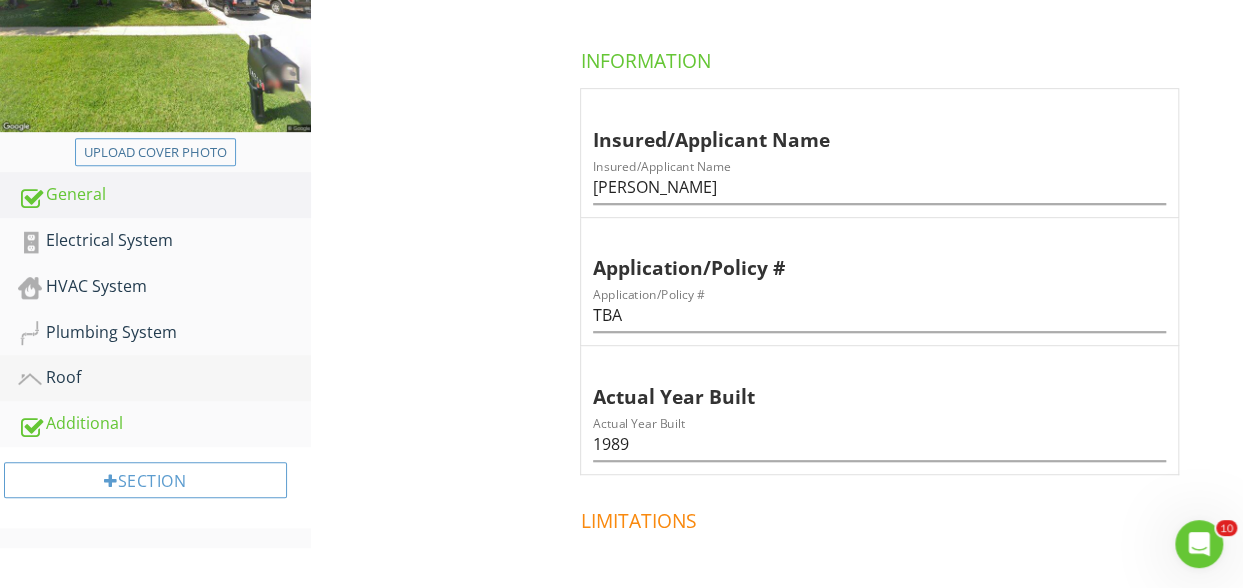 click on "Roof" at bounding box center (164, 378) 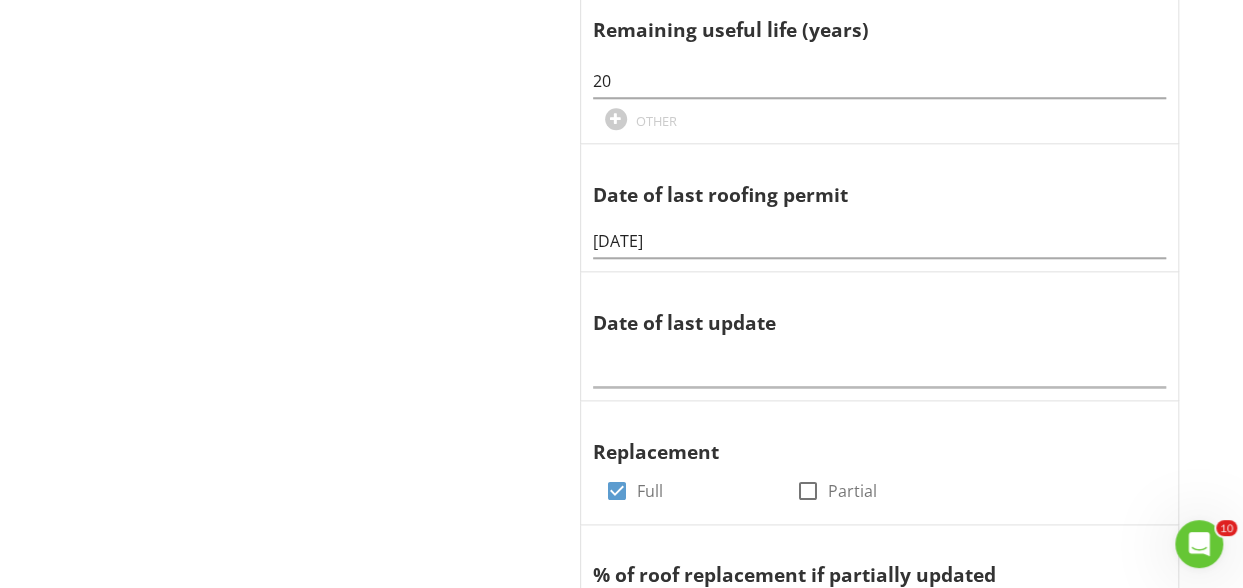 scroll, scrollTop: 1058, scrollLeft: 0, axis: vertical 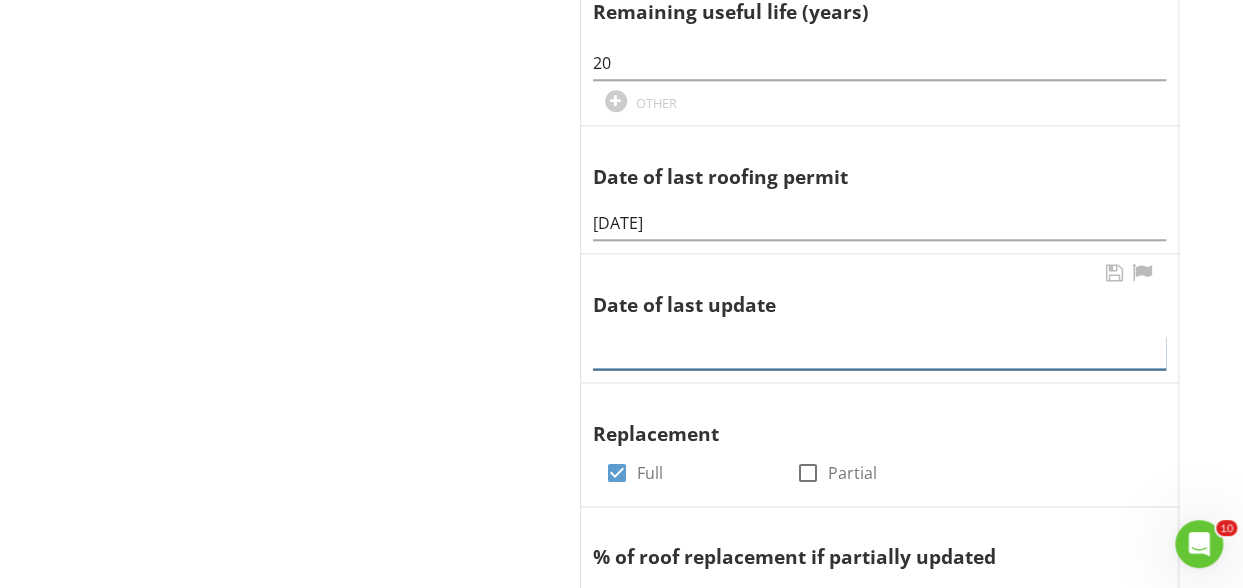 click at bounding box center (879, 352) 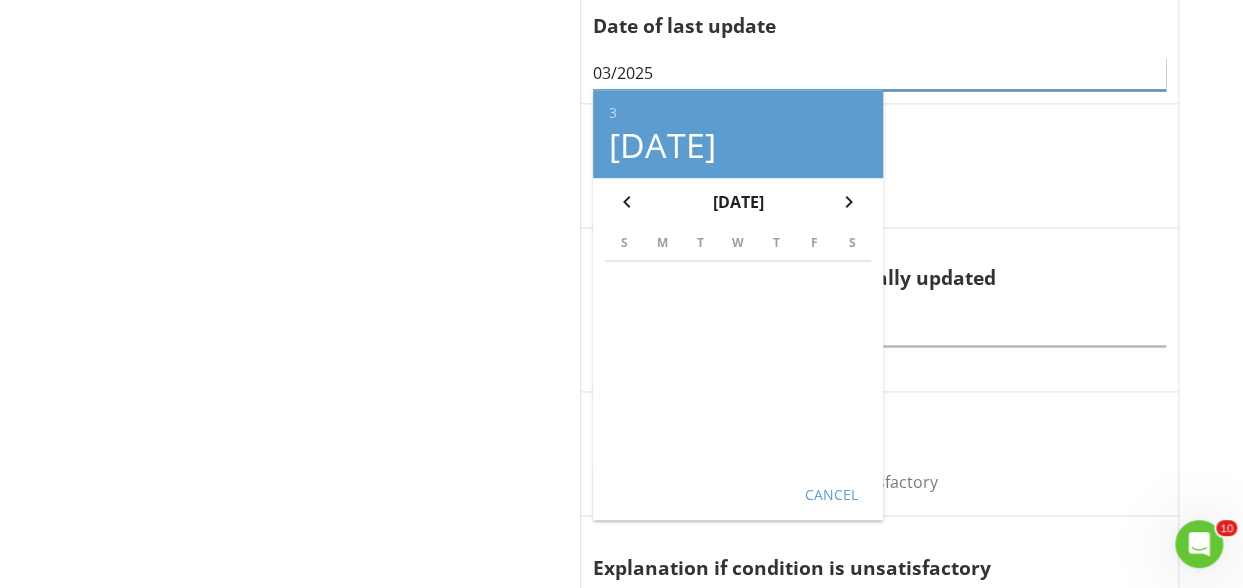 scroll, scrollTop: 1363, scrollLeft: 0, axis: vertical 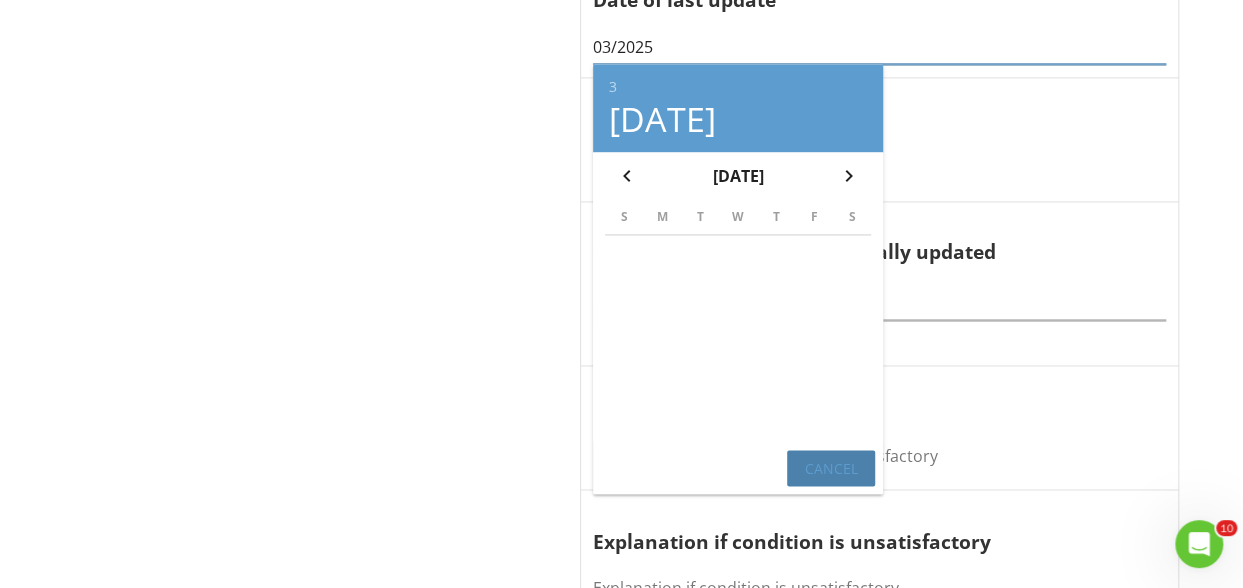 click on "Cancel" at bounding box center [831, 468] 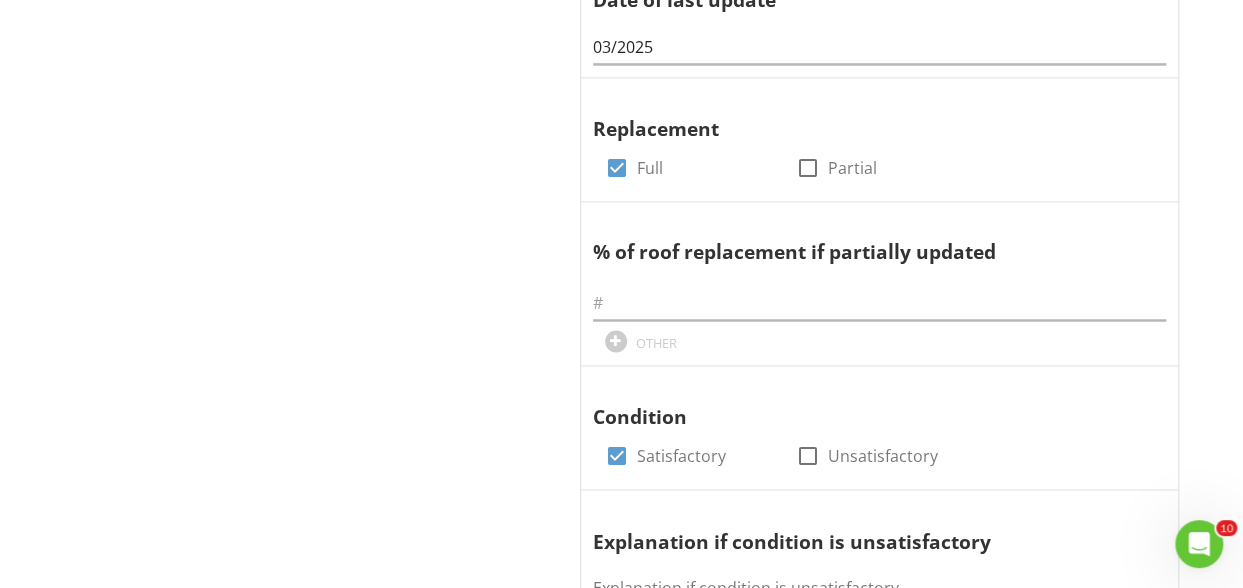 click on "Cancel" at bounding box center (831, 458) 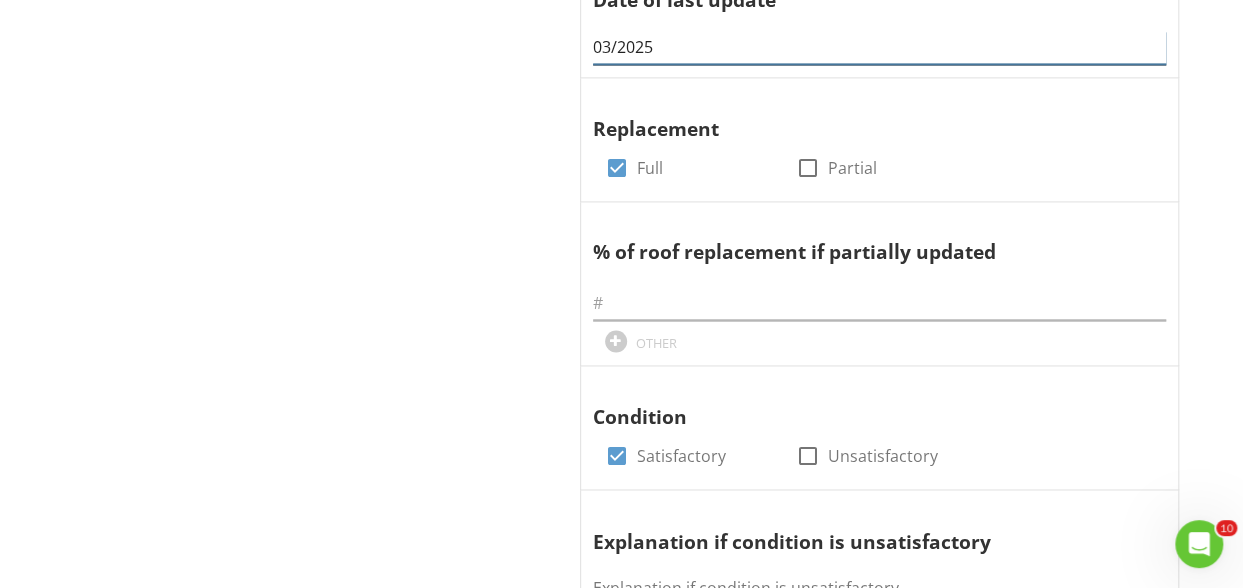 click on "03/2025" at bounding box center [879, 47] 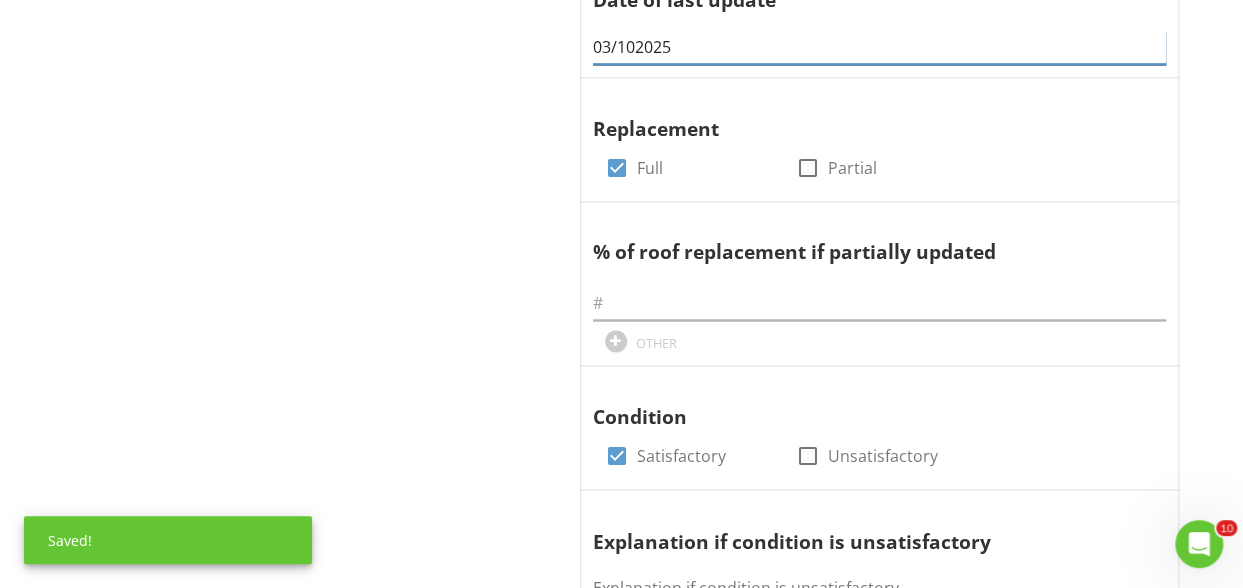 type on "03/10/2025" 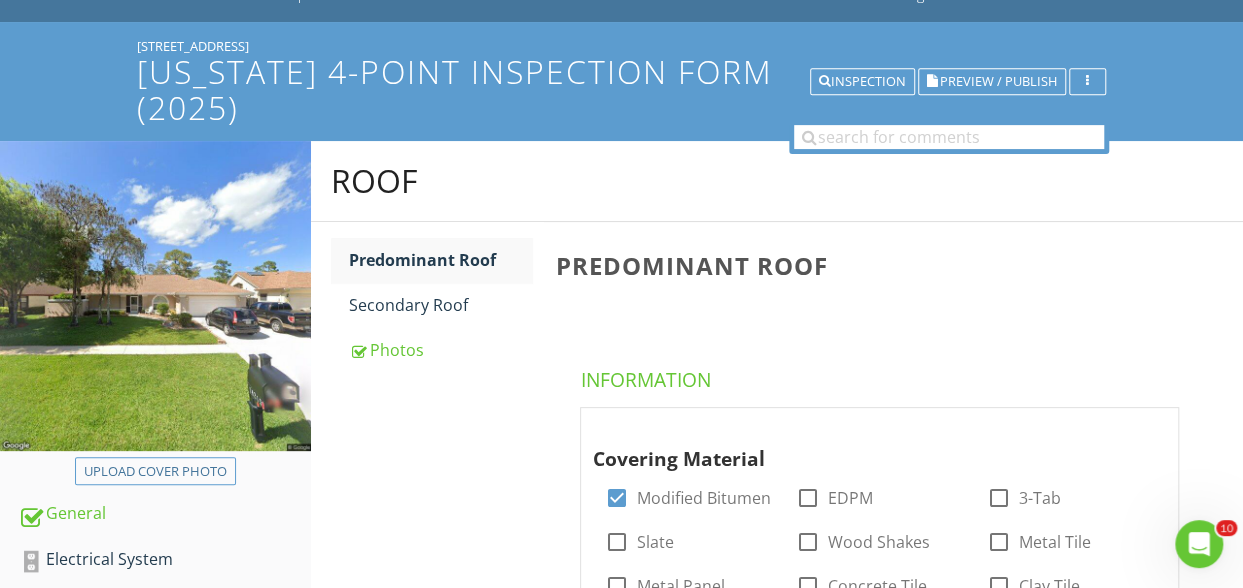 scroll, scrollTop: 0, scrollLeft: 0, axis: both 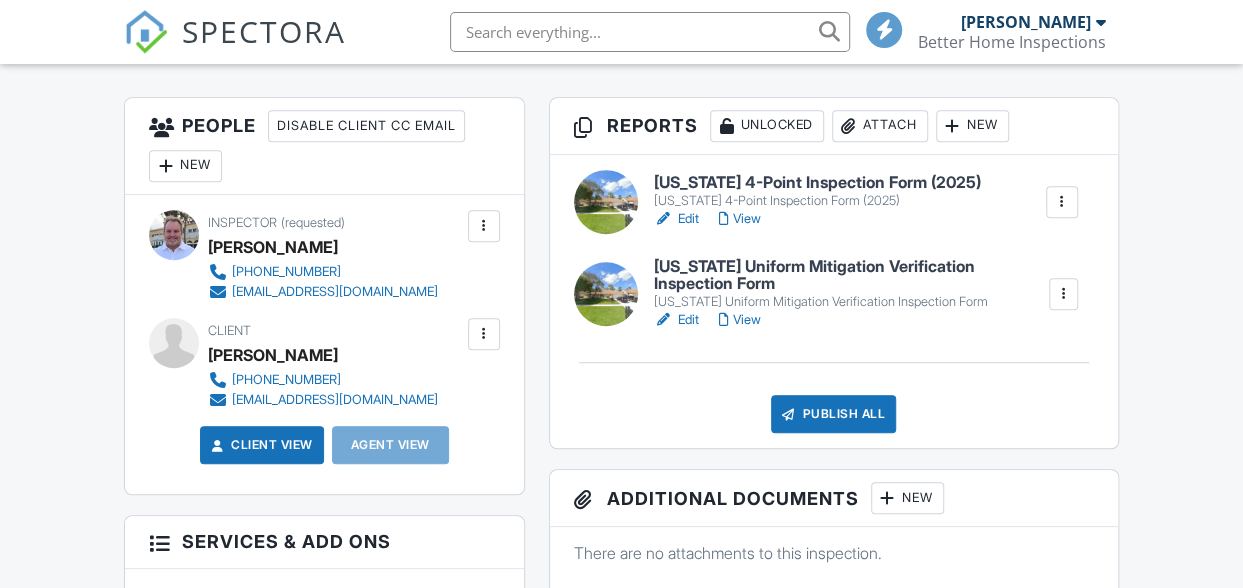 click on "Edit" at bounding box center [676, 219] 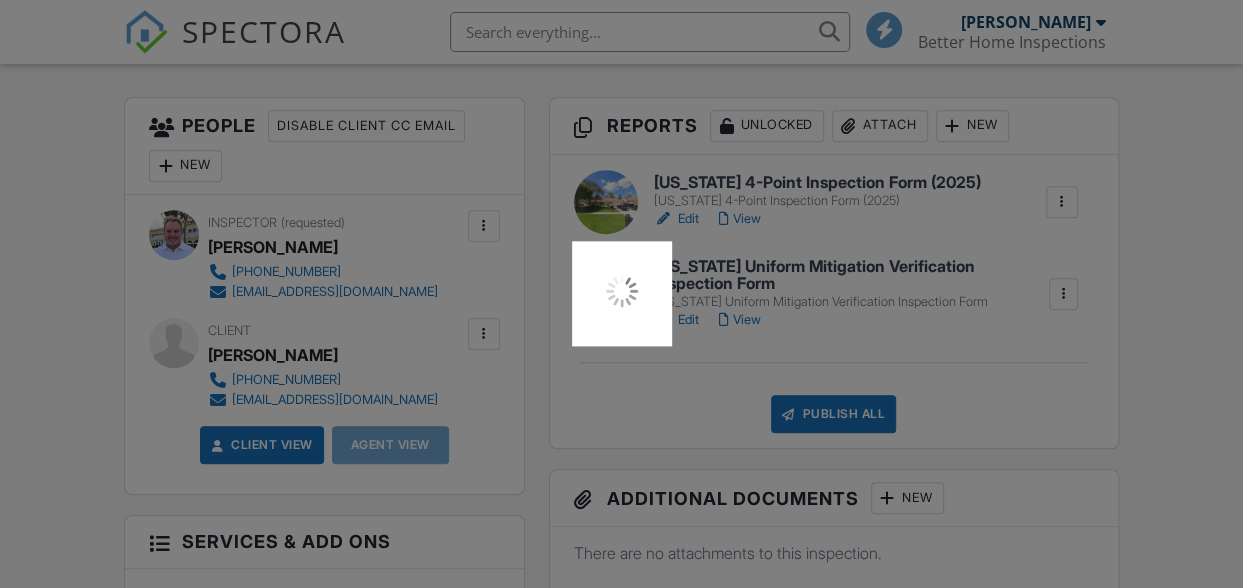 scroll, scrollTop: 0, scrollLeft: 0, axis: both 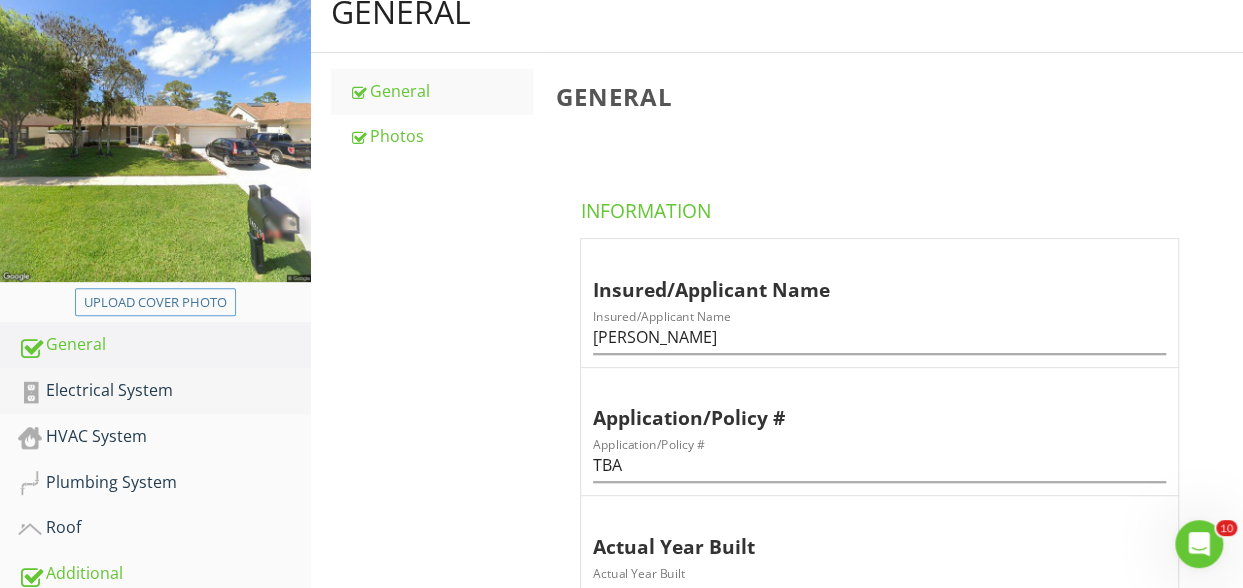 click on "Electrical System" at bounding box center (164, 391) 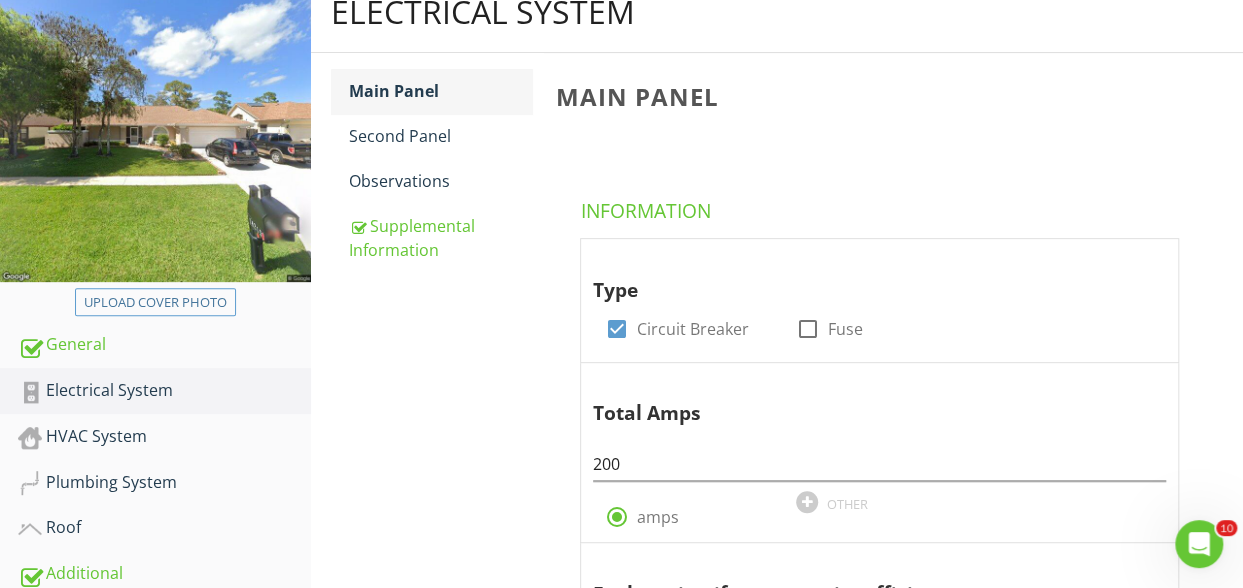click on "Main Panel" at bounding box center [440, 91] 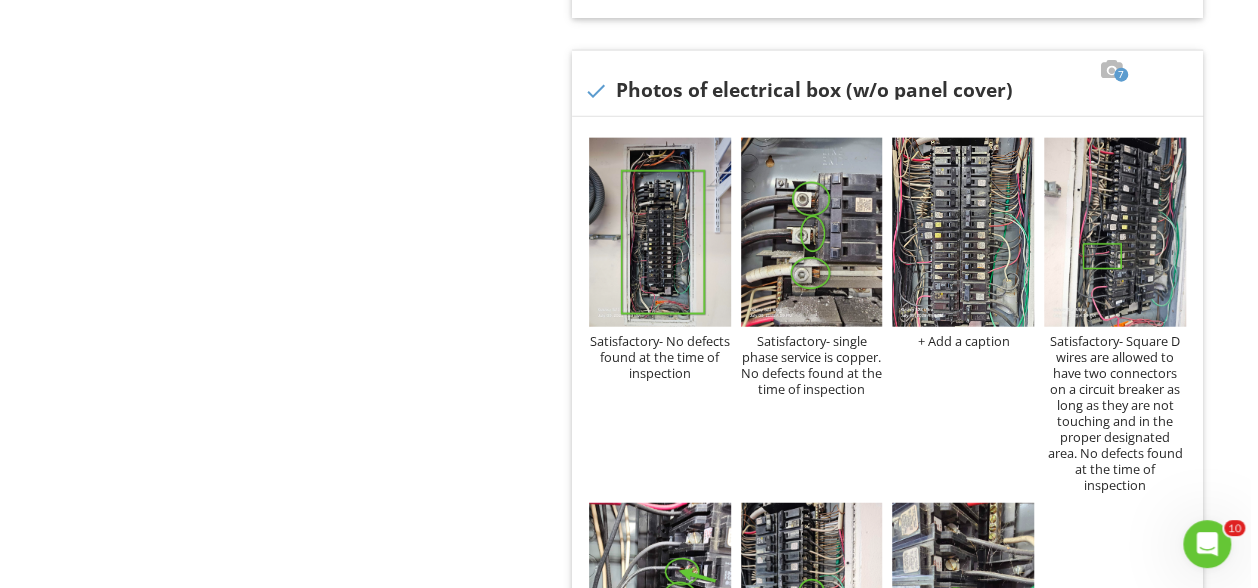 scroll, scrollTop: 2302, scrollLeft: 0, axis: vertical 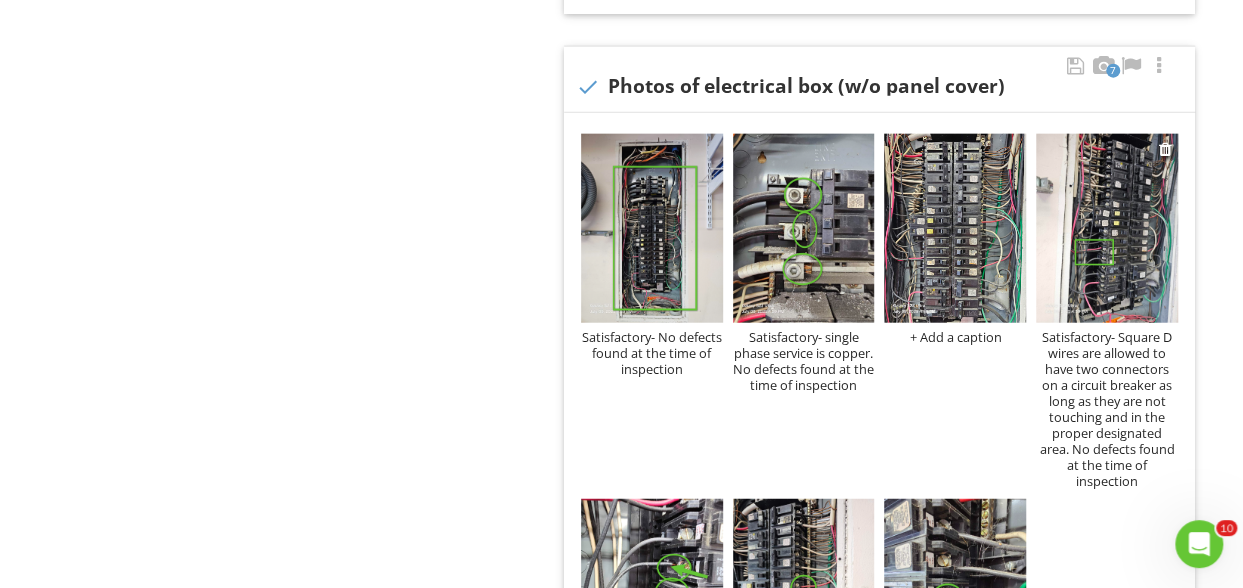 click on "Satisfactory- Square D wires are allowed to have two connectors on a circuit breaker as long as they are not touching and in the proper designated area. No defects found at the time of inspection" at bounding box center [1107, 409] 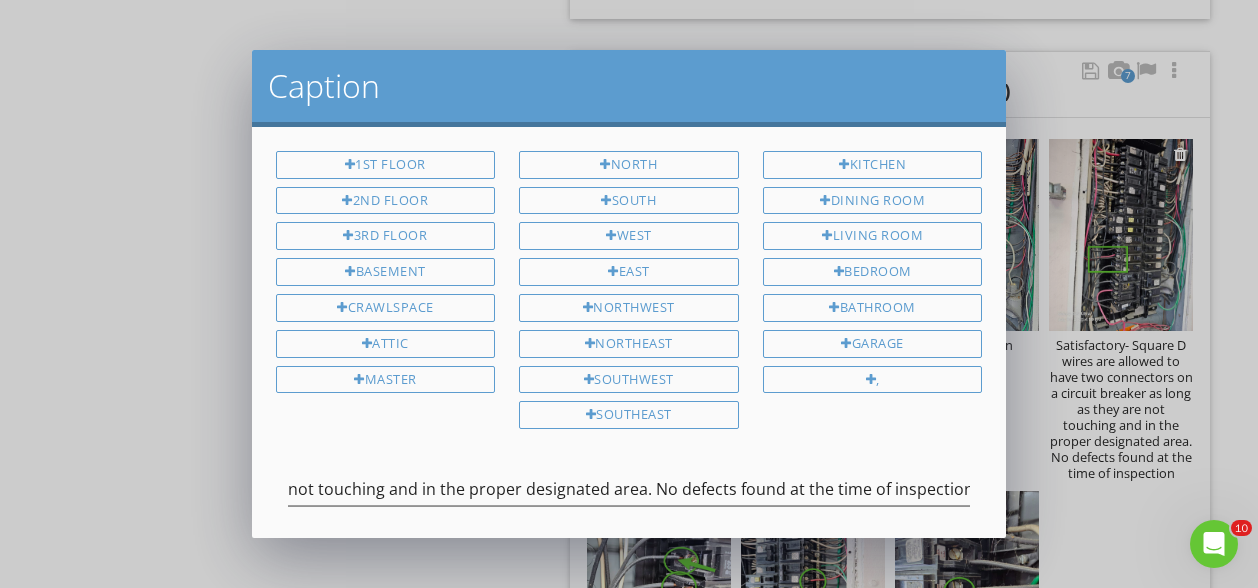 scroll, scrollTop: 0, scrollLeft: 0, axis: both 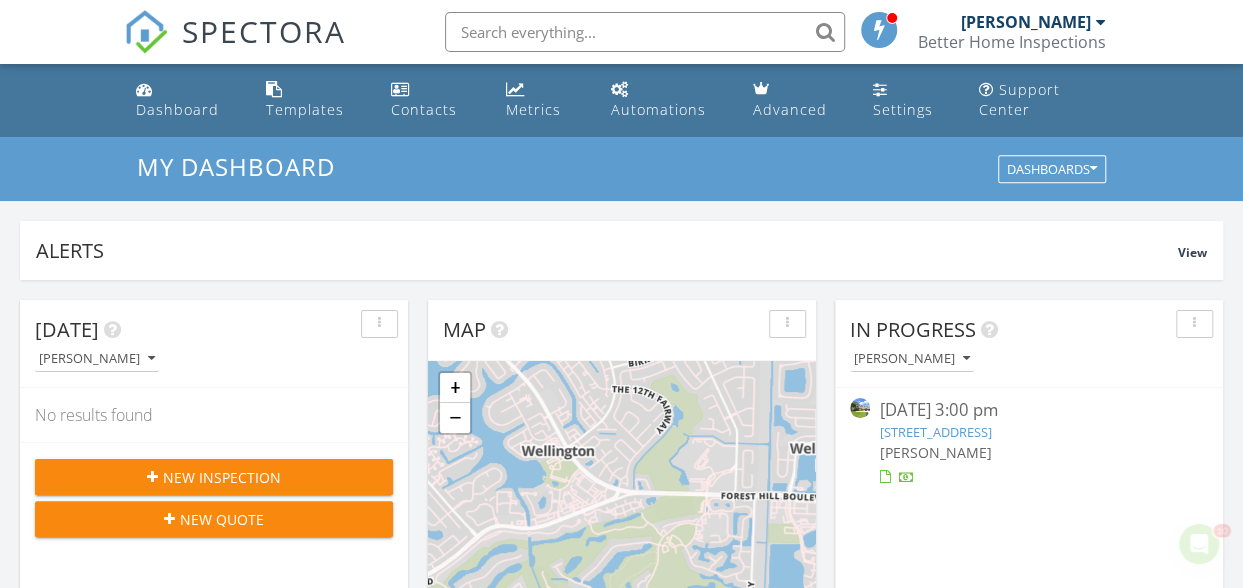 click on "[PERSON_NAME]" at bounding box center [936, 452] 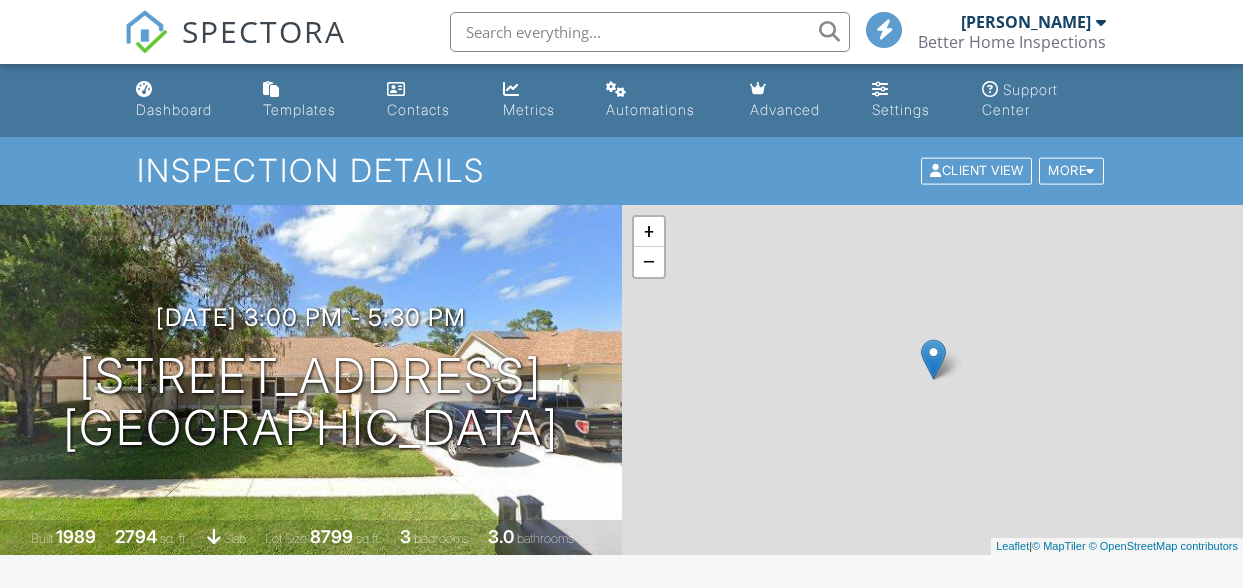 scroll, scrollTop: 0, scrollLeft: 0, axis: both 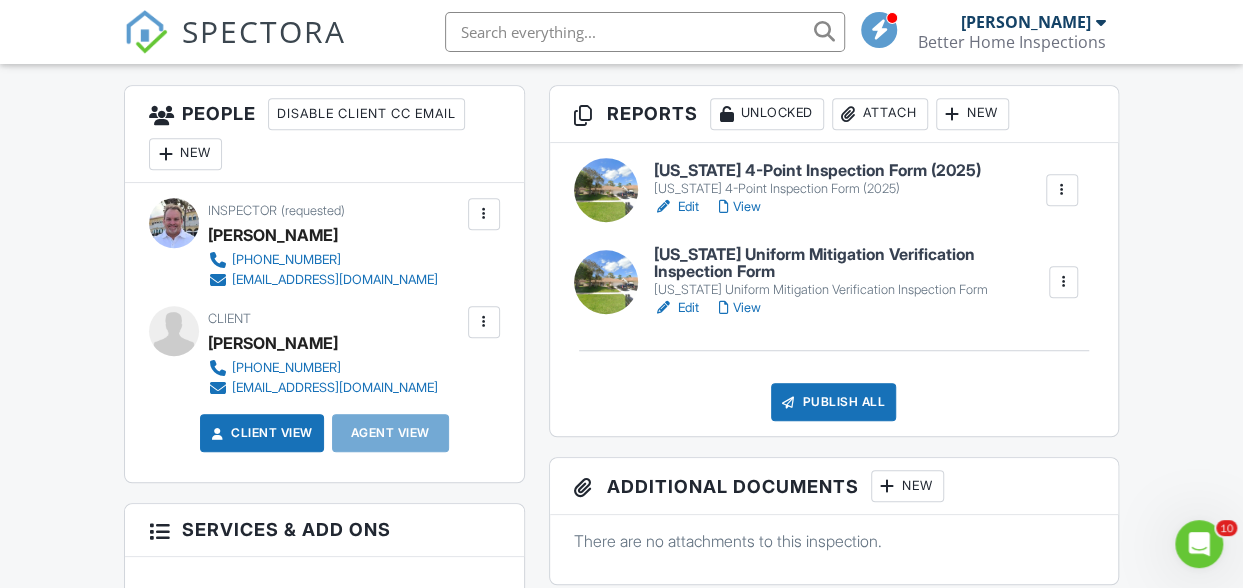 click on "Edit" at bounding box center (676, 207) 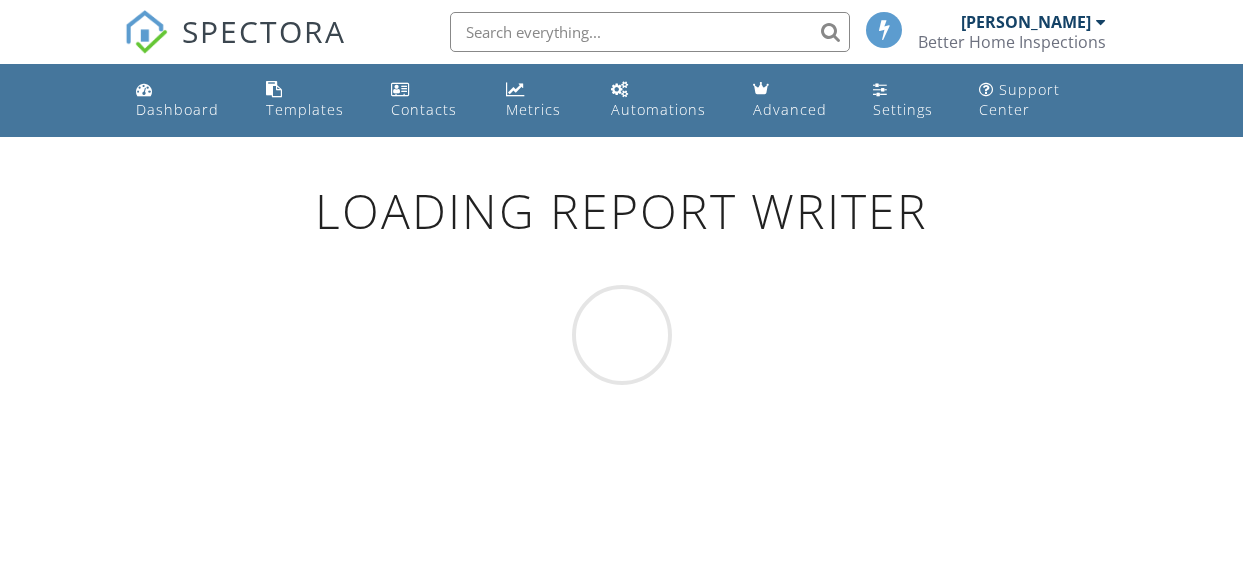 scroll, scrollTop: 0, scrollLeft: 0, axis: both 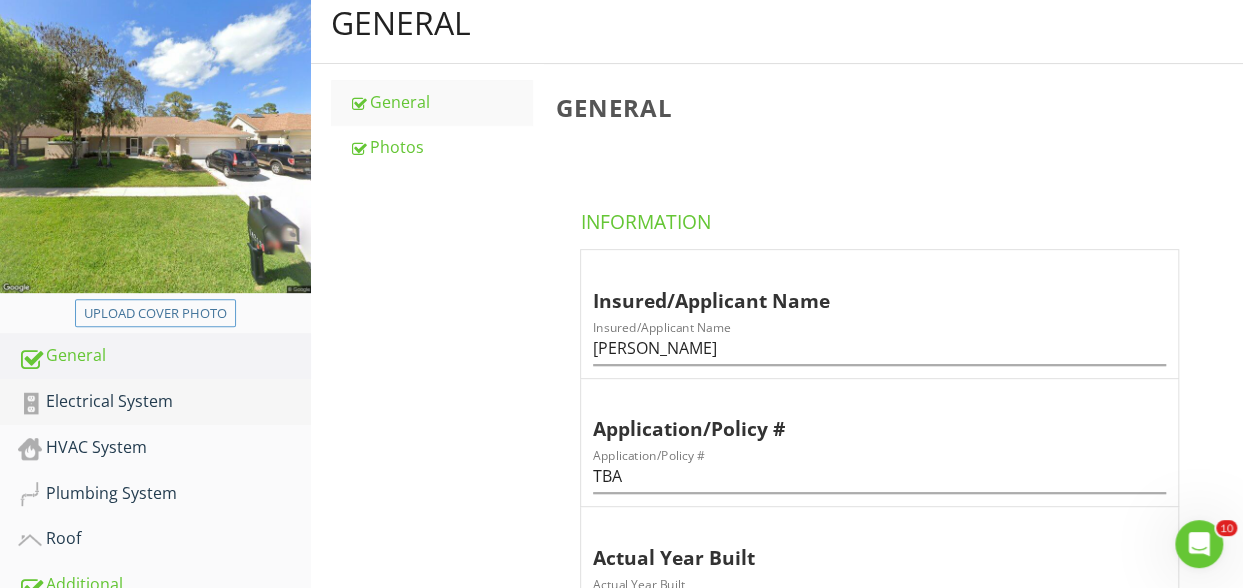 click on "Electrical System" at bounding box center [164, 402] 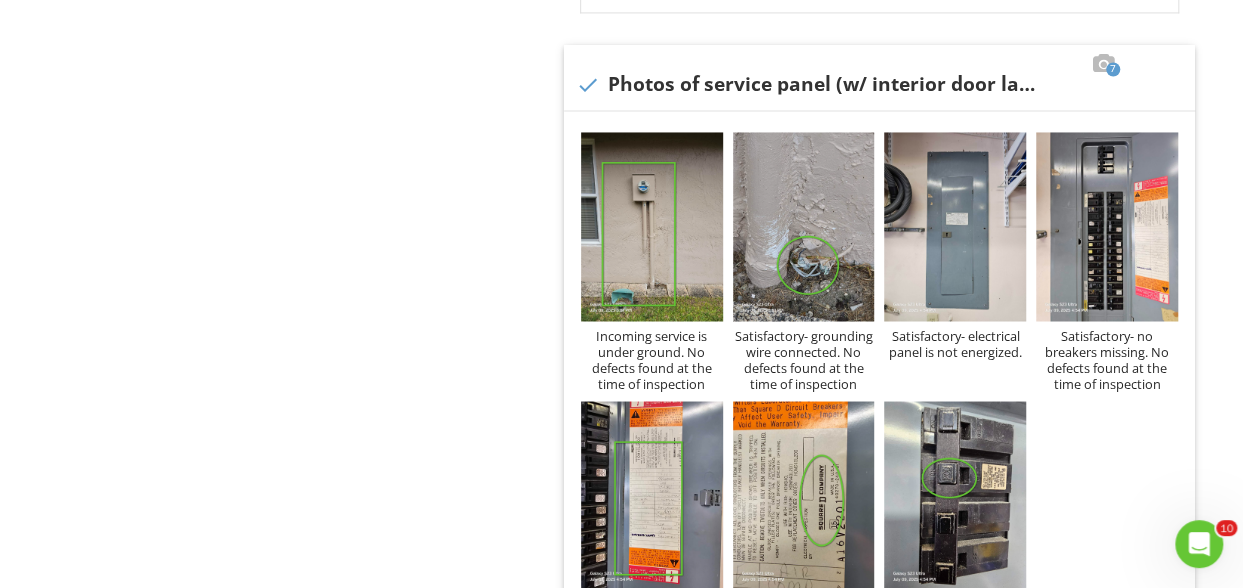 scroll, scrollTop: 1566, scrollLeft: 0, axis: vertical 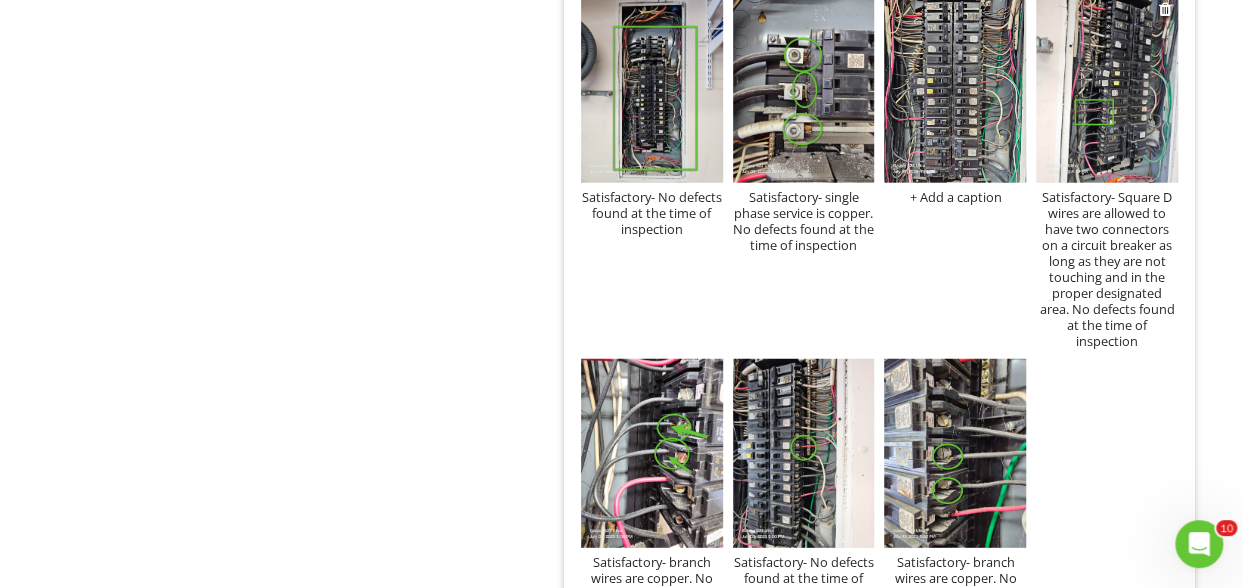 click on "Satisfactory- Square D wires are allowed to have two connectors on a circuit breaker as long as they are not touching and in the proper designated area. No defects found at the time of inspection" at bounding box center [1107, 269] 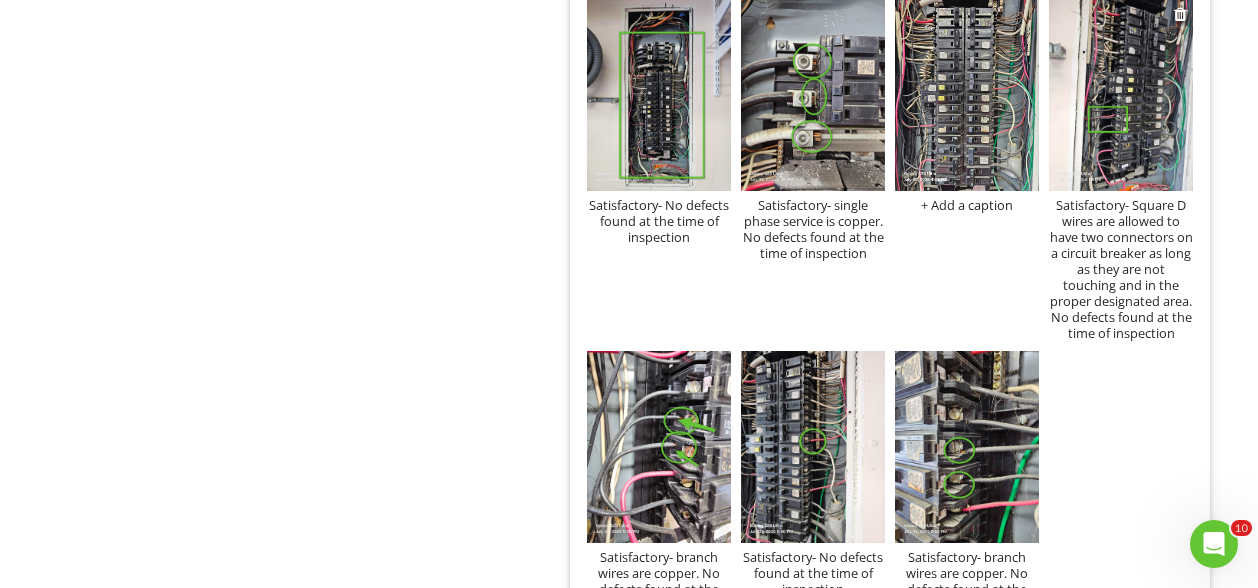 scroll, scrollTop: 0, scrollLeft: 0, axis: both 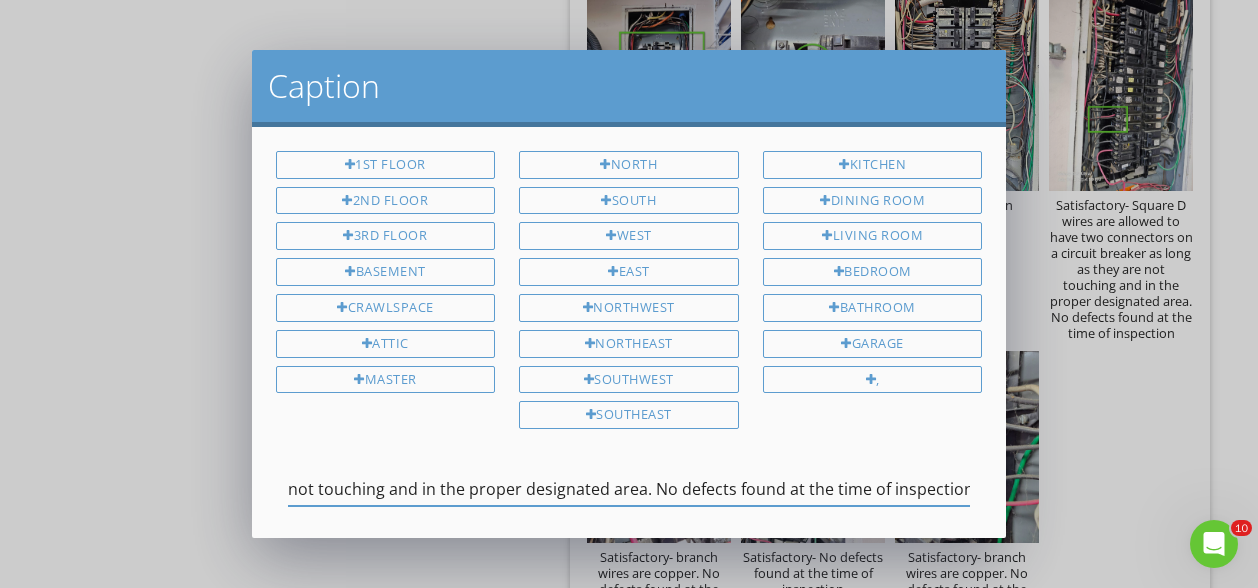 click on "Satisfactory- Square D wires are allowed to have two connectors on a circuit breaker as long as they are not touching and in the proper designated area. No defects found at the time of inspection" at bounding box center [629, 489] 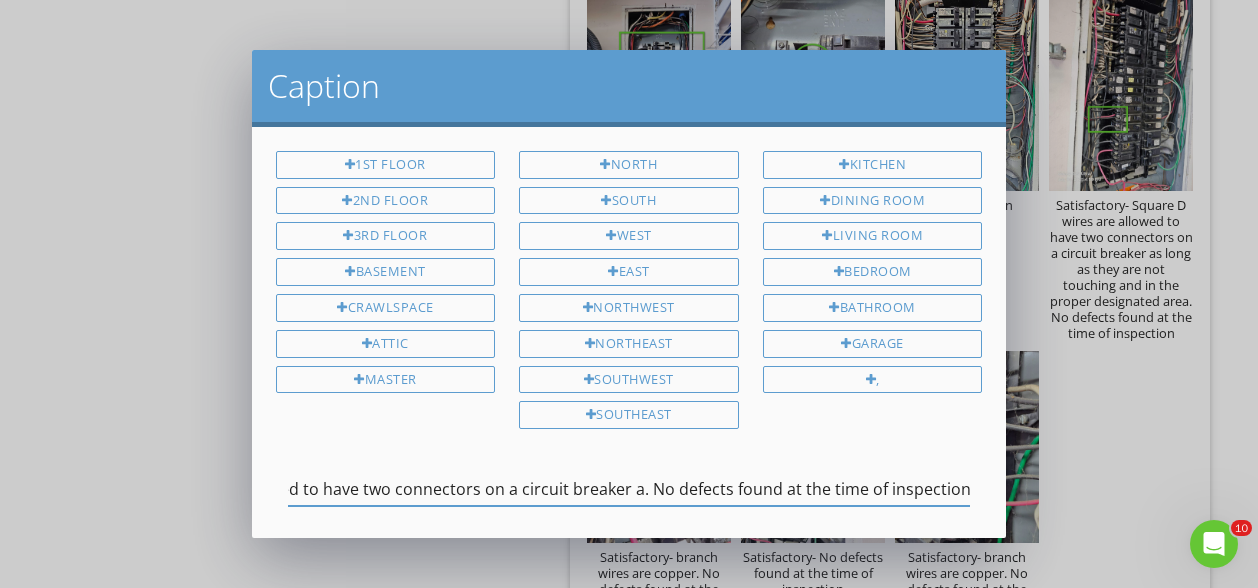 scroll, scrollTop: 0, scrollLeft: 298, axis: horizontal 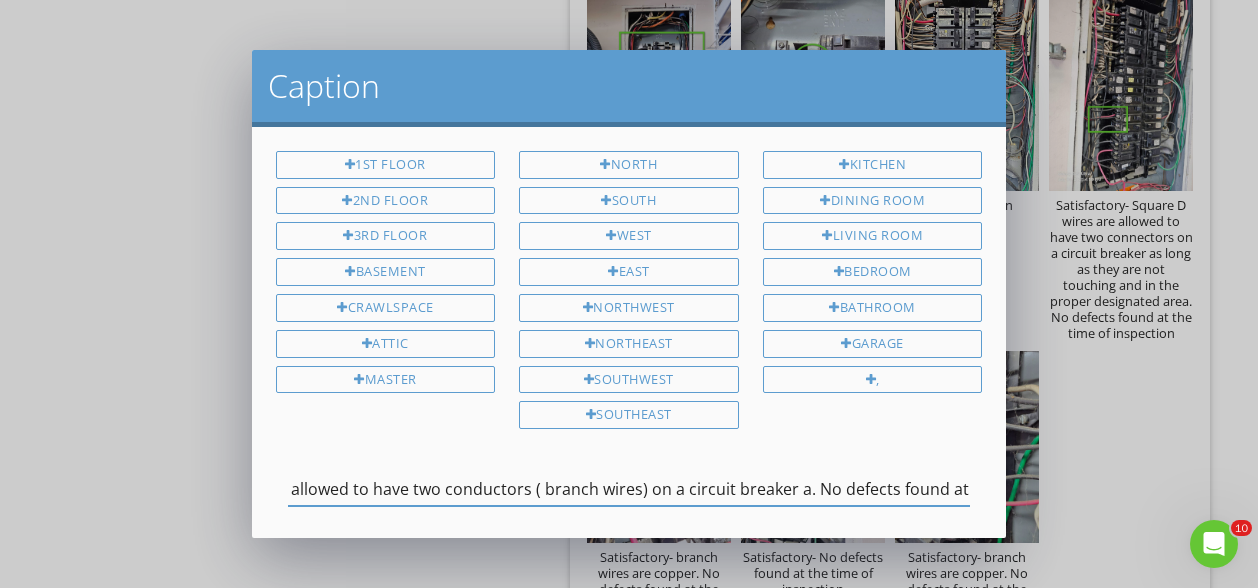 type on "Satisfactory- Square D wires are allowed to have two conductors ( branch wires) on a circuit breaker a. No defects found at the time of inspection" 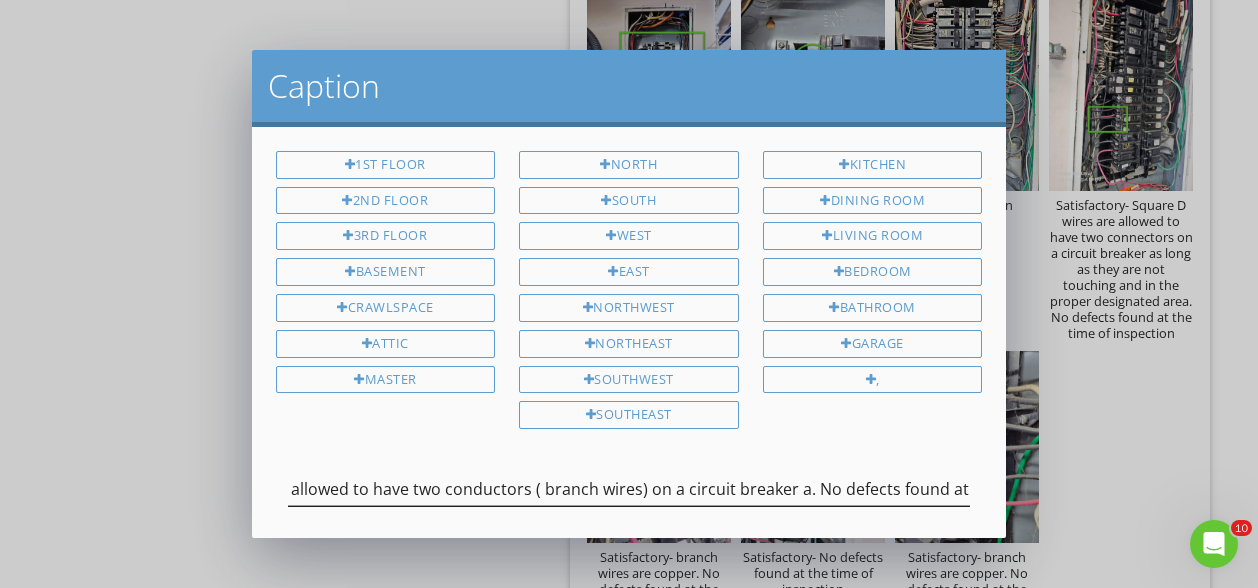 scroll, scrollTop: 0, scrollLeft: 0, axis: both 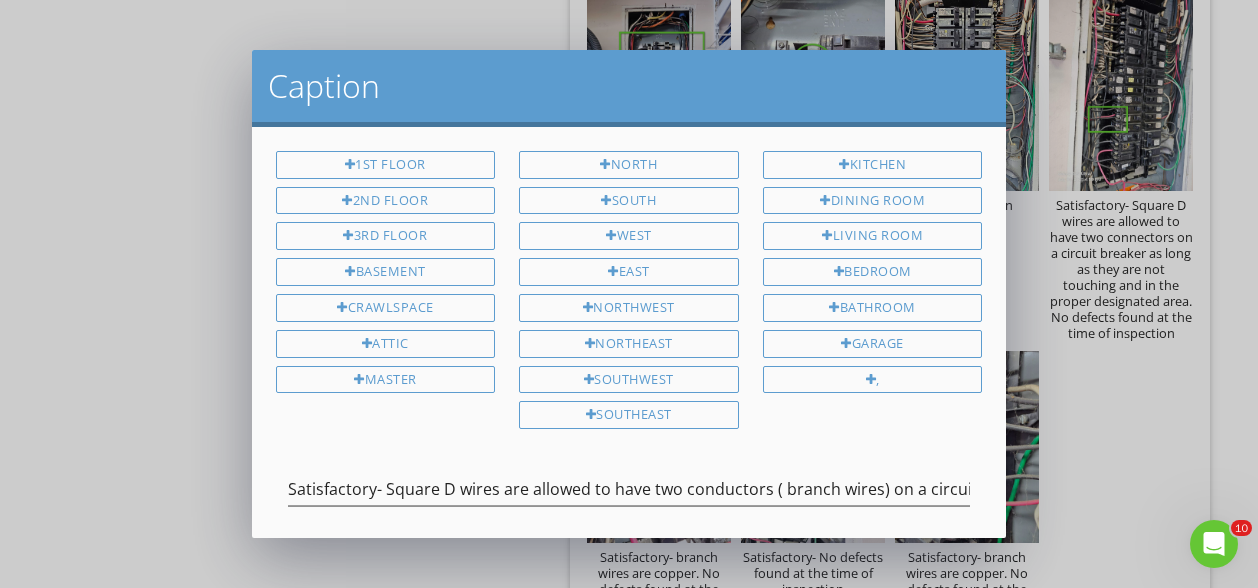 click at bounding box center (629, 520) 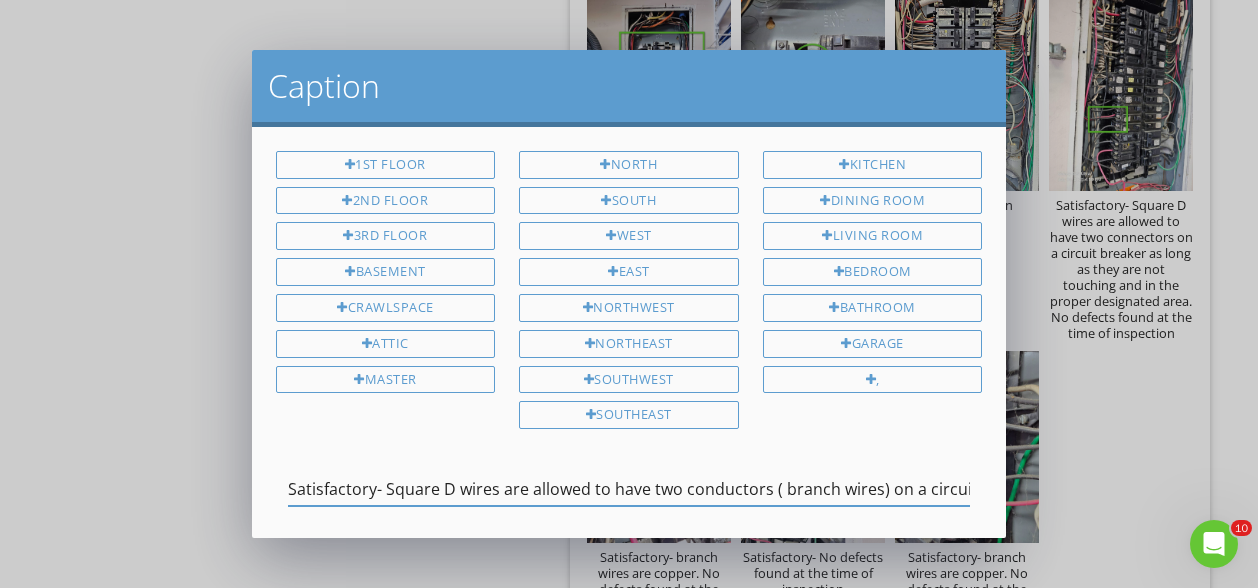 drag, startPoint x: 917, startPoint y: 483, endPoint x: 930, endPoint y: 491, distance: 15.264338 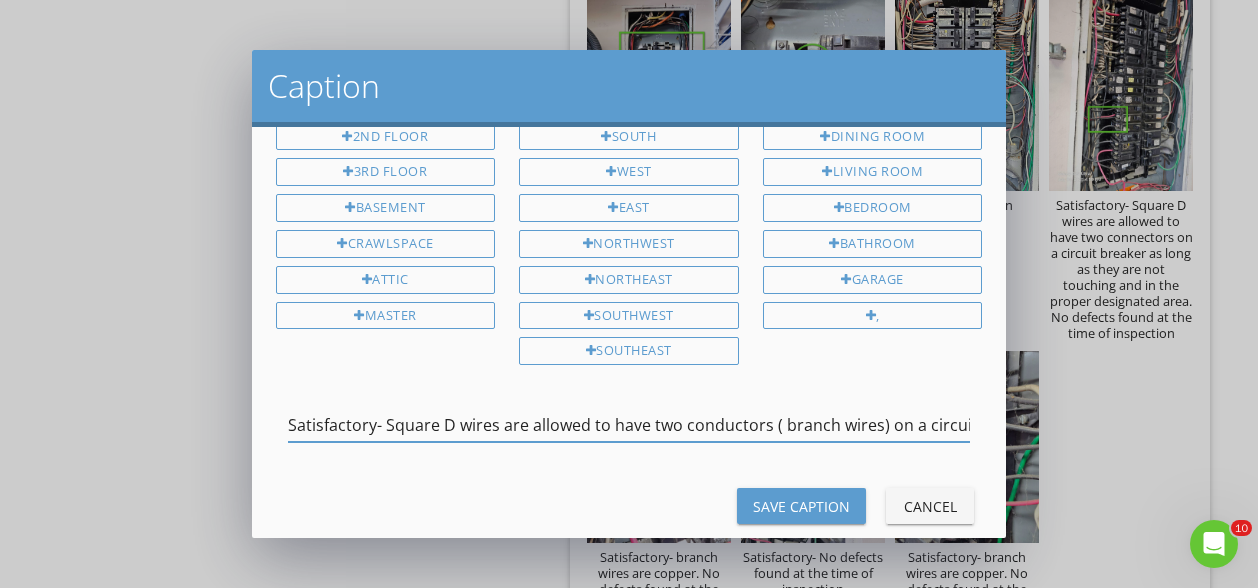 scroll, scrollTop: 65, scrollLeft: 0, axis: vertical 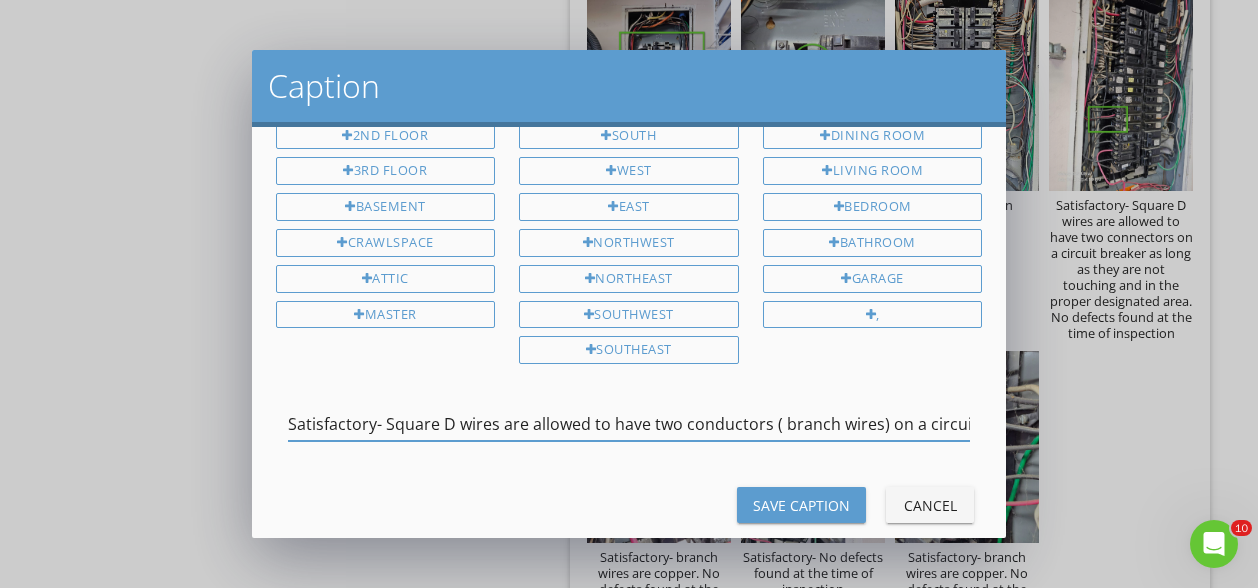 click on "Save Caption" at bounding box center [801, 505] 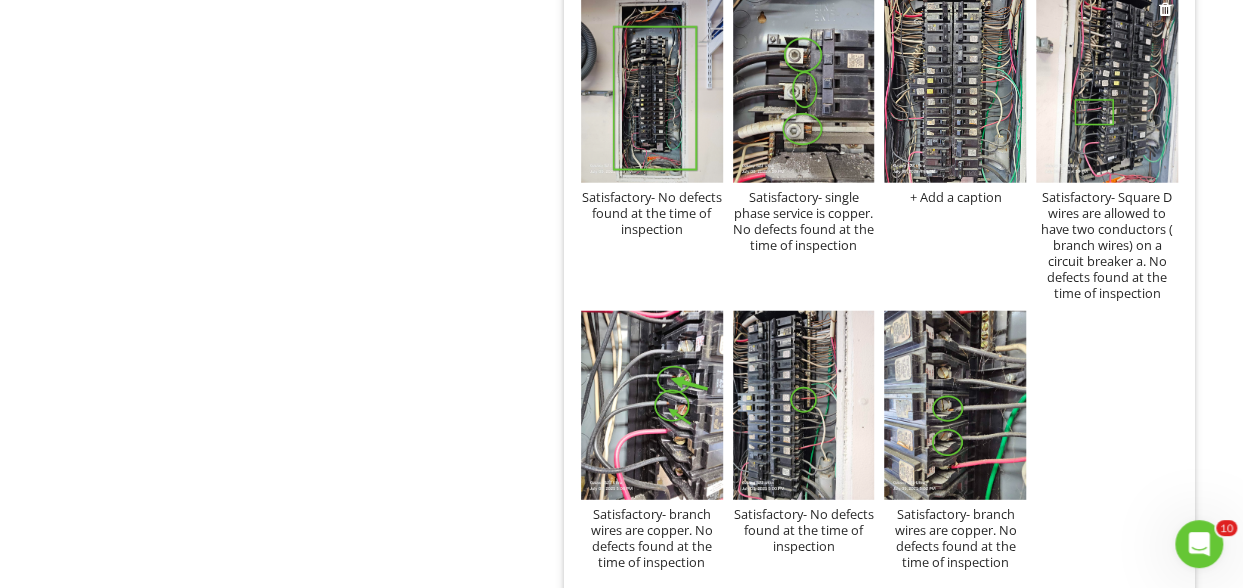 click on "Satisfactory- Square D wires are allowed to have two conductors ( branch wires) on a circuit breaker a. No defects found at the time of inspection" at bounding box center [1107, 245] 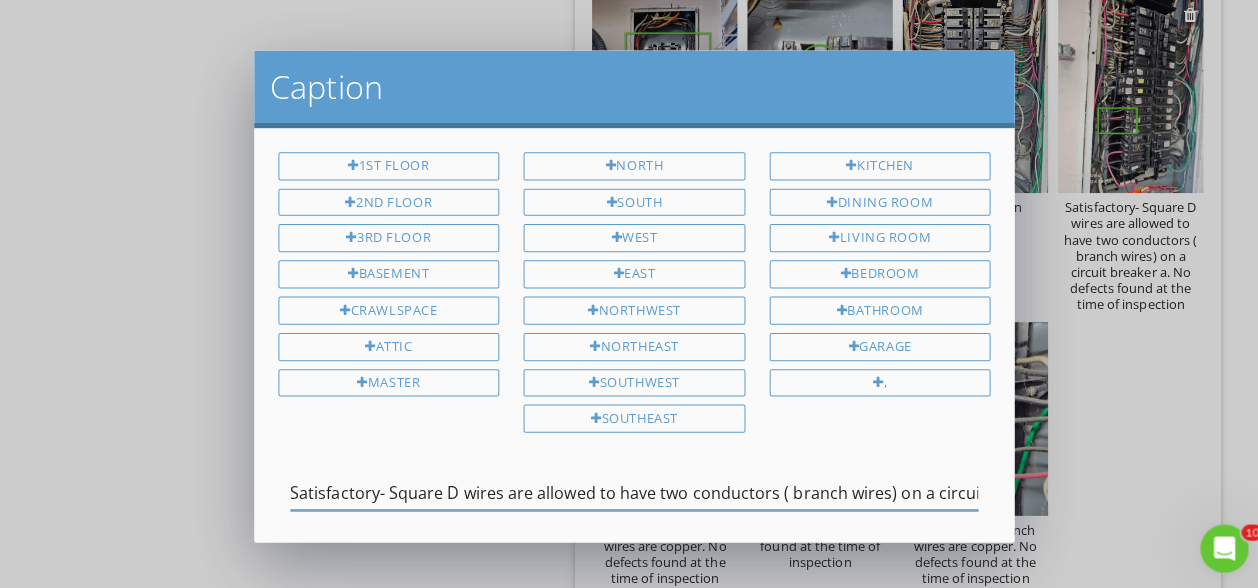 scroll, scrollTop: 0, scrollLeft: 0, axis: both 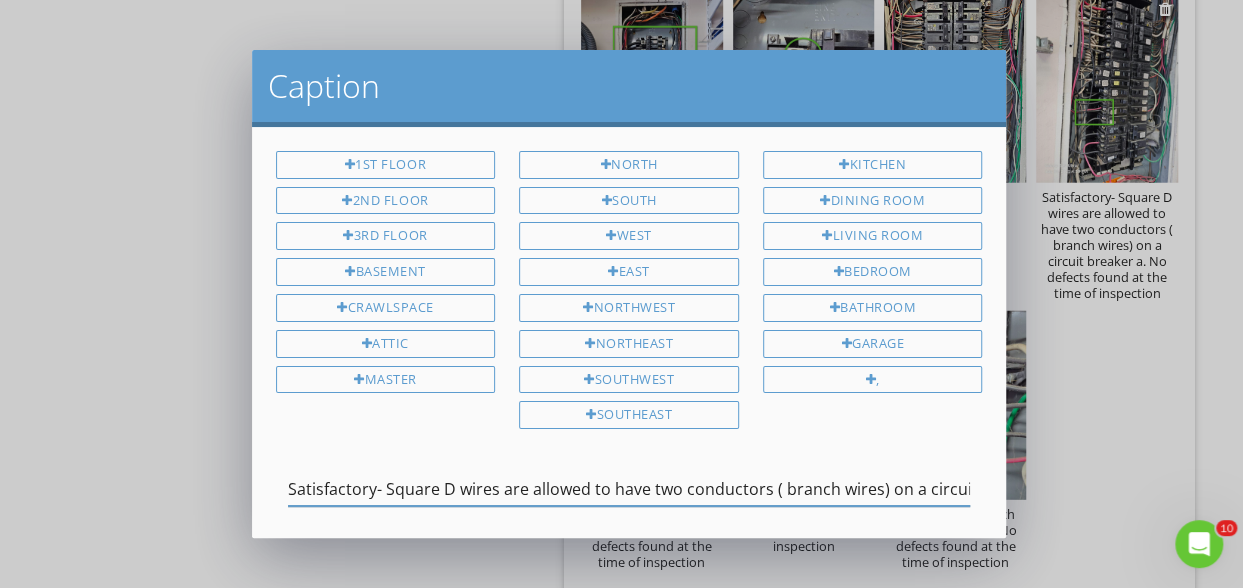 click on "Caption
1st Floor
2nd Floor
3rd Floor
Basement
Crawlspace
Attic
Master
North
South
West
East
Northwest
Northeast
Southwest
Southeast
Kitchen
Dining Room
Living Room
Bedroom
Bathroom
Garage
,
Satisfactory- Square D wires are allowed to have two conductors ( branch wires) on a circuit breaker a. No defects found at the time of inspection    Save Caption     Cancel" at bounding box center [621, 294] 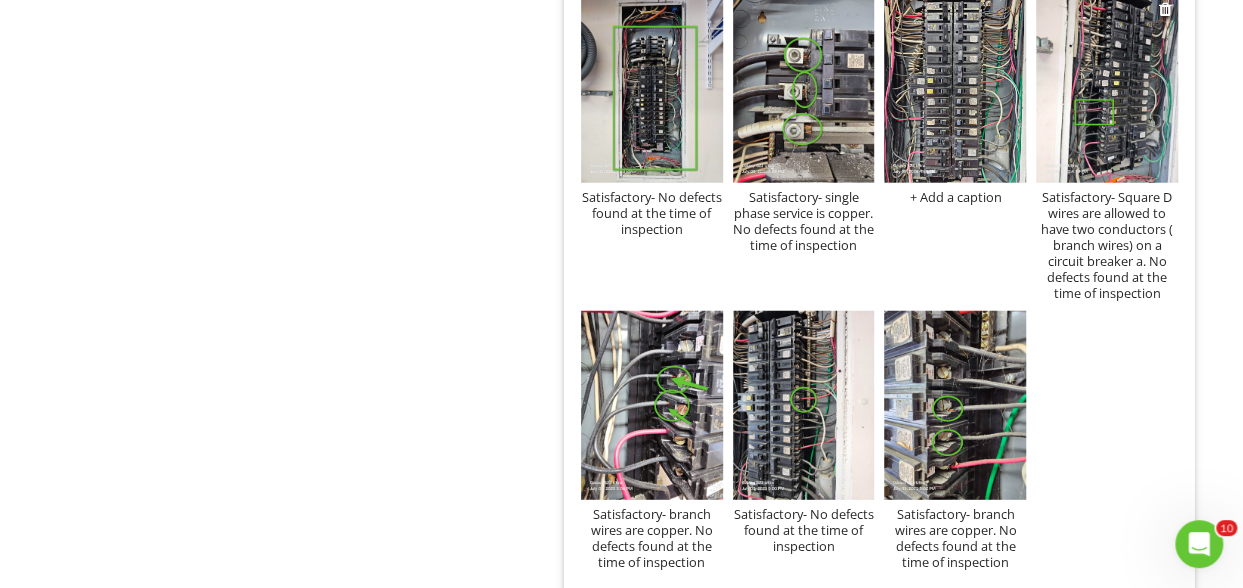 click on "Satisfactory- Square D wires are allowed to have two conductors ( branch wires) on a circuit breaker a. No defects found at the time of inspection" at bounding box center (1107, 245) 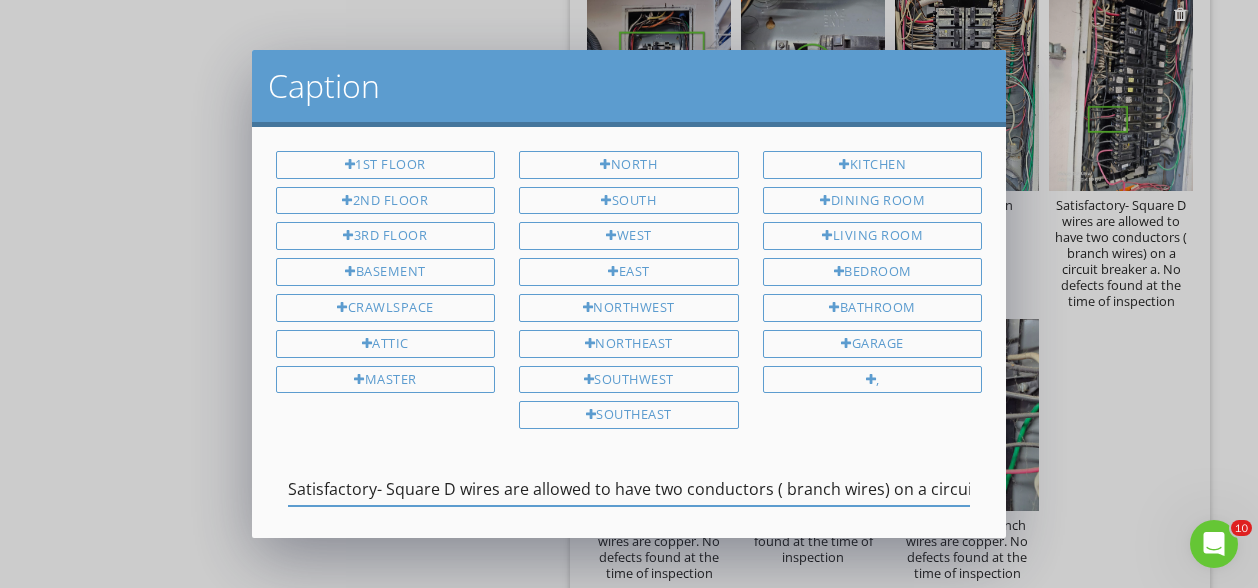 scroll, scrollTop: 0, scrollLeft: 413, axis: horizontal 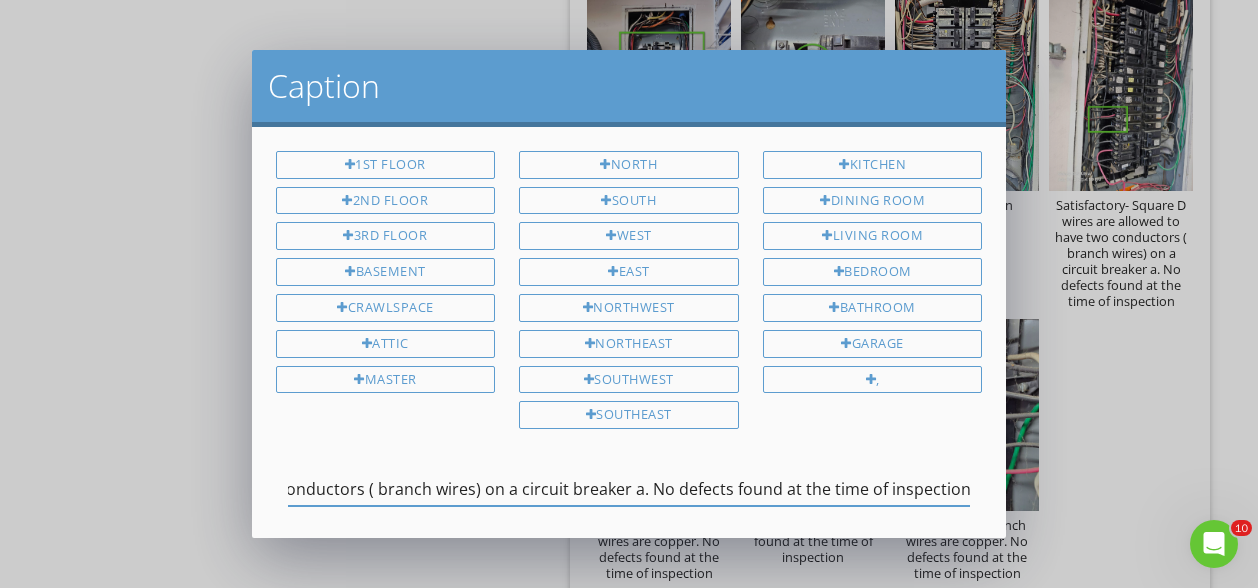 click on "Satisfactory- Square D wires are allowed to have two conductors ( branch wires) on a circuit breaker a. No defects found at the time of inspection" at bounding box center (629, 489) 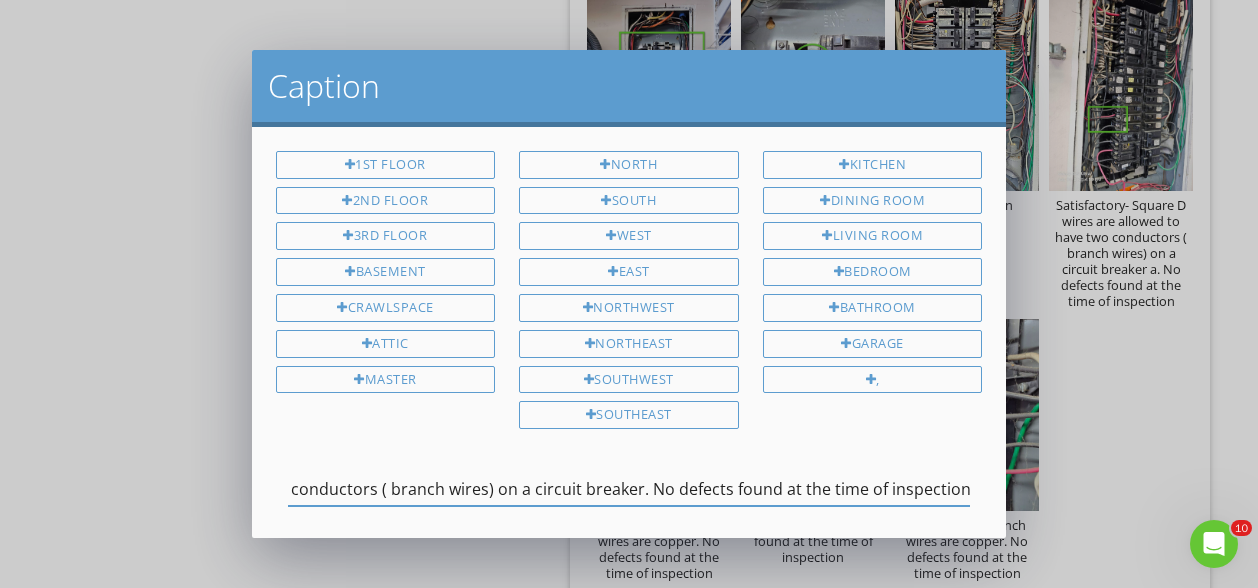 scroll, scrollTop: 0, scrollLeft: 400, axis: horizontal 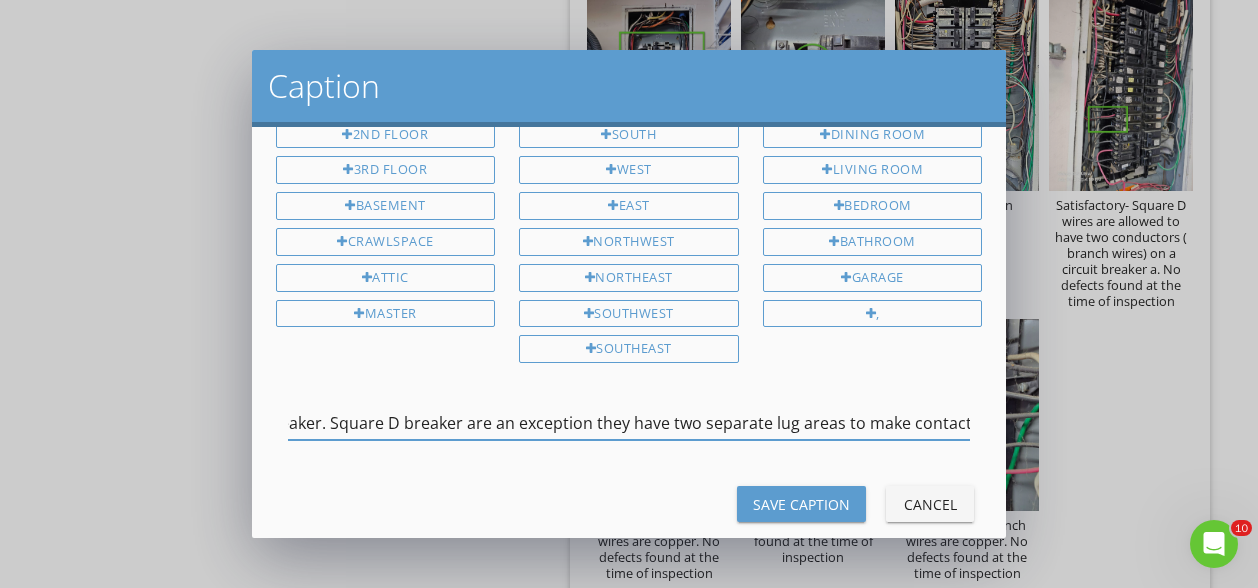 type on "Satisfactory- Square D wires are allowed to have two conductors ( branch wires) on a circuit breaker. Square D breaker are an exception they have two separate lug areas to make contact. No defects found at the time of inspection" 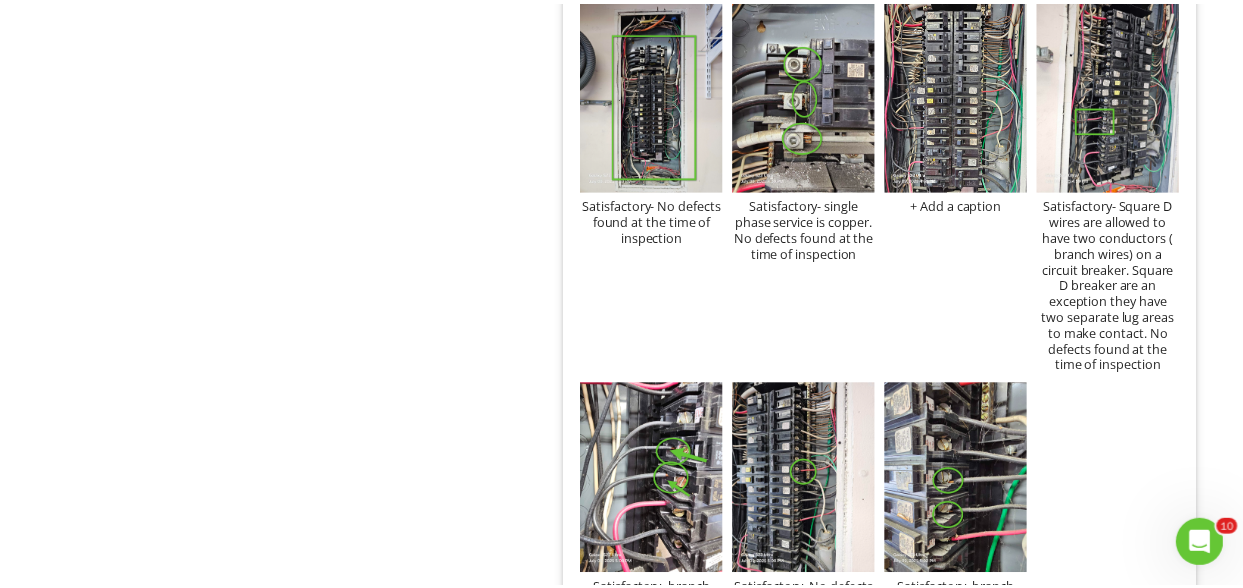 scroll, scrollTop: 0, scrollLeft: 0, axis: both 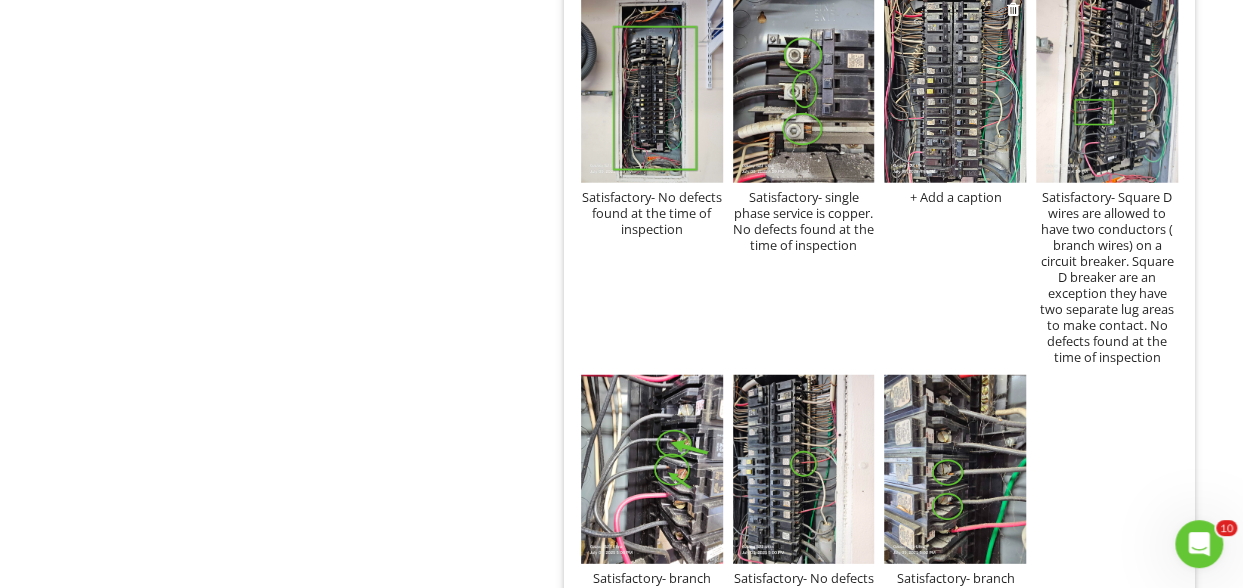 click at bounding box center (955, 88) 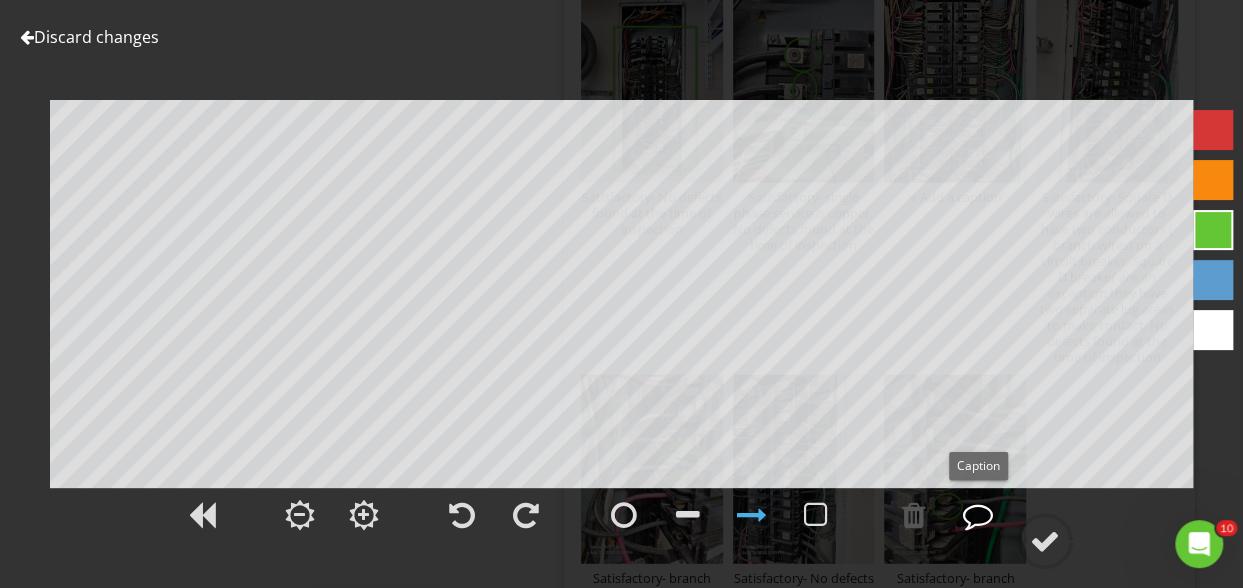 click at bounding box center (978, 515) 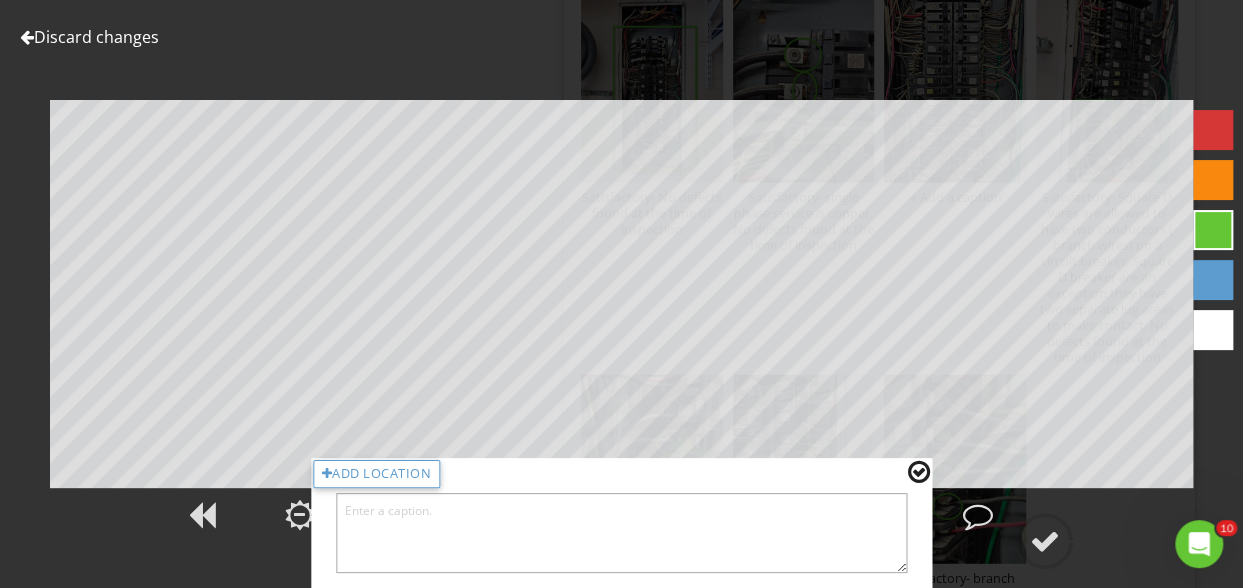 click at bounding box center [622, 533] 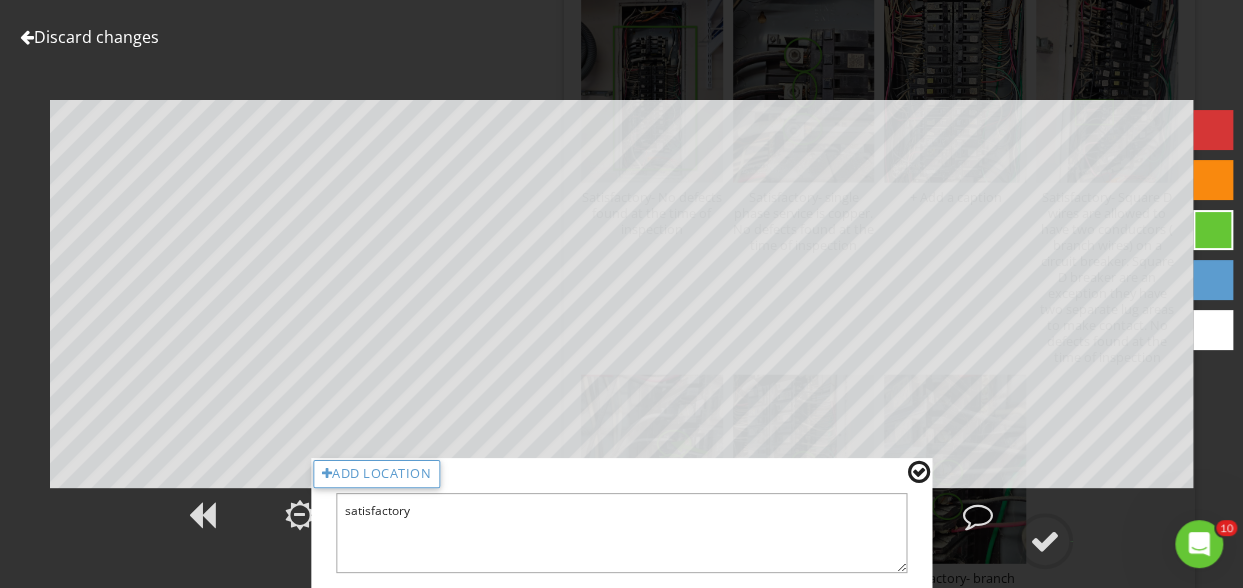 type on "satisfactory" 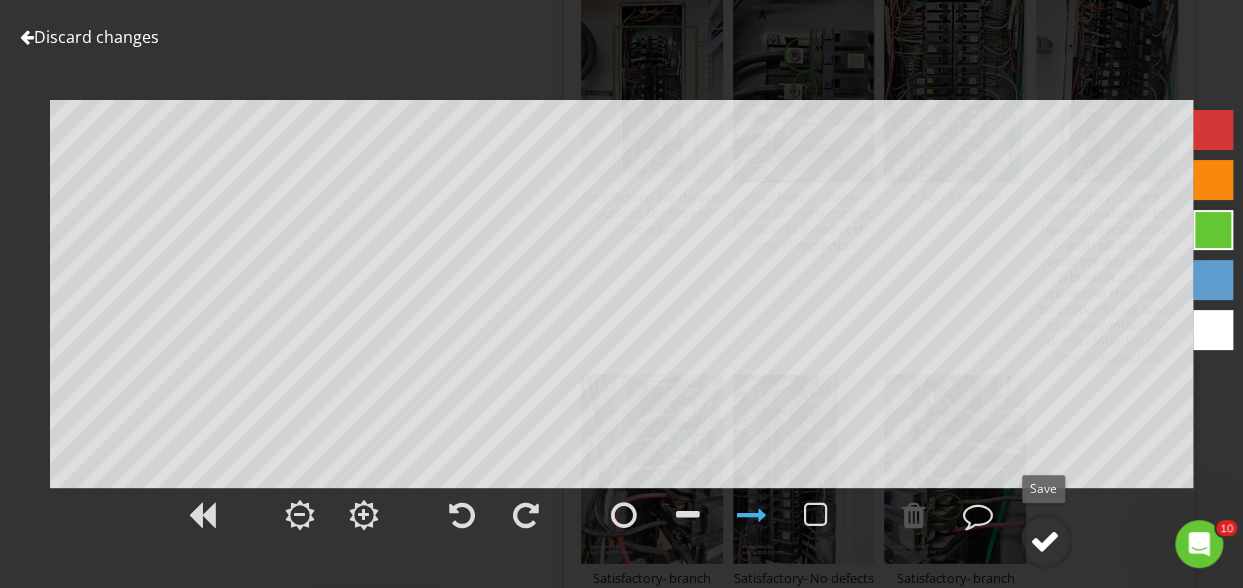 click at bounding box center [1045, 541] 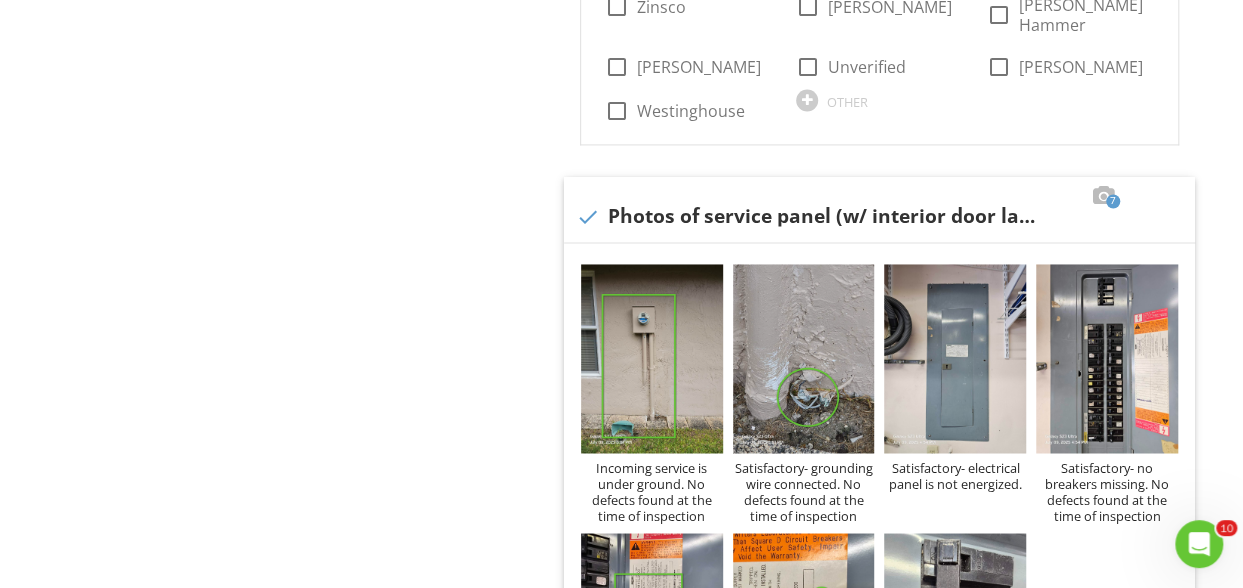 scroll, scrollTop: 1424, scrollLeft: 0, axis: vertical 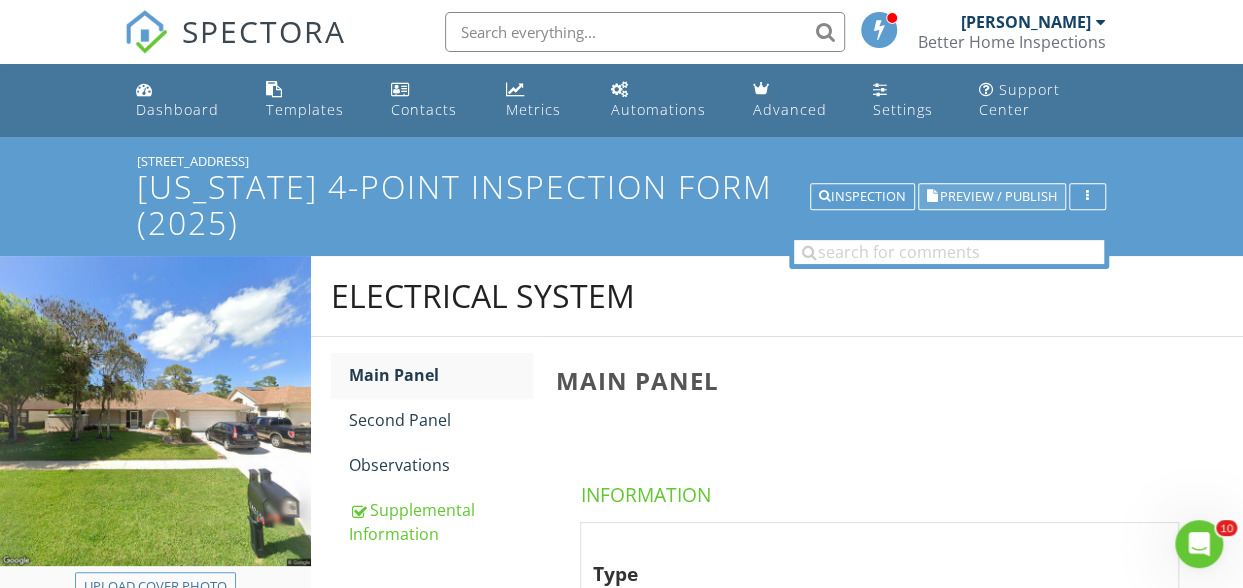 click on "Preview / Publish" at bounding box center [998, 196] 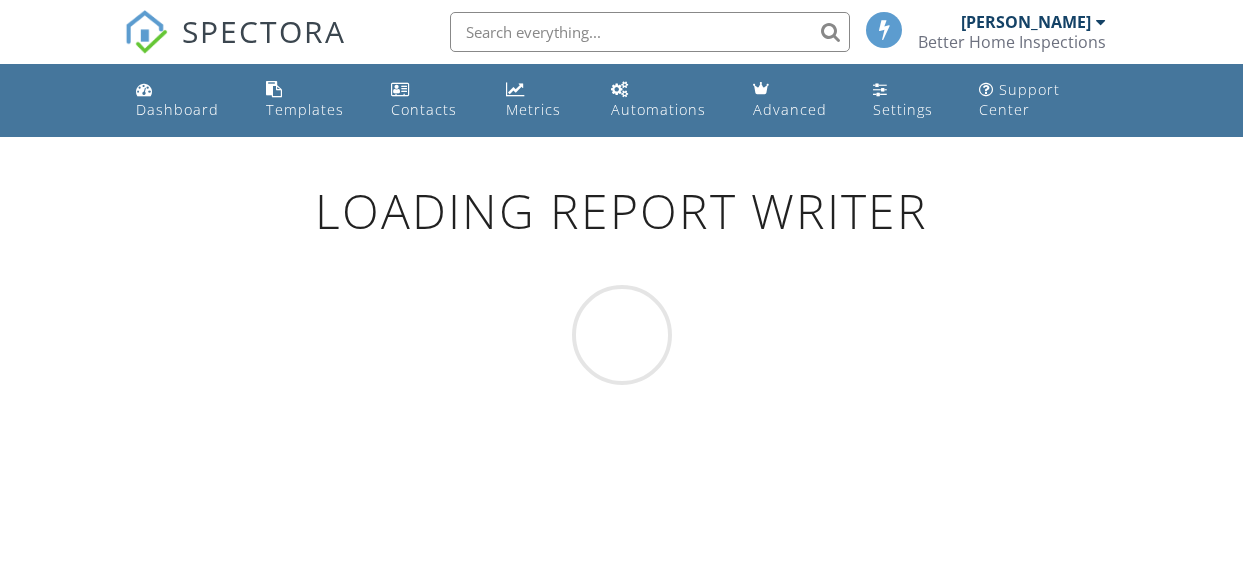 scroll, scrollTop: 0, scrollLeft: 0, axis: both 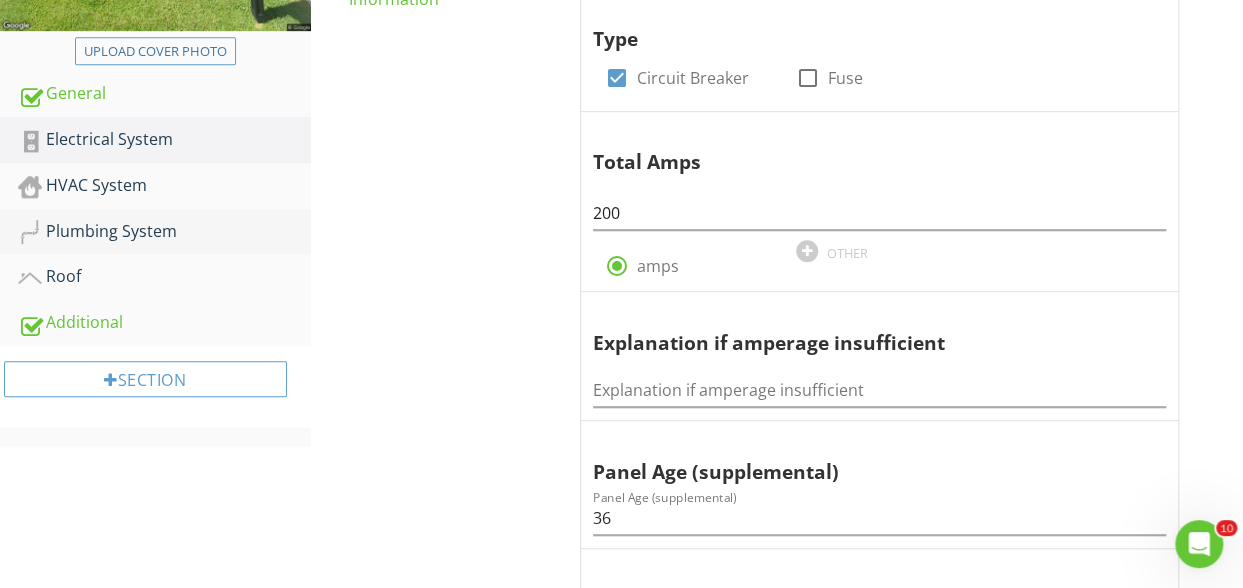 click on "Plumbing System" at bounding box center [164, 232] 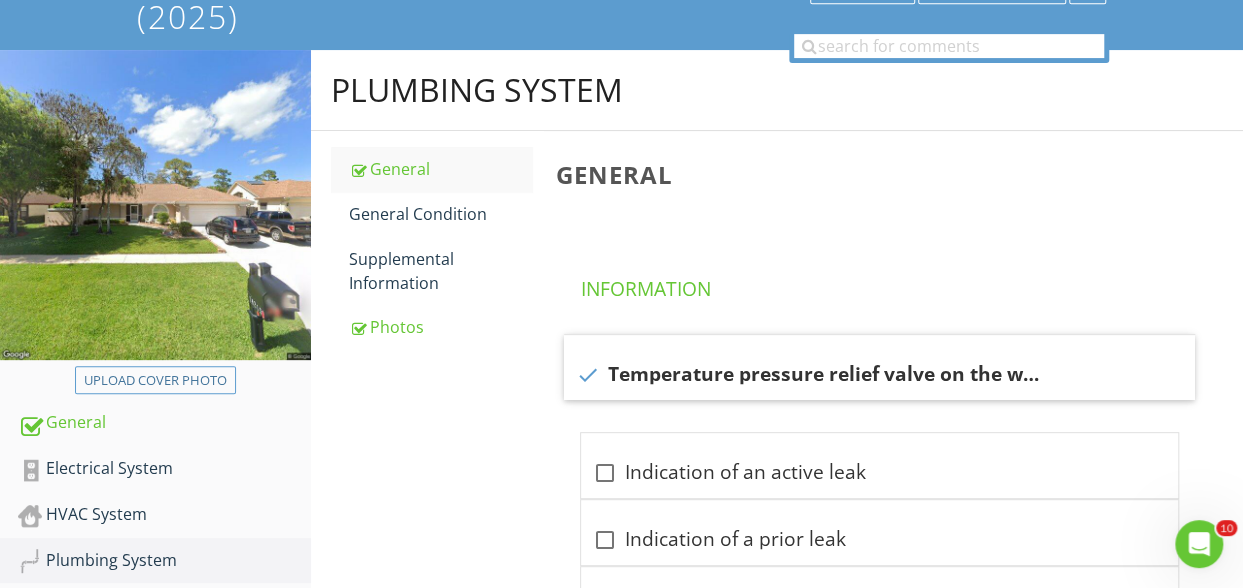 scroll, scrollTop: 161, scrollLeft: 0, axis: vertical 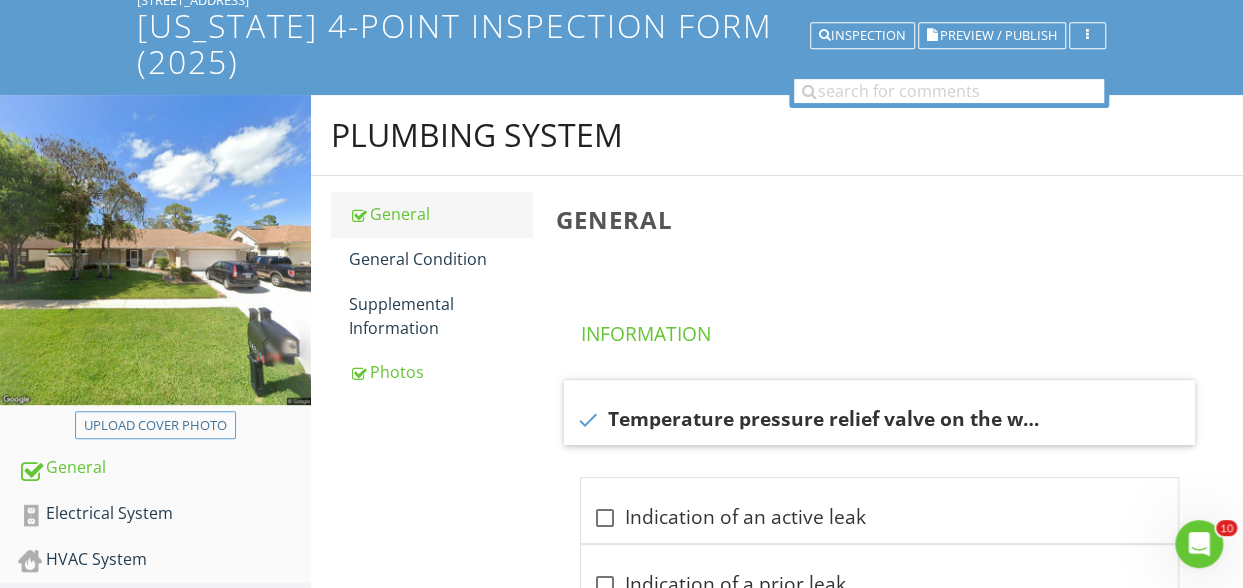 click on "General" at bounding box center [440, 214] 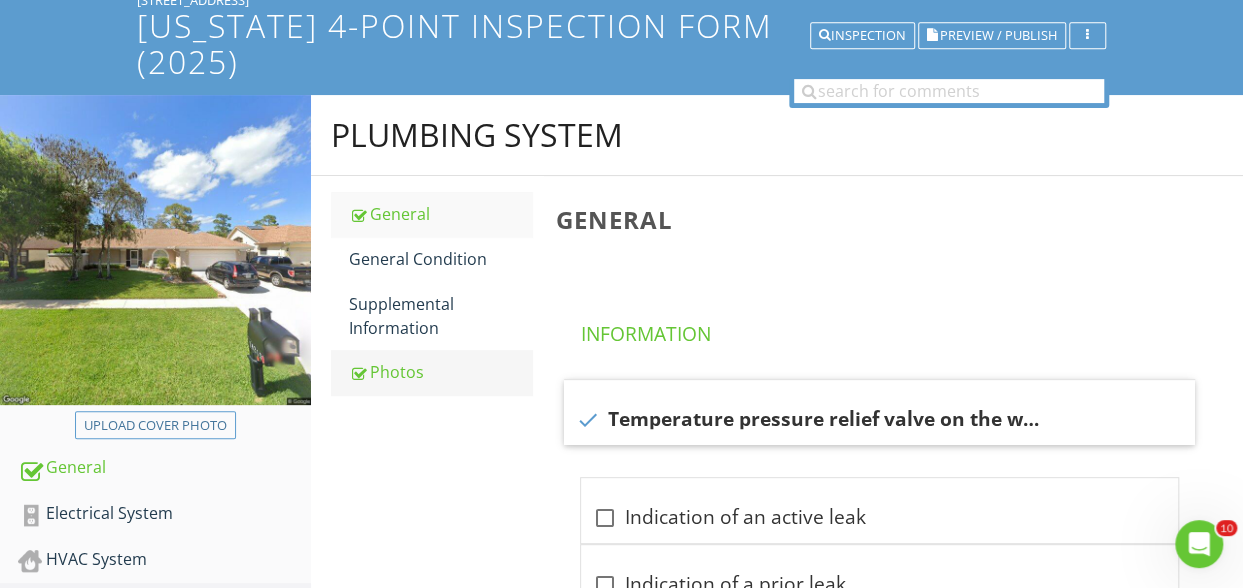 click on "Photos" at bounding box center [440, 372] 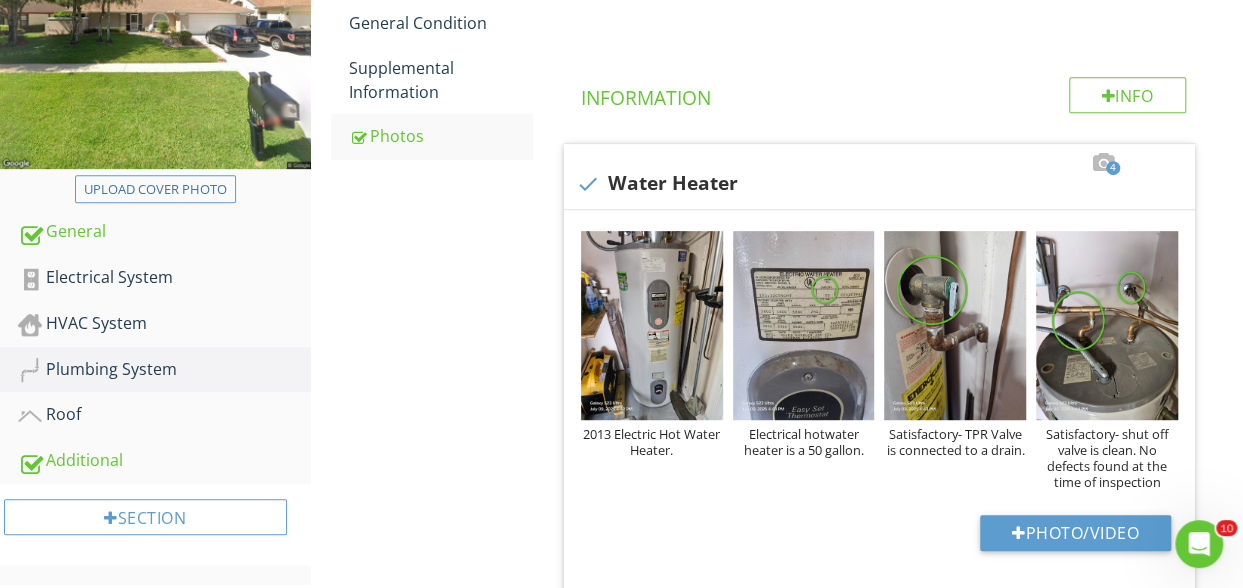 scroll, scrollTop: 376, scrollLeft: 0, axis: vertical 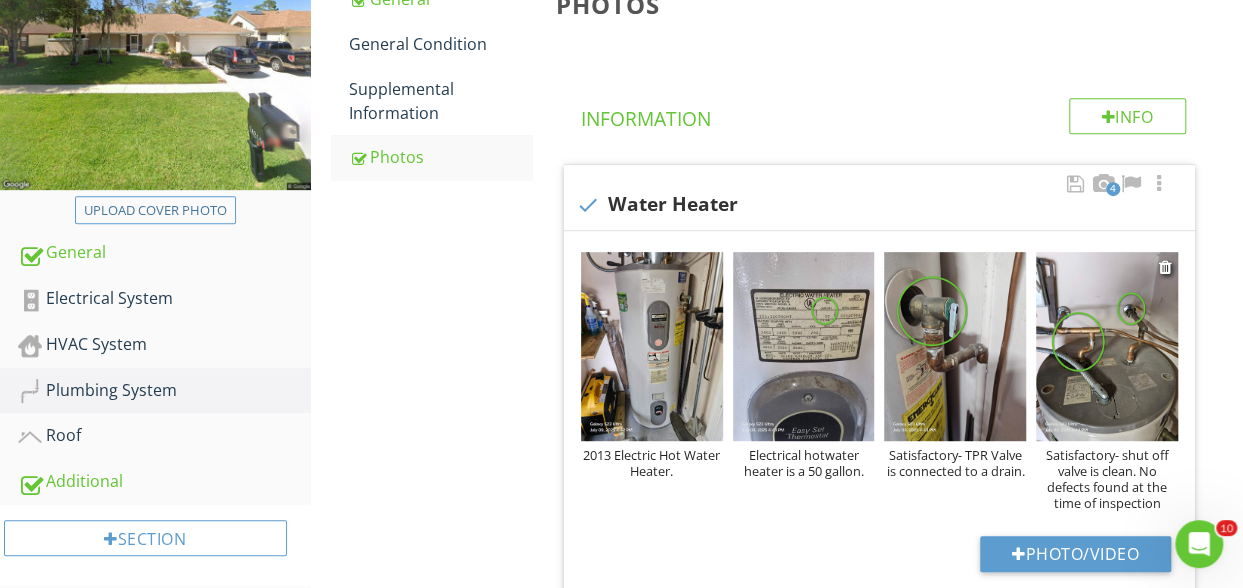 click at bounding box center [1107, 346] 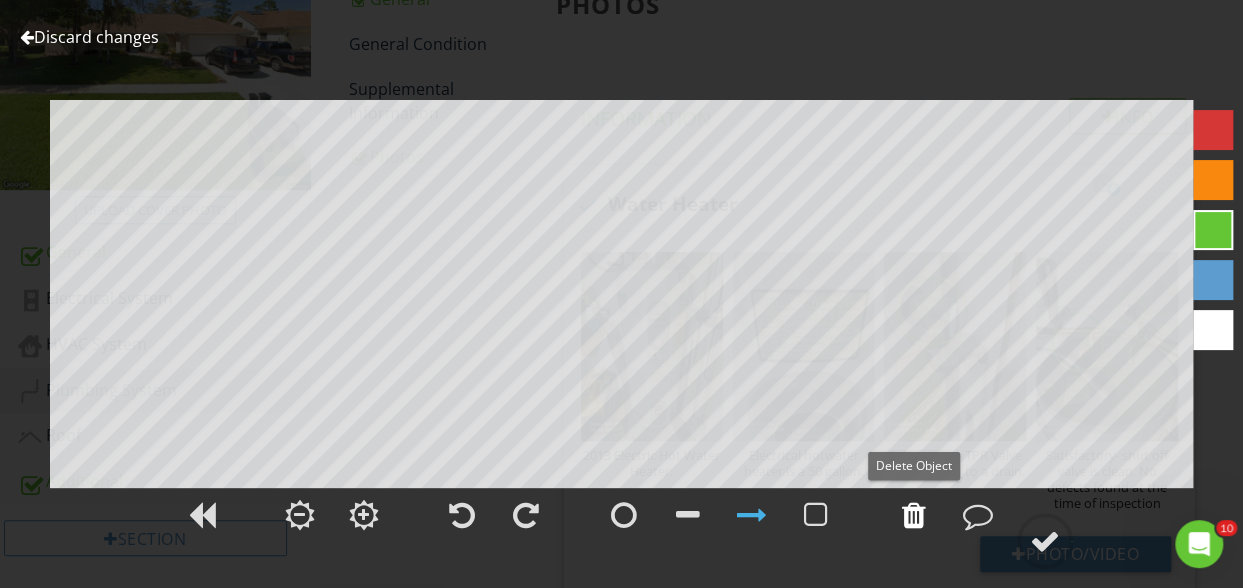 click at bounding box center [914, 515] 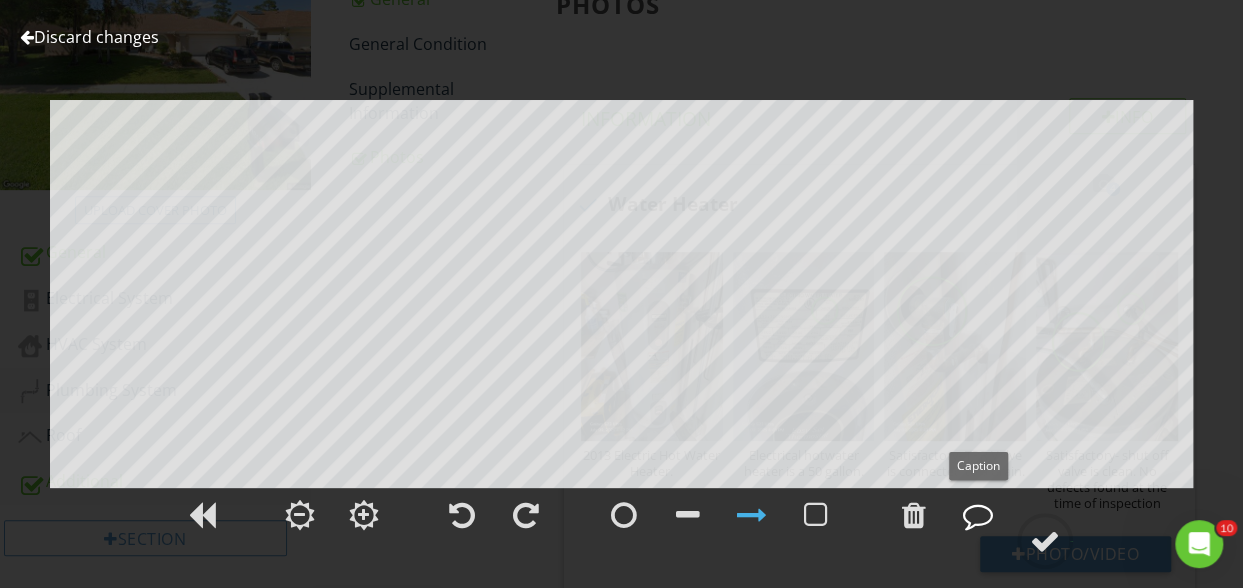 click at bounding box center (978, 515) 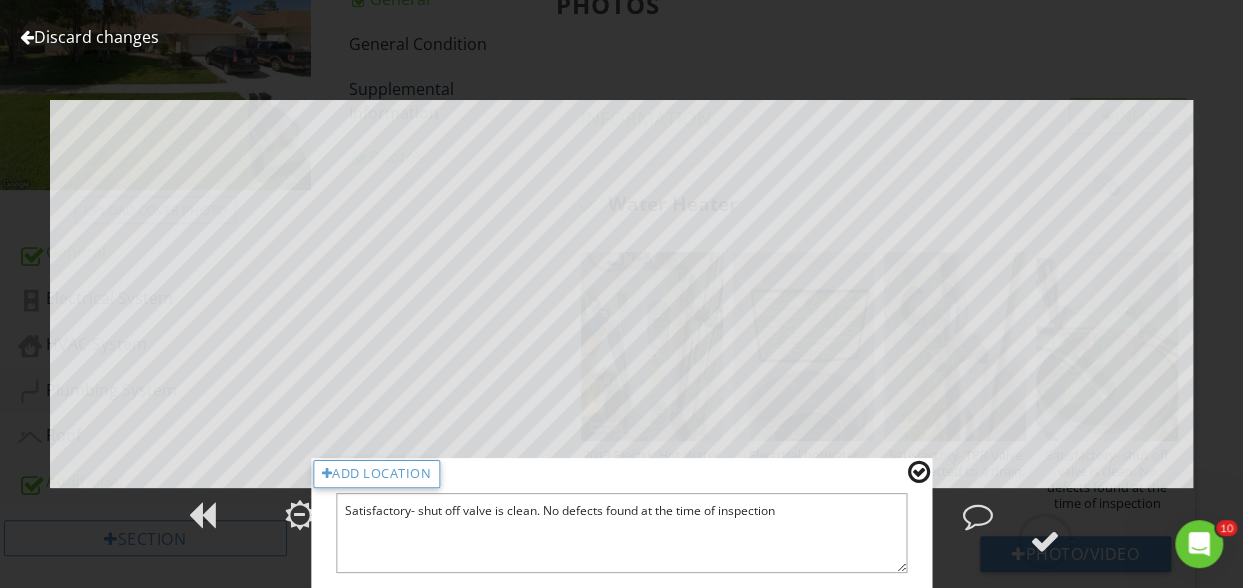 click on "Satisfactory- shut off valve is clean. No defects found at the time of inspection" at bounding box center [622, 533] 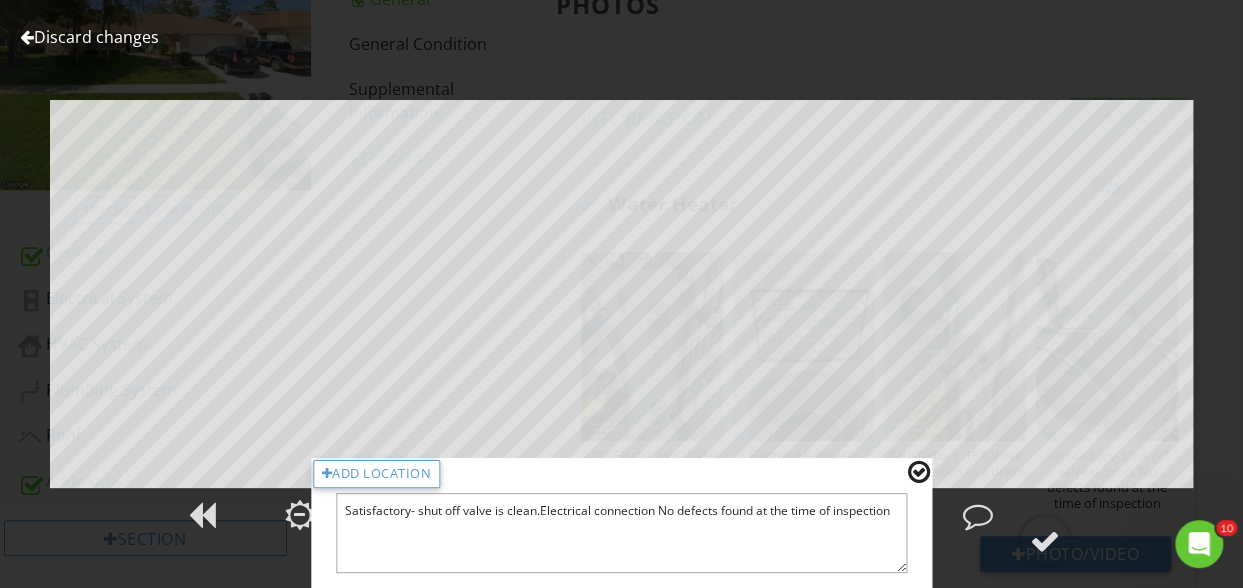 drag, startPoint x: 539, startPoint y: 511, endPoint x: 554, endPoint y: 506, distance: 15.811388 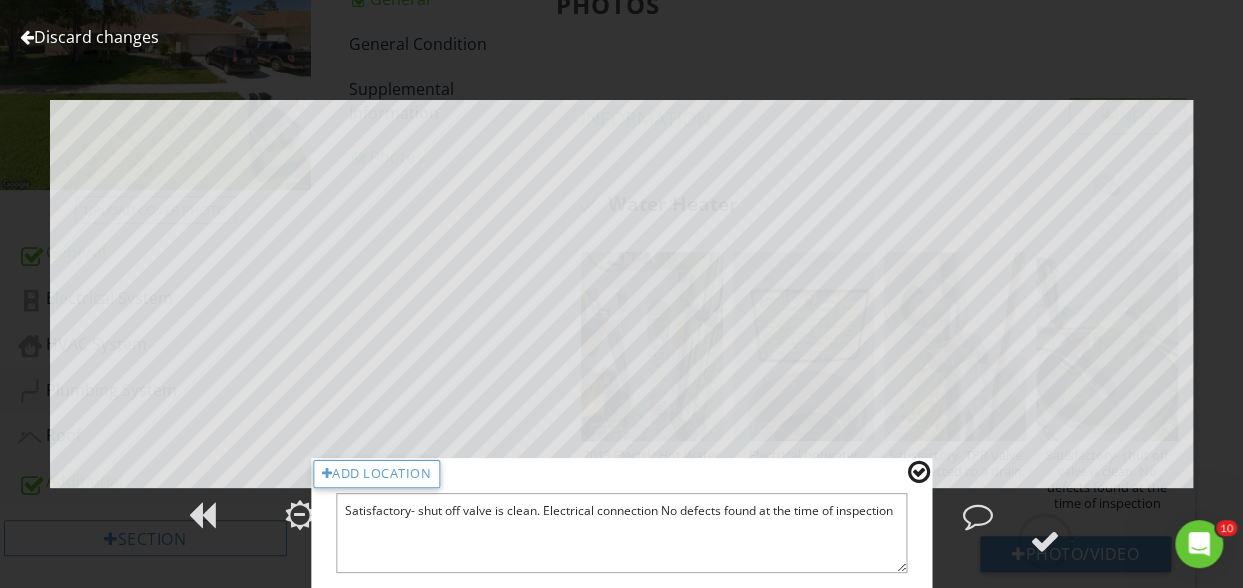 click on "Satisfactory- shut off valve is clean. Electrical connection No defects found at the time of inspection" at bounding box center [622, 533] 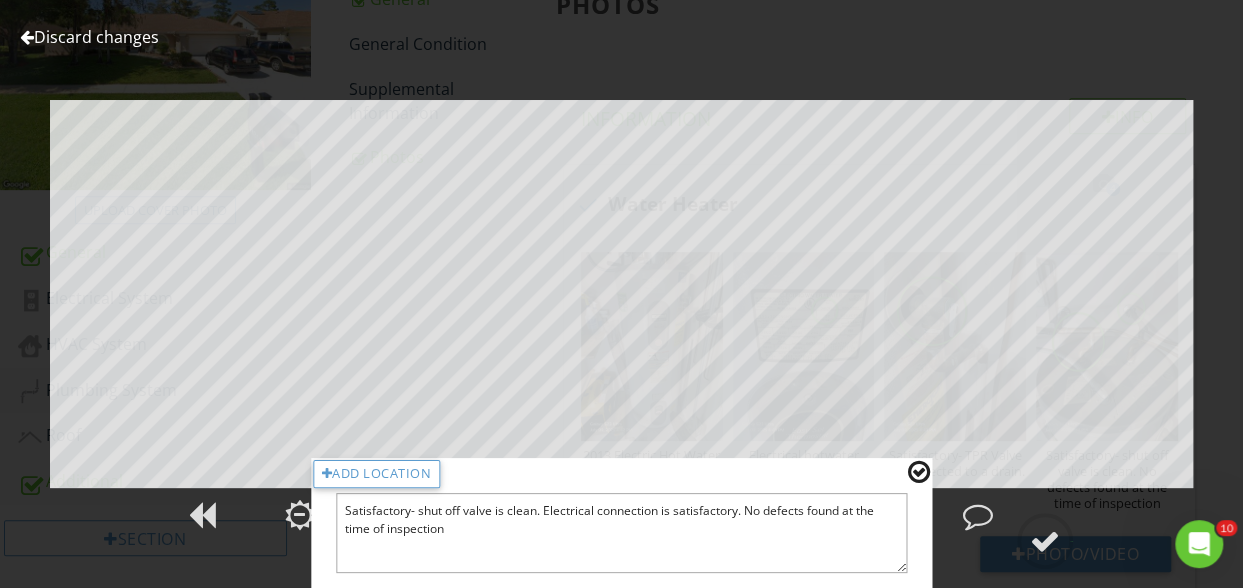 type on "Satisfactory- shut off valve is clean. Electrical connection is satisfactory. No defects found at the time of inspection" 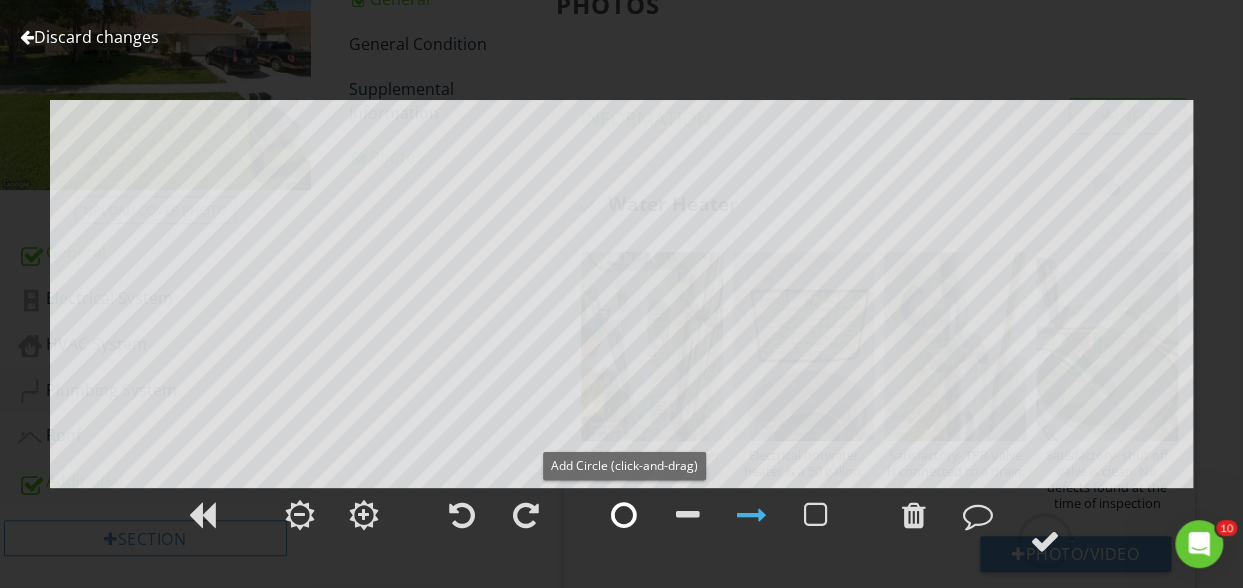 click at bounding box center [624, 515] 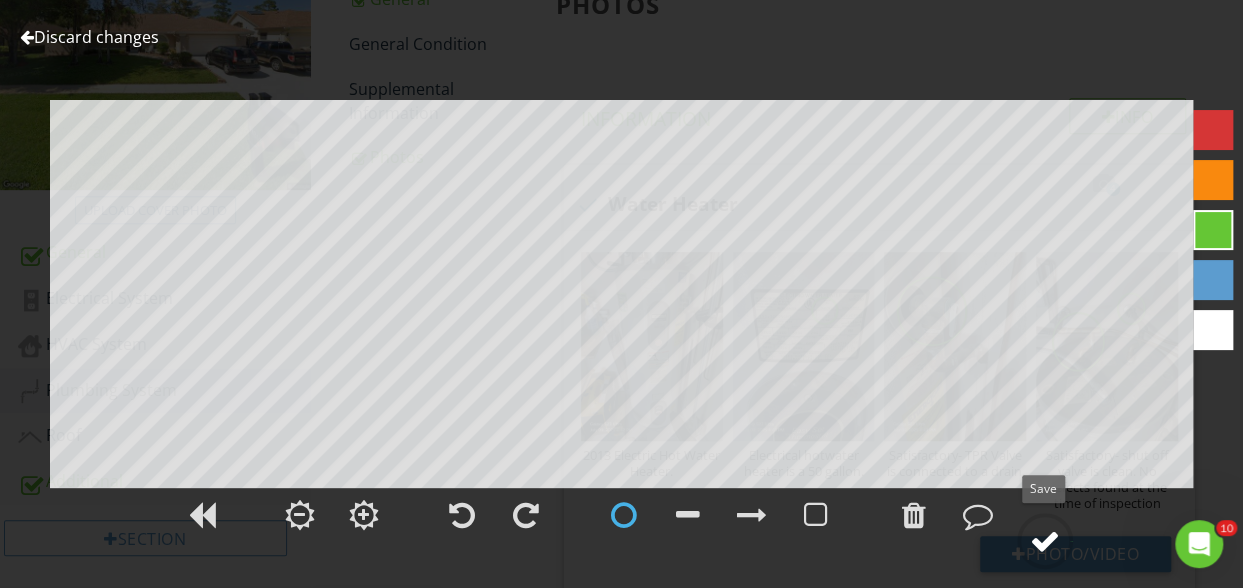click at bounding box center [1045, 541] 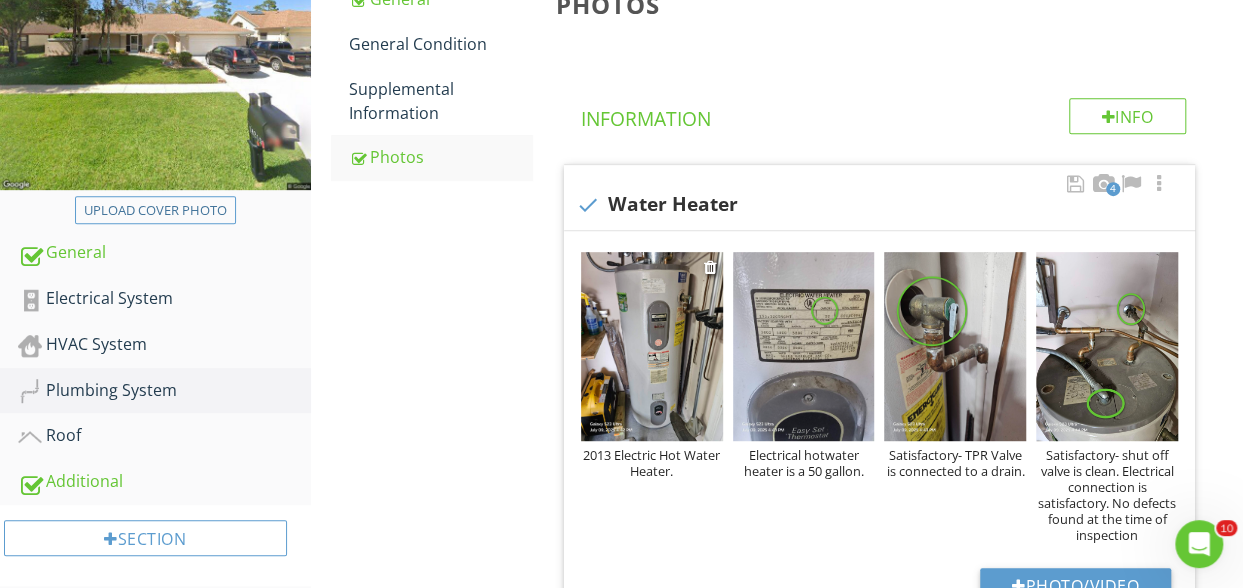 click at bounding box center (652, 346) 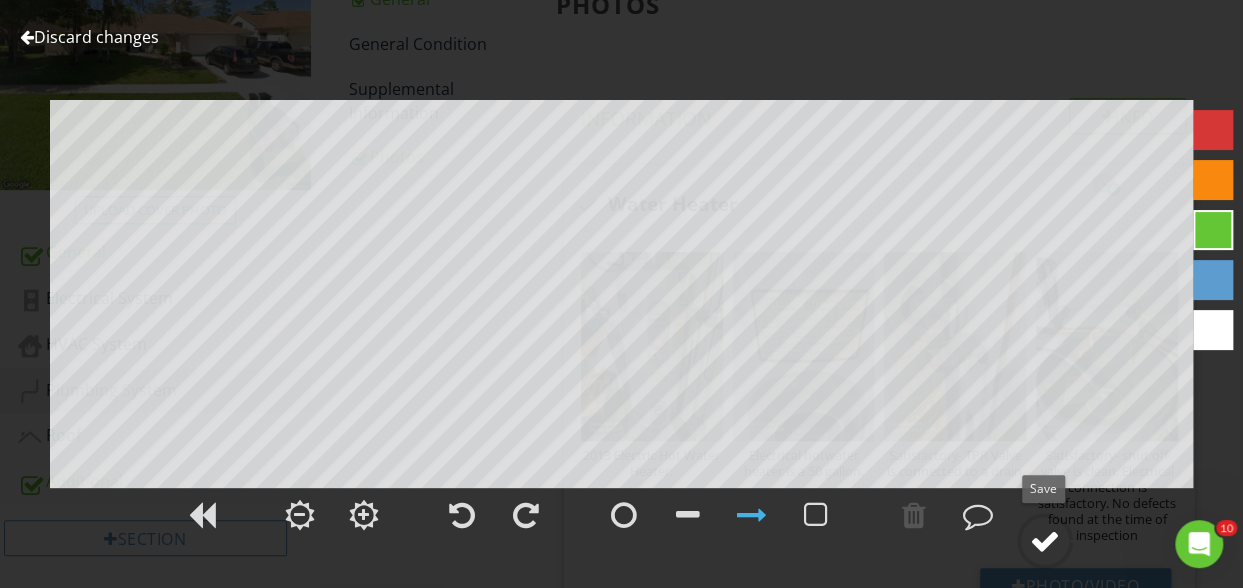 click at bounding box center [1045, 541] 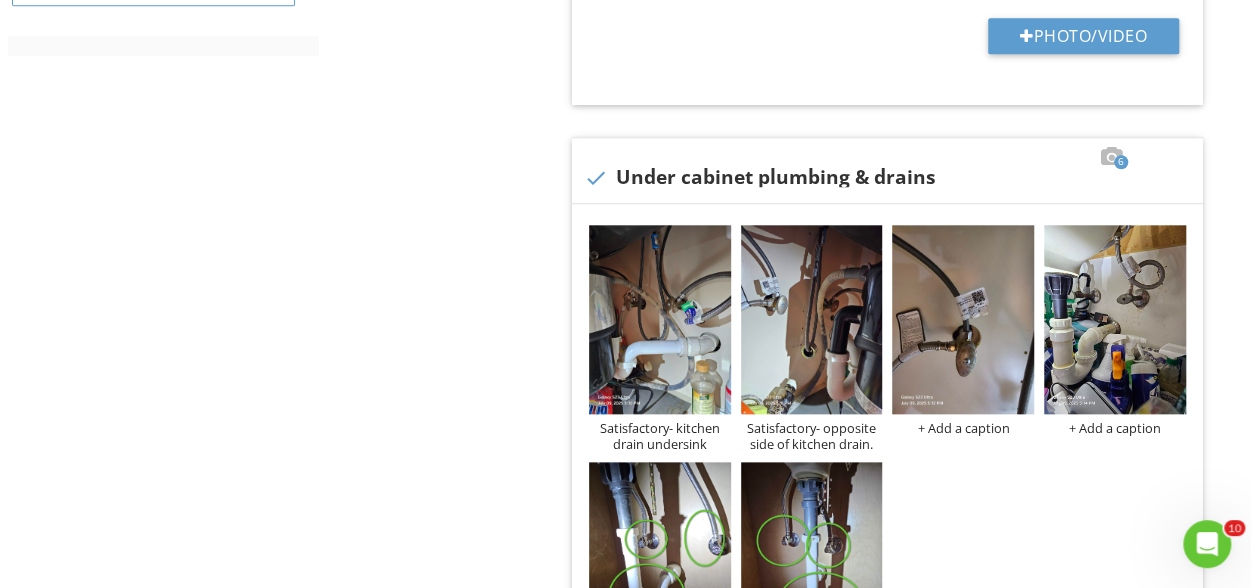 scroll, scrollTop: 930, scrollLeft: 0, axis: vertical 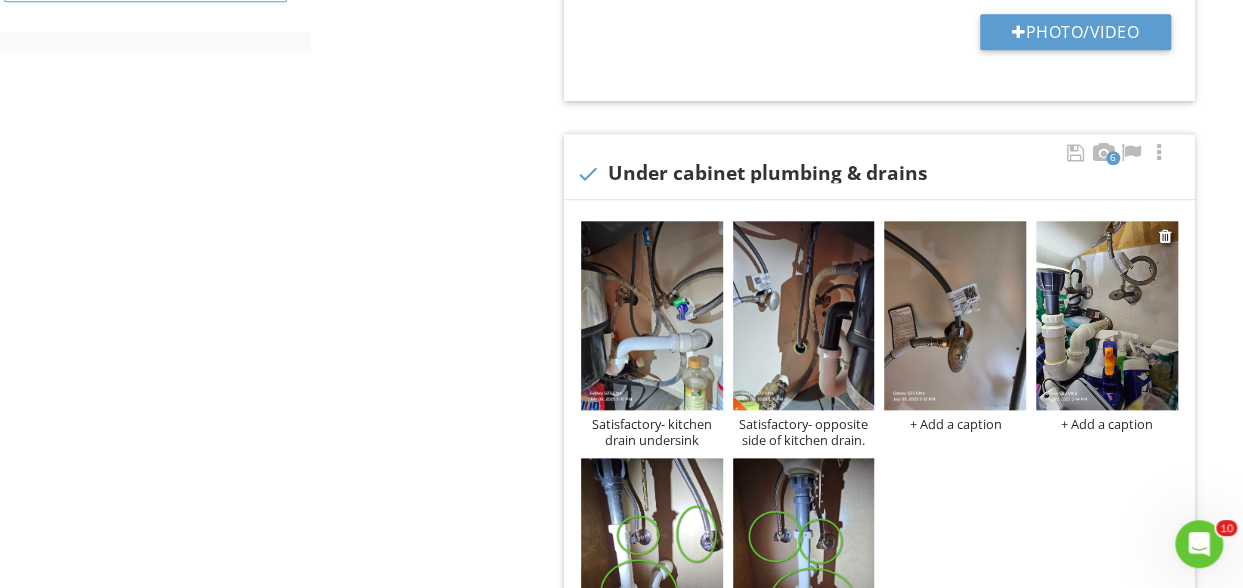 click on "+ Add a caption" at bounding box center (1107, 424) 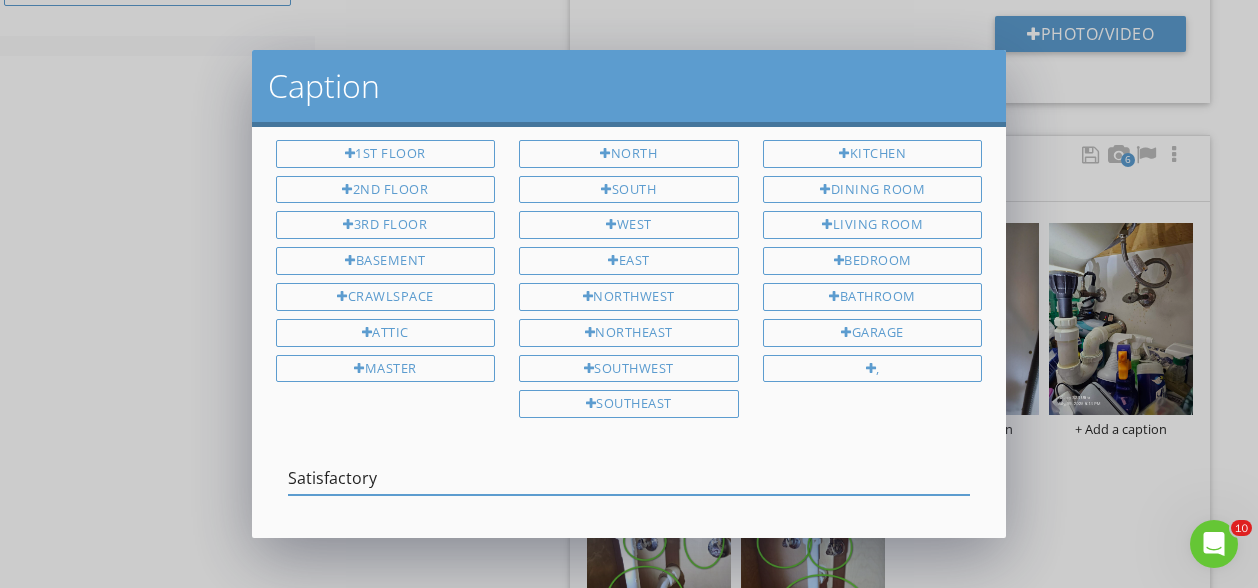 scroll, scrollTop: 0, scrollLeft: 0, axis: both 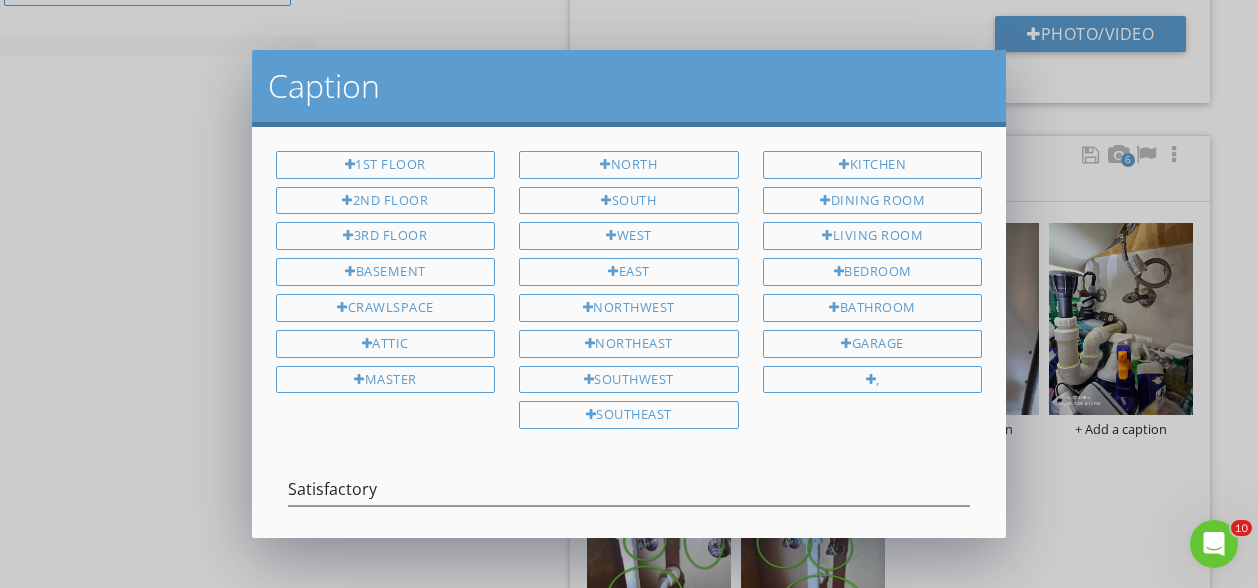click on "Satisfactory" at bounding box center [629, 491] 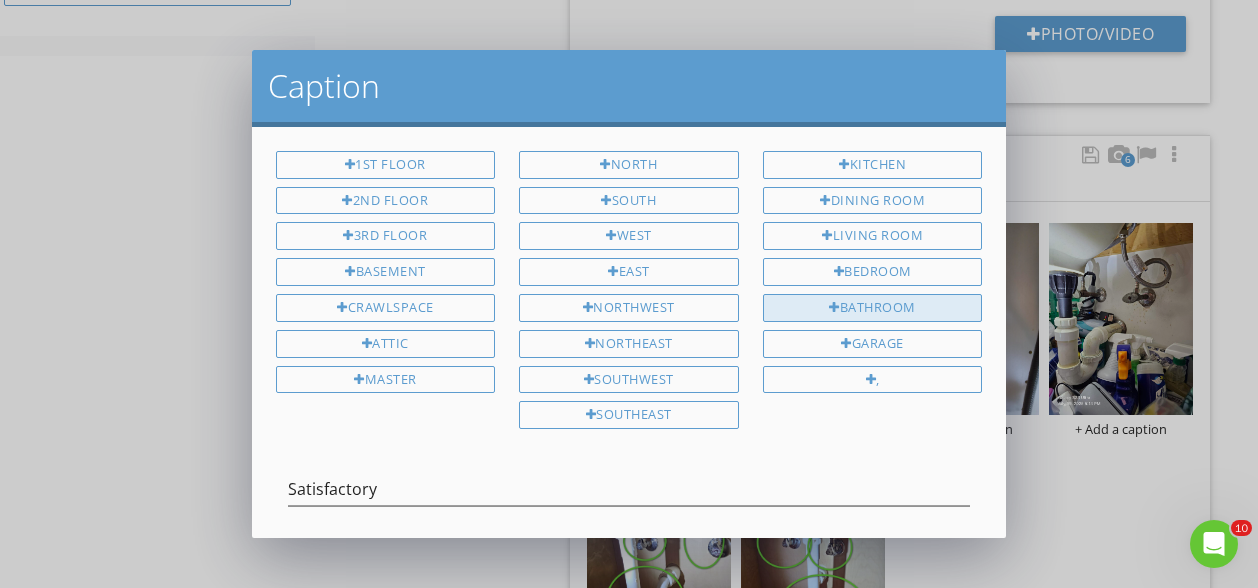 click on "Bathroom" at bounding box center [873, 308] 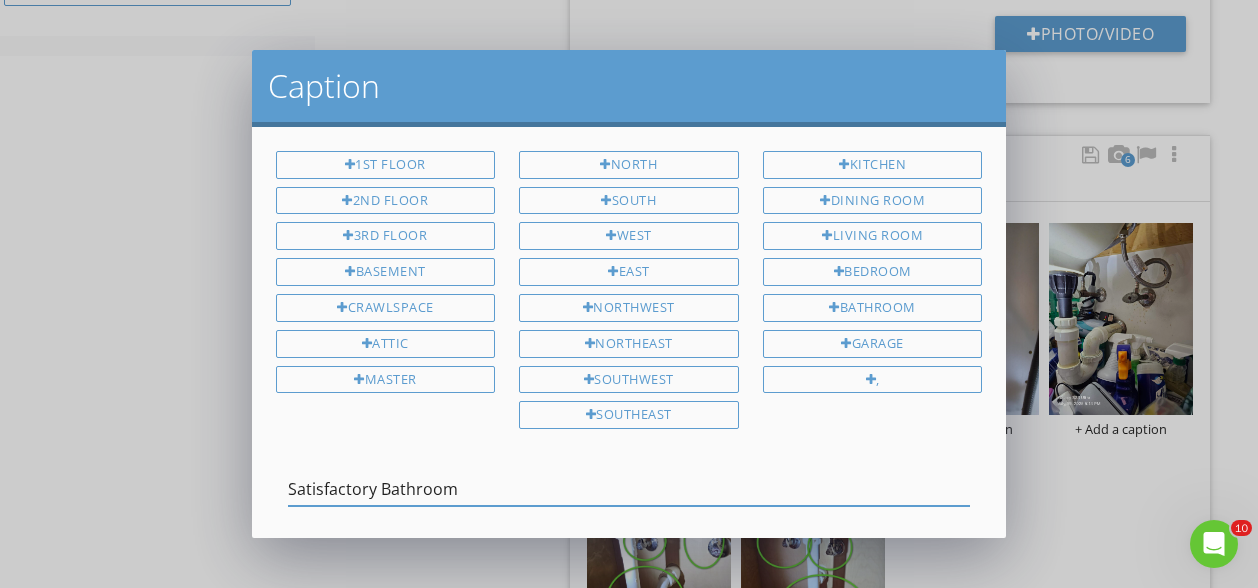 click on "Satisfactory Bathroom" at bounding box center [629, 489] 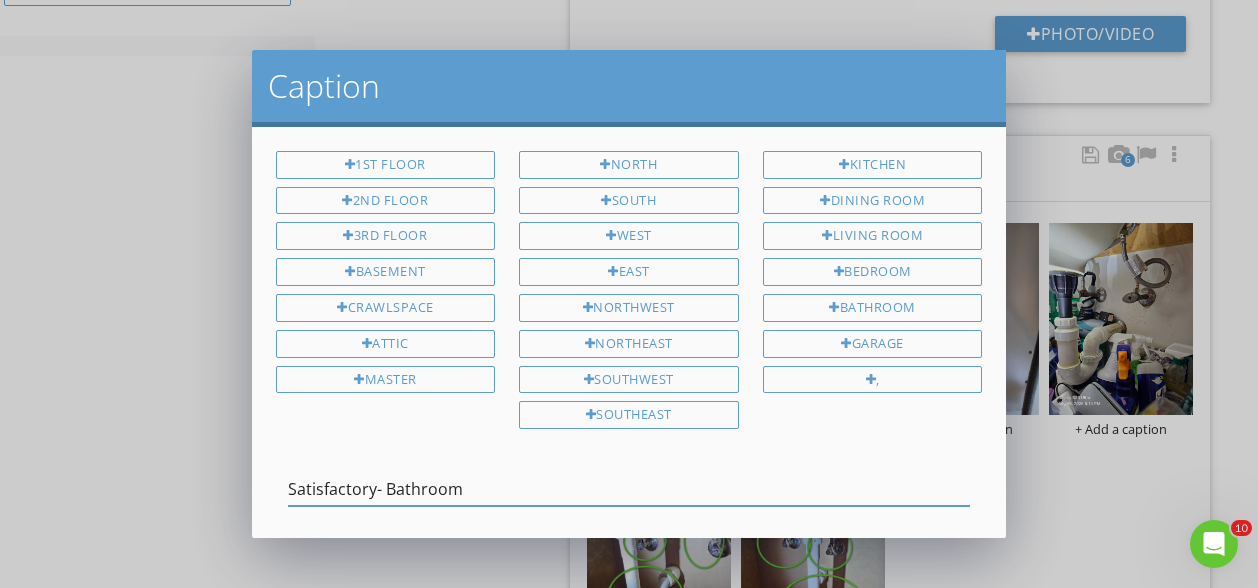 click on "Satisfactory- Bathroom" at bounding box center (629, 489) 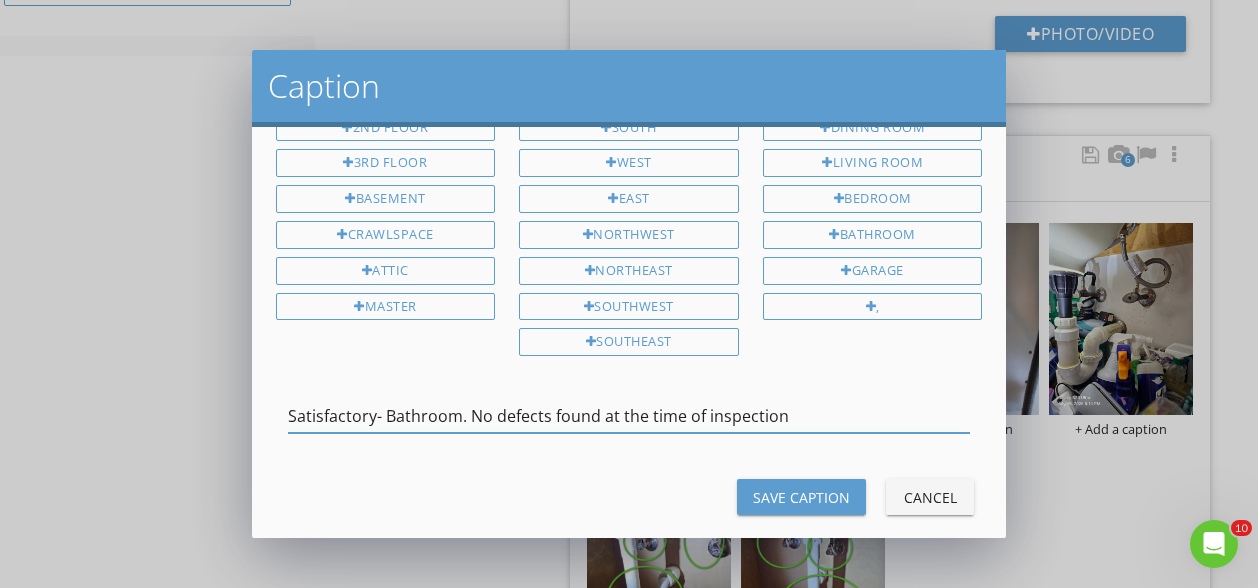 scroll, scrollTop: 91, scrollLeft: 0, axis: vertical 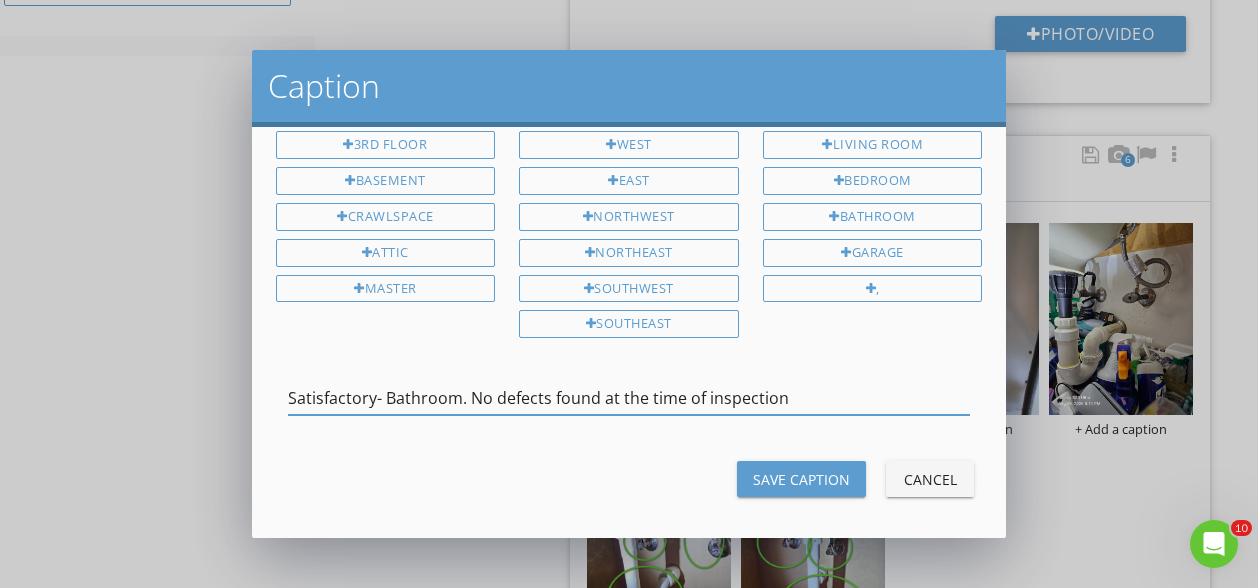 type on "Satisfactory- Bathroom. No defects found at the time of inspection" 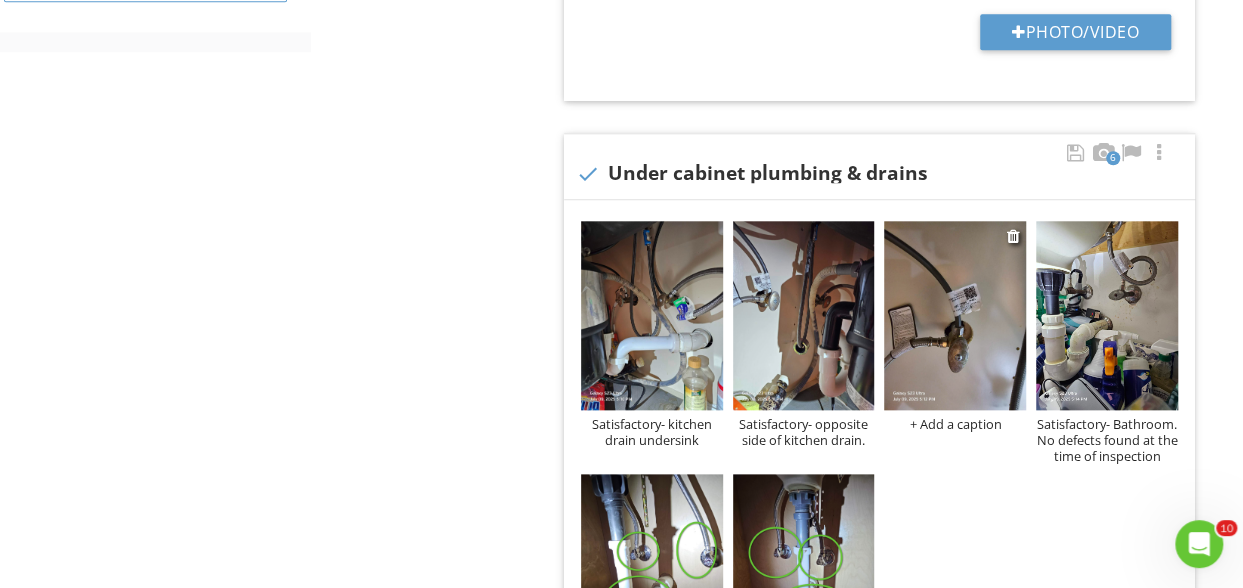 click on "+ Add a caption" at bounding box center (955, 424) 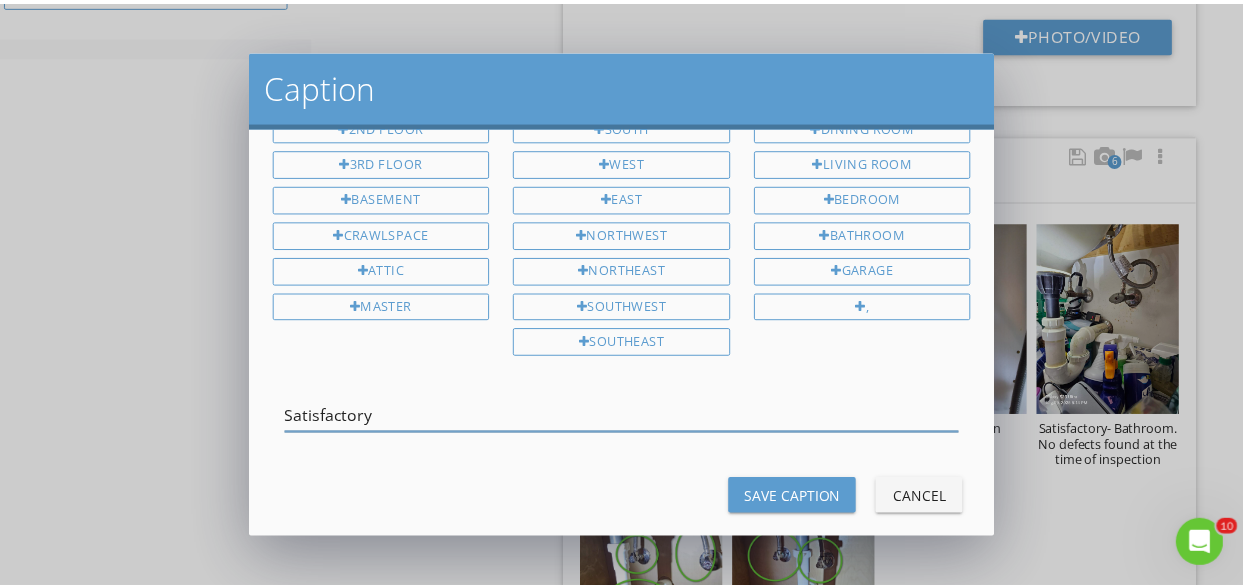 scroll, scrollTop: 76, scrollLeft: 0, axis: vertical 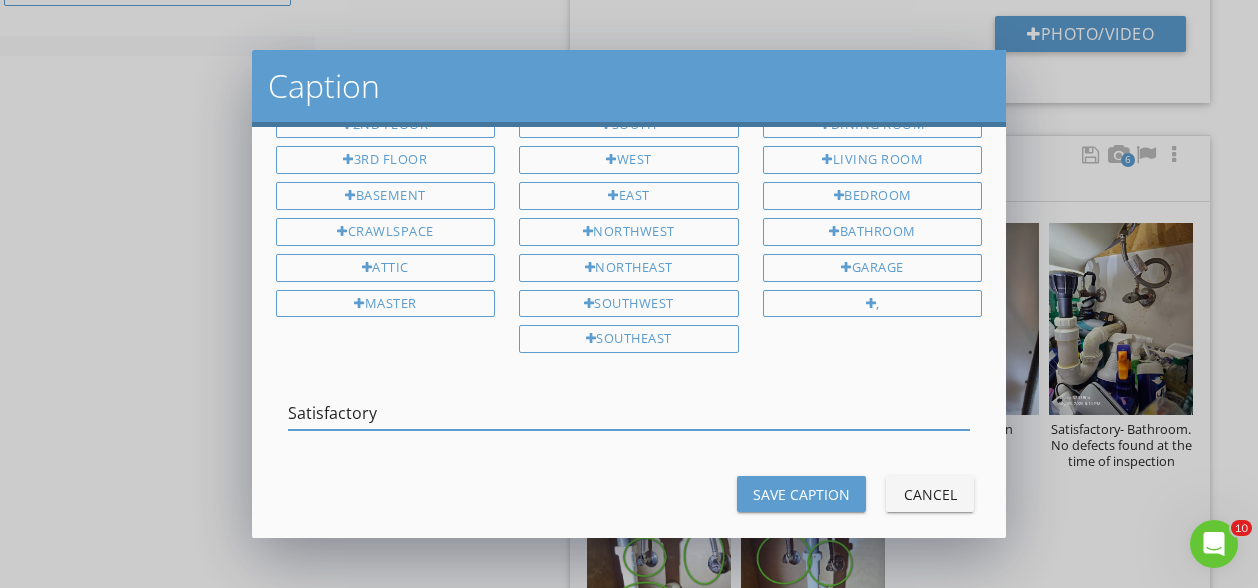 type on "Satisfactory" 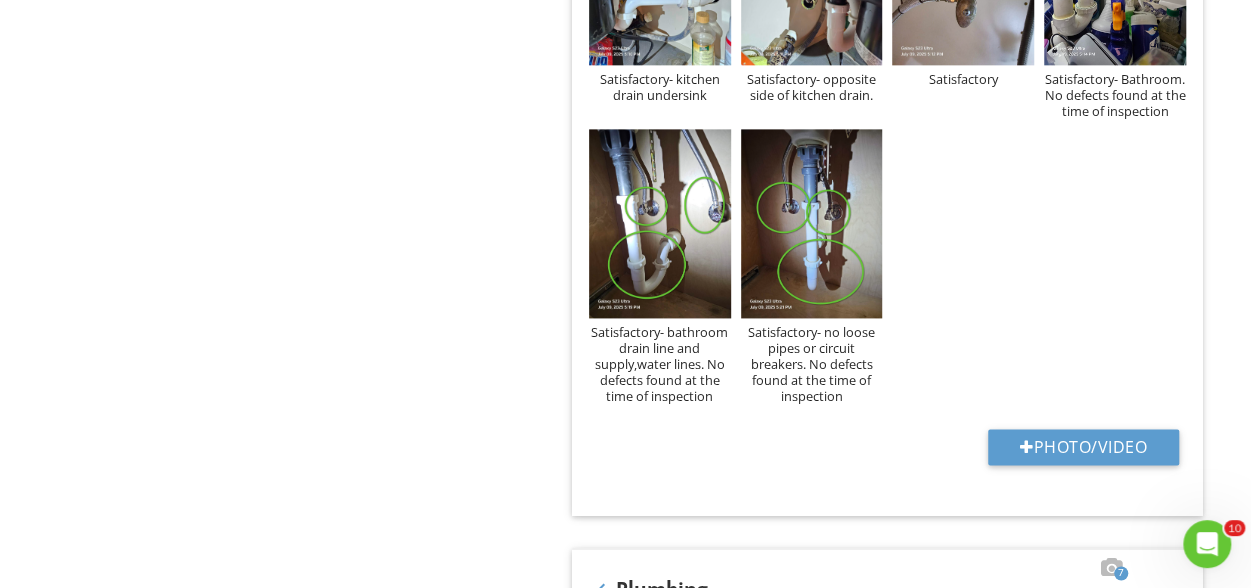 scroll, scrollTop: 1286, scrollLeft: 0, axis: vertical 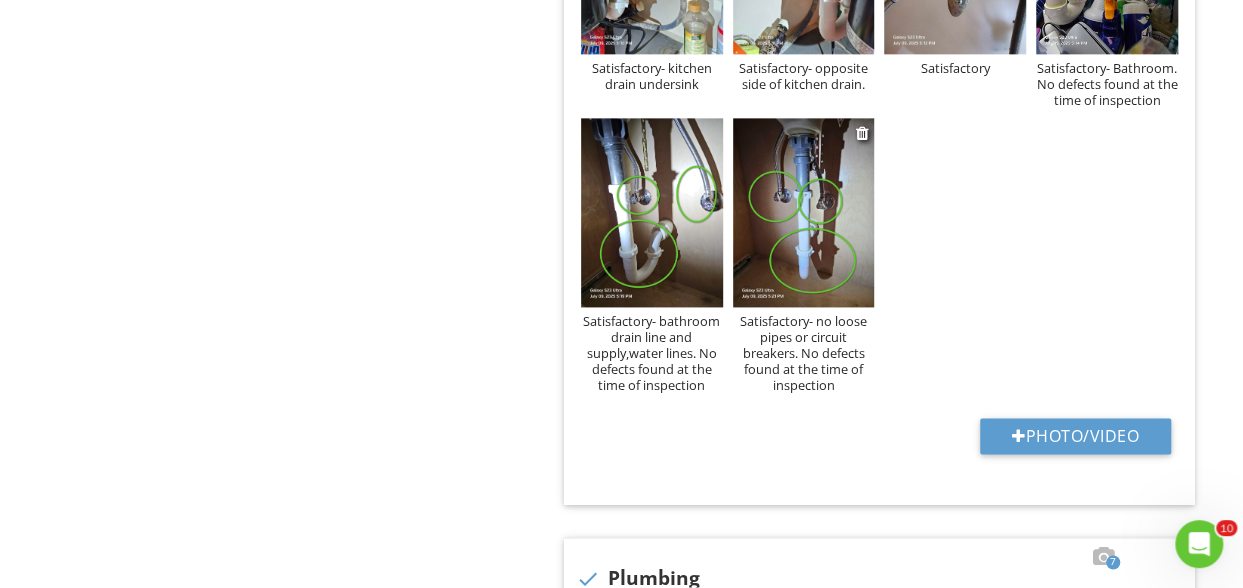 click on "Satisfactory- no loose pipes or circuit breakers. No defects found at the time of inspection" at bounding box center [804, 353] 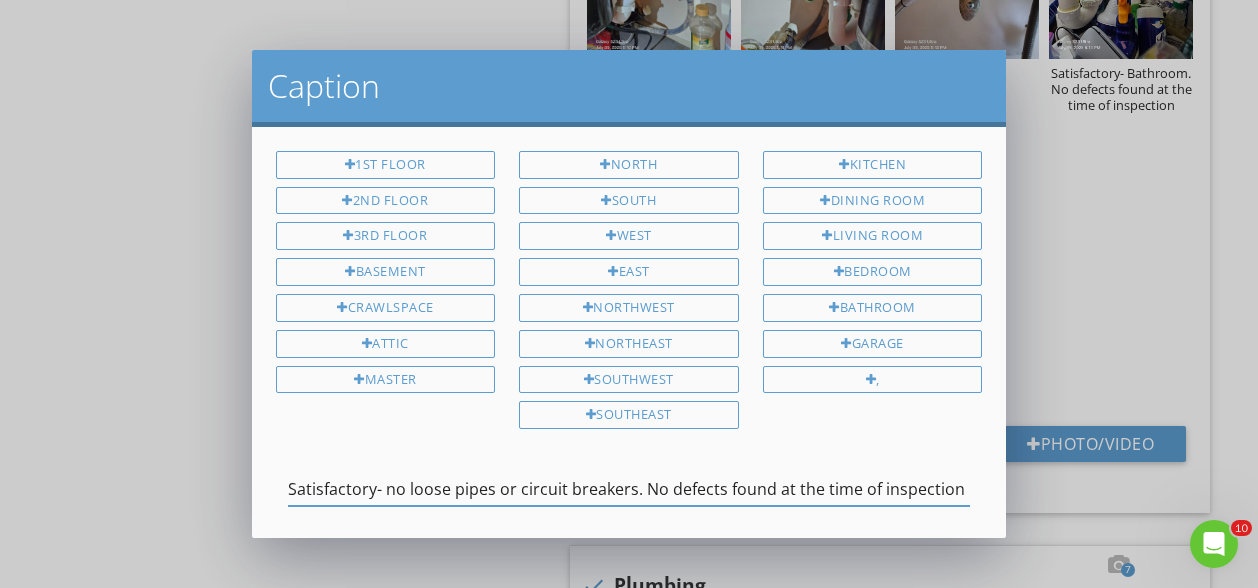 scroll, scrollTop: 0, scrollLeft: 3, axis: horizontal 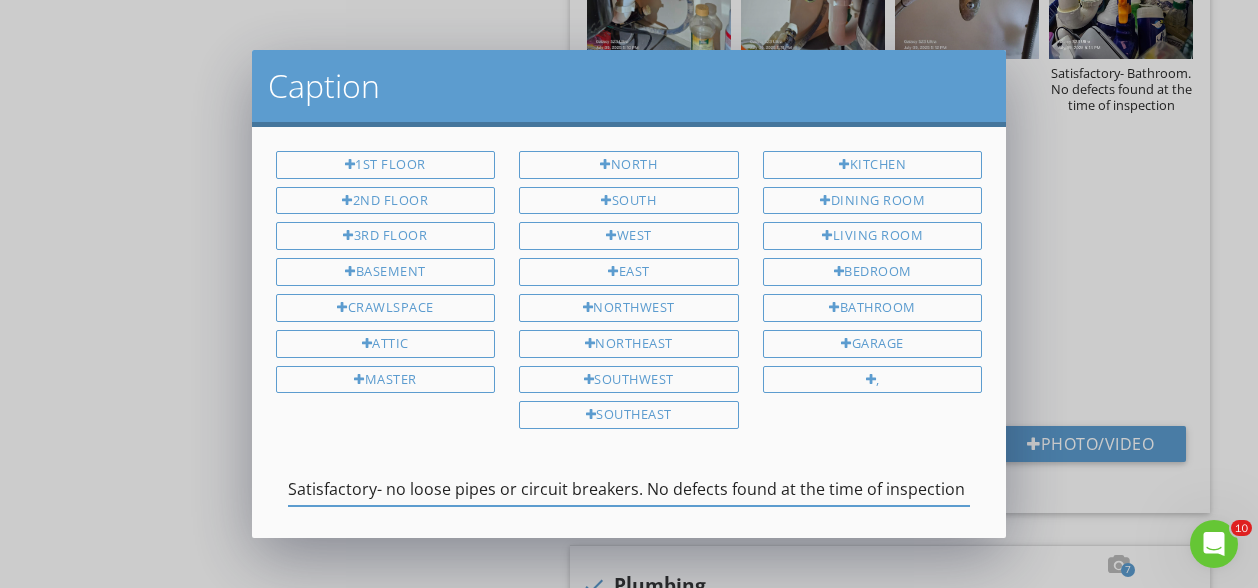 click on "Satisfactory- no loose pipes or circuit breakers. No defects found at the time of inspection" at bounding box center (629, 489) 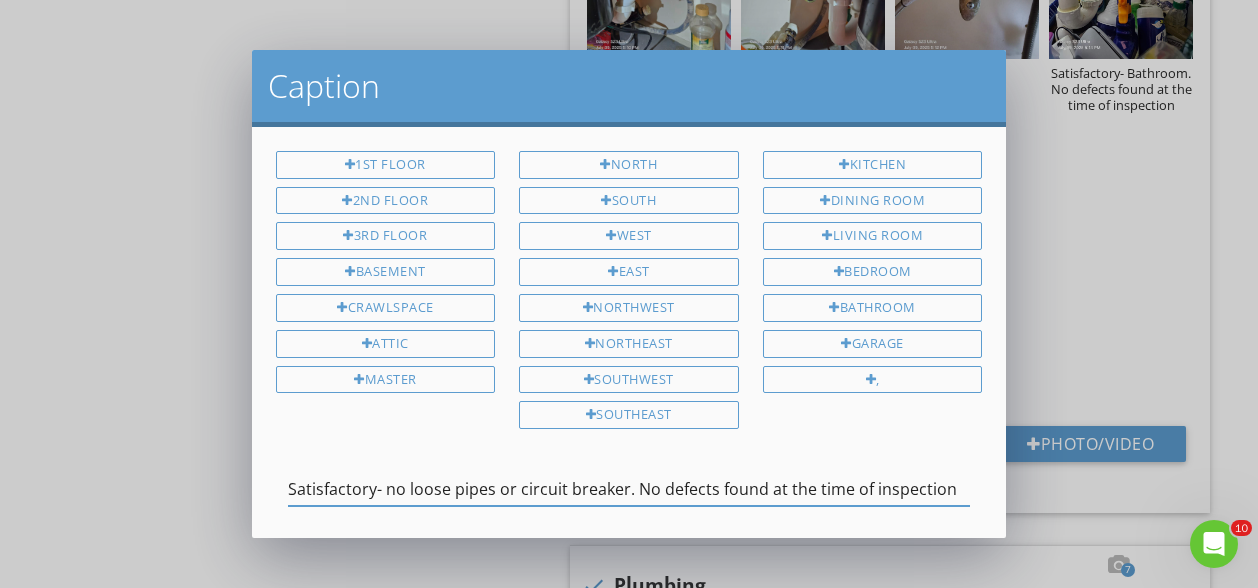scroll, scrollTop: 0, scrollLeft: 0, axis: both 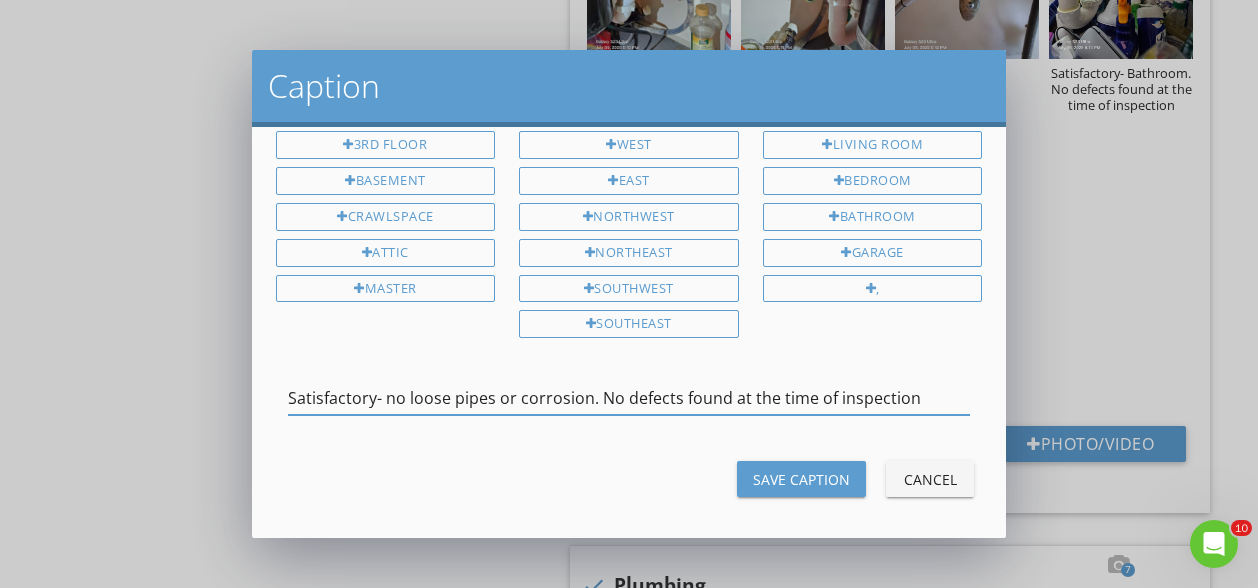 type on "Satisfactory- no loose pipes or corrosion. No defects found at the time of inspection" 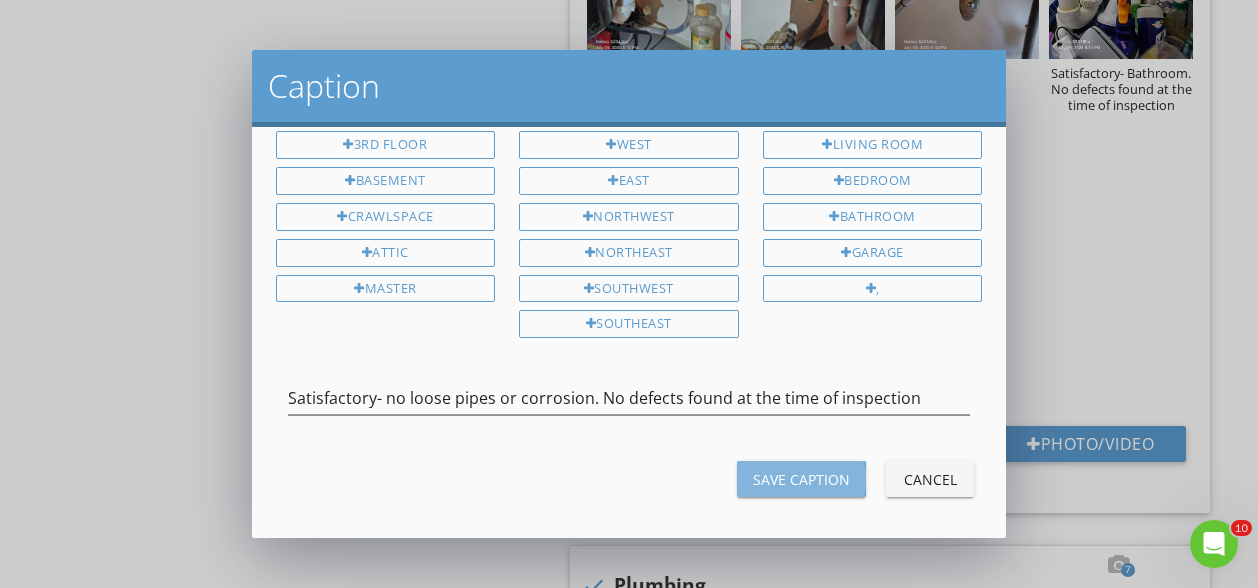 click on "Save Caption" at bounding box center (801, 479) 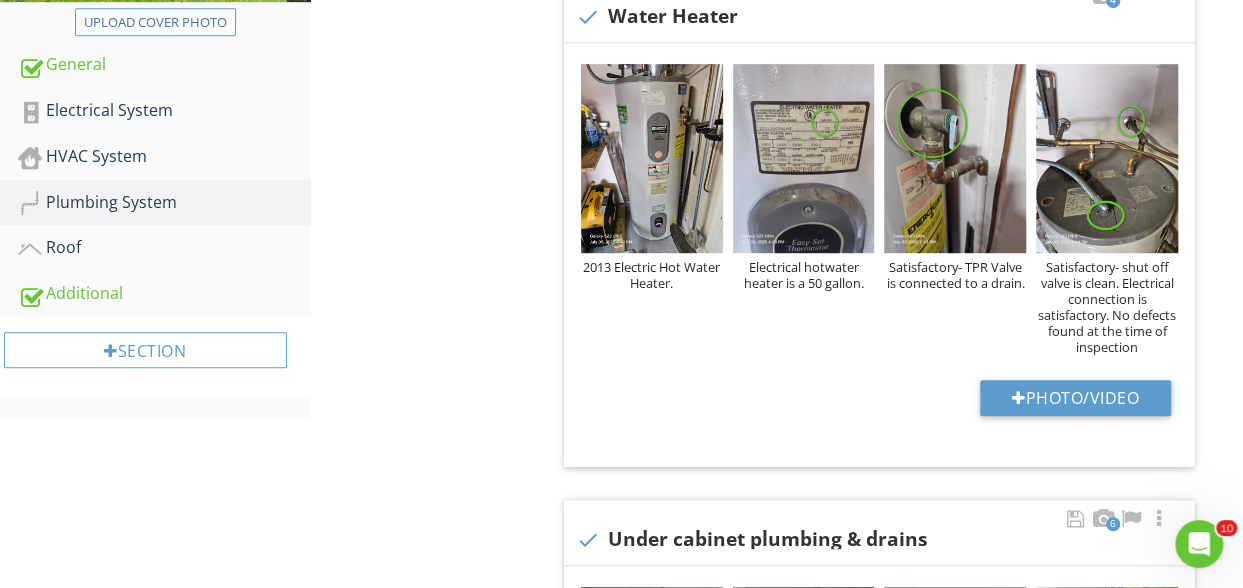 scroll, scrollTop: 426, scrollLeft: 0, axis: vertical 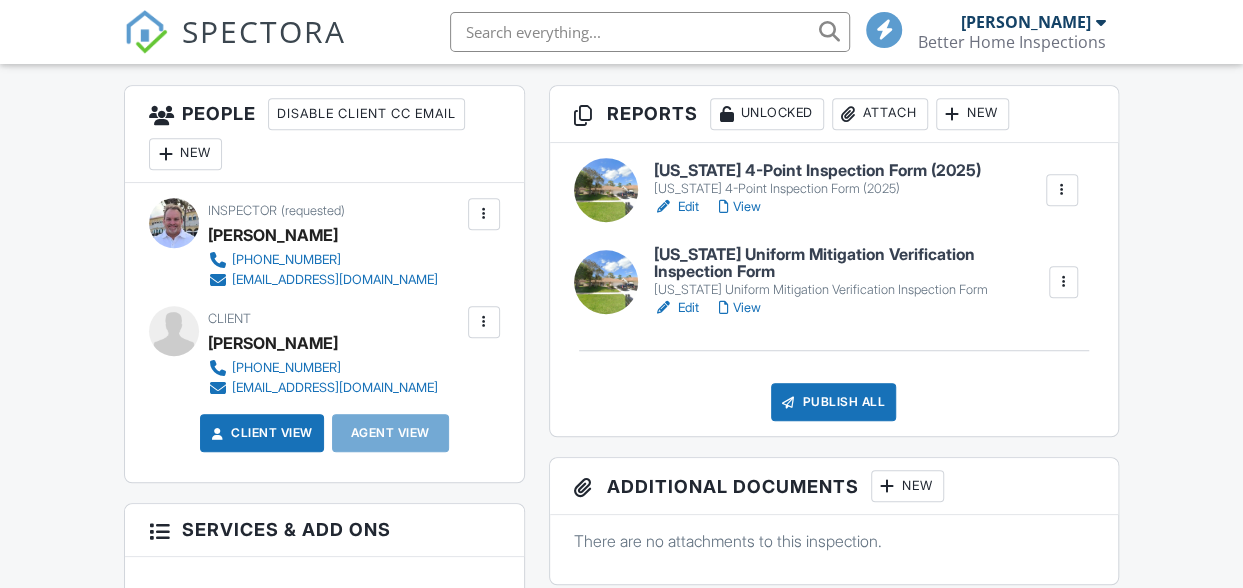 click on "View" at bounding box center [740, 207] 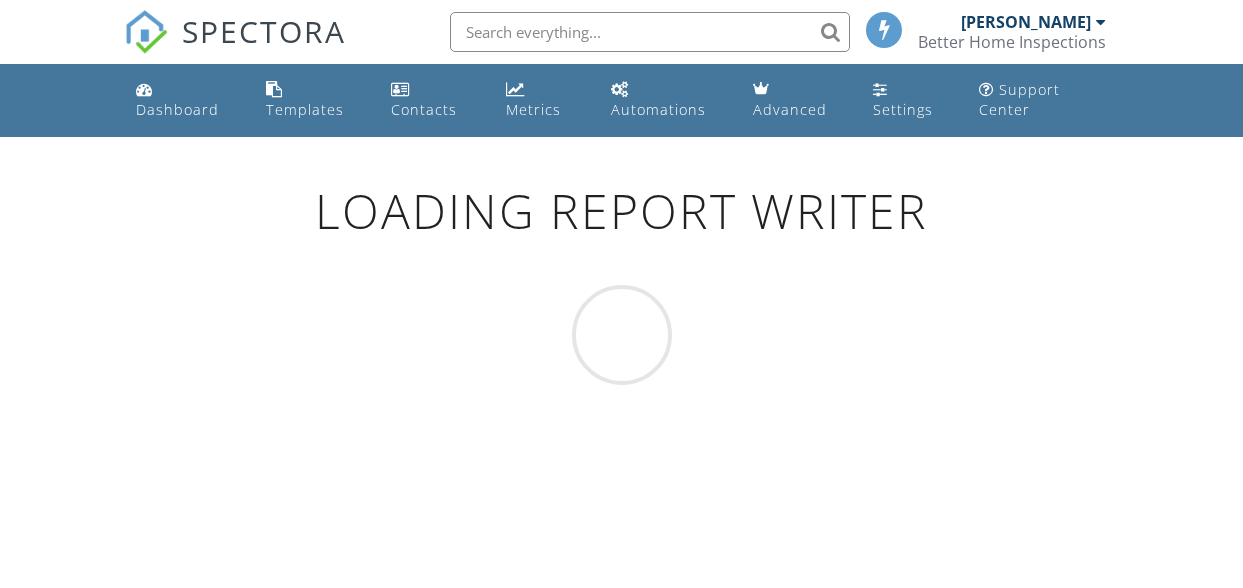 scroll, scrollTop: 0, scrollLeft: 0, axis: both 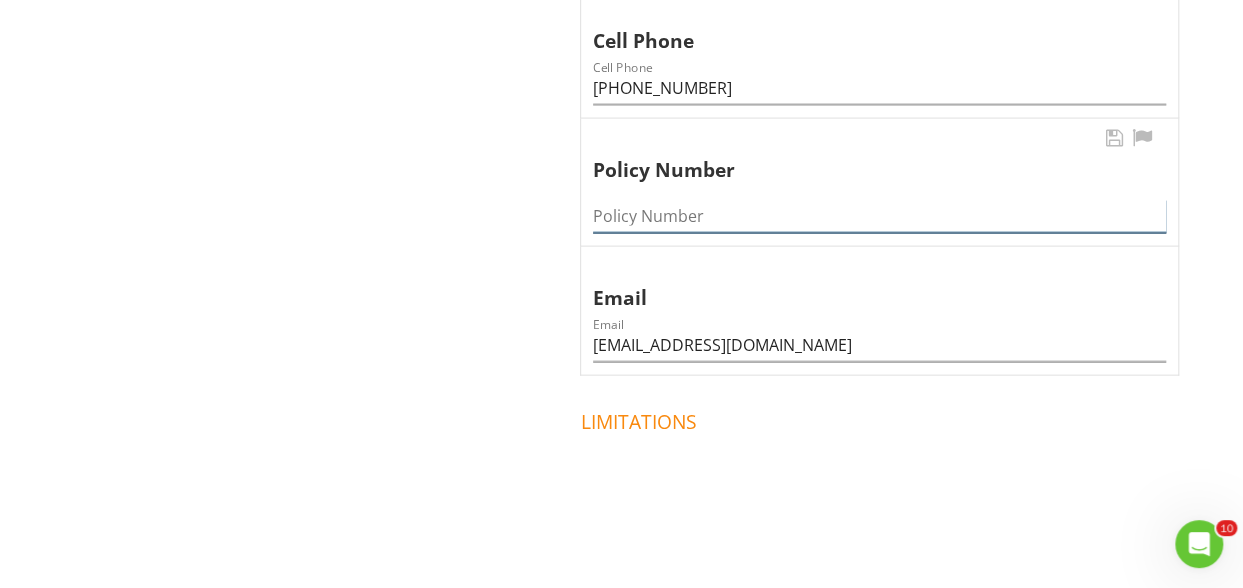 click at bounding box center [879, 216] 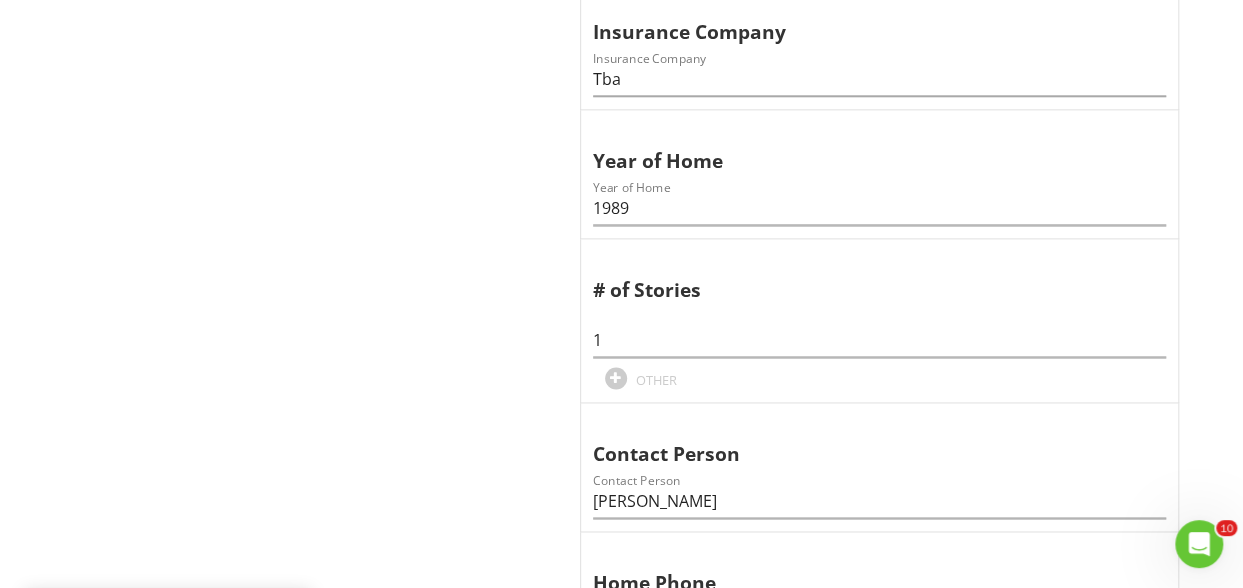 scroll, scrollTop: 666, scrollLeft: 0, axis: vertical 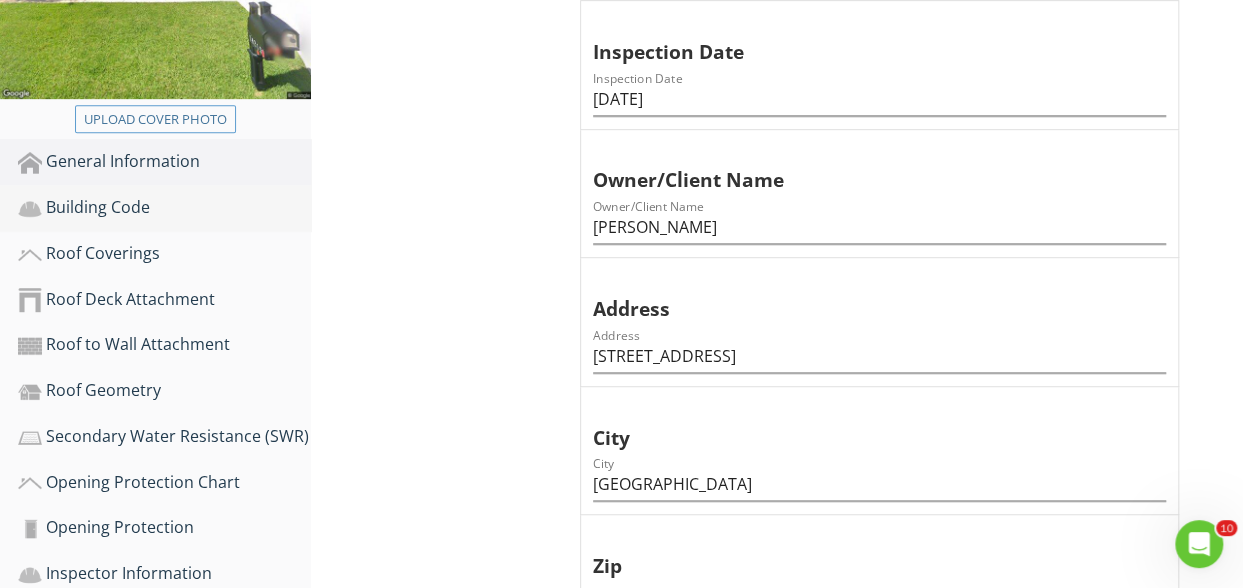 type on "TBA" 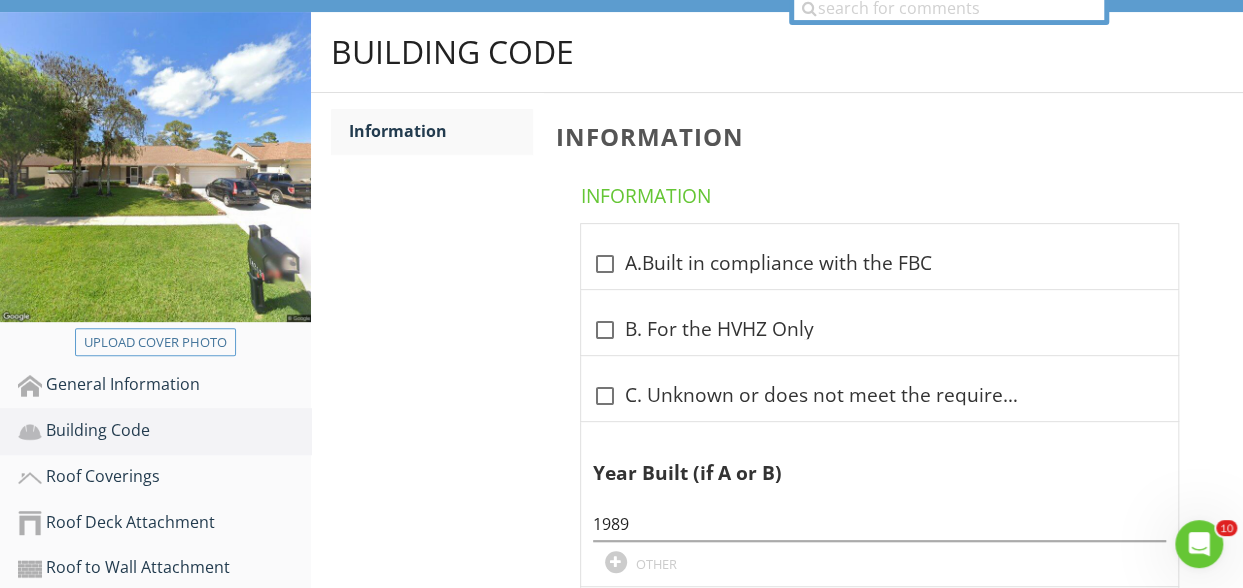scroll, scrollTop: 265, scrollLeft: 0, axis: vertical 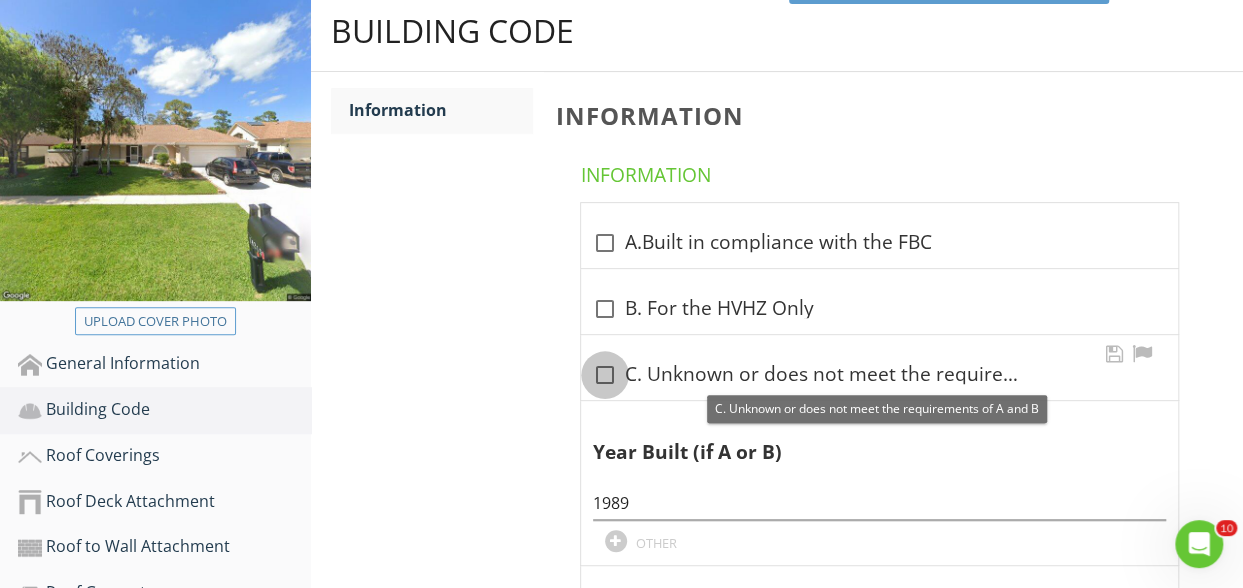 click at bounding box center (605, 375) 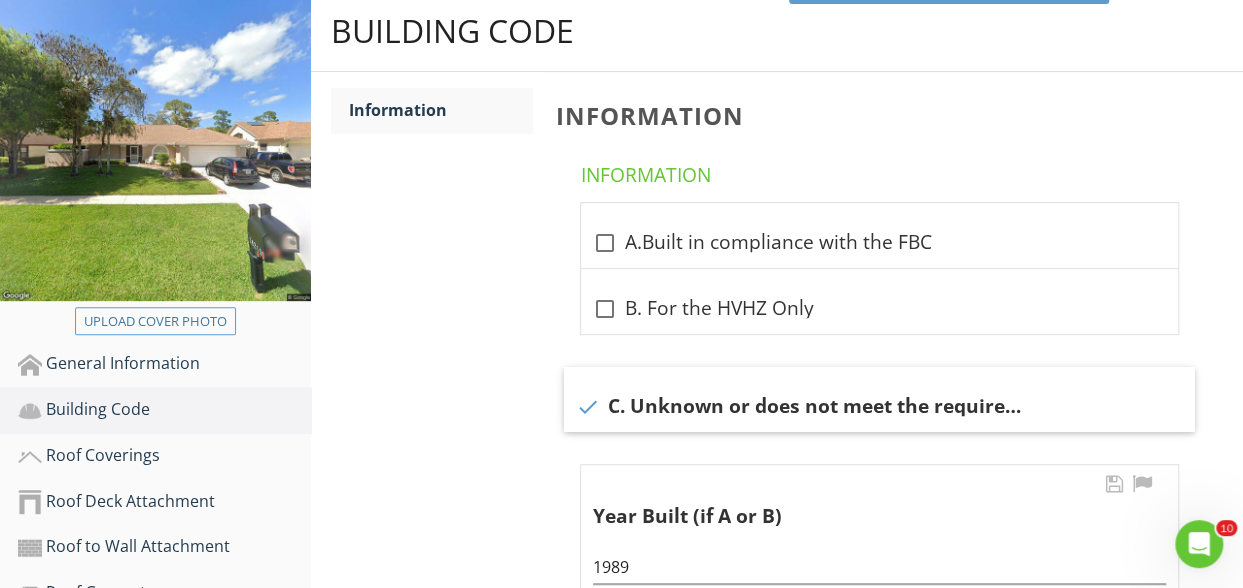 drag, startPoint x: 150, startPoint y: 447, endPoint x: 800, endPoint y: 487, distance: 651.2296 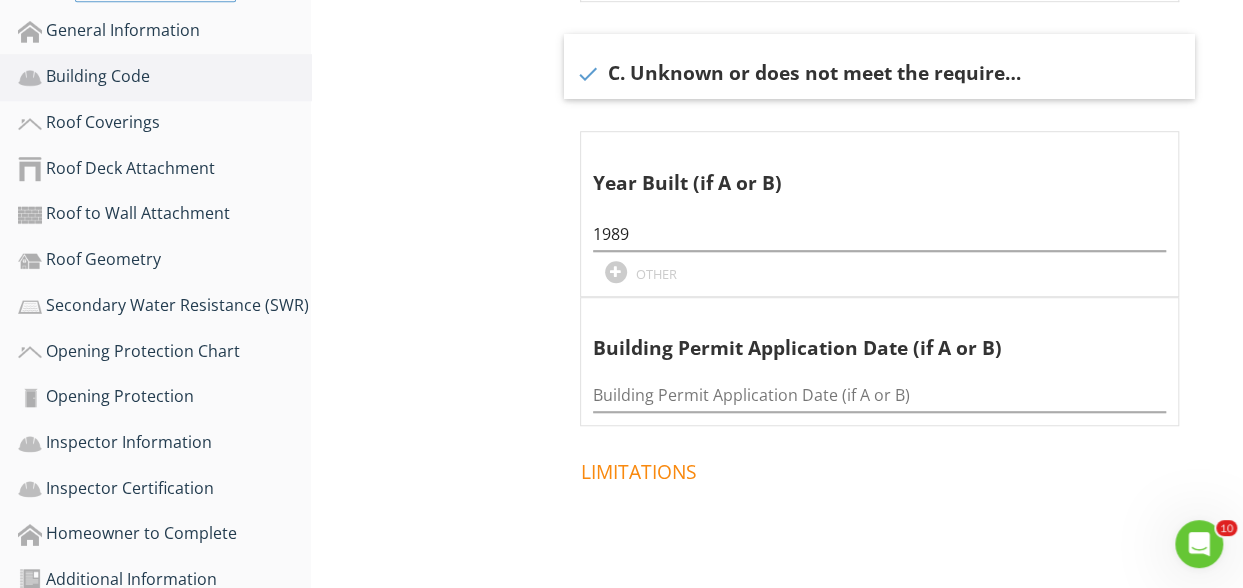 scroll, scrollTop: 656, scrollLeft: 0, axis: vertical 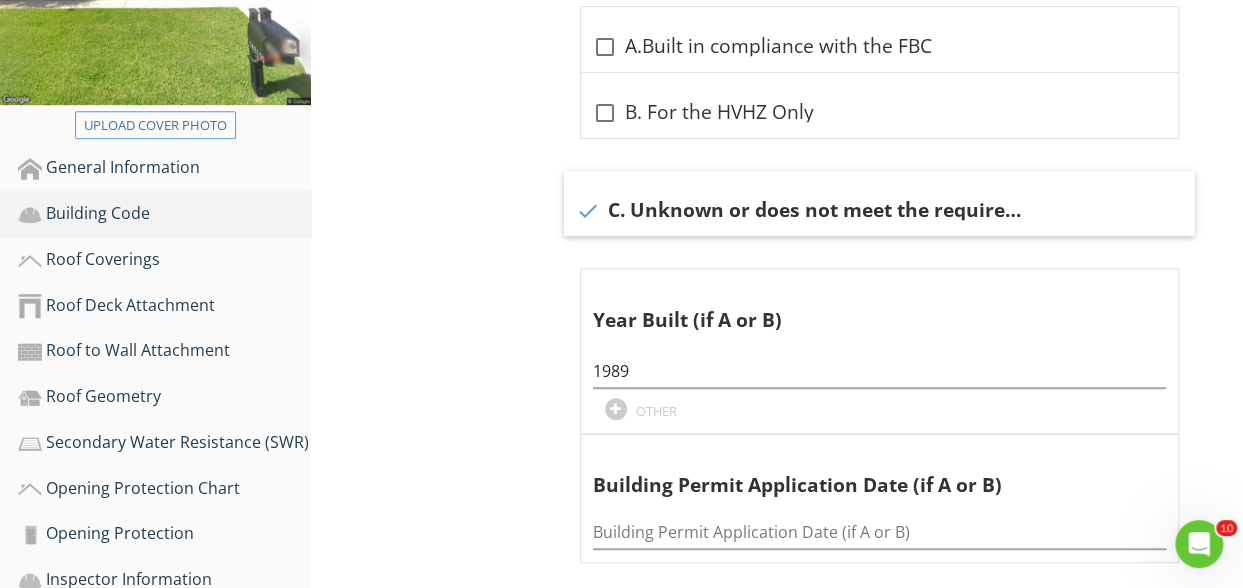 click on "Building Code
Information
Information
Information                       check_box_outline_blank
A.Built in compliance with the FBC
check_box_outline_blank
B. For the HVHZ Only
check
C. Unknown or does not meet the requirements of A and B
Year Built (if A or B)
1989         OTHER
Building Permit Application Date (if A or B)
Building Permit Application Date (if A or B)               Limitations" at bounding box center [777, 291] 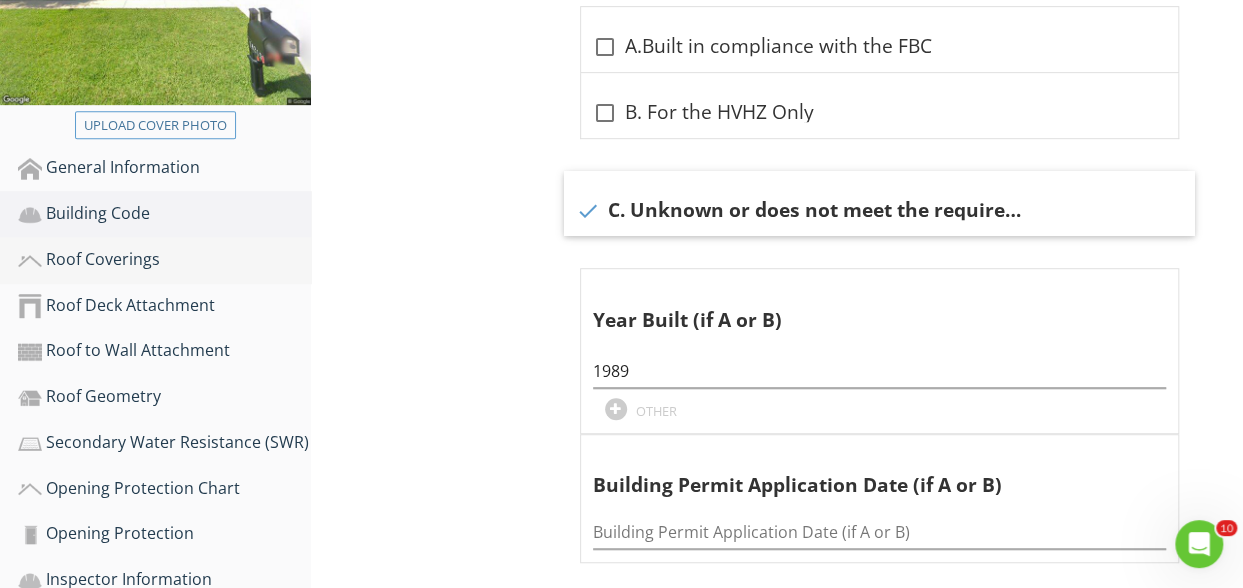 click on "Roof Coverings" at bounding box center [164, 260] 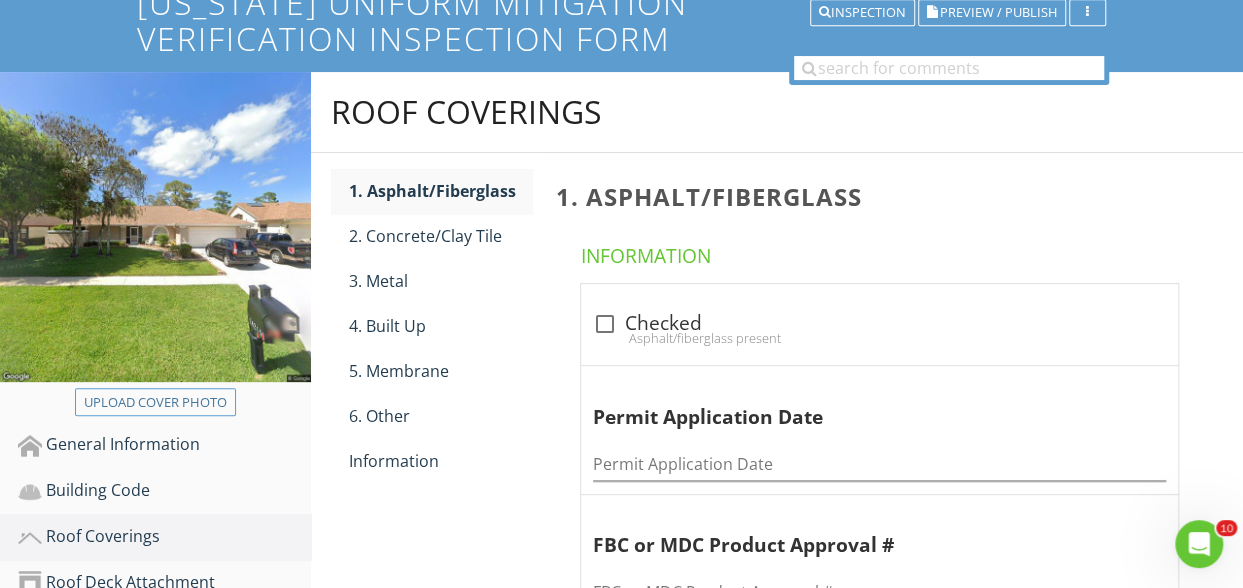 scroll, scrollTop: 178, scrollLeft: 0, axis: vertical 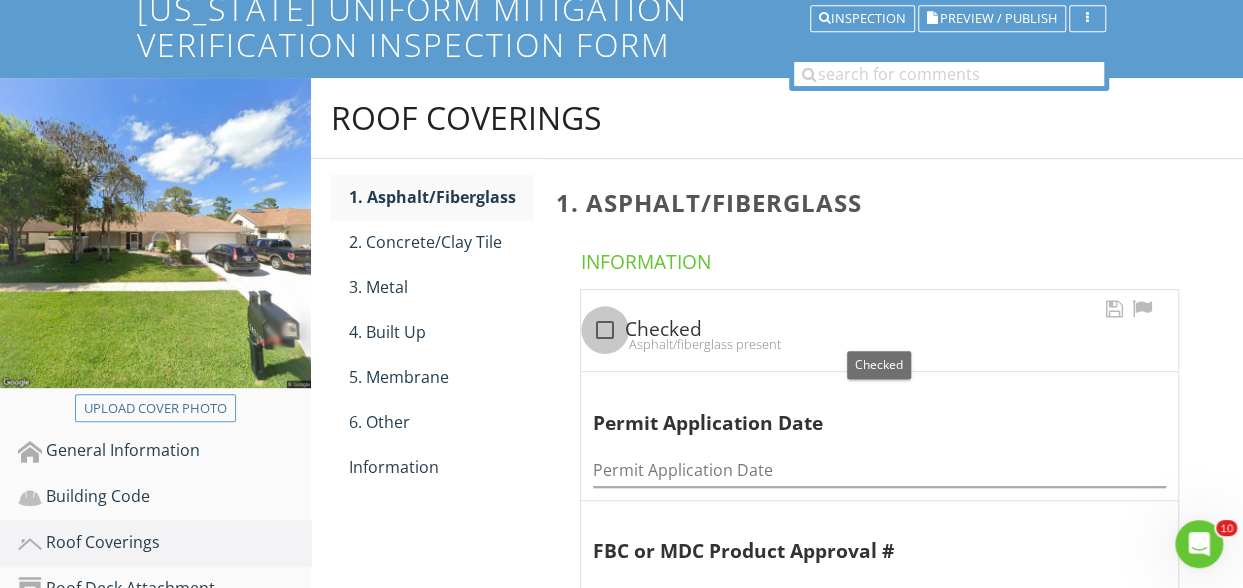 click at bounding box center [605, 330] 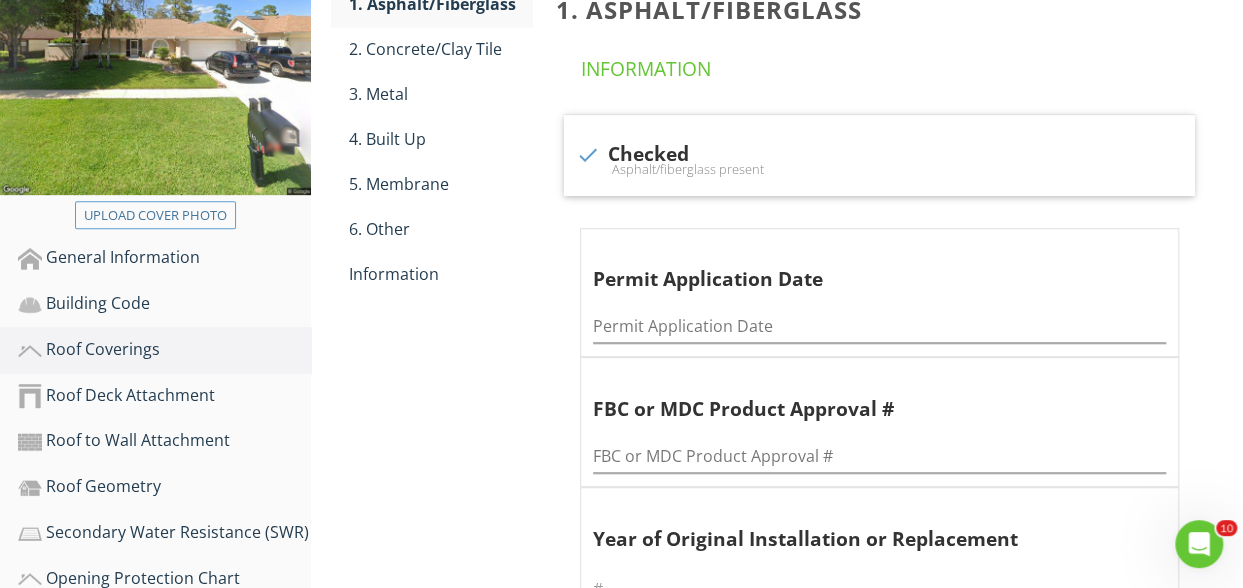 scroll, scrollTop: 377, scrollLeft: 0, axis: vertical 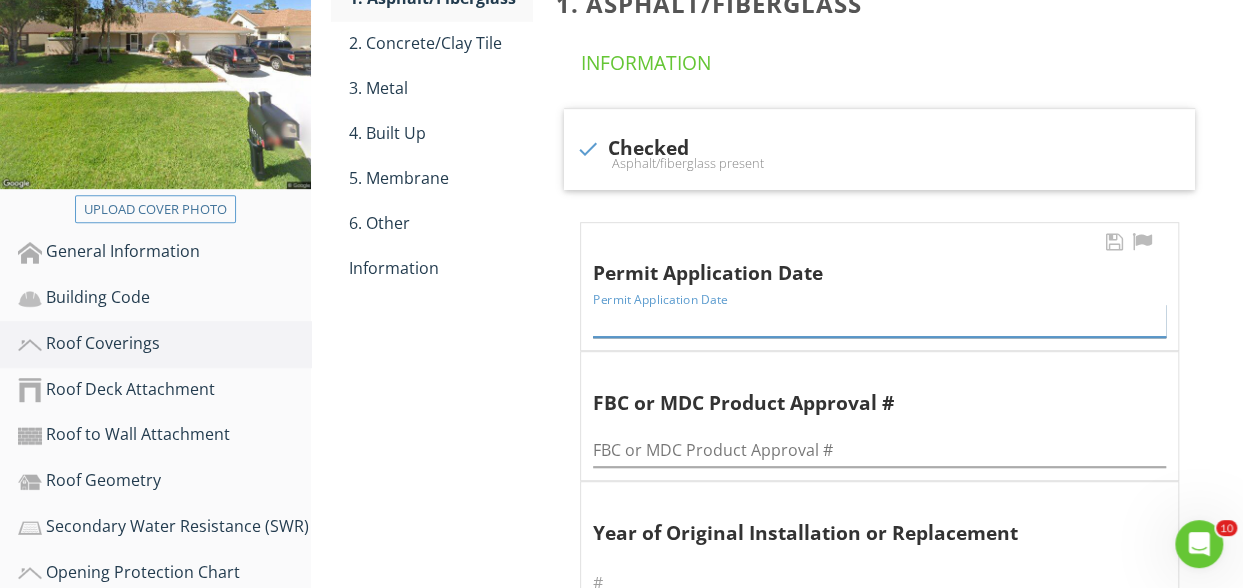 click at bounding box center (879, 320) 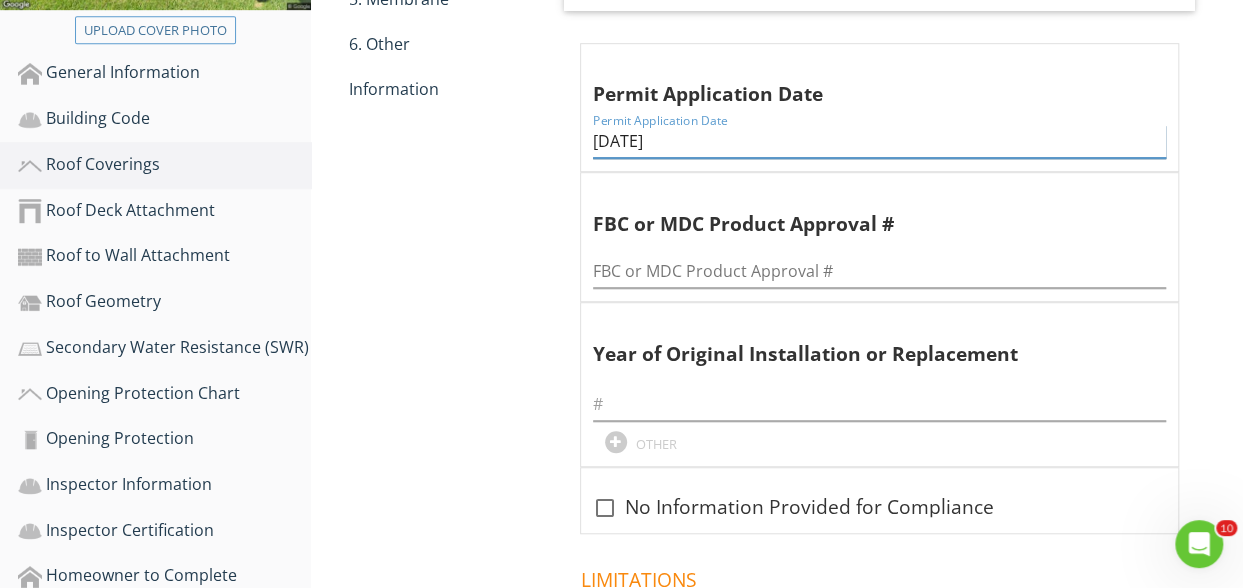 scroll, scrollTop: 562, scrollLeft: 0, axis: vertical 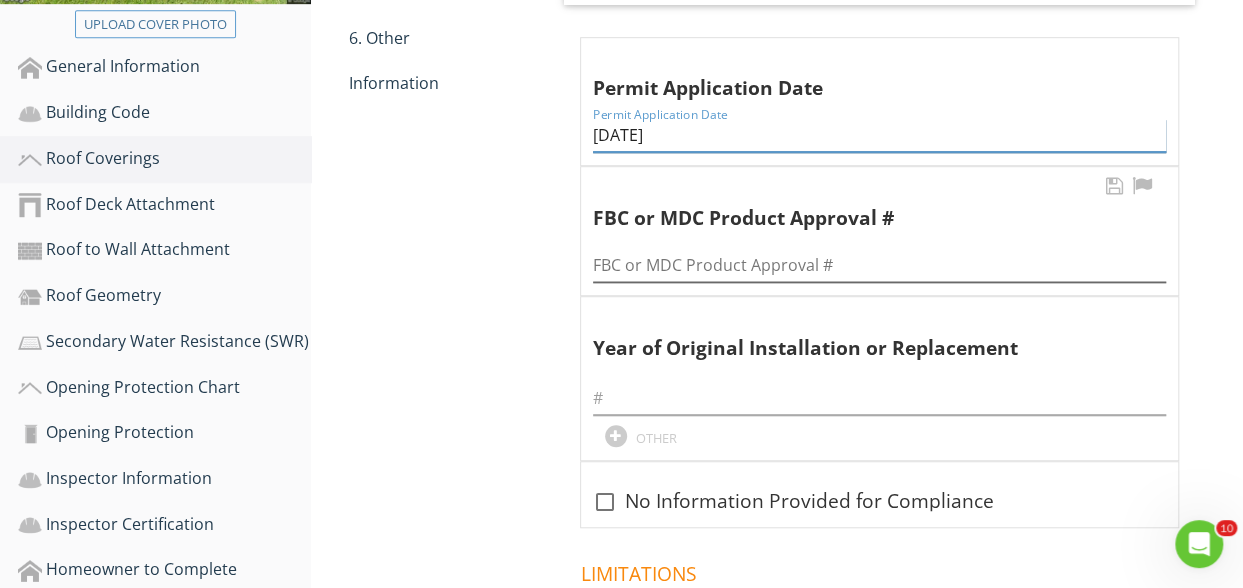 type on "02/20/2025" 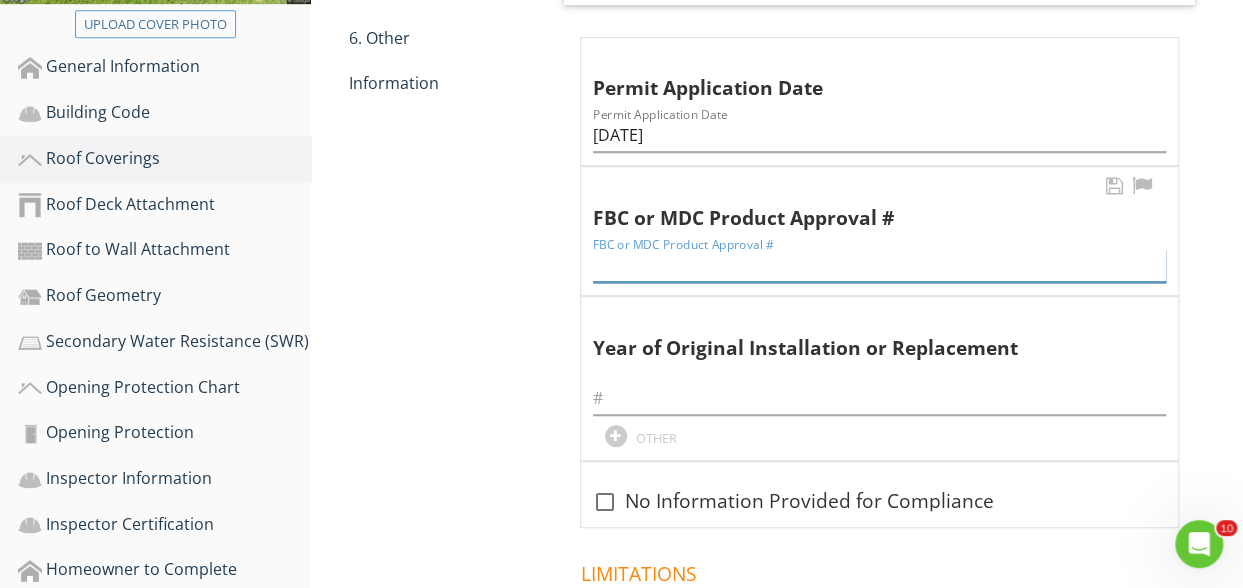 click at bounding box center (879, 265) 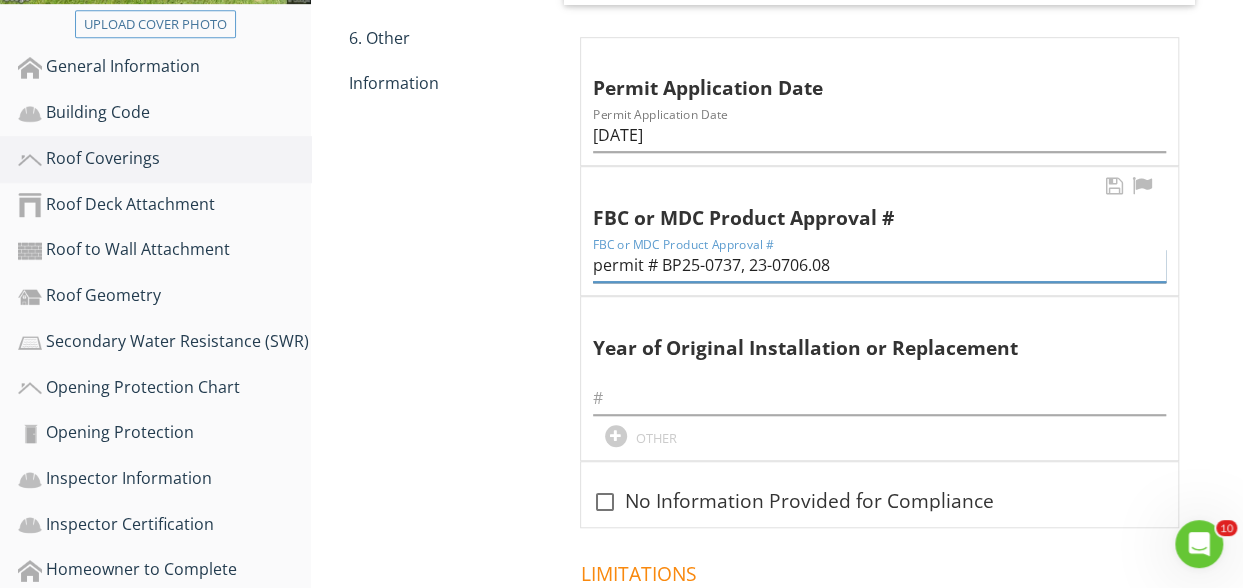 click on "permit # BP25-0737, 23-0706.08" at bounding box center (879, 265) 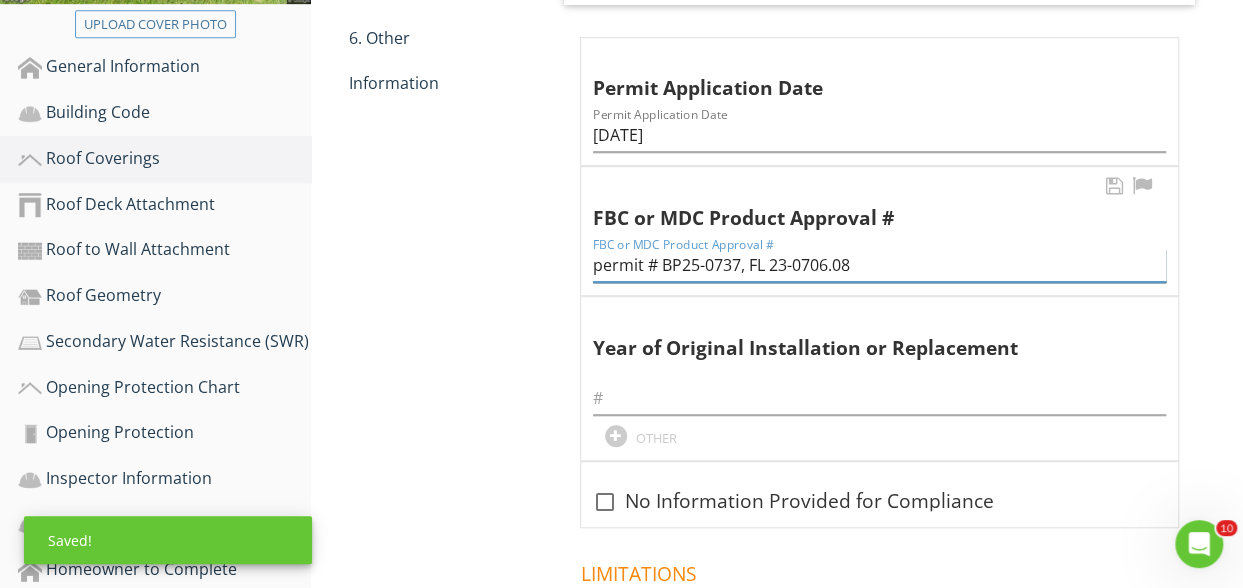 click on "permit # BP25-0737, FL 23-0706.08" at bounding box center [879, 265] 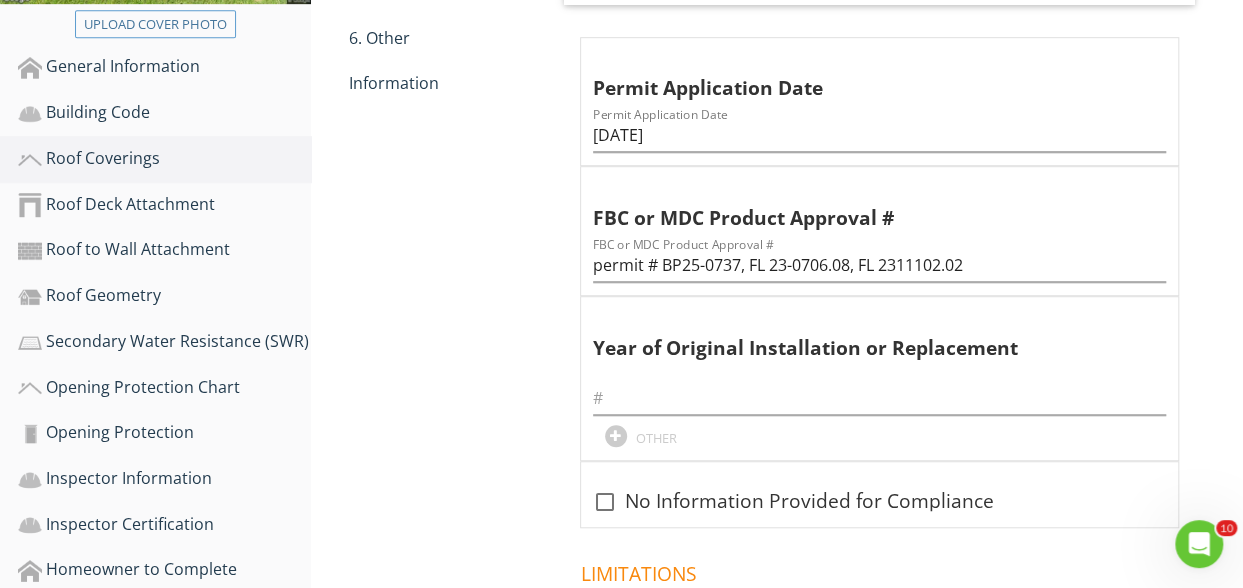 click on "Roof Coverings
1. Asphalt/Fiberglass
2. Concrete/Clay Tile
3. Metal
4. Built Up
5. Membrane
6. Other
Information
1. Asphalt/Fiberglass
Information                       check
Checked
Asphalt/fiberglass present
Permit Application Date
Permit Application Date 02/20/2025
FBC or MDC Product Approval #
FBC or MDC Product Approval # permit # BP25-0737, FL 23-0706.08, FL 2311102.02
Year of Original Installation or Replacement
OTHER                         check_box_outline_blank
Limitations" at bounding box center [777, 223] 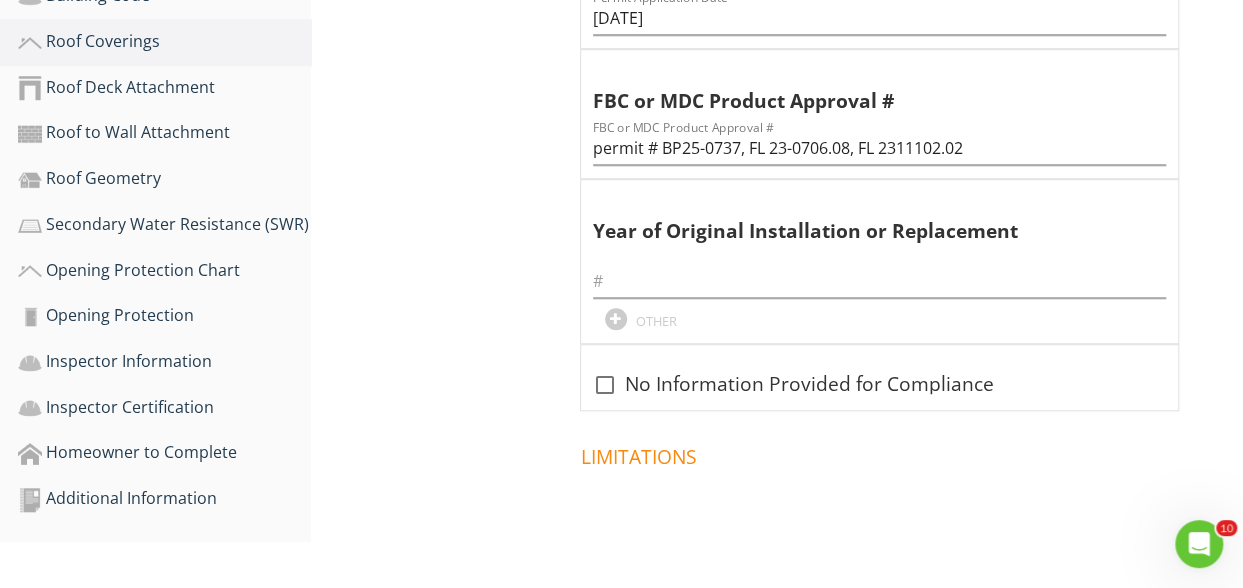 scroll, scrollTop: 680, scrollLeft: 0, axis: vertical 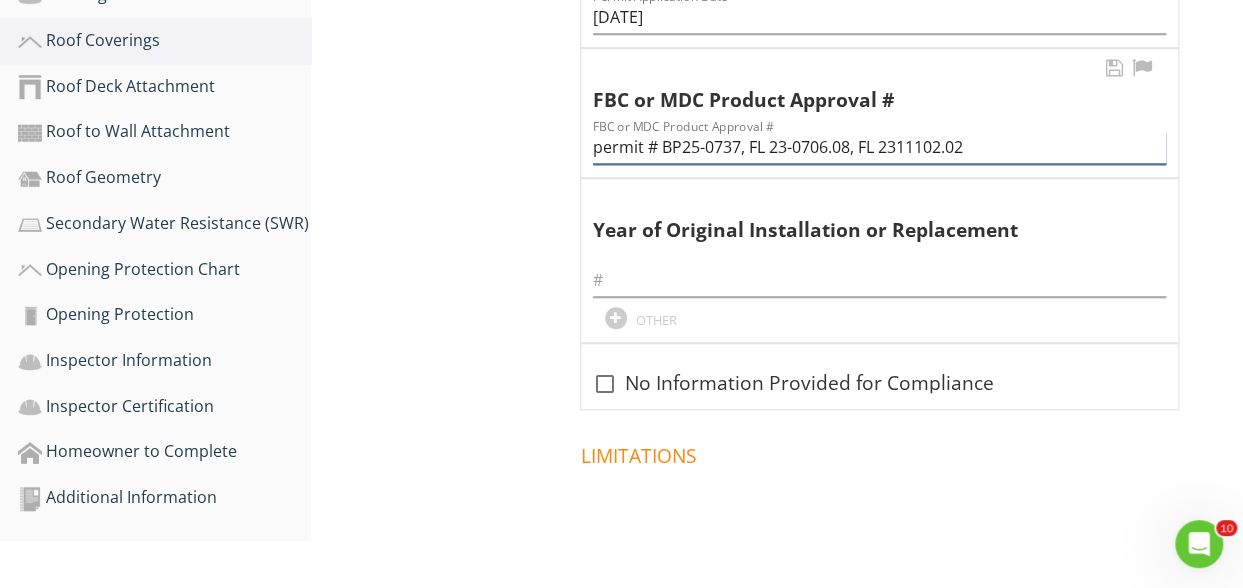 click on "permit # BP25-0737, FL 23-0706.08, FL 2311102.02" at bounding box center [879, 147] 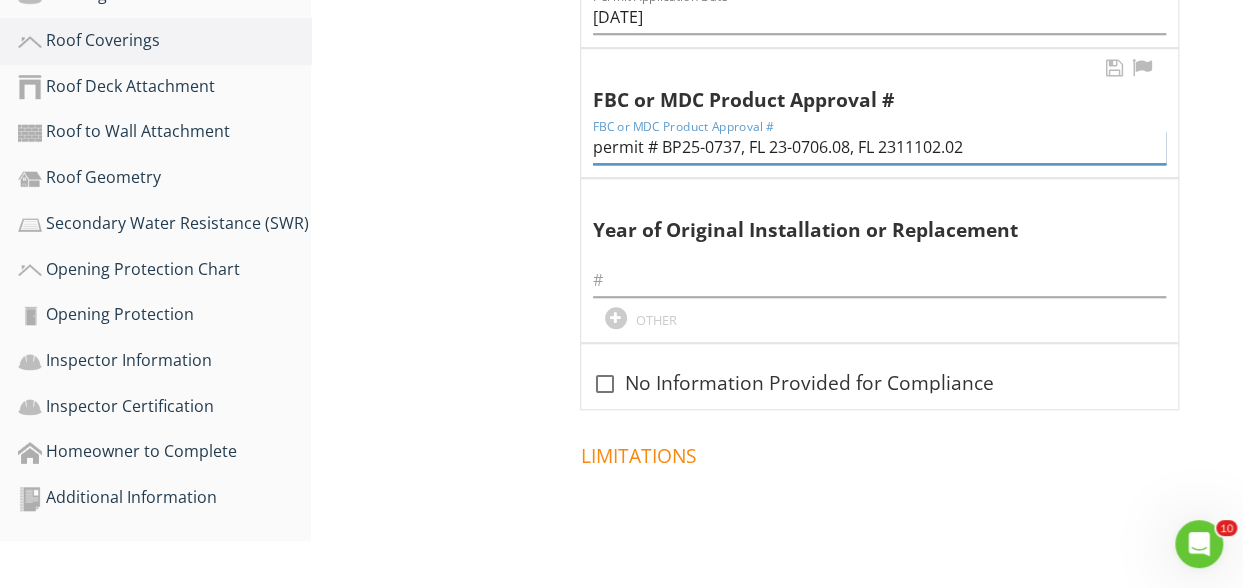 click on "permit # BP25-0737, FL 23-0706.08, FL 2311102.02" at bounding box center (879, 147) 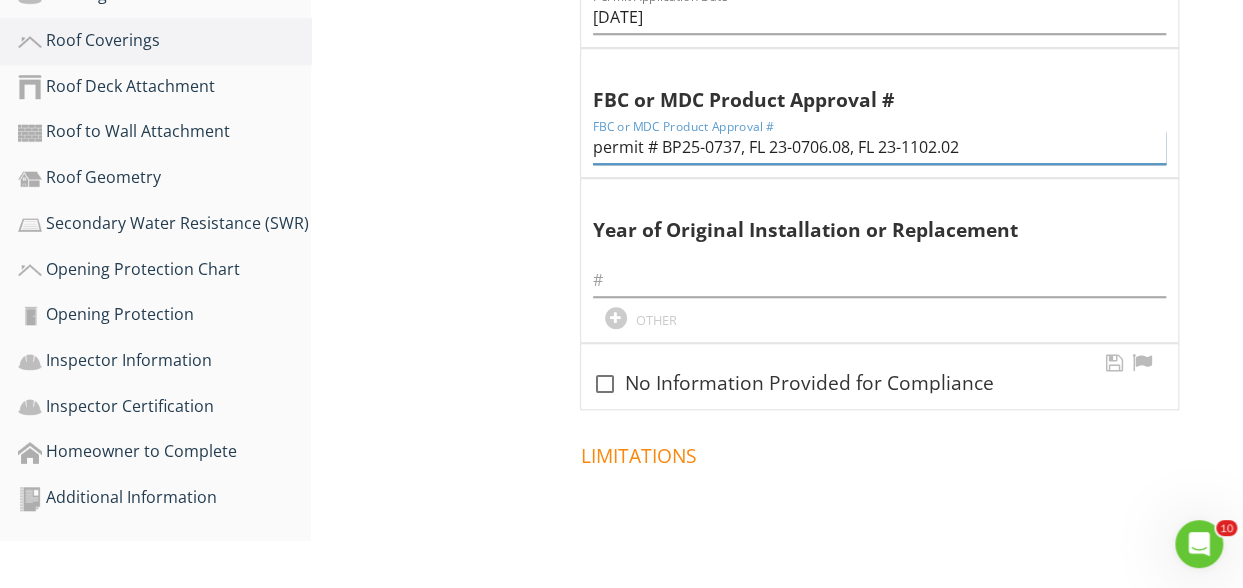 type on "permit # BP25-0737, FL 23-0706.08, FL 23-1102.02" 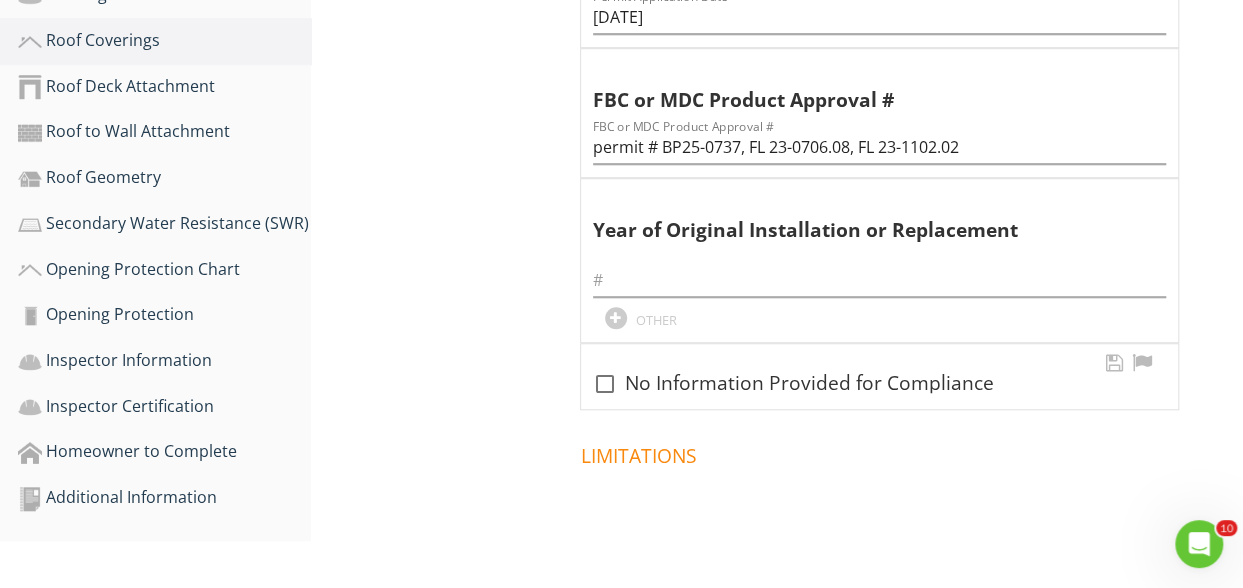 click on "check_box_outline_blank
No Information Provided for Compliance" at bounding box center (879, 376) 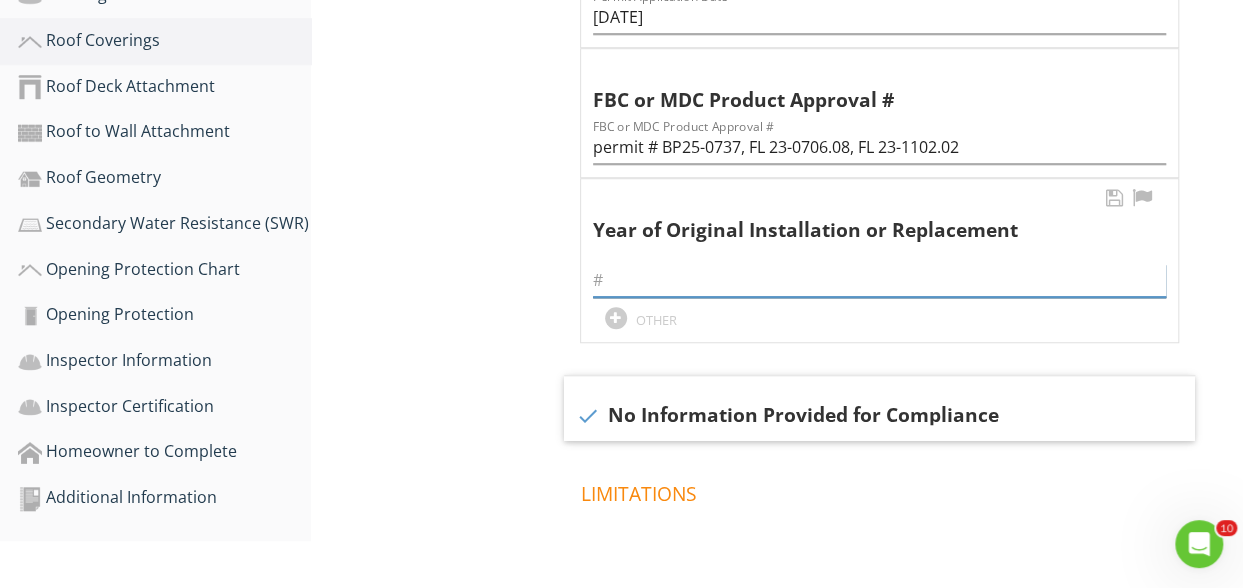 click at bounding box center (879, 280) 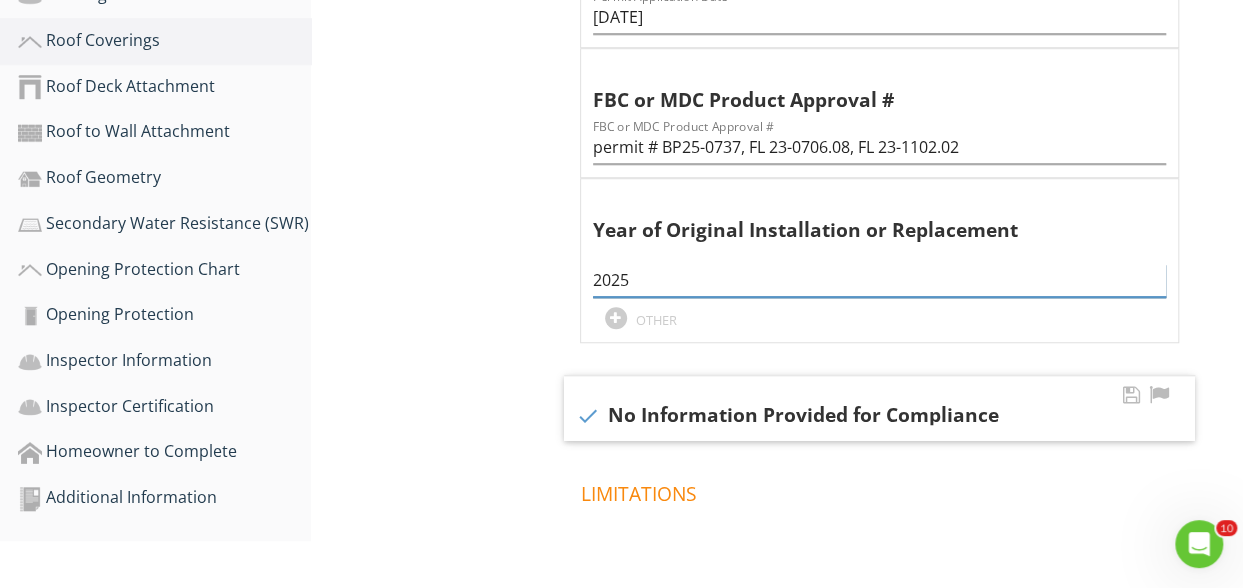 type on "2025" 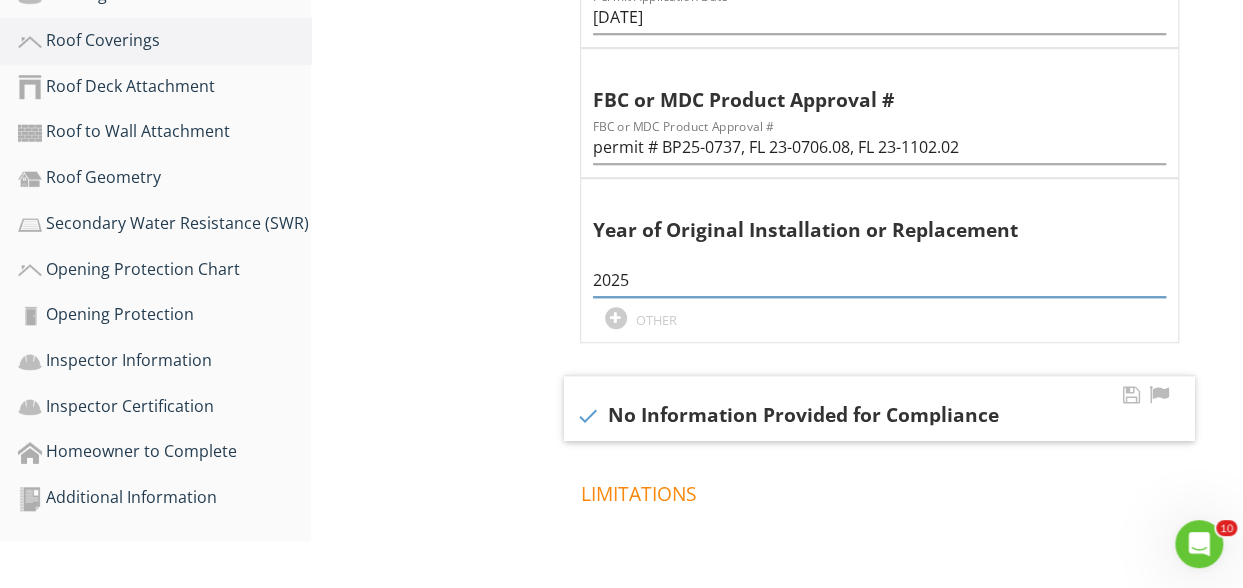 click at bounding box center (588, 416) 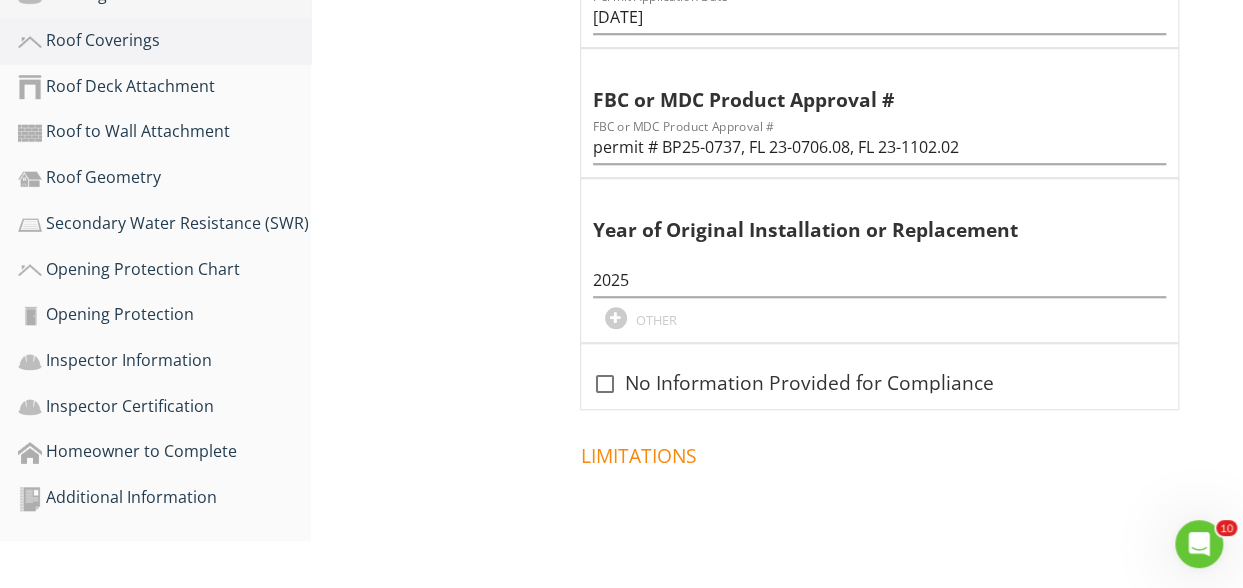 scroll, scrollTop: 461, scrollLeft: 0, axis: vertical 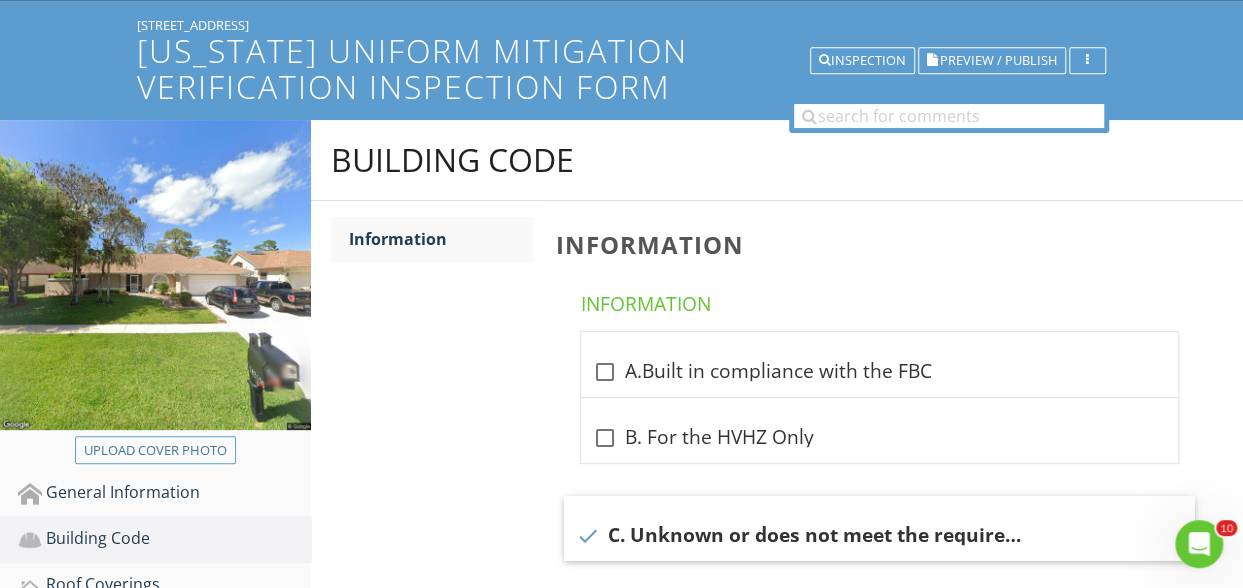 click on "[STREET_ADDRESS]" at bounding box center [621, 25] 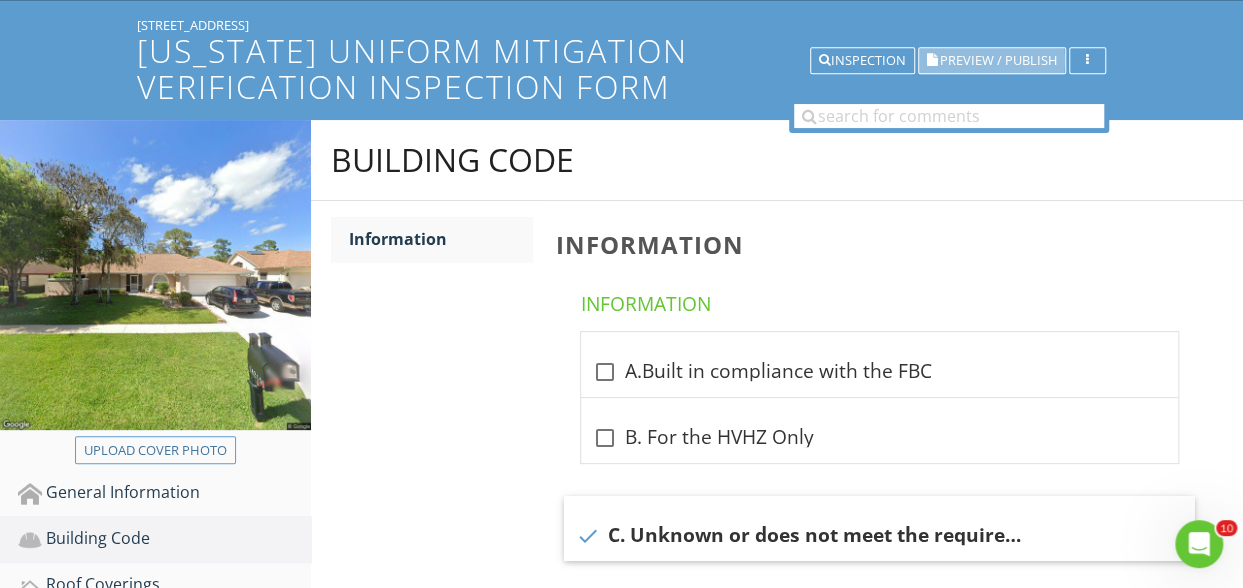 click on "Preview / Publish" at bounding box center (998, 60) 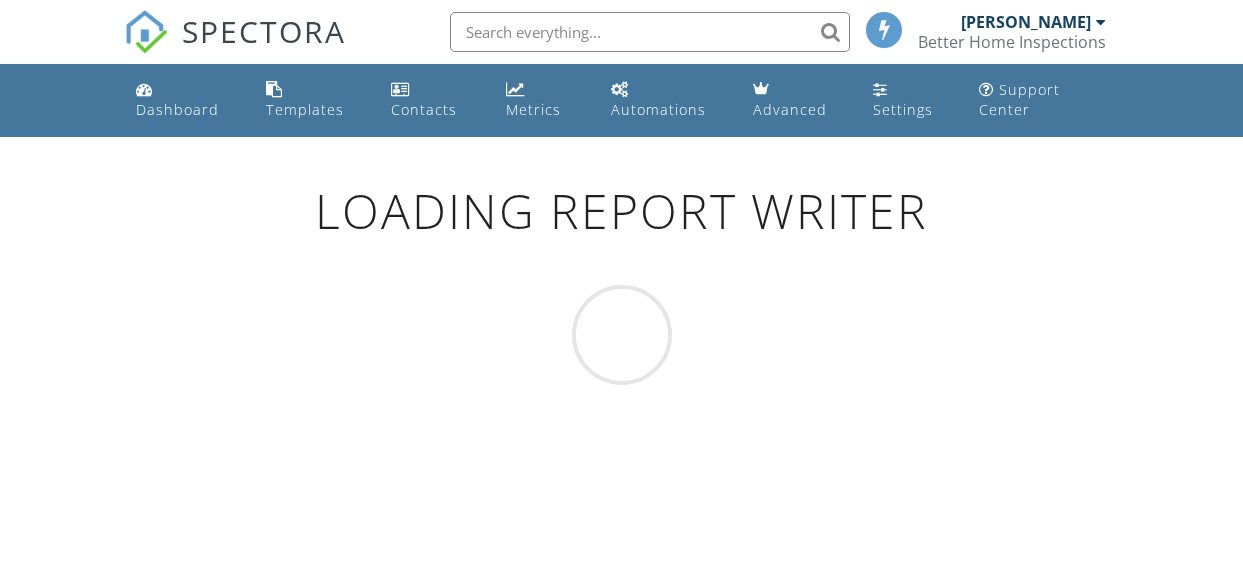 scroll, scrollTop: 136, scrollLeft: 0, axis: vertical 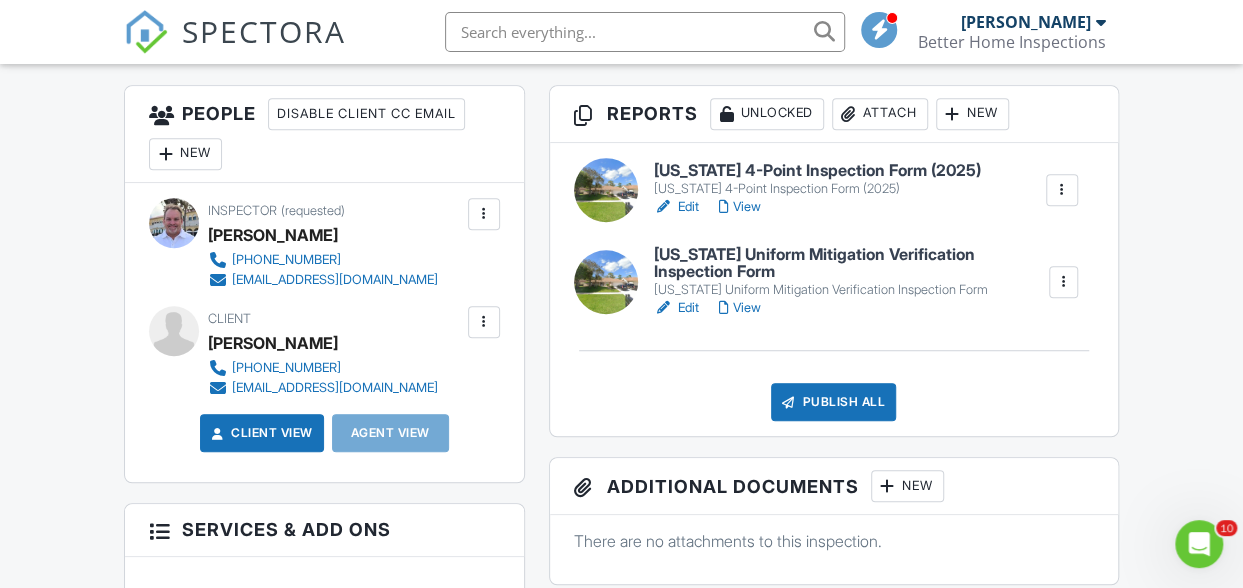 drag, startPoint x: 692, startPoint y: 304, endPoint x: 674, endPoint y: 309, distance: 18.681541 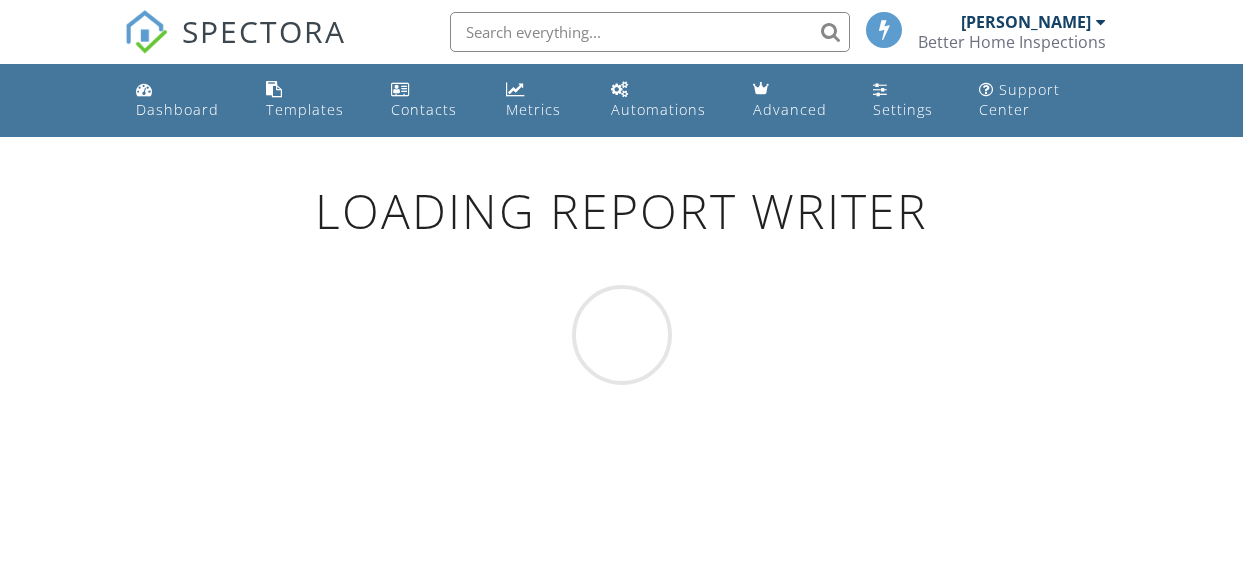 scroll, scrollTop: 0, scrollLeft: 0, axis: both 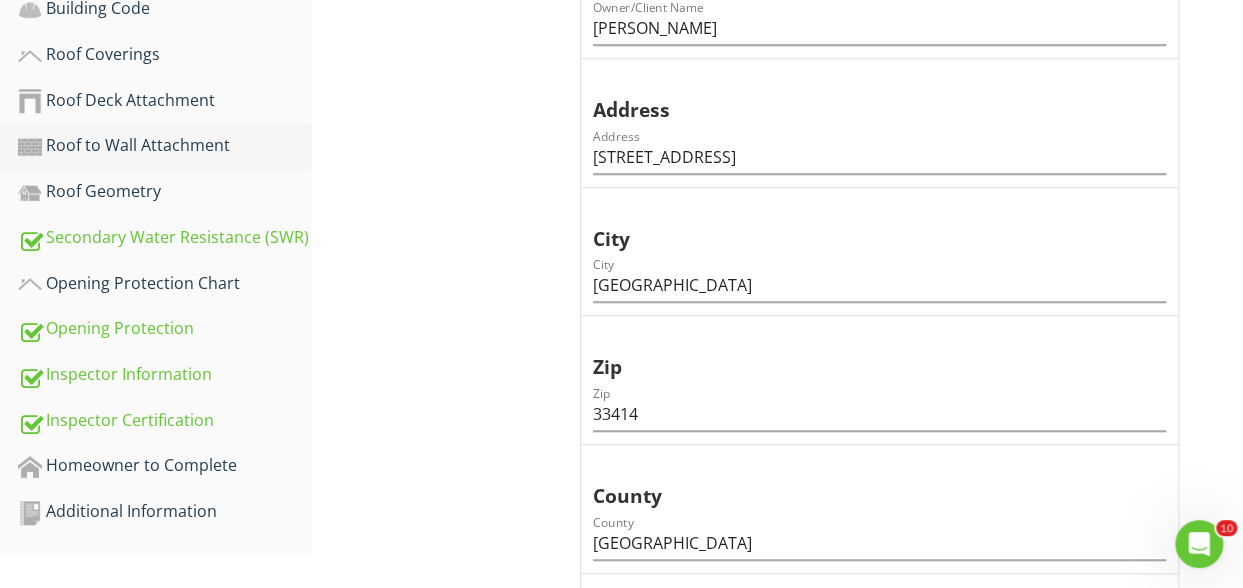 click on "Roof to Wall Attachment" at bounding box center (164, 146) 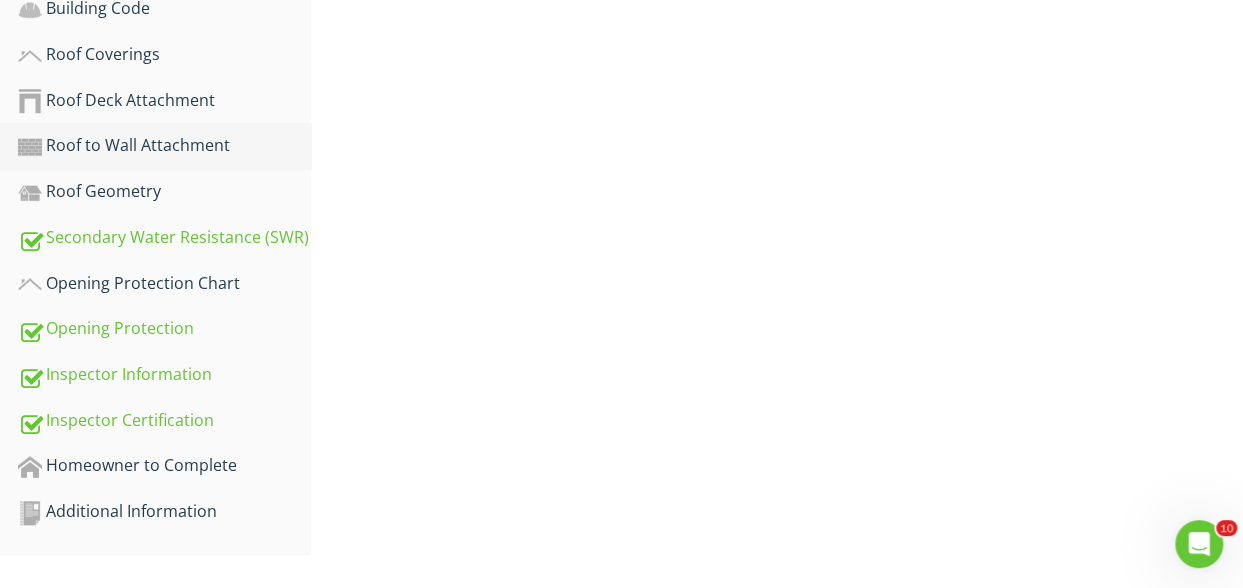 scroll, scrollTop: 632, scrollLeft: 0, axis: vertical 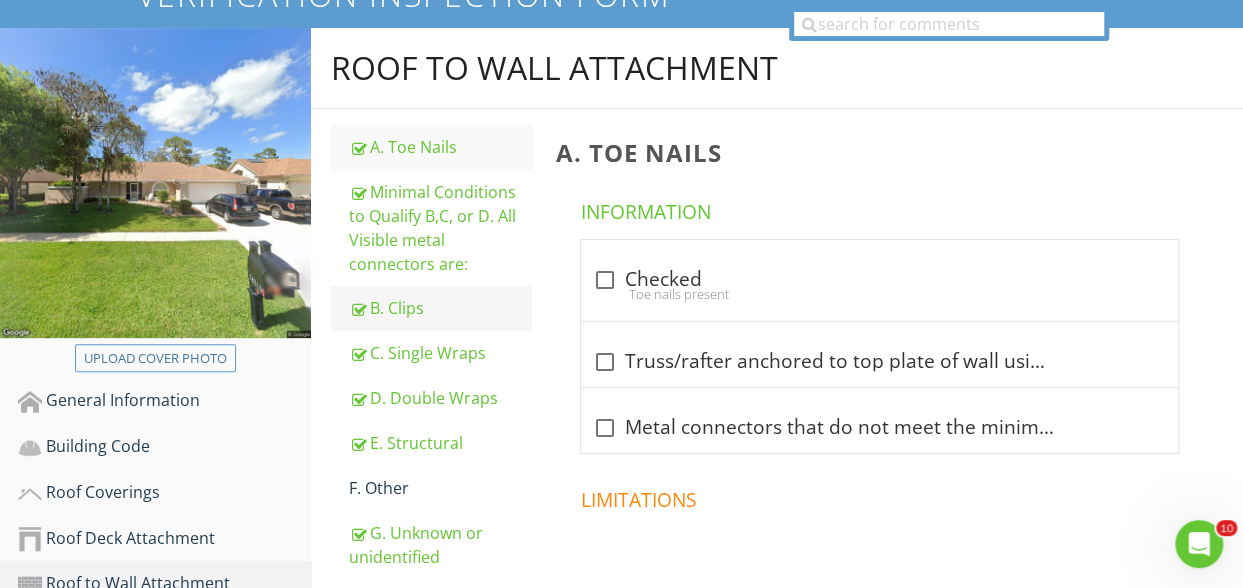 click on "B. Clips" at bounding box center (440, 308) 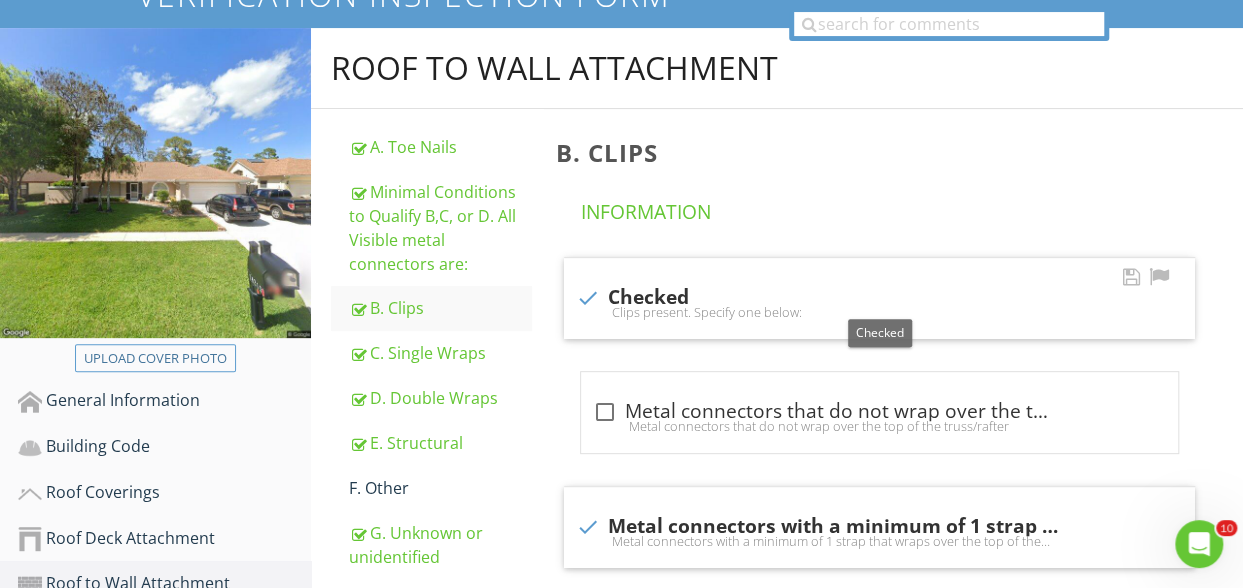 click at bounding box center [588, 298] 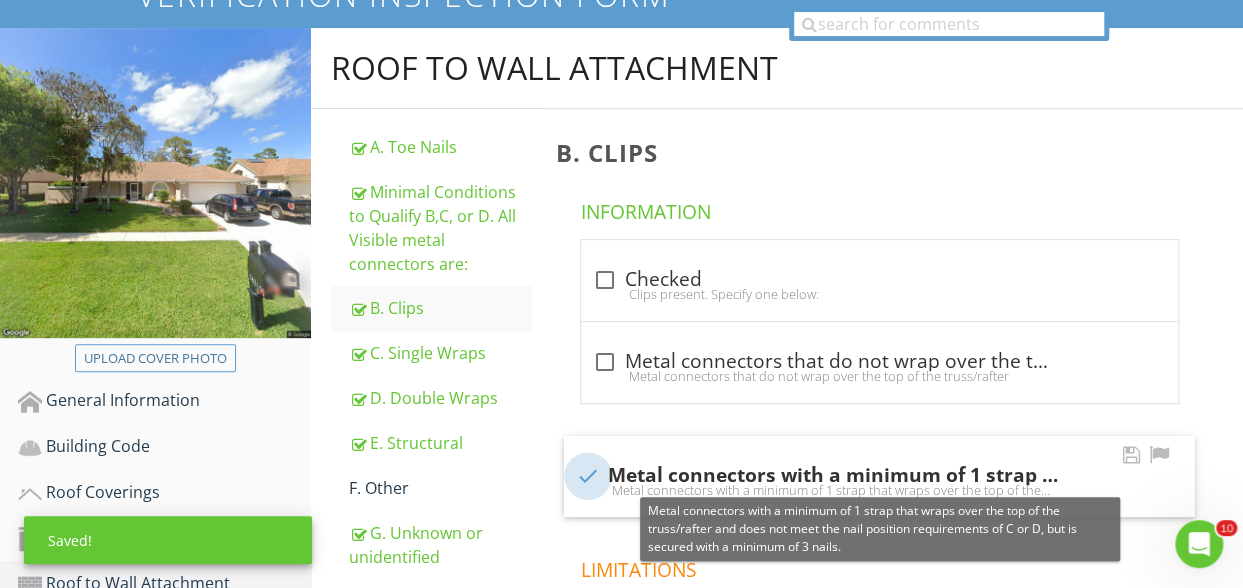 click at bounding box center (588, 476) 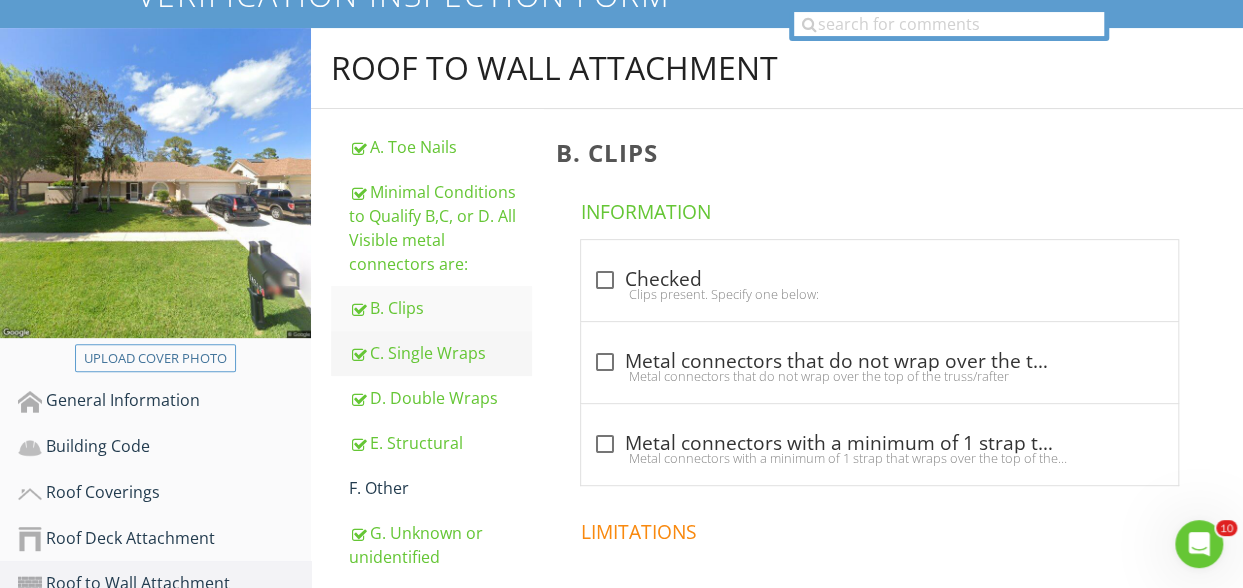click on "C. Single Wraps" at bounding box center [440, 353] 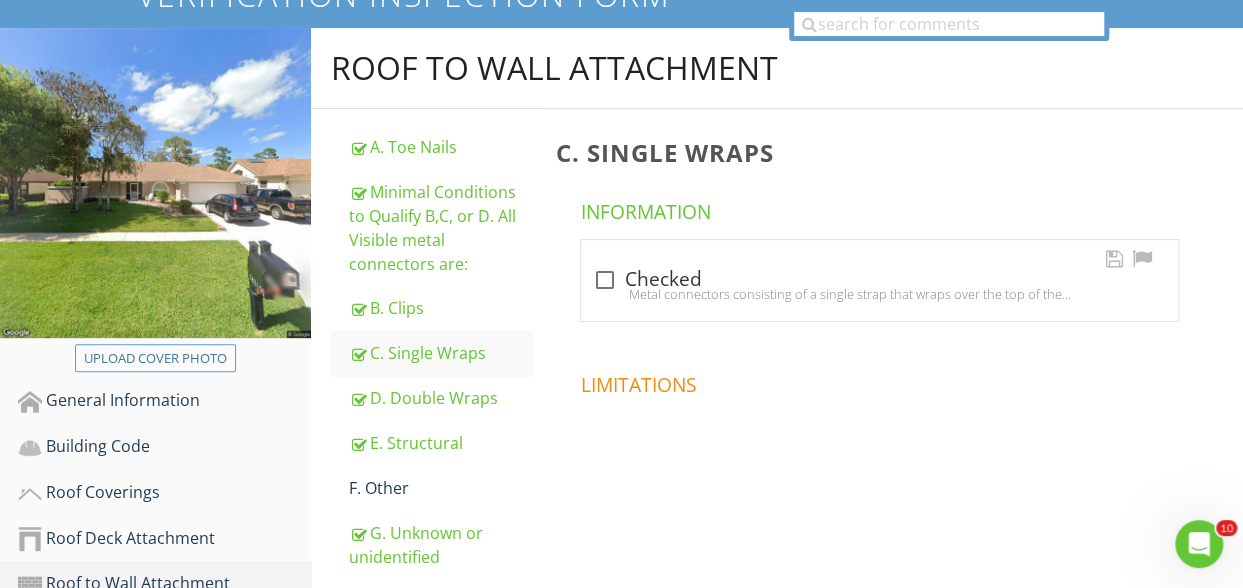 click at bounding box center [605, 280] 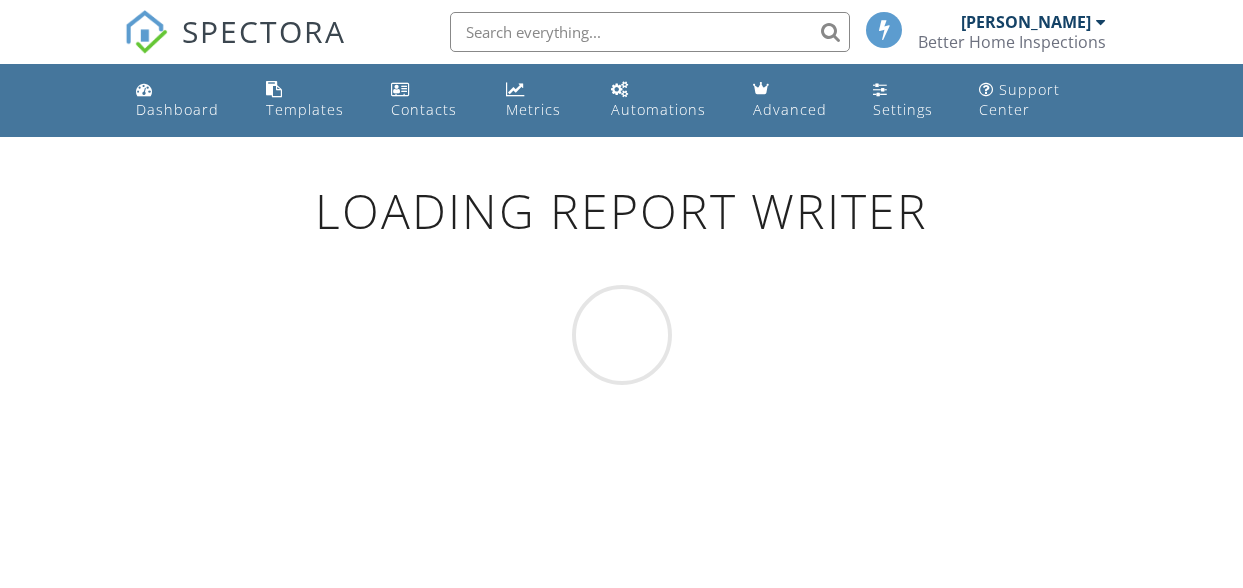 scroll, scrollTop: 136, scrollLeft: 0, axis: vertical 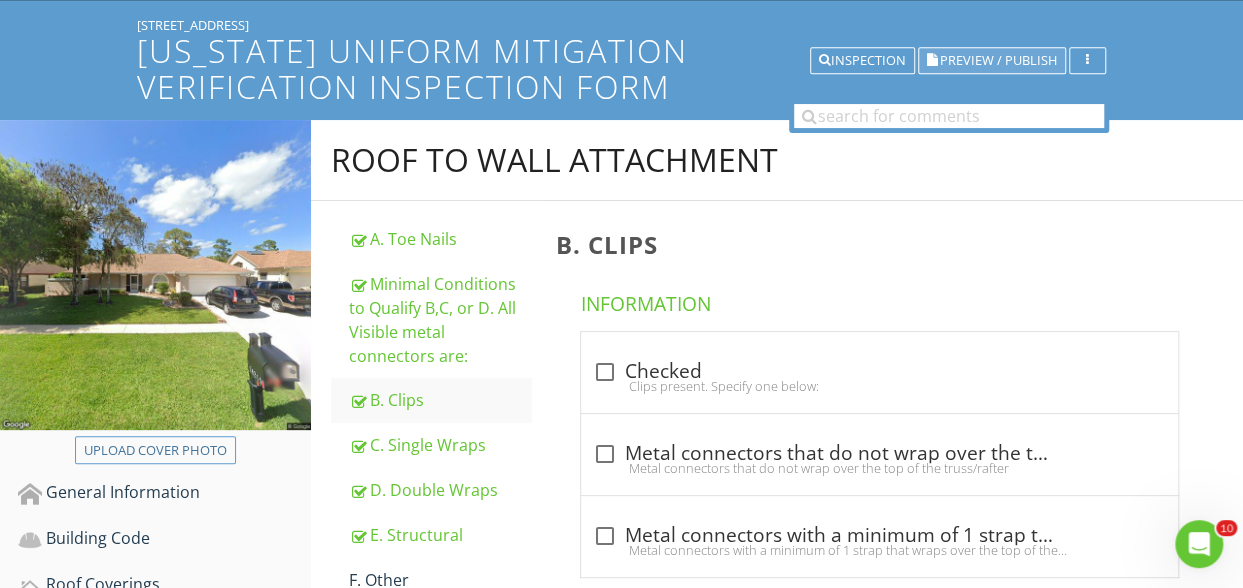 click on "Preview / Publish" at bounding box center (998, 60) 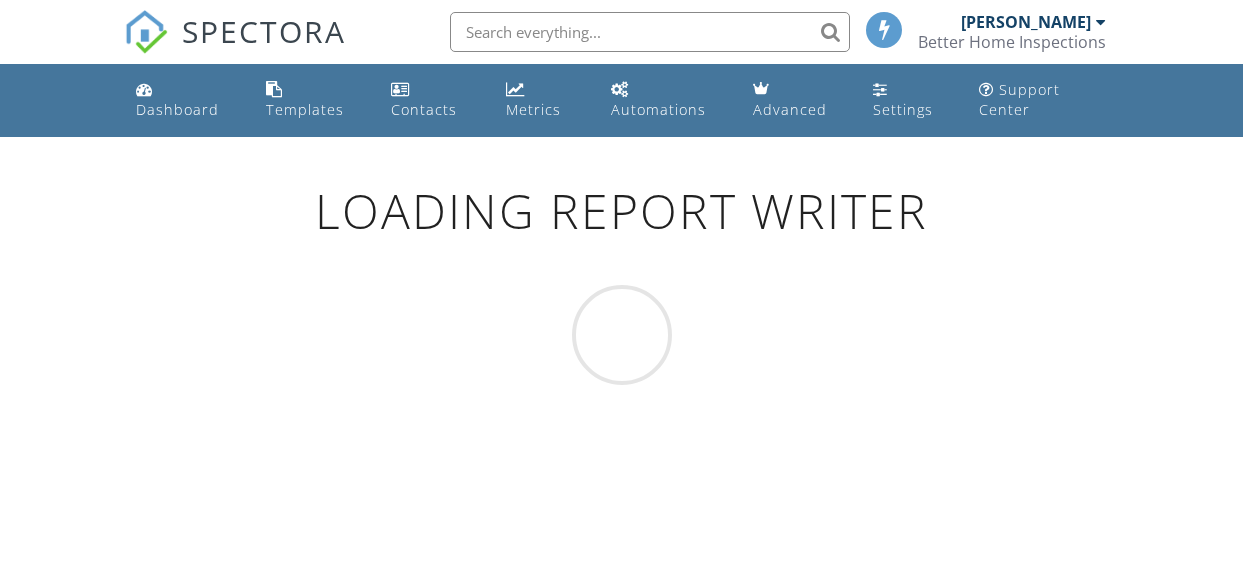 scroll, scrollTop: 136, scrollLeft: 0, axis: vertical 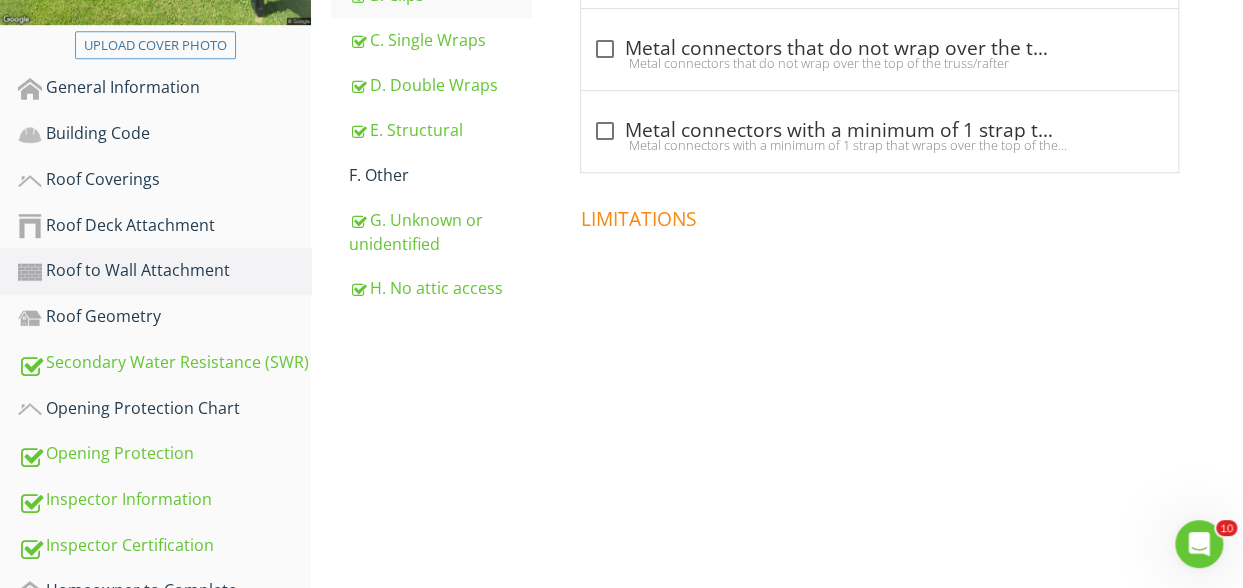 click on "Limitations" at bounding box center (883, 215) 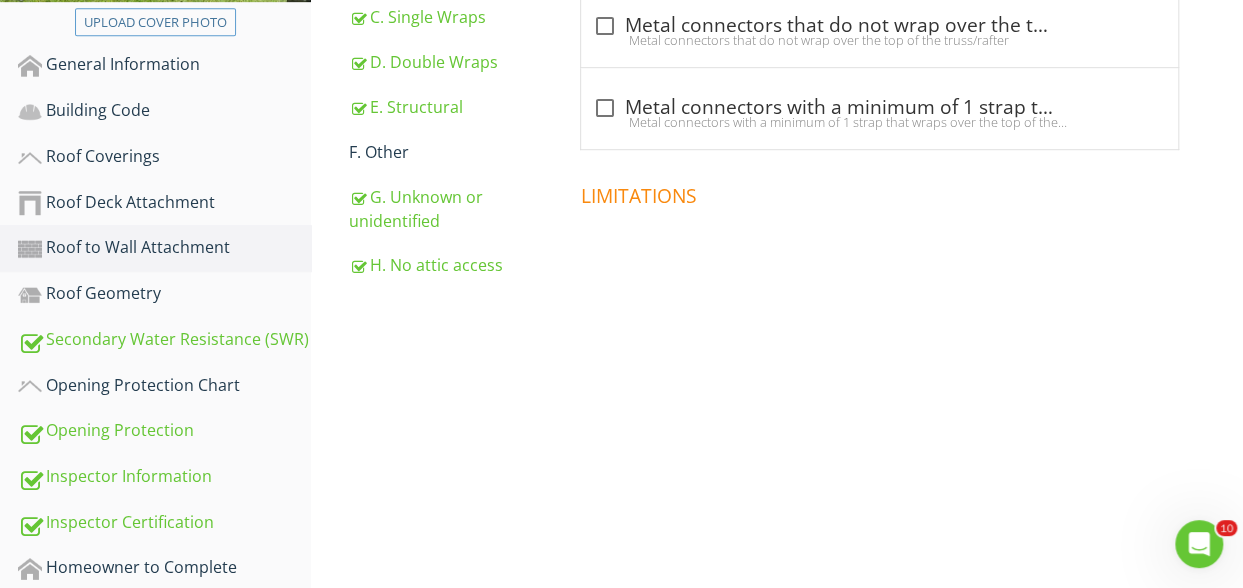 scroll, scrollTop: 568, scrollLeft: 0, axis: vertical 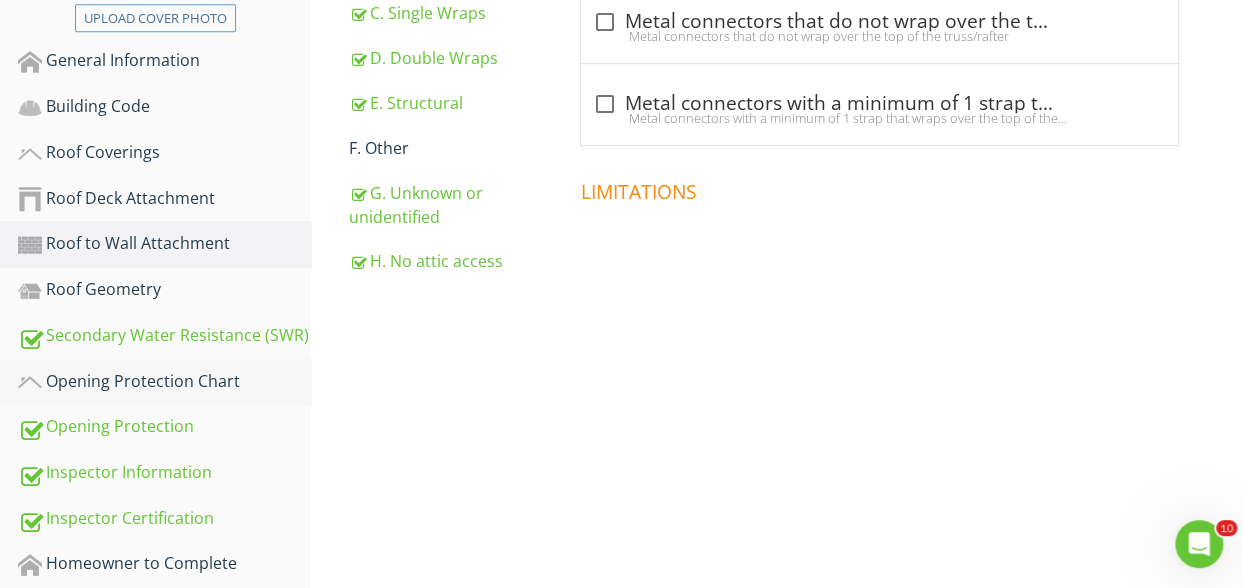 click on "Opening Protection Chart" at bounding box center [164, 382] 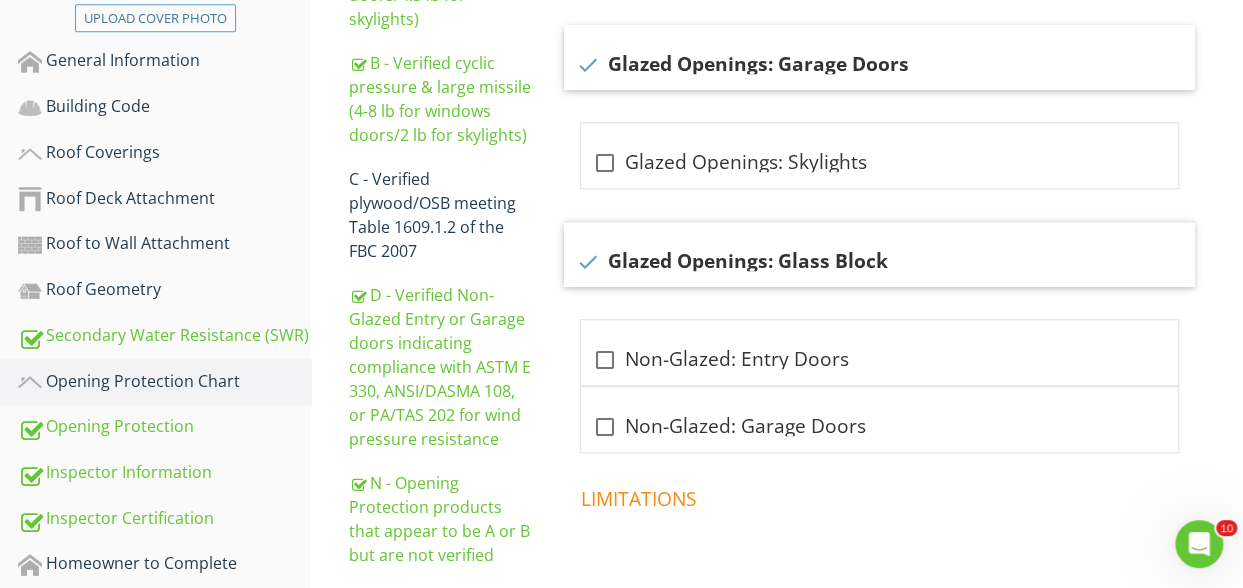 drag, startPoint x: 428, startPoint y: 507, endPoint x: 715, endPoint y: 538, distance: 288.66937 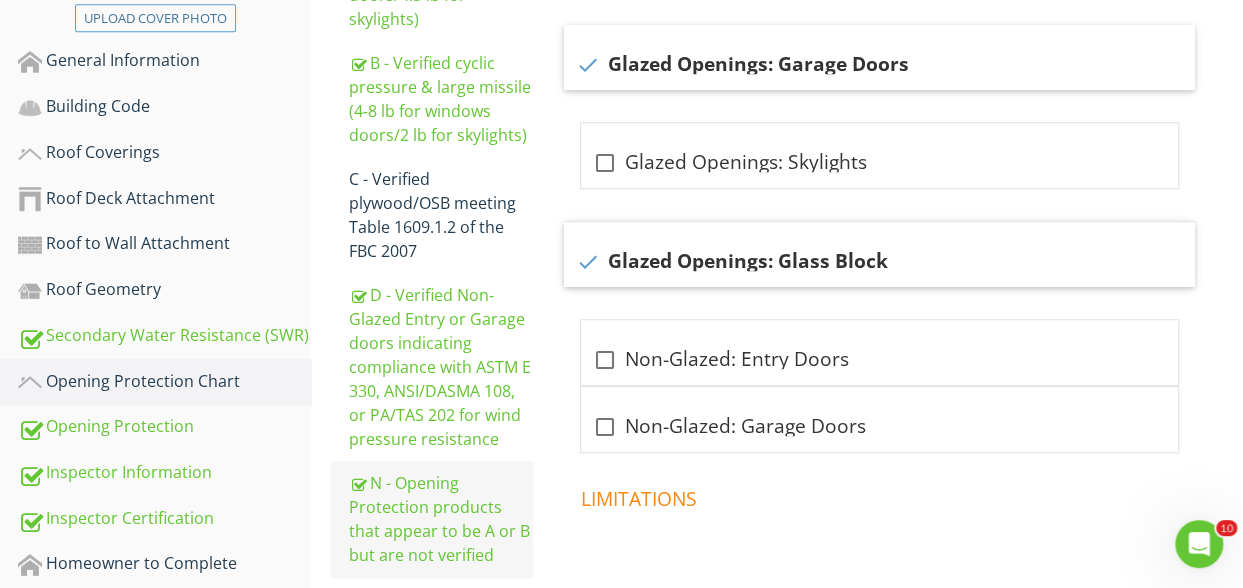 click at bounding box center [357, 484] 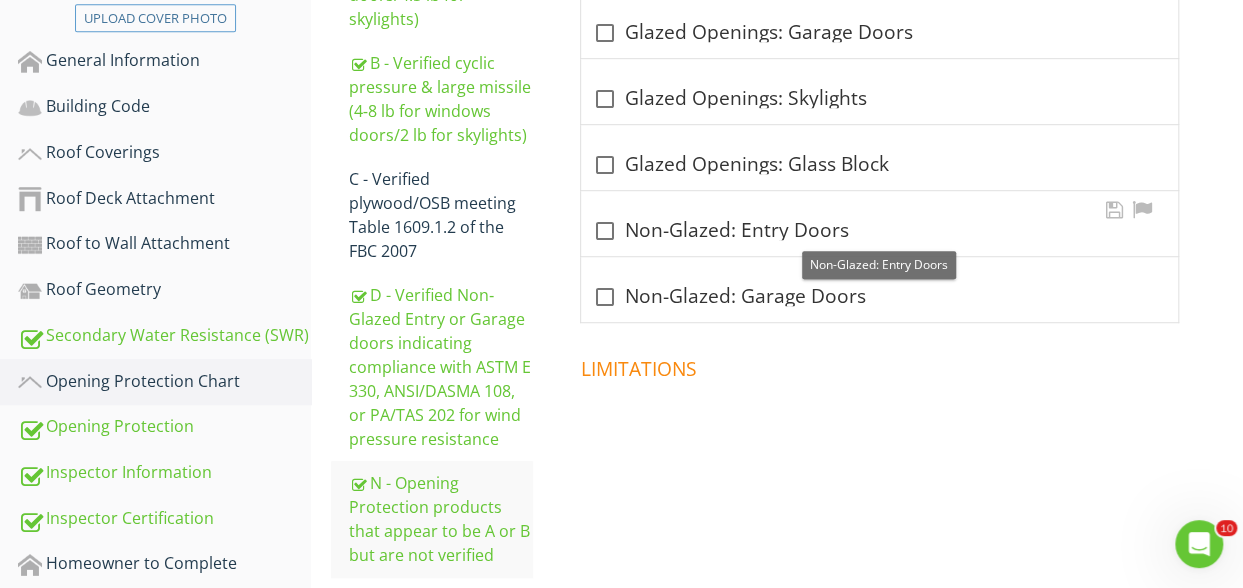click at bounding box center [605, 231] 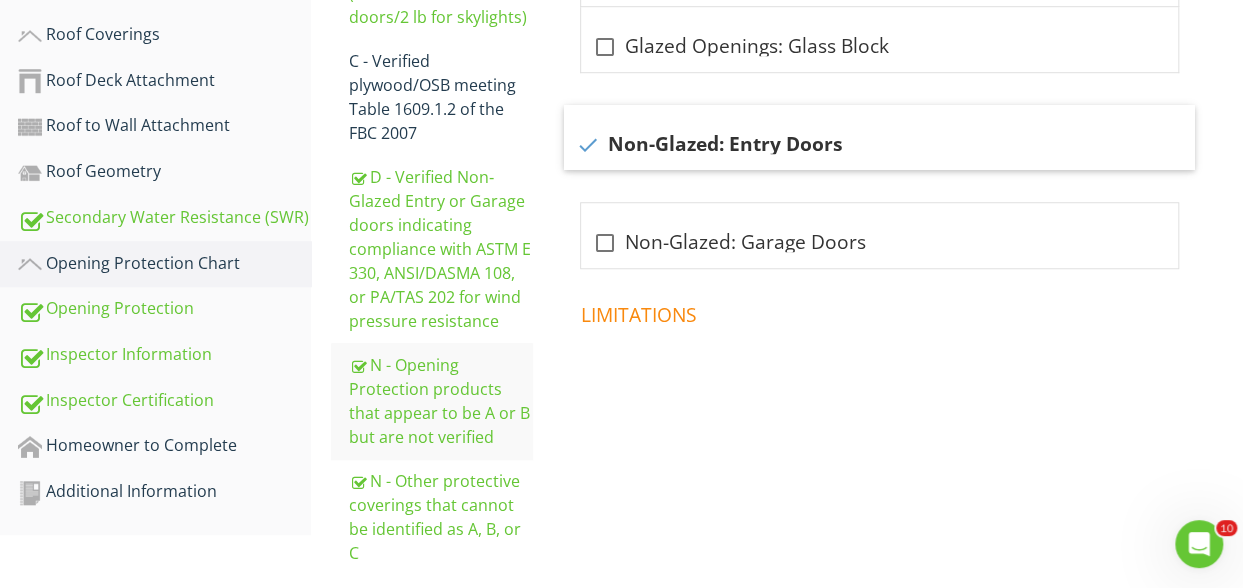 scroll, scrollTop: 689, scrollLeft: 0, axis: vertical 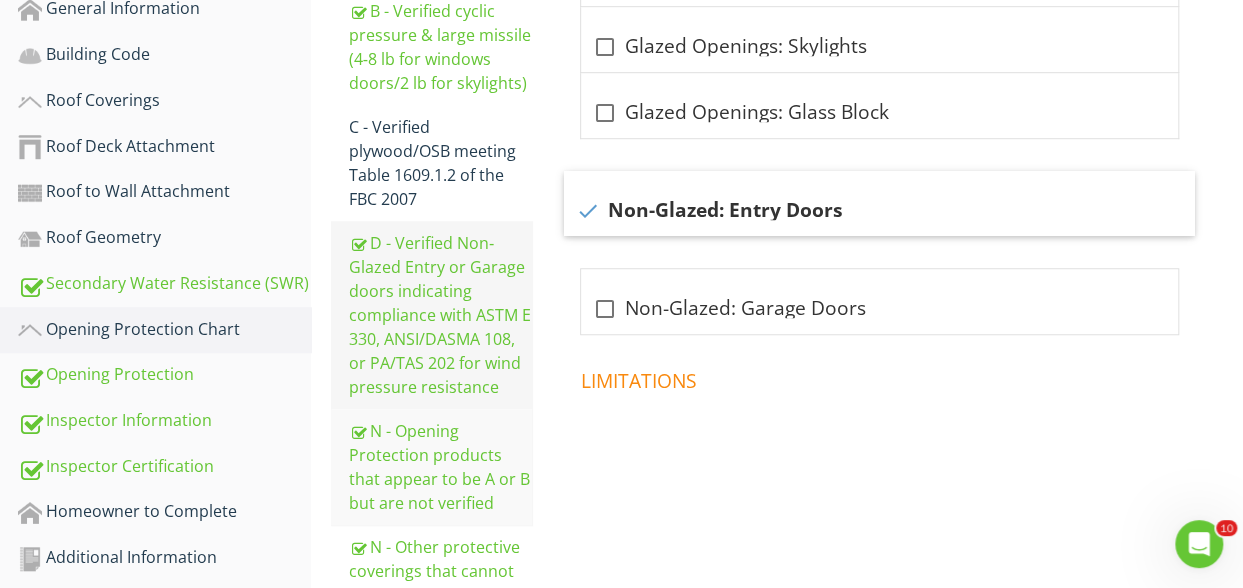 click on "D - Verified Non‐Glazed Entry or Garage doors indicating compliance with ASTM E 330, ANSI/DASMA 108, or PA/TAS 202 for wind pressure resistance" at bounding box center [440, 315] 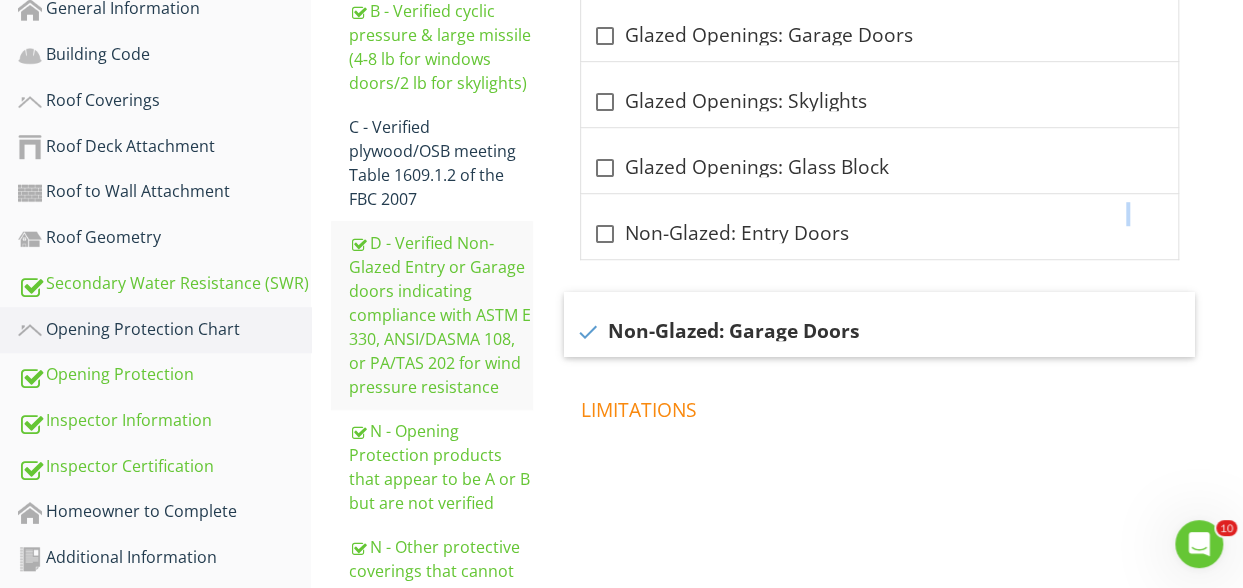 drag, startPoint x: 1055, startPoint y: 197, endPoint x: 1192, endPoint y: 187, distance: 137.36447 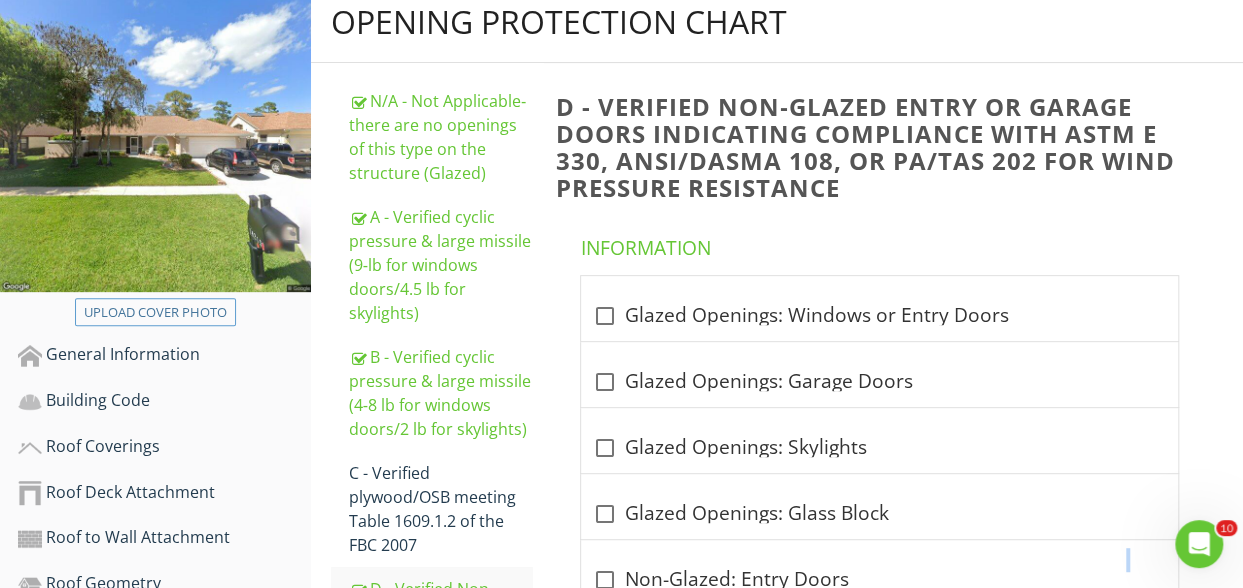 scroll, scrollTop: 267, scrollLeft: 0, axis: vertical 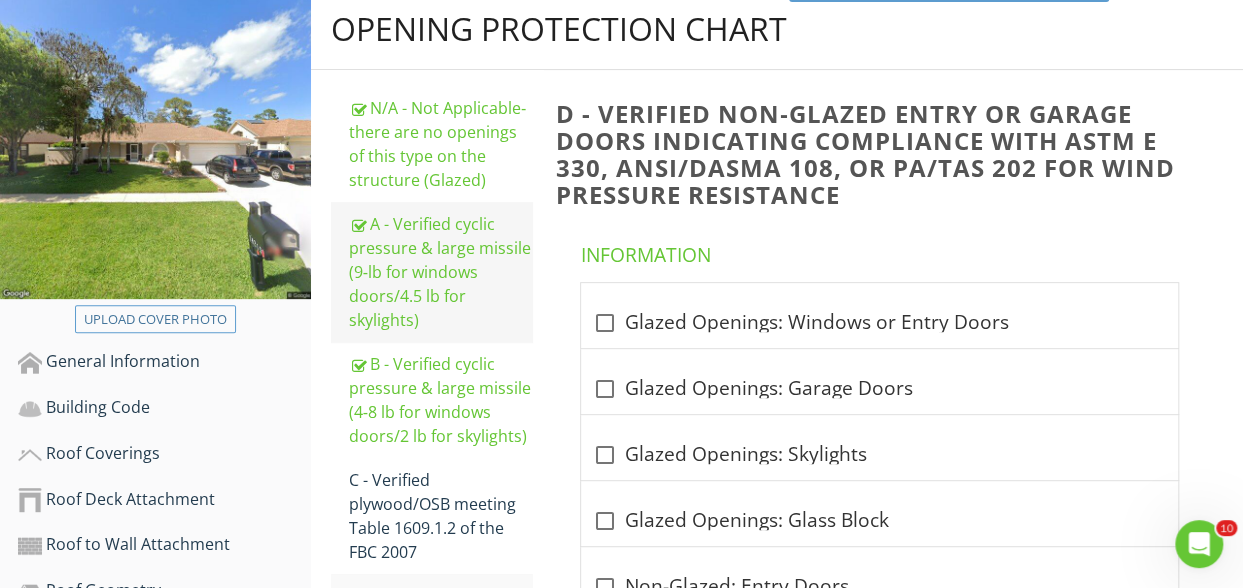 click on "A - Verified cyclic pressure & large missile (9‐lb for windows doors/4.5 lb for skylights)" at bounding box center (440, 272) 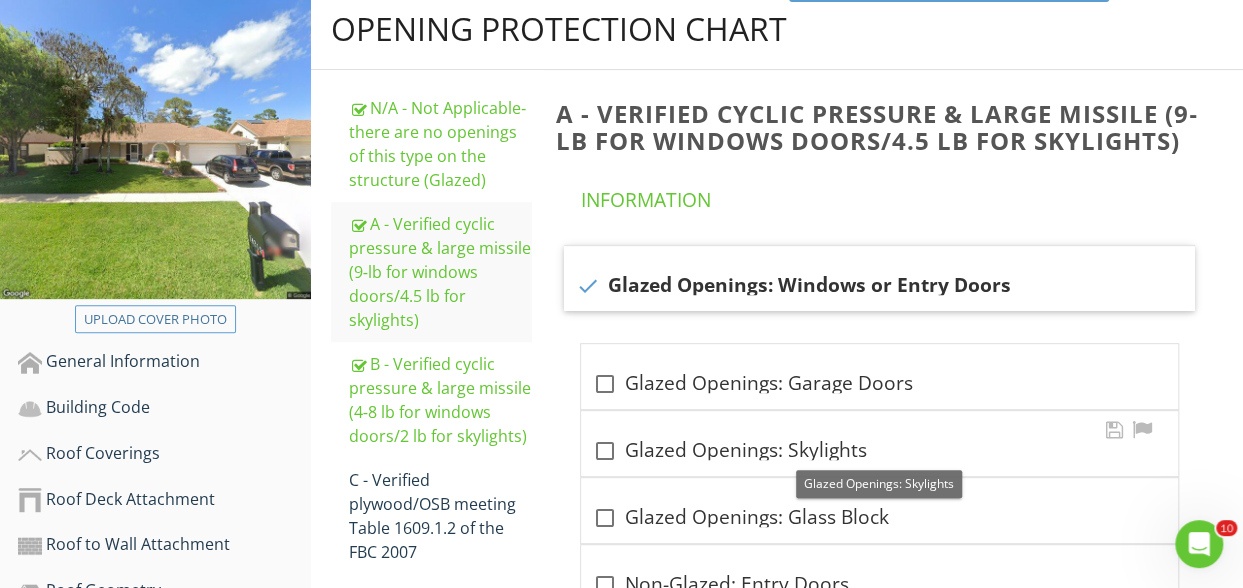 click at bounding box center [605, 451] 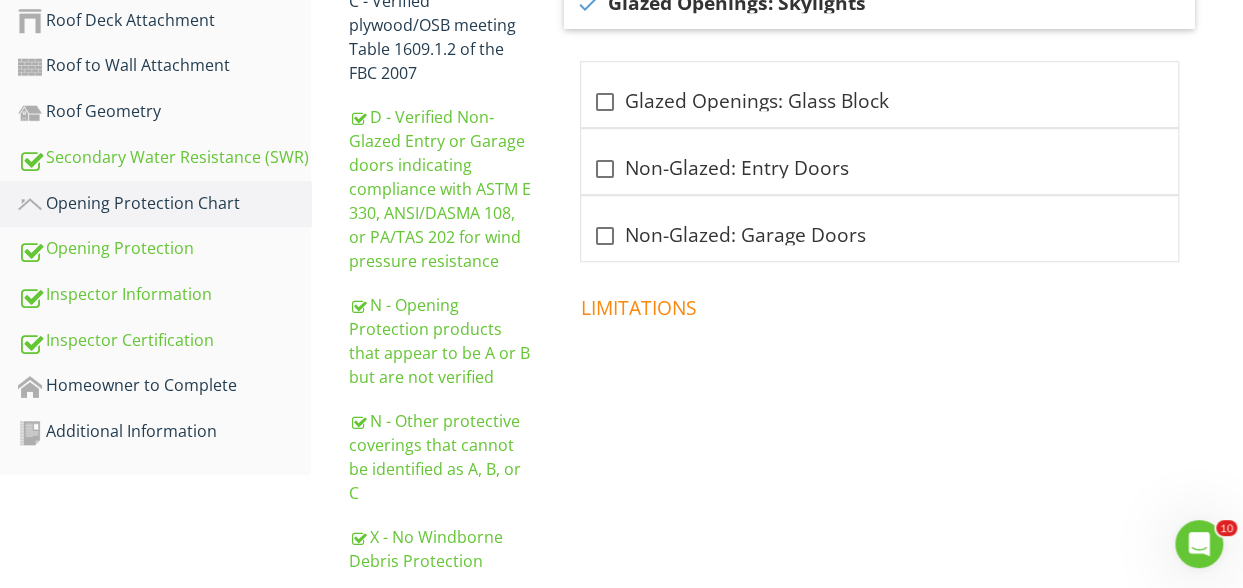 scroll, scrollTop: 790, scrollLeft: 0, axis: vertical 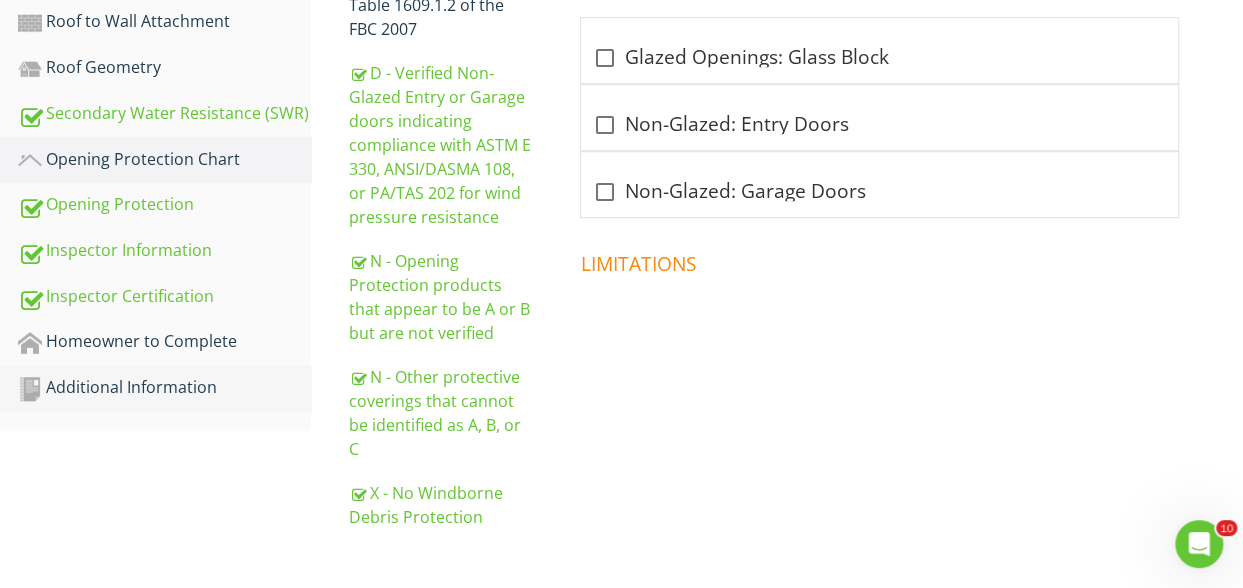 click on "Additional Information" at bounding box center [164, 388] 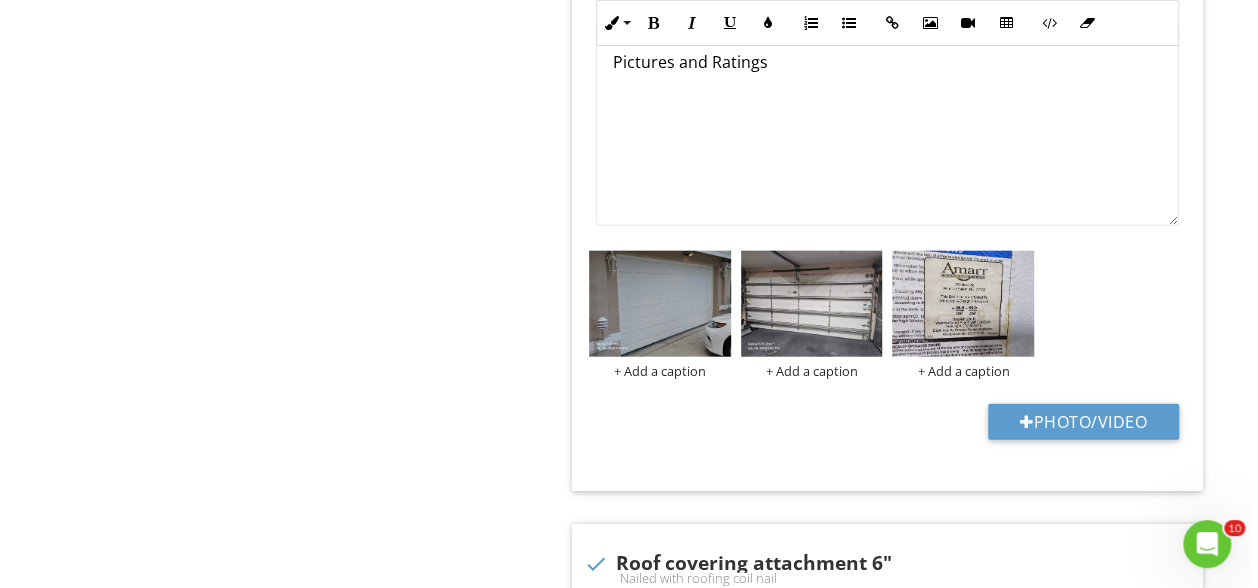 scroll, scrollTop: 5973, scrollLeft: 0, axis: vertical 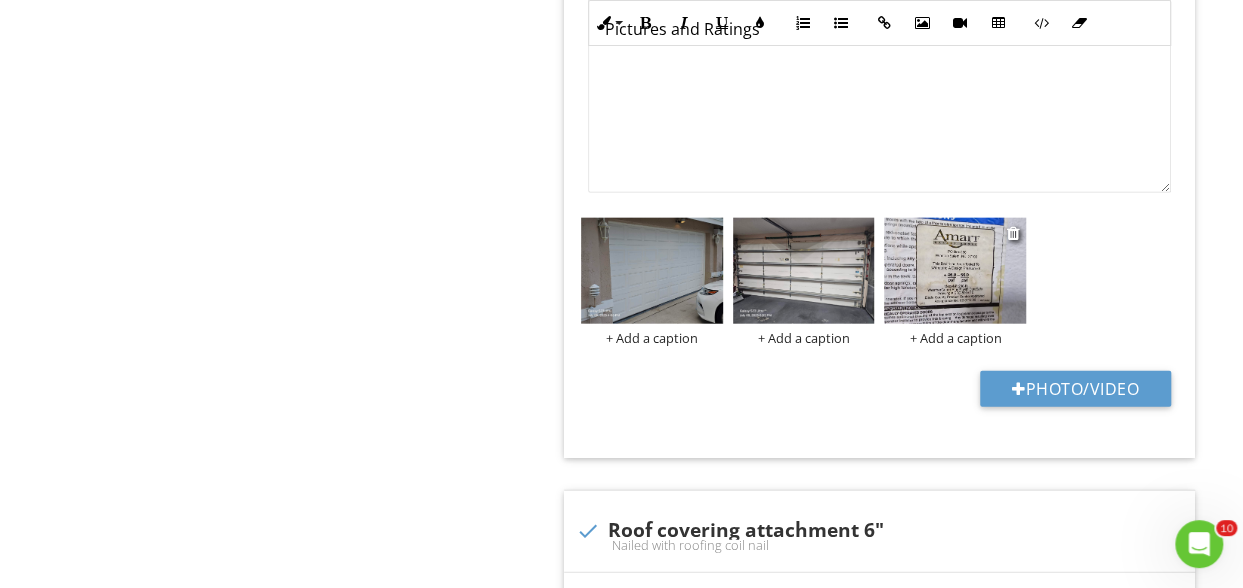 click at bounding box center (955, 271) 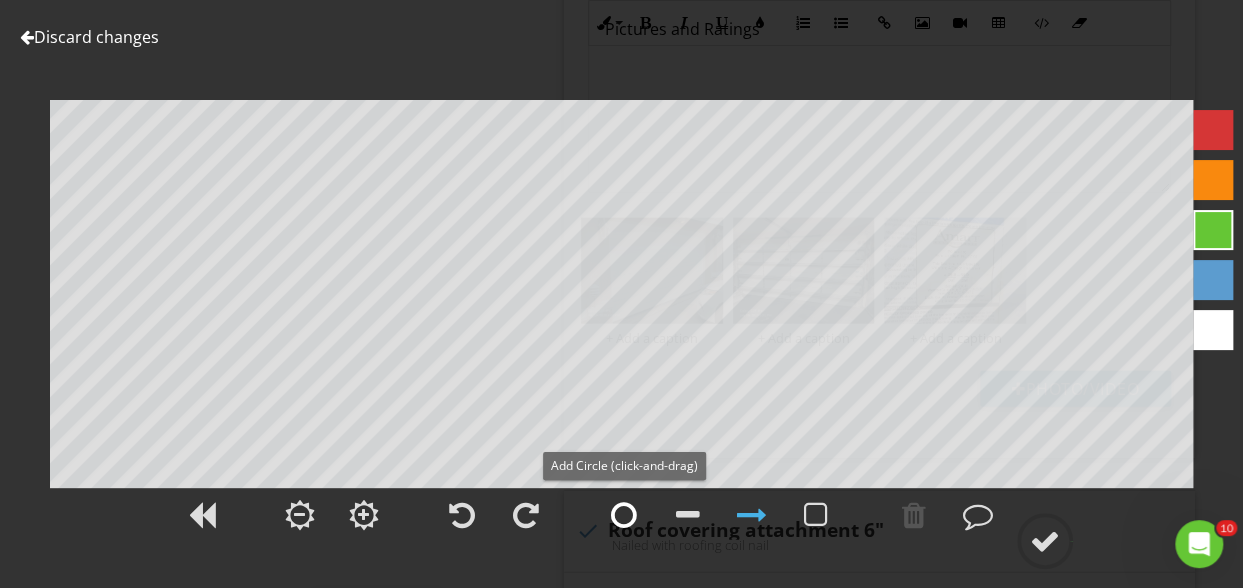 click at bounding box center (624, 515) 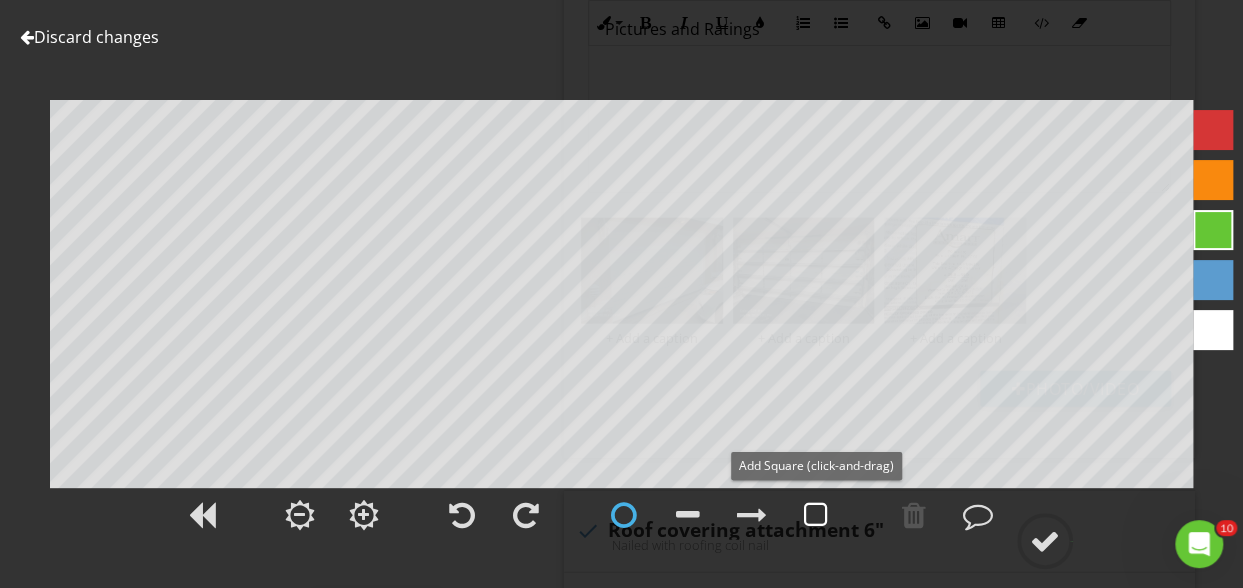 click at bounding box center [816, 515] 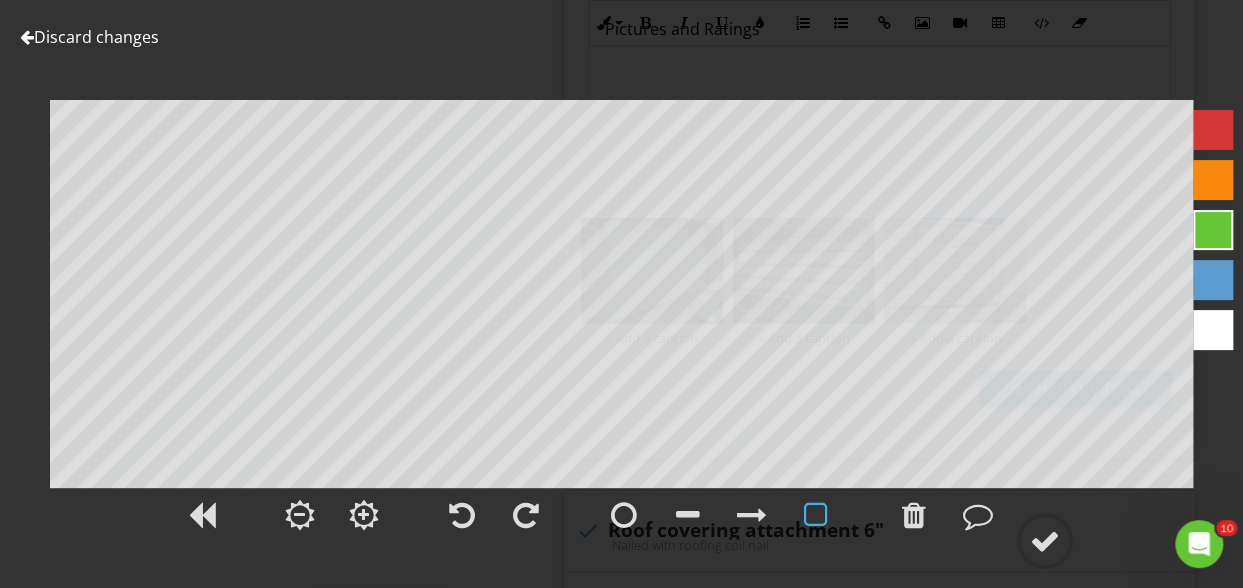click on "Discard changes
Add Location" at bounding box center [621, 294] 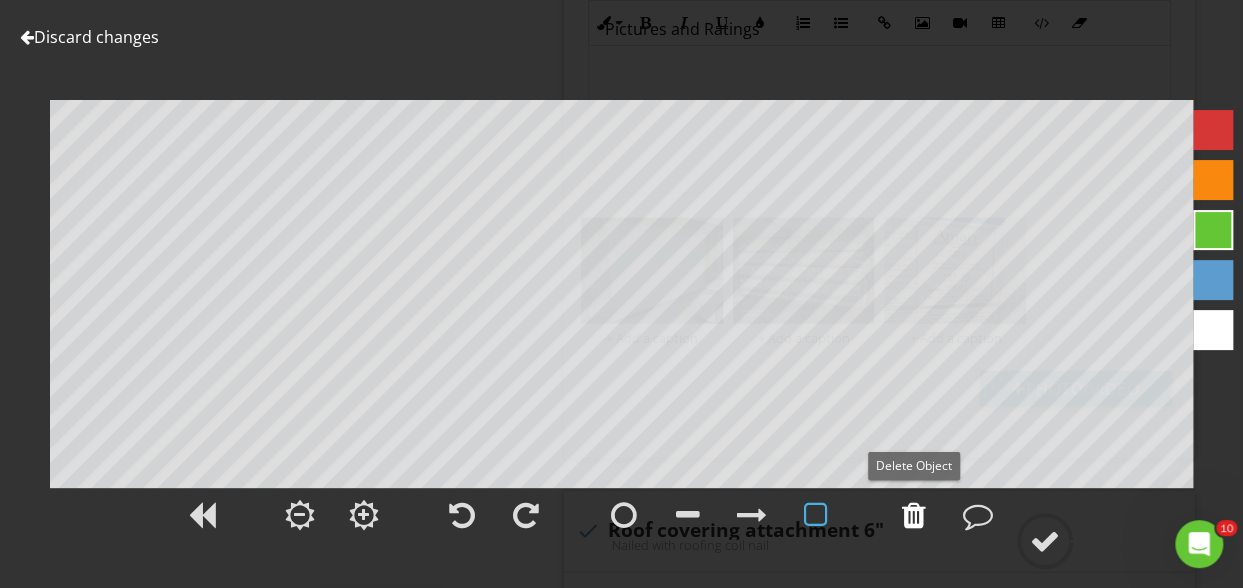 click at bounding box center (914, 515) 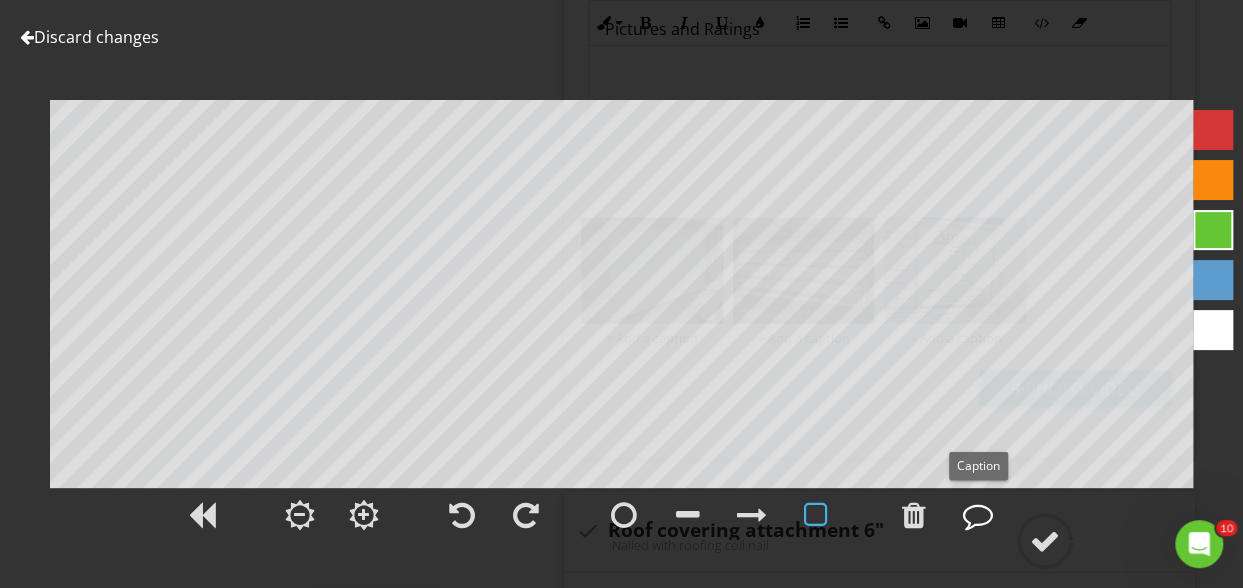 click at bounding box center [978, 515] 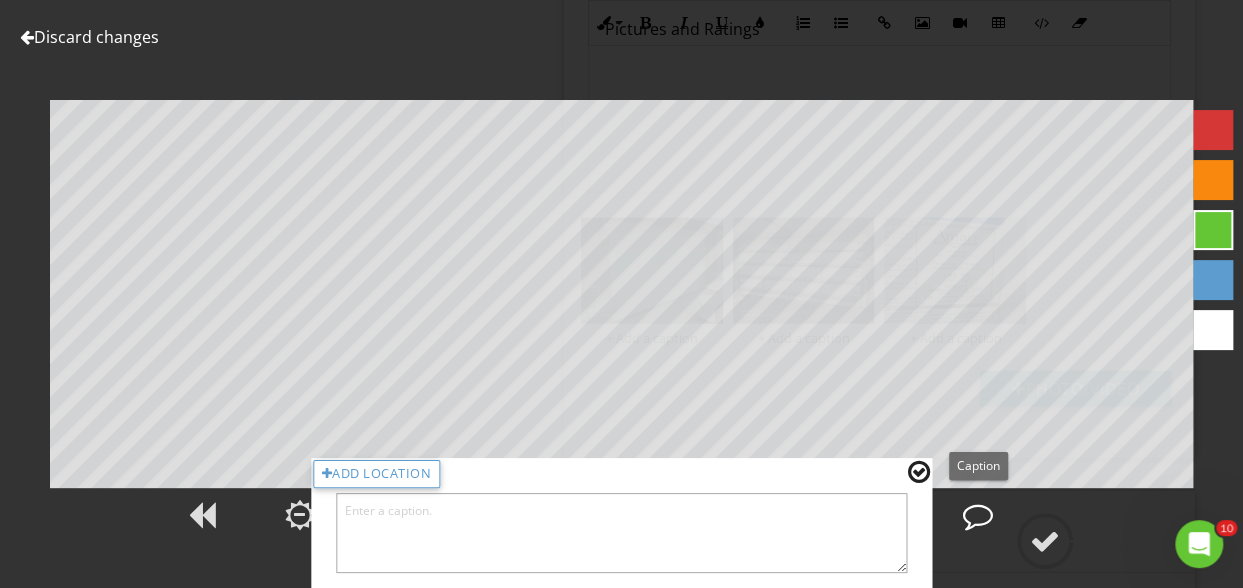 click at bounding box center (978, 515) 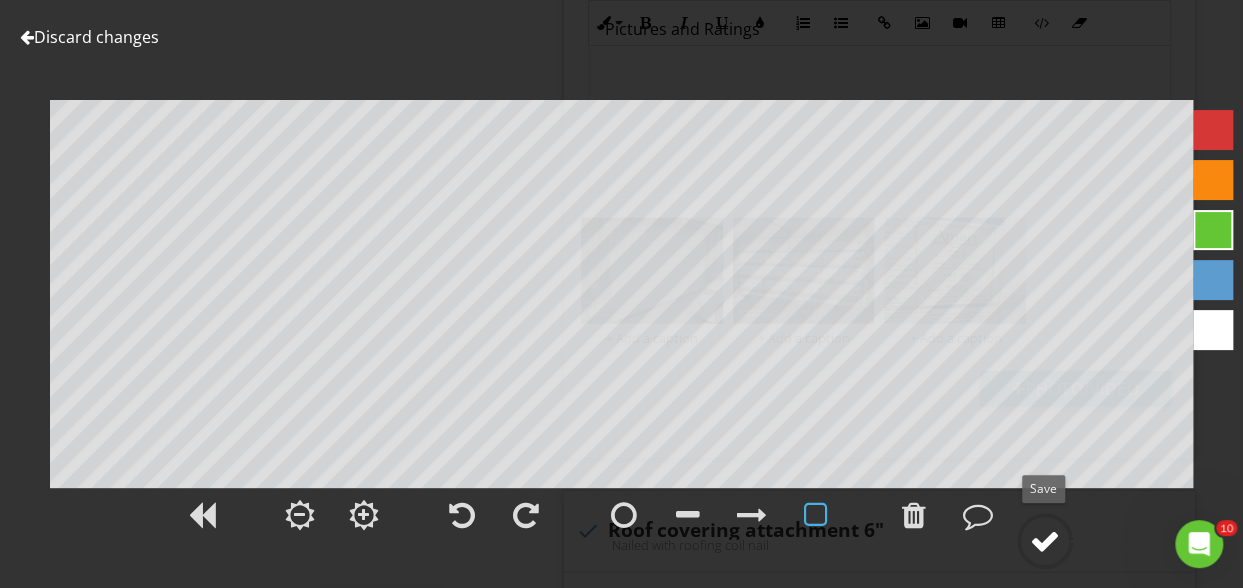 click at bounding box center [1045, 541] 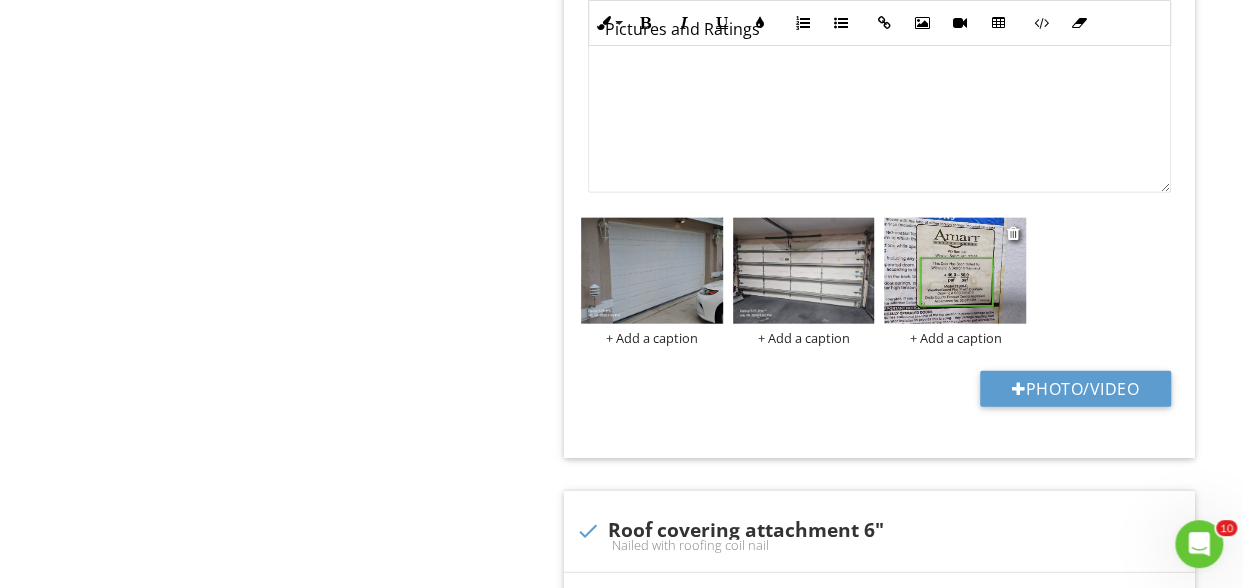 click on "+ Add a caption" at bounding box center [955, 338] 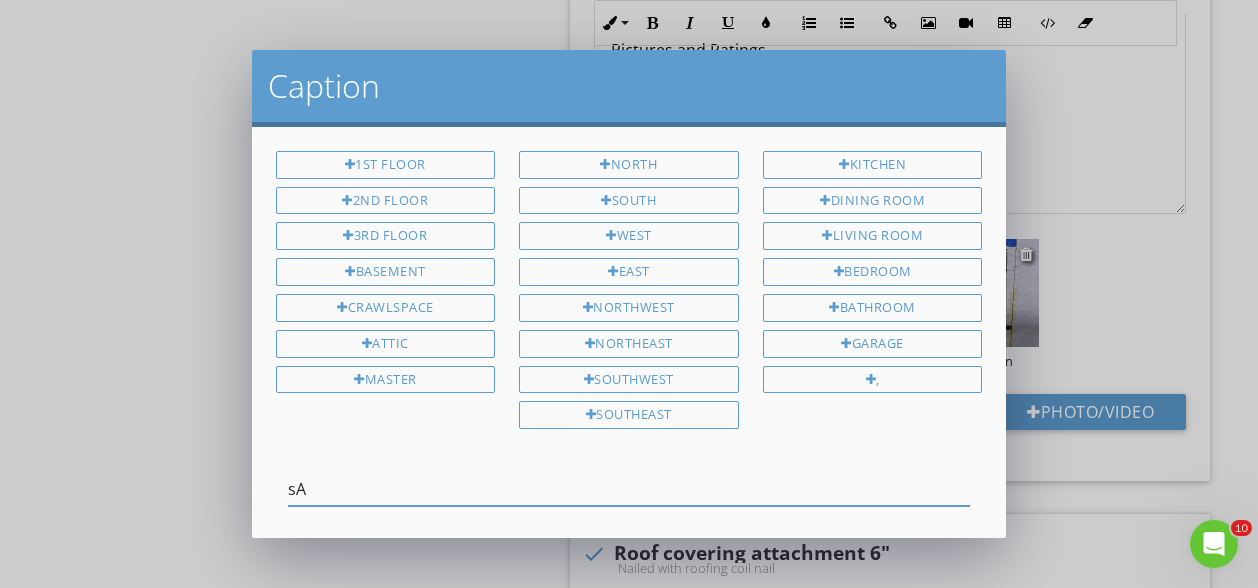 type on "s" 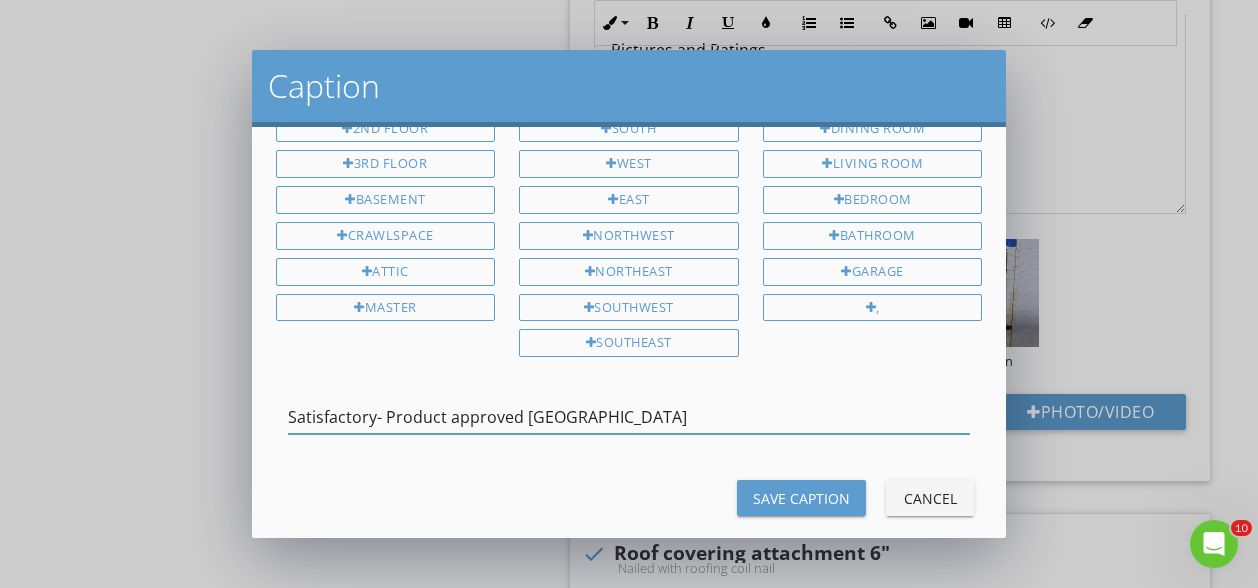 scroll, scrollTop: 91, scrollLeft: 0, axis: vertical 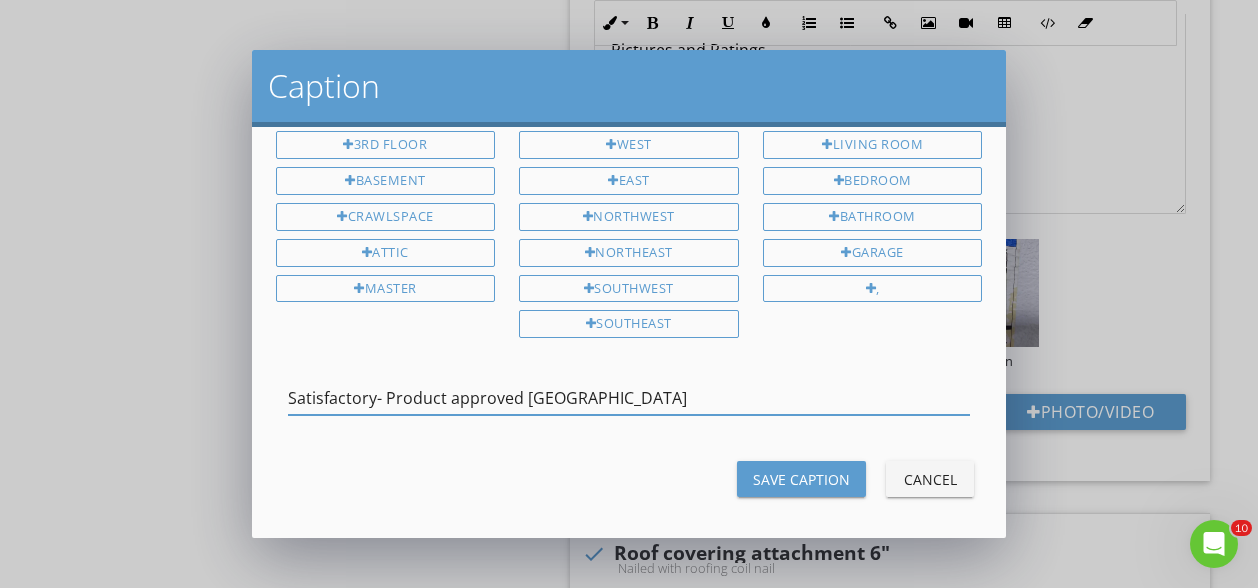 type on "Satisfactory- Product approved Miami Dade County" 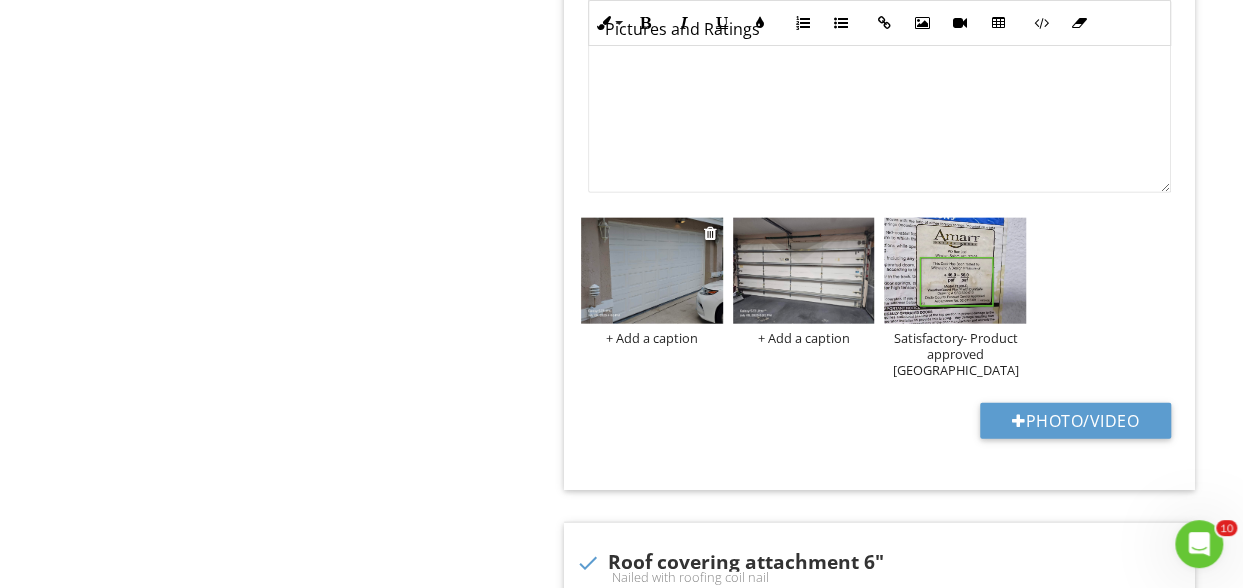 click on "+ Add a caption" at bounding box center (652, 338) 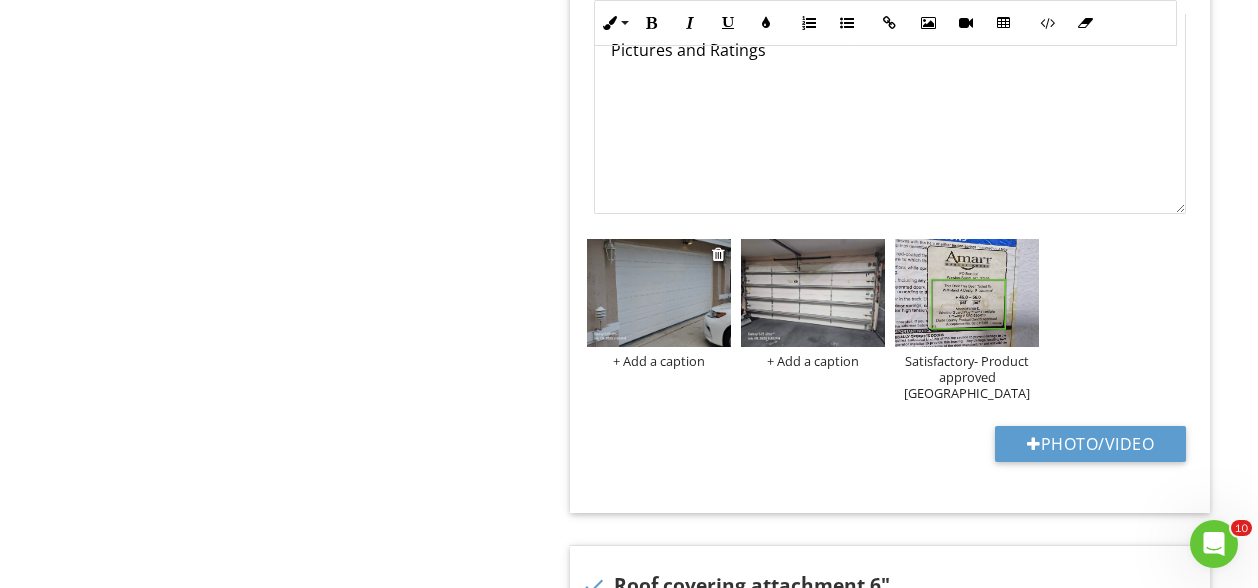 scroll, scrollTop: 0, scrollLeft: 0, axis: both 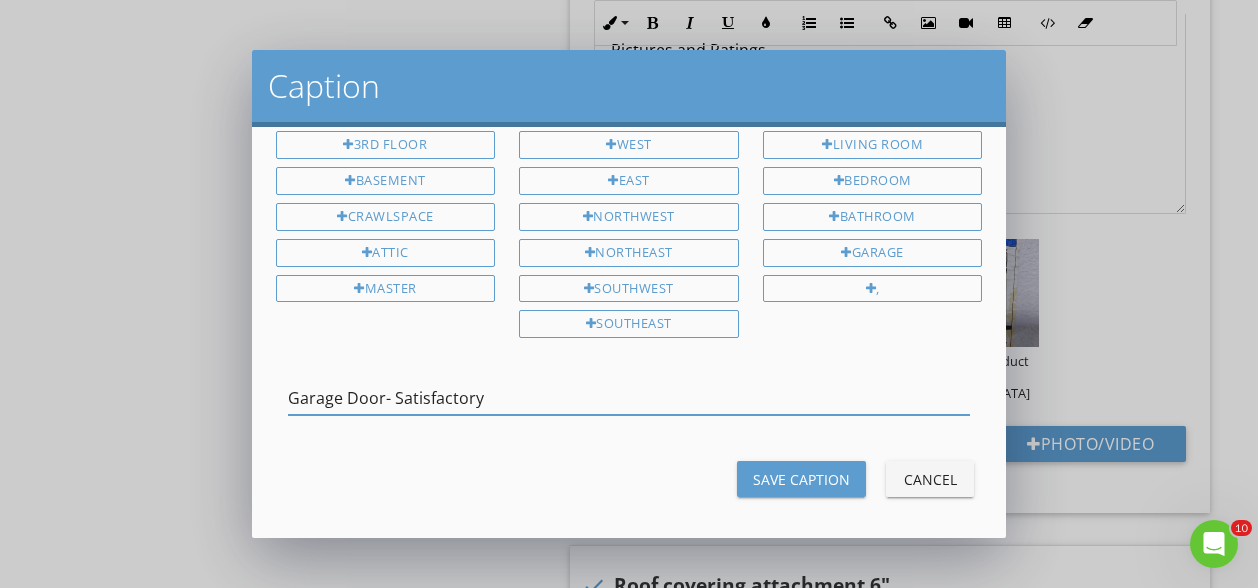 type on "Garage Door- Satisfactory" 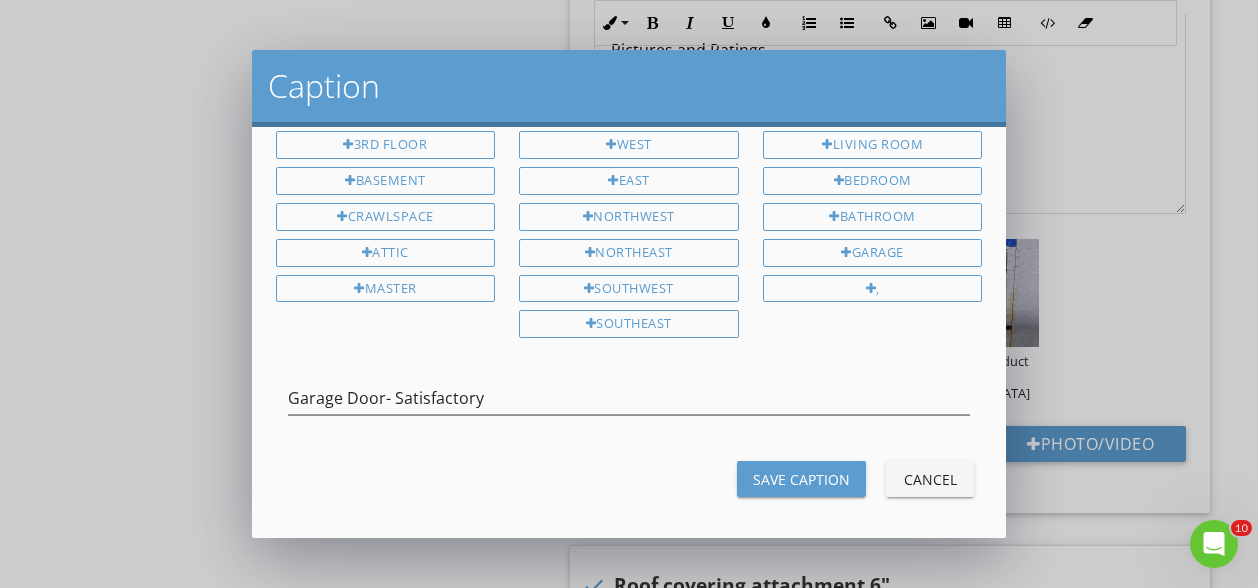 click on "Save Caption     Cancel" at bounding box center (629, 479) 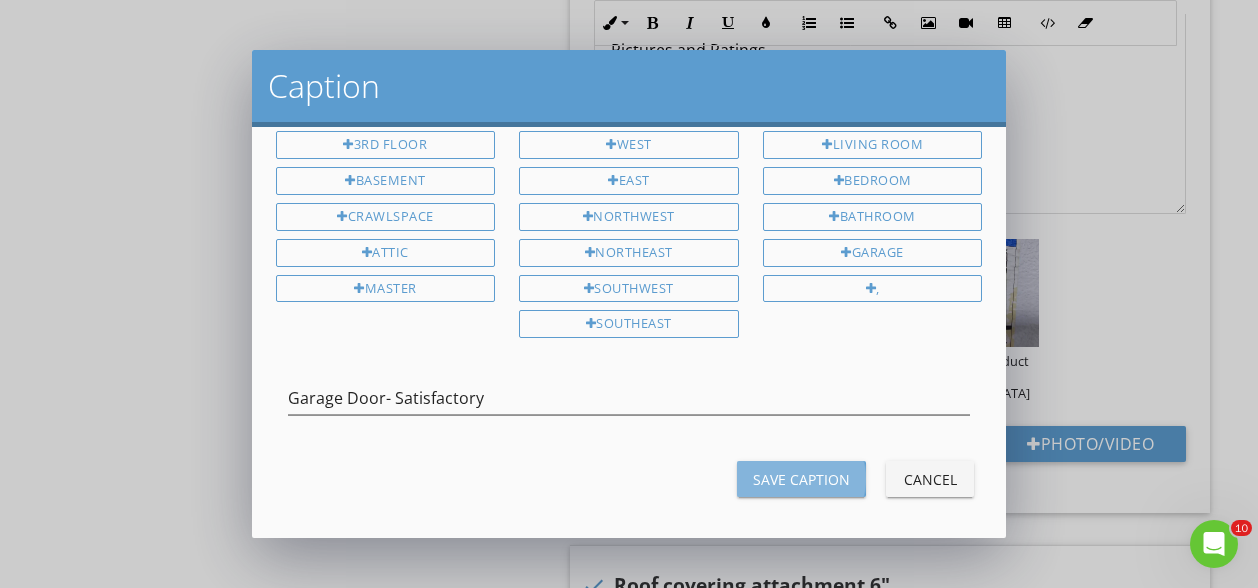 click on "Save Caption" at bounding box center [801, 479] 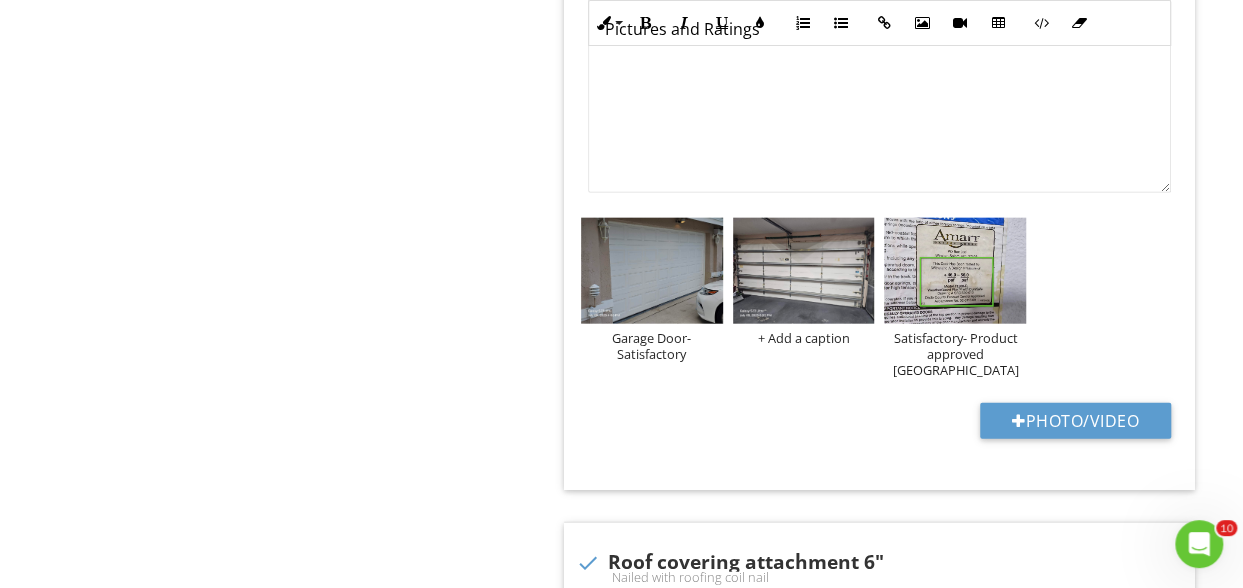 drag, startPoint x: 1051, startPoint y: 395, endPoint x: 1140, endPoint y: 297, distance: 132.38202 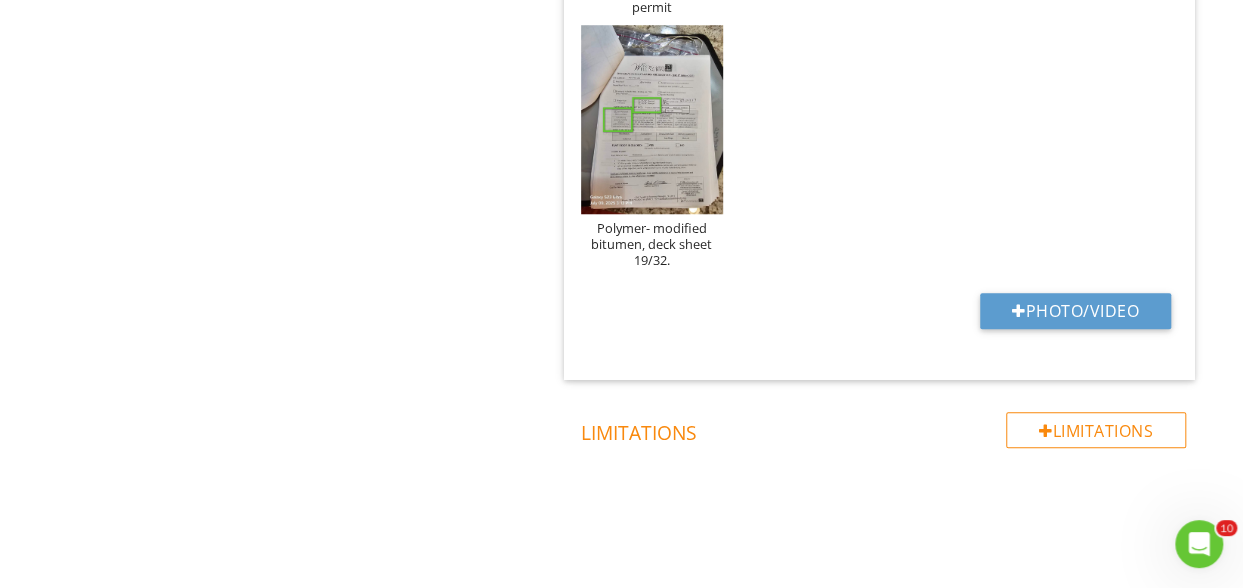 scroll, scrollTop: 8228, scrollLeft: 0, axis: vertical 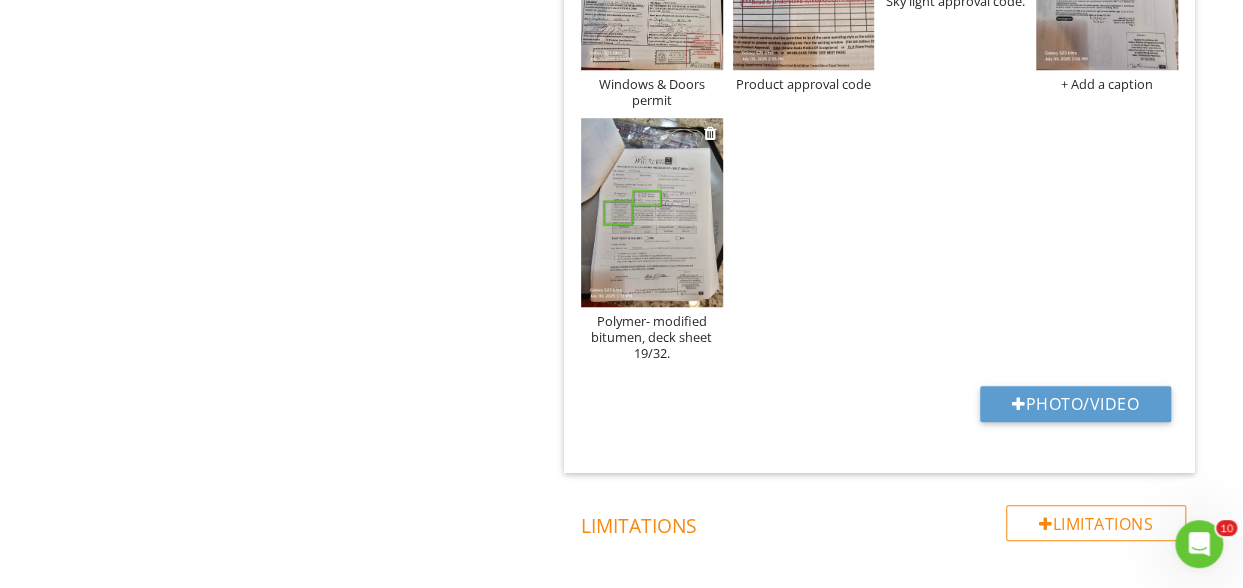 click on "Polymer- modified bitumen, deck sheet 19/32." at bounding box center (652, 337) 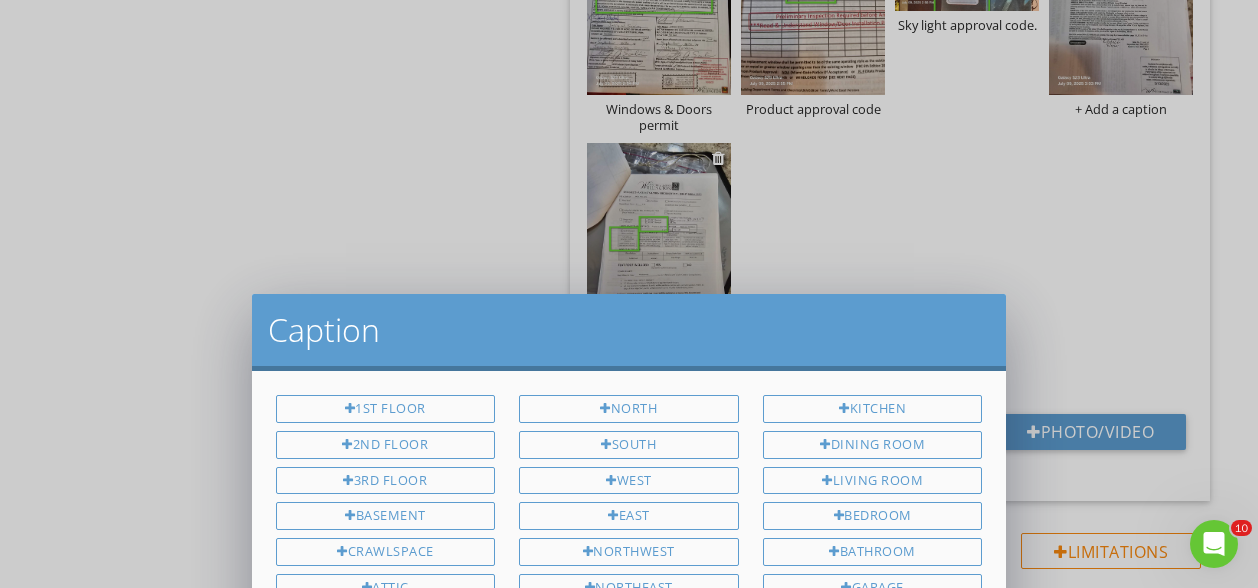 scroll, scrollTop: 0, scrollLeft: 0, axis: both 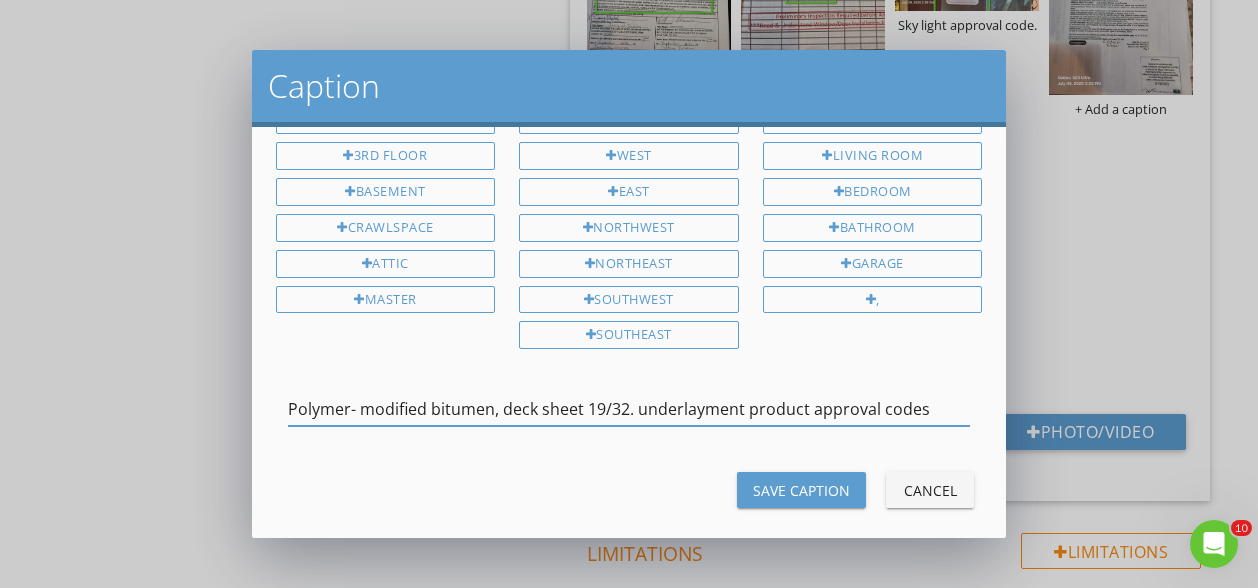 click on "Polymer- modified bitumen, deck sheet 19/32. underlayment product approval codes" at bounding box center [629, 409] 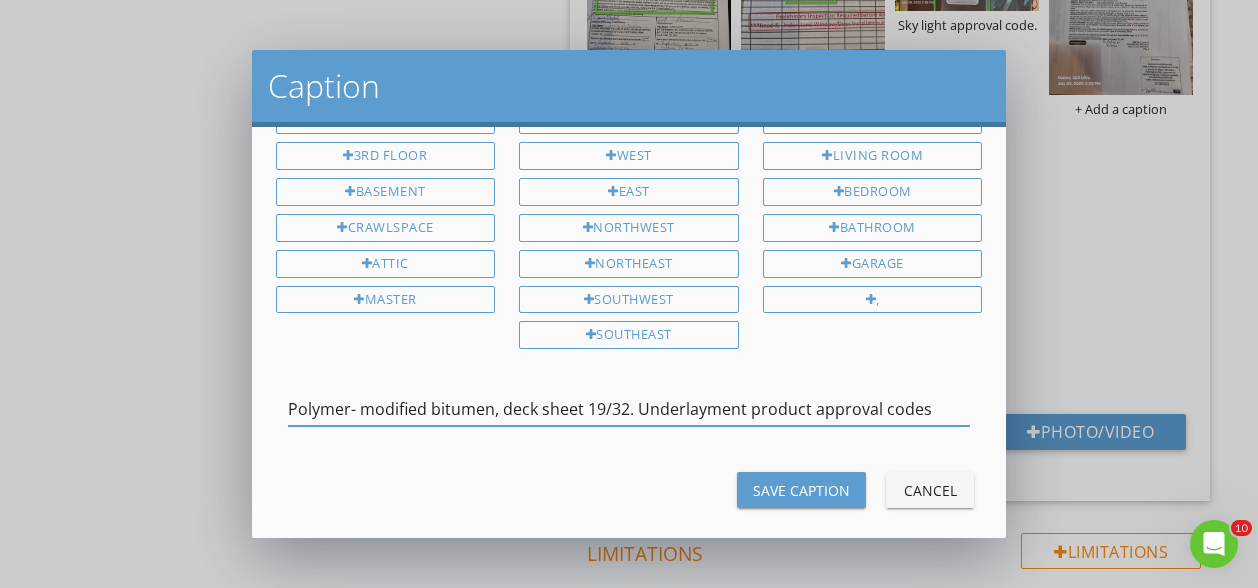 type on "Polymer- modified bitumen, deck sheet 19/32. Underlayment product approval codes" 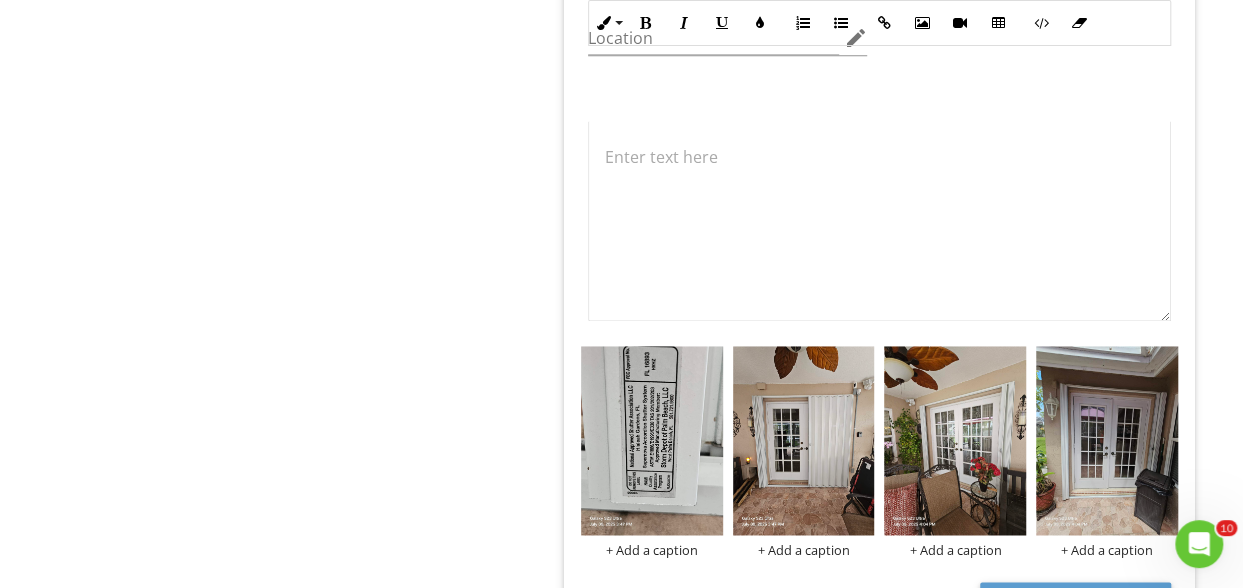 scroll, scrollTop: 4971, scrollLeft: 0, axis: vertical 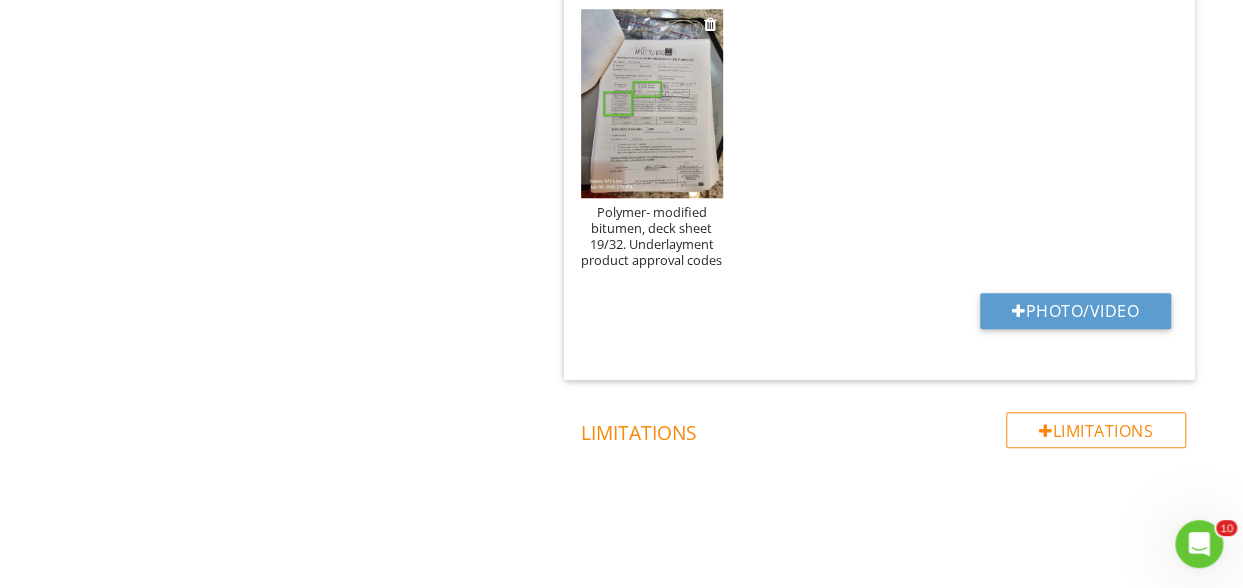 click at bounding box center (652, 103) 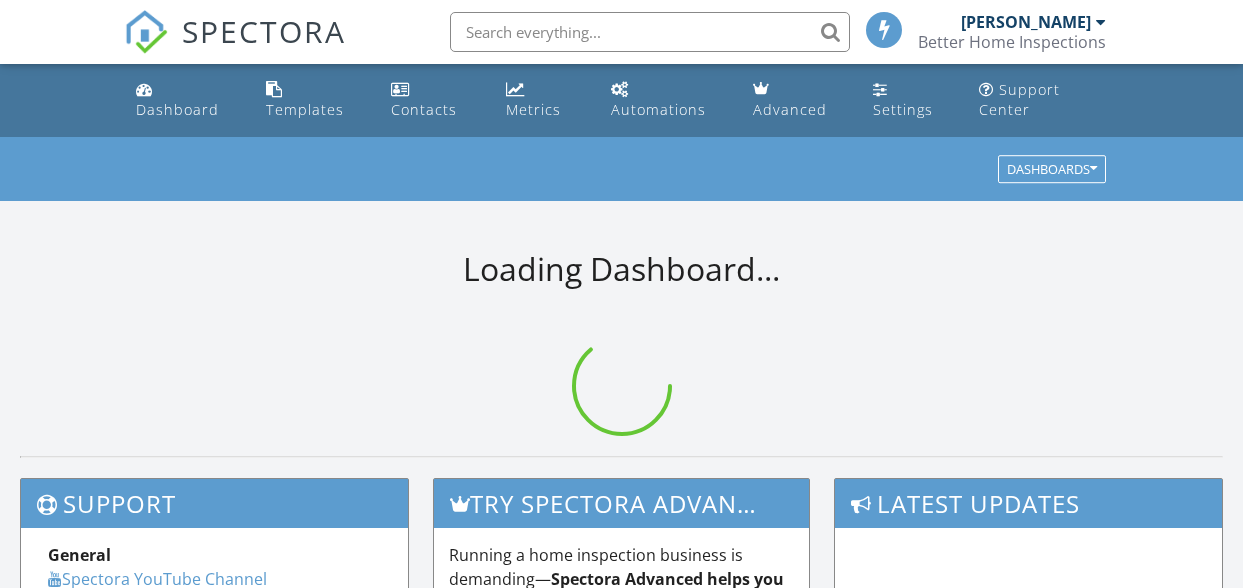 scroll, scrollTop: 0, scrollLeft: 0, axis: both 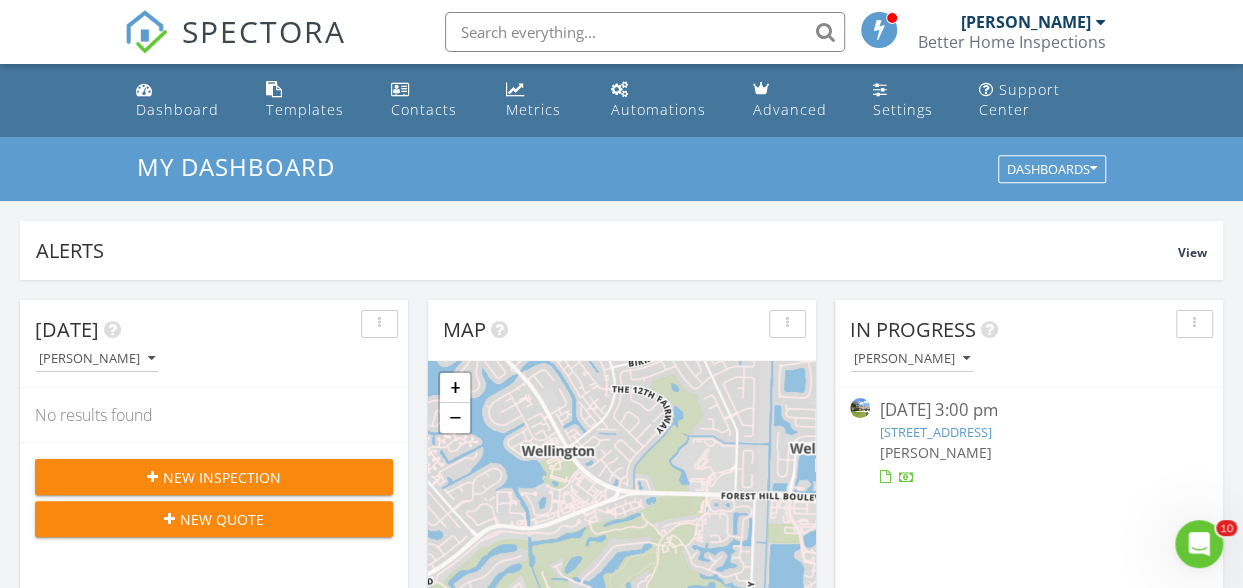 click on "14215 Flora Ln., Wellington, FL 33414" at bounding box center [936, 432] 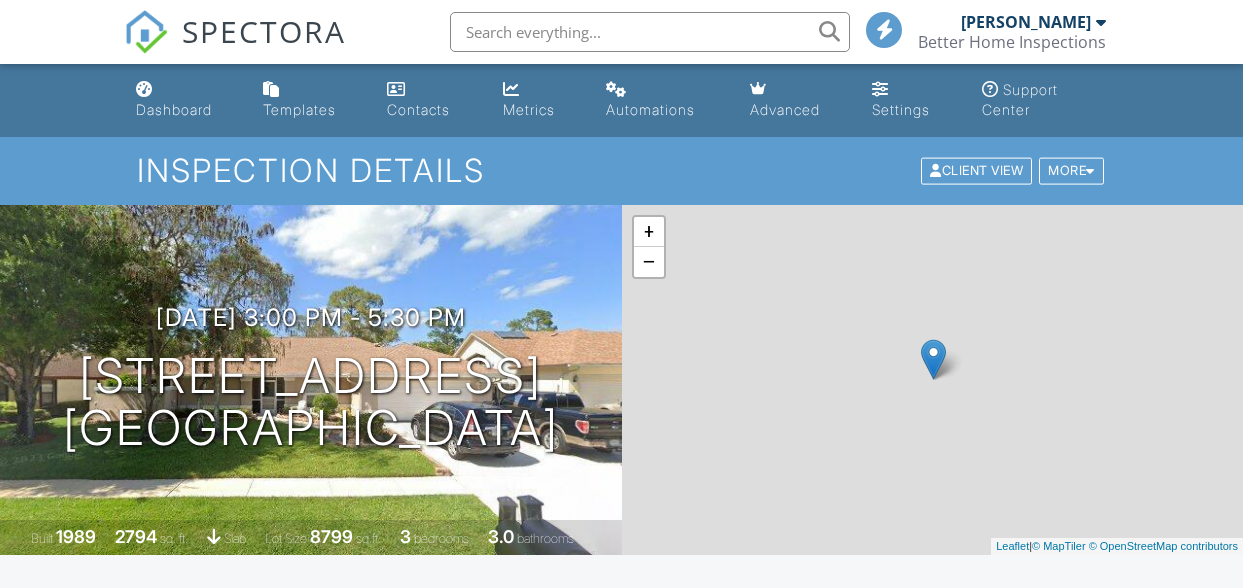 scroll, scrollTop: 0, scrollLeft: 0, axis: both 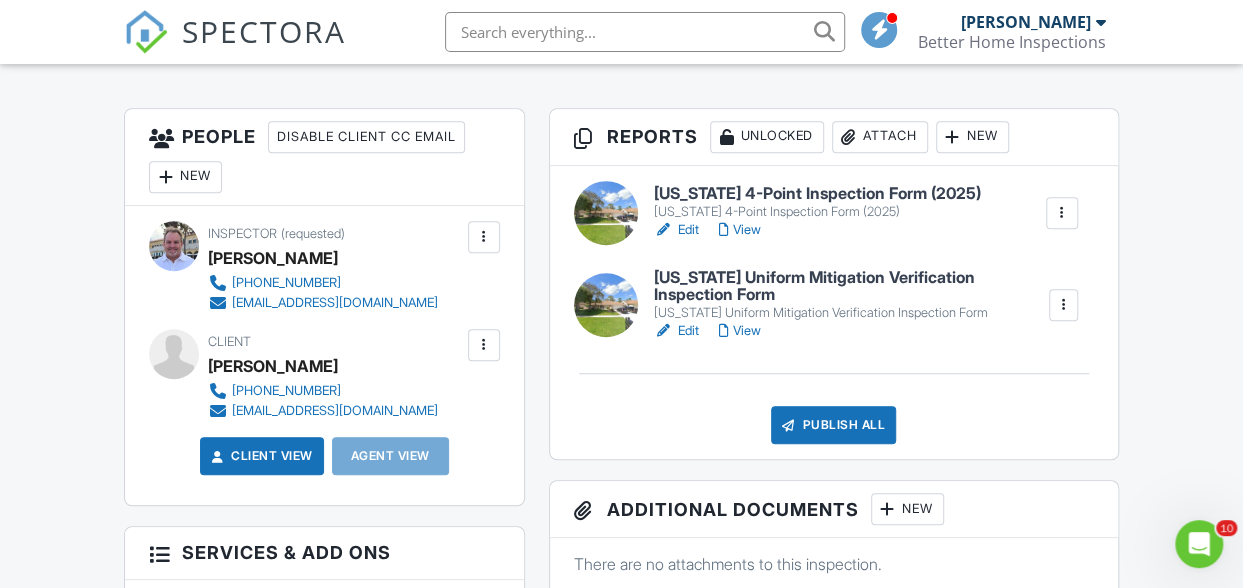 click on "Edit" at bounding box center [676, 331] 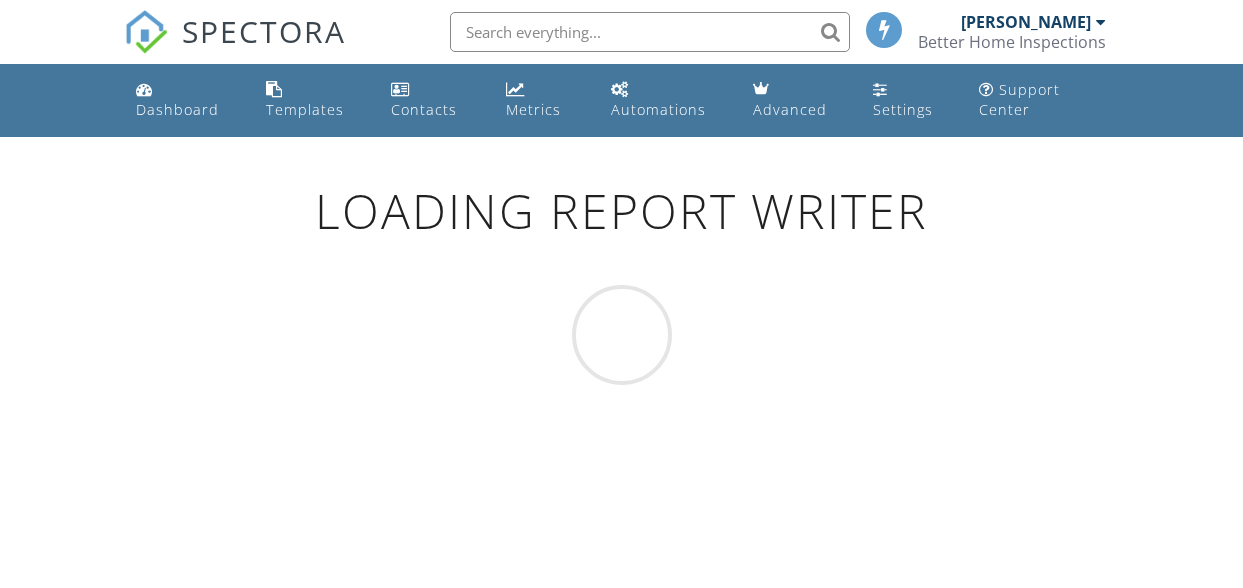 scroll, scrollTop: 0, scrollLeft: 0, axis: both 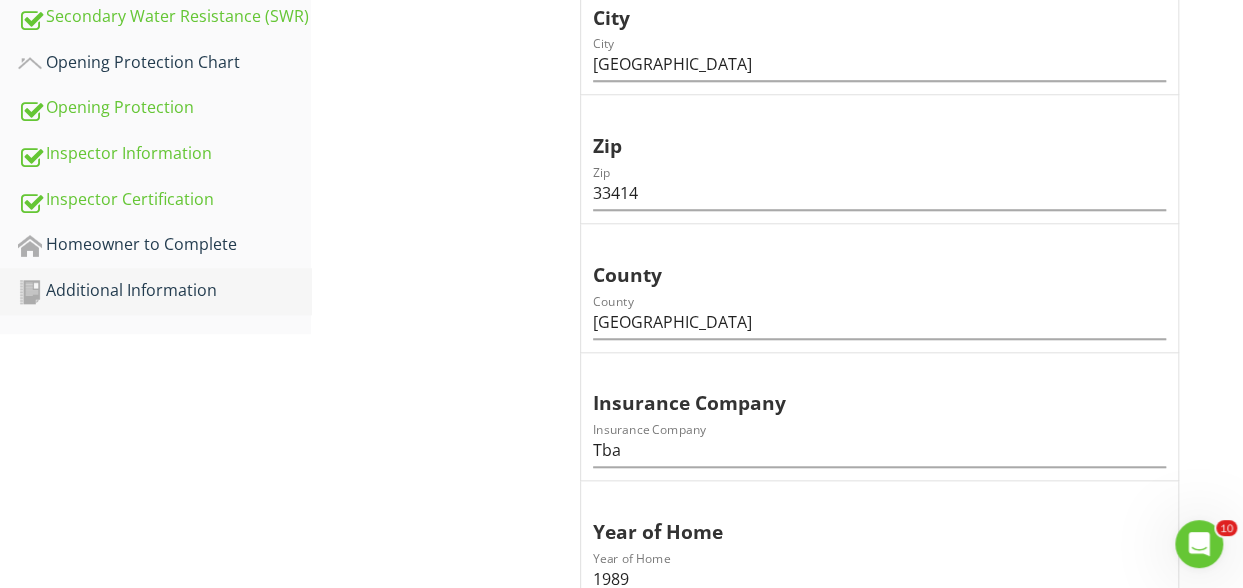 click on "Additional Information" at bounding box center [164, 291] 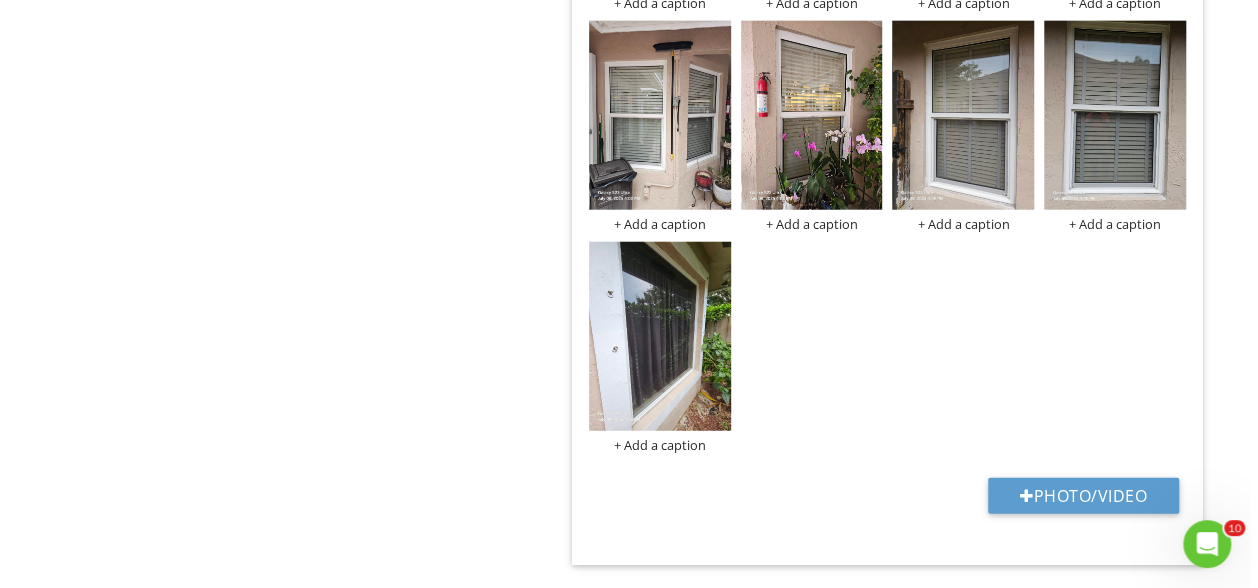 scroll, scrollTop: 2446, scrollLeft: 0, axis: vertical 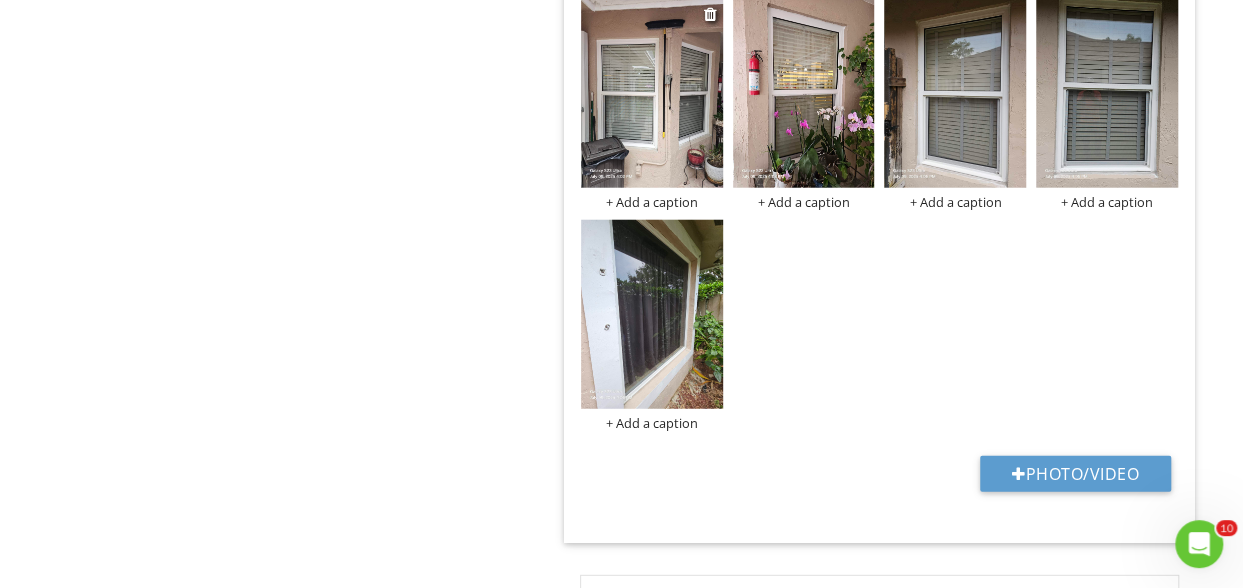 click on "+ Add a caption" at bounding box center (652, 202) 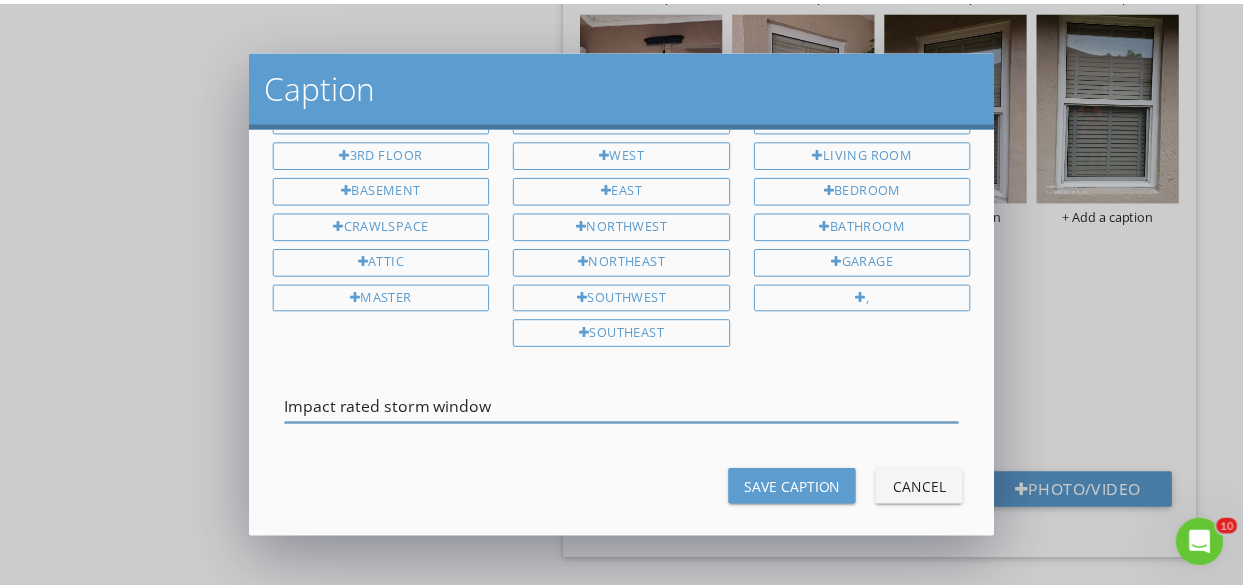 scroll, scrollTop: 91, scrollLeft: 0, axis: vertical 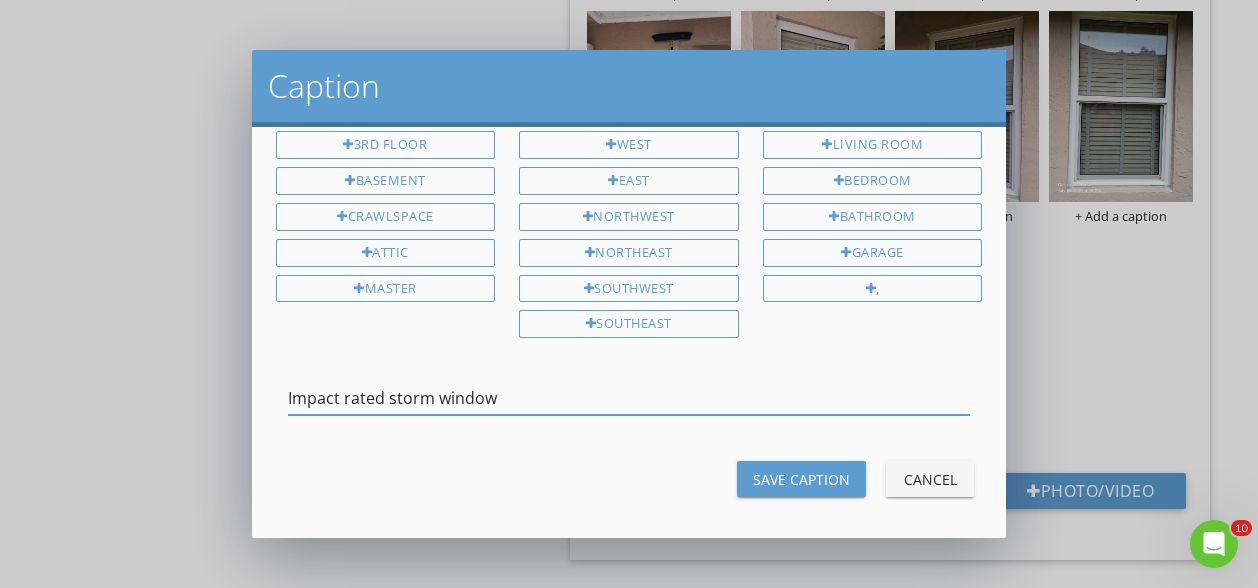 type on "Impact rated storm window" 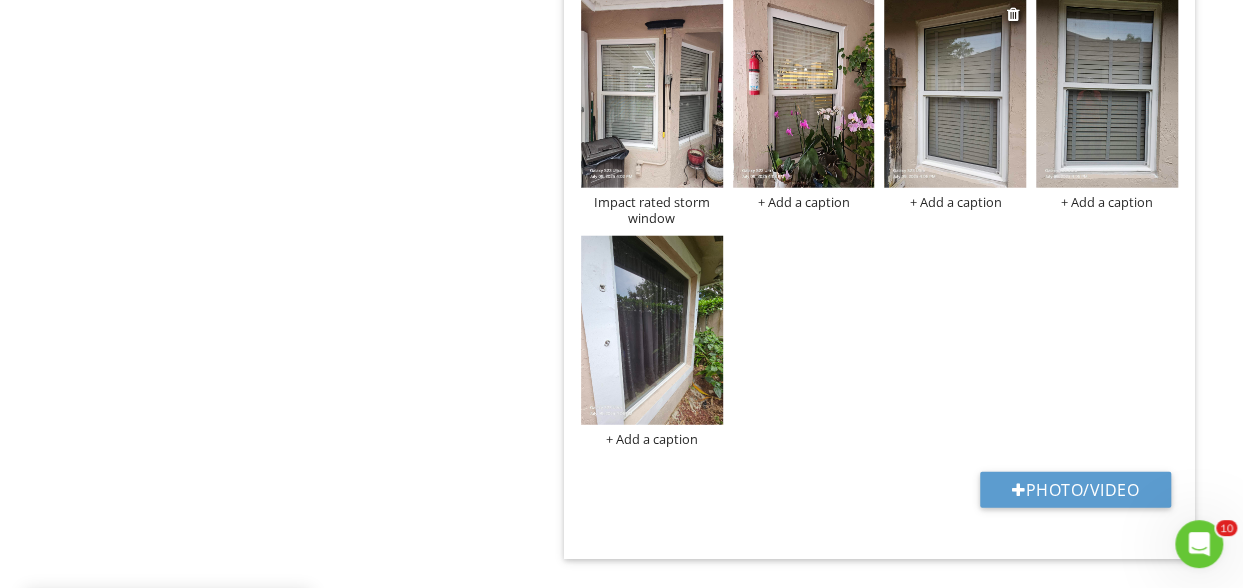 click at bounding box center (955, 93) 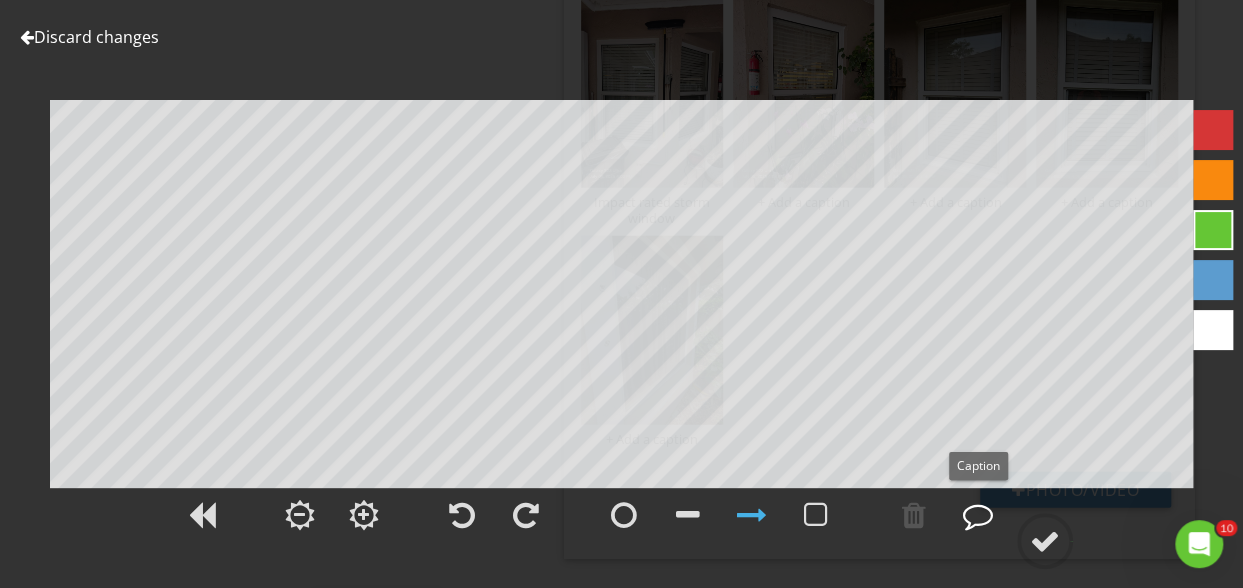 click at bounding box center (978, 515) 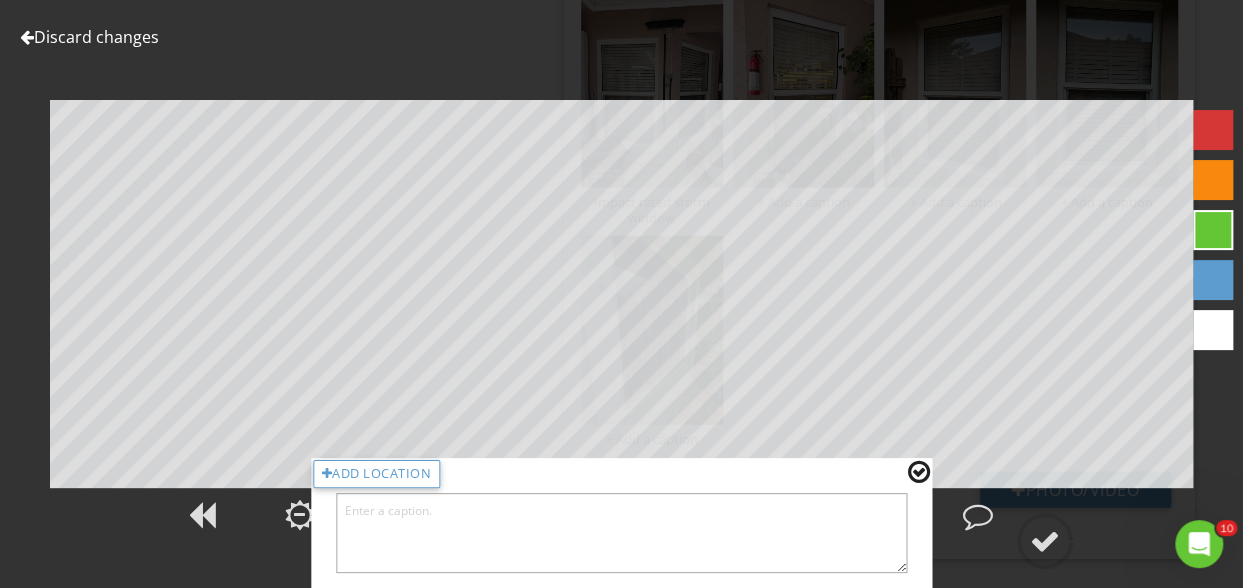 click at bounding box center (622, 533) 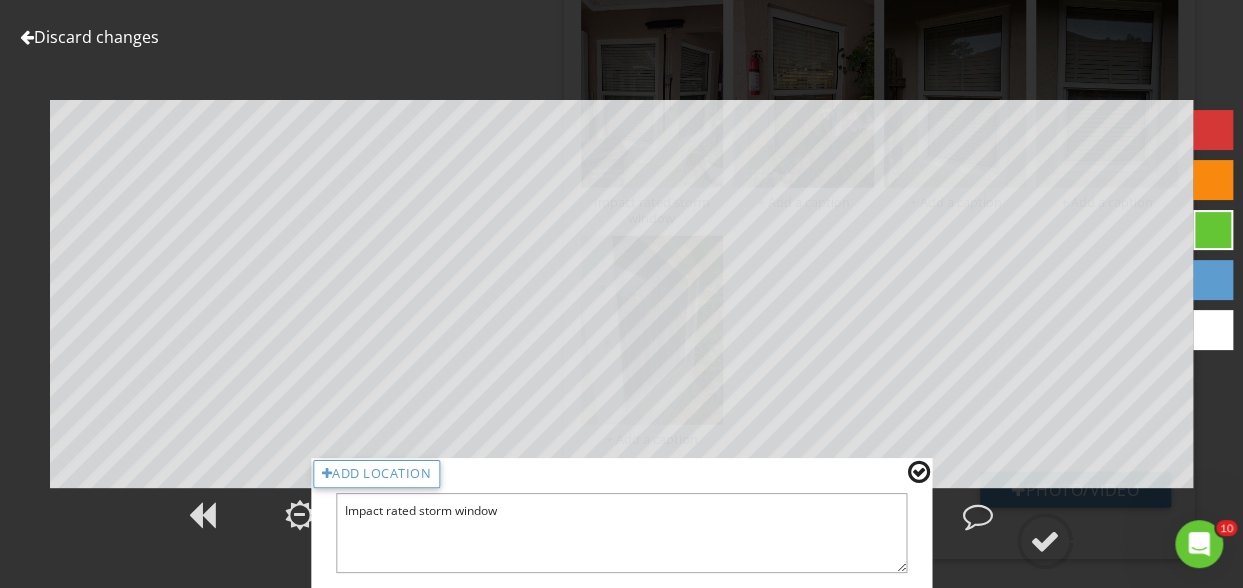 type on "Impact rated storm window" 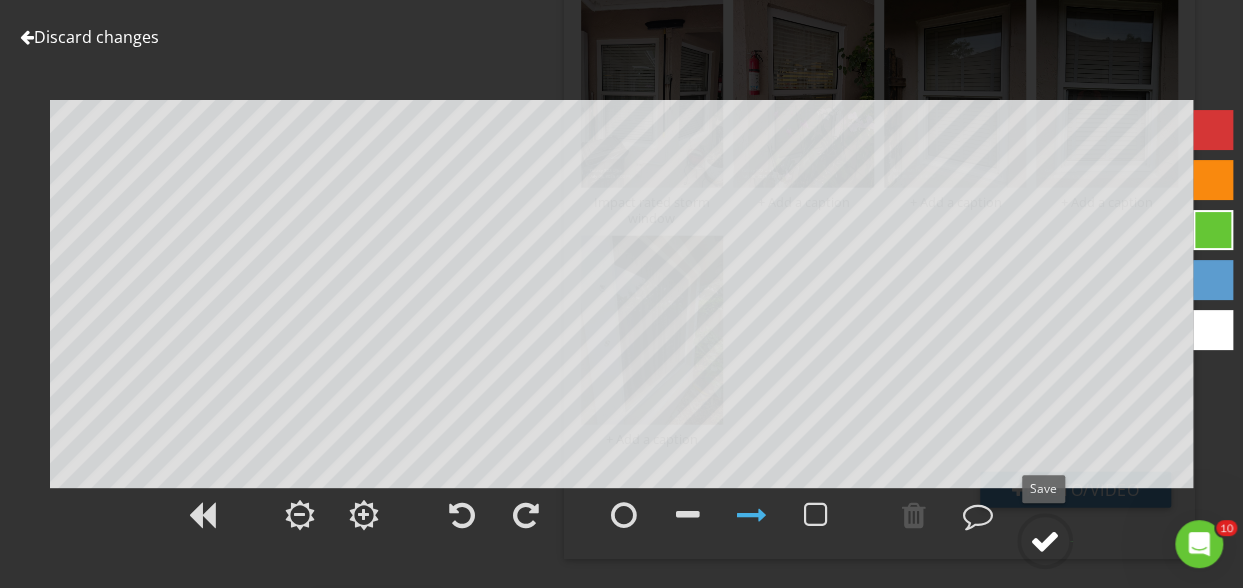 click at bounding box center (1045, 541) 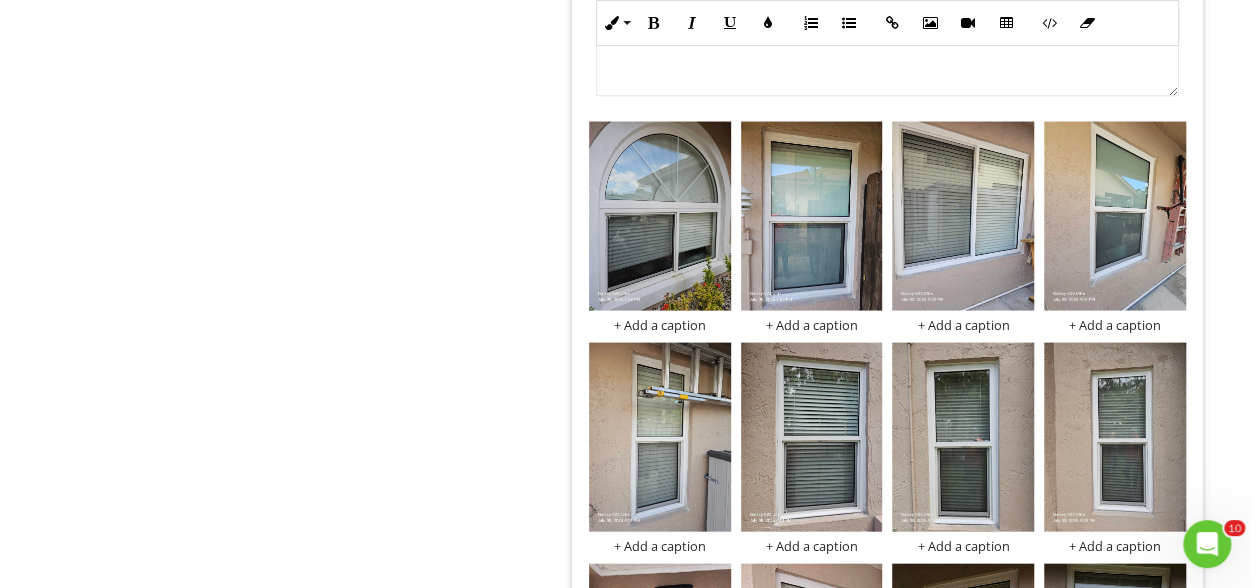 scroll, scrollTop: 1860, scrollLeft: 0, axis: vertical 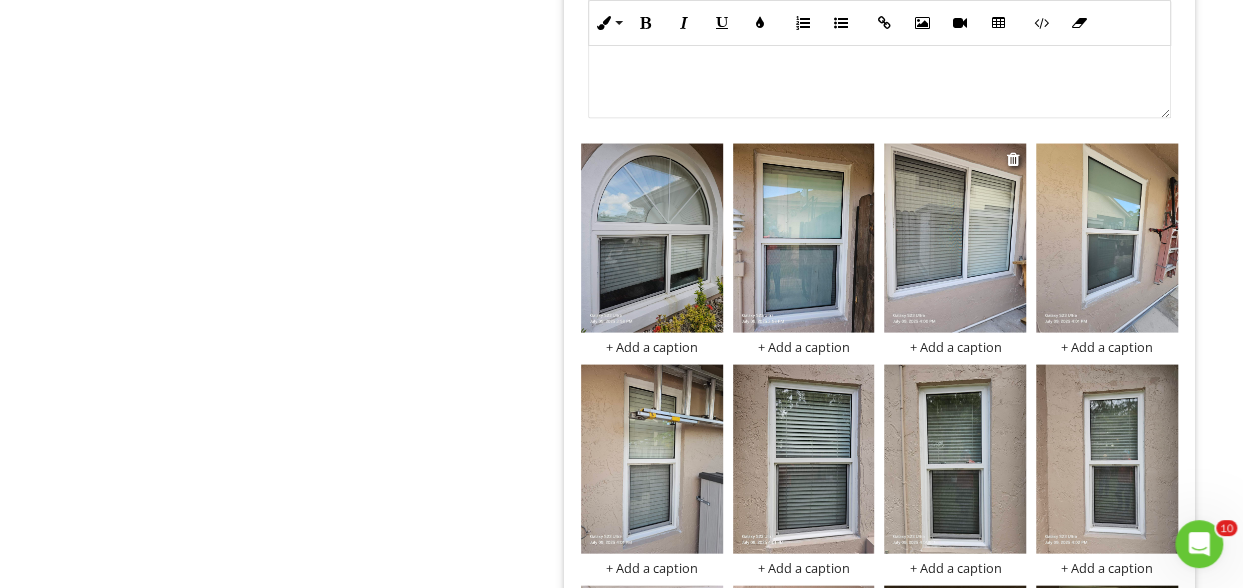 click on "+ Add a caption" at bounding box center (955, 346) 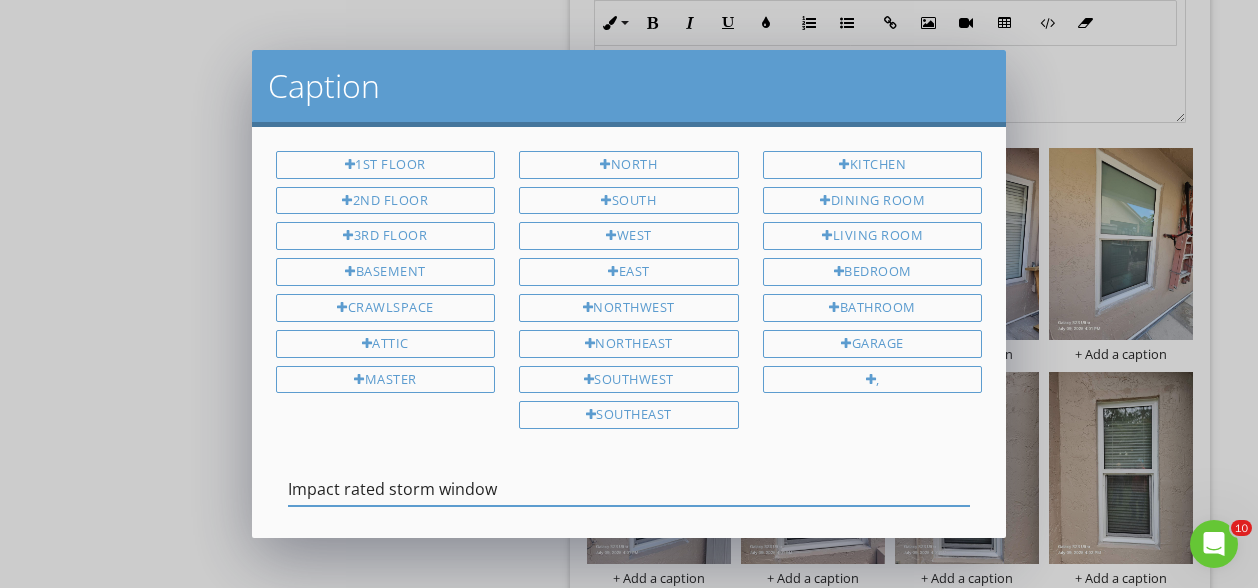 drag, startPoint x: 998, startPoint y: 524, endPoint x: 888, endPoint y: 467, distance: 123.89108 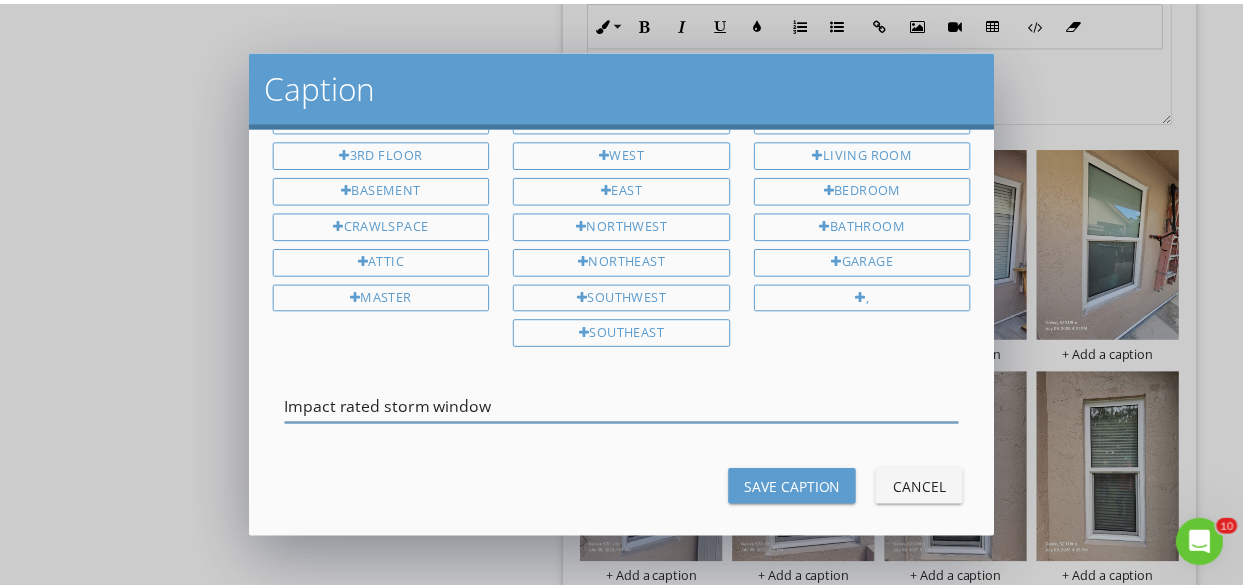scroll, scrollTop: 91, scrollLeft: 0, axis: vertical 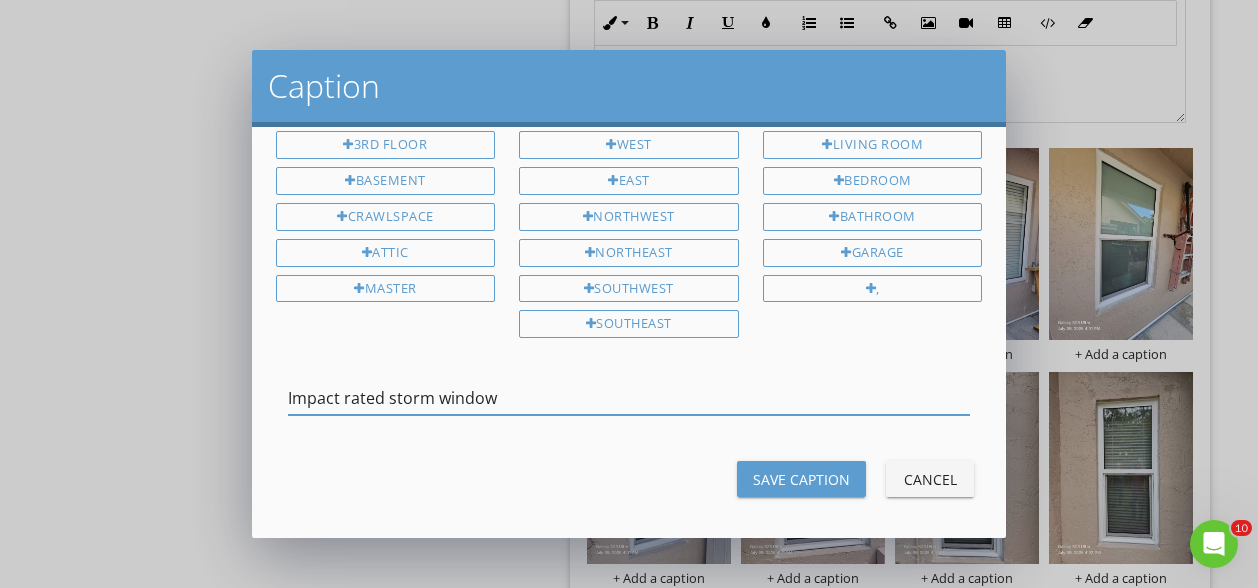 type on "Impact rated storm window" 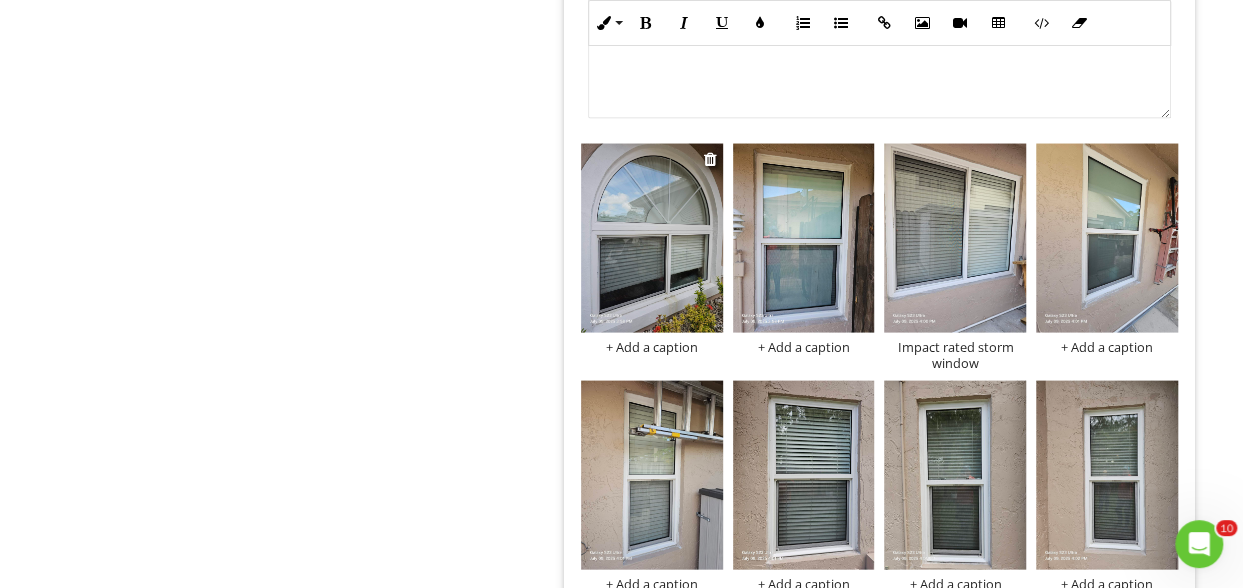 click at bounding box center (652, 237) 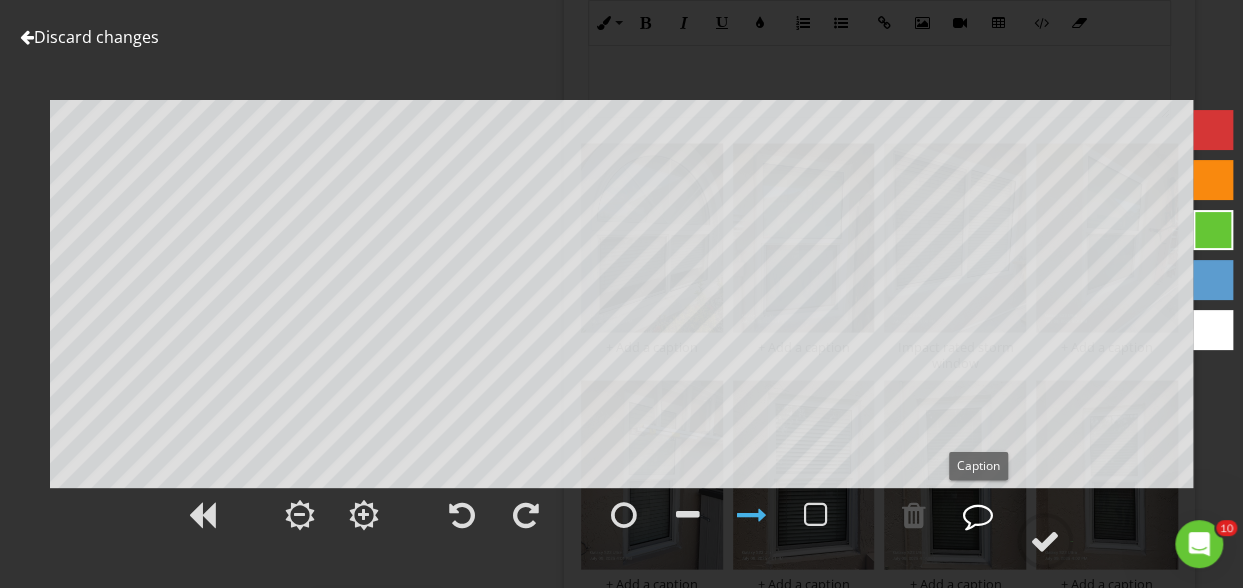 click at bounding box center [978, 515] 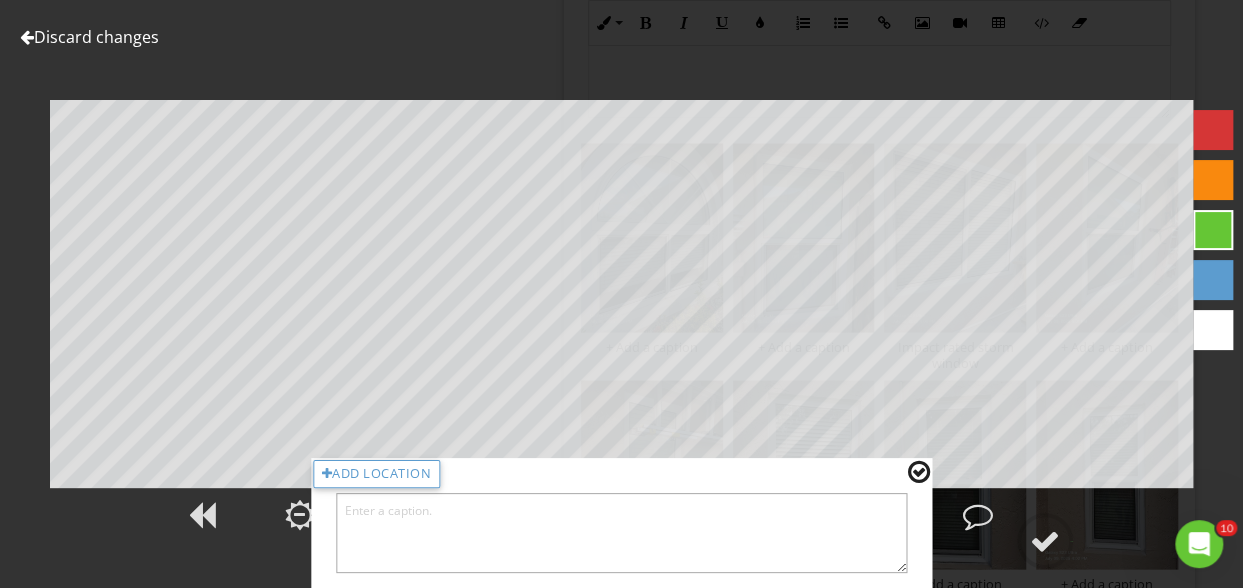 click at bounding box center (622, 533) 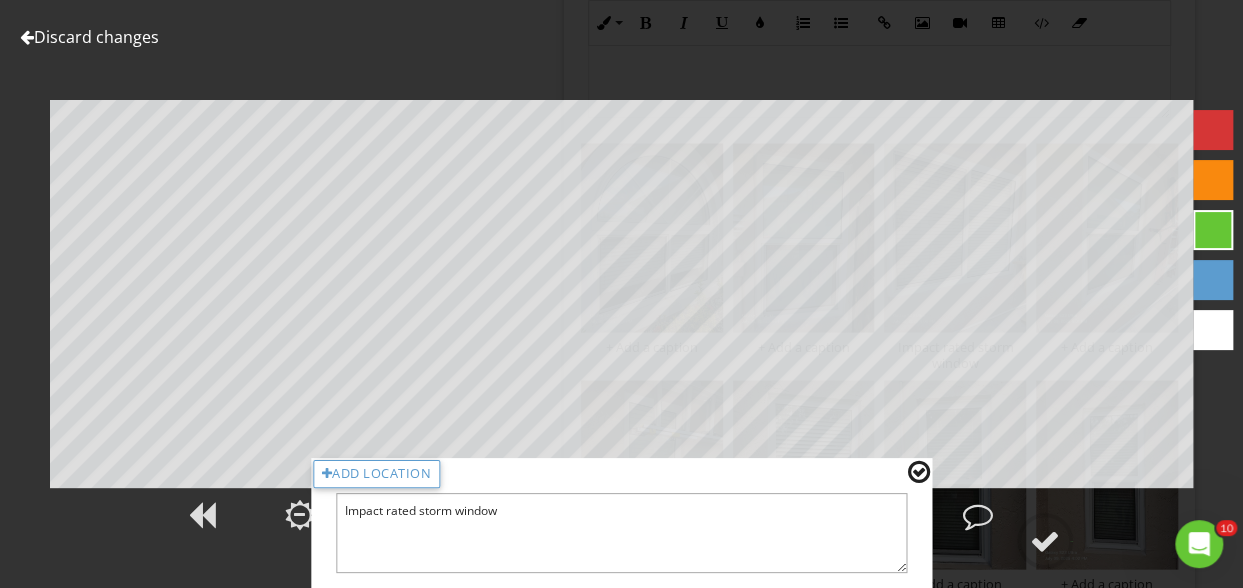 type on "Impact rated storm window" 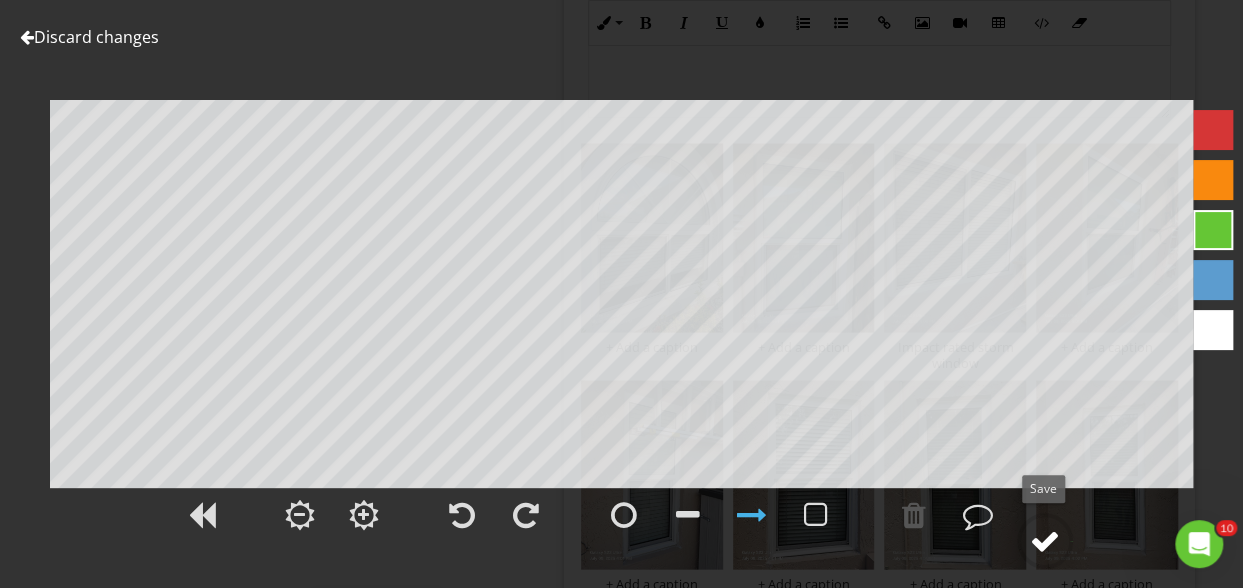 click at bounding box center (1045, 541) 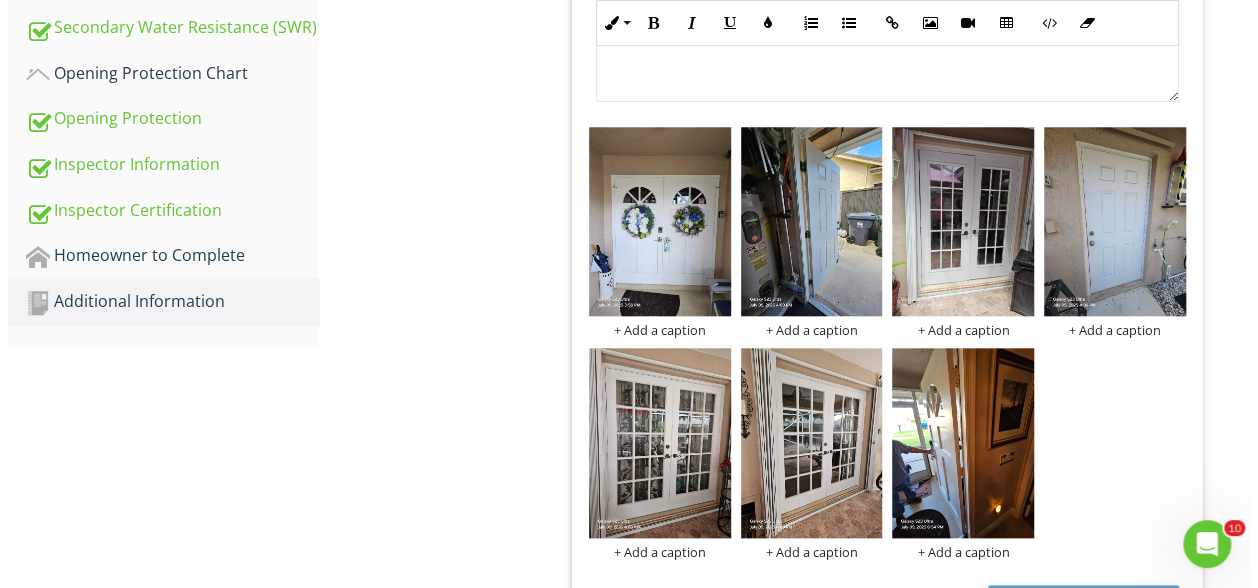 scroll, scrollTop: 942, scrollLeft: 0, axis: vertical 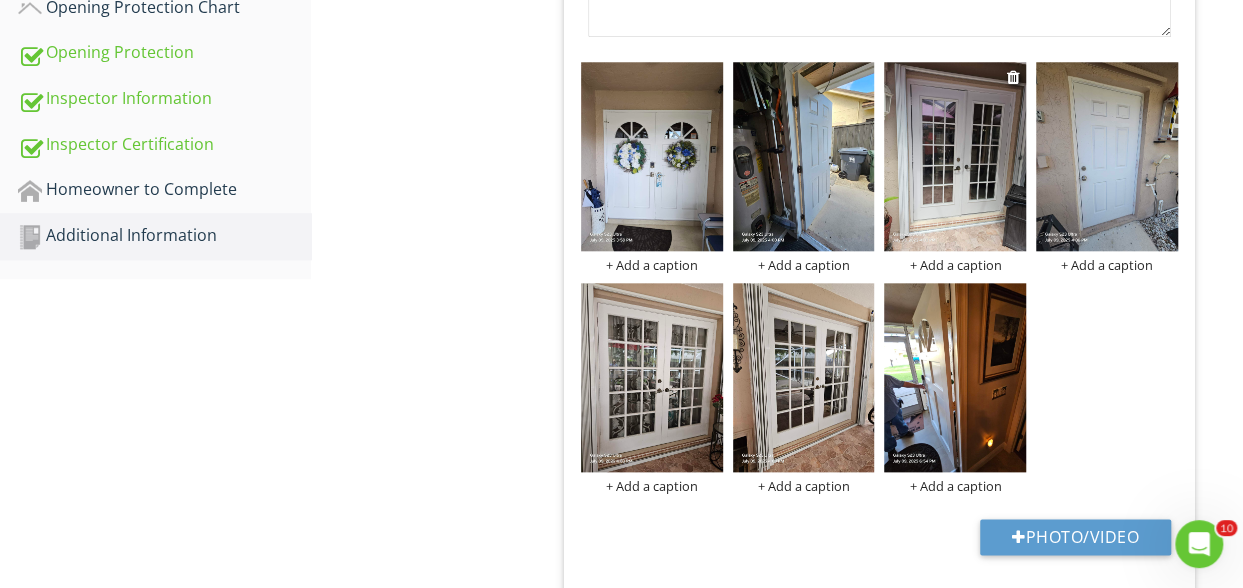 click on "+ Add a caption" at bounding box center (955, 265) 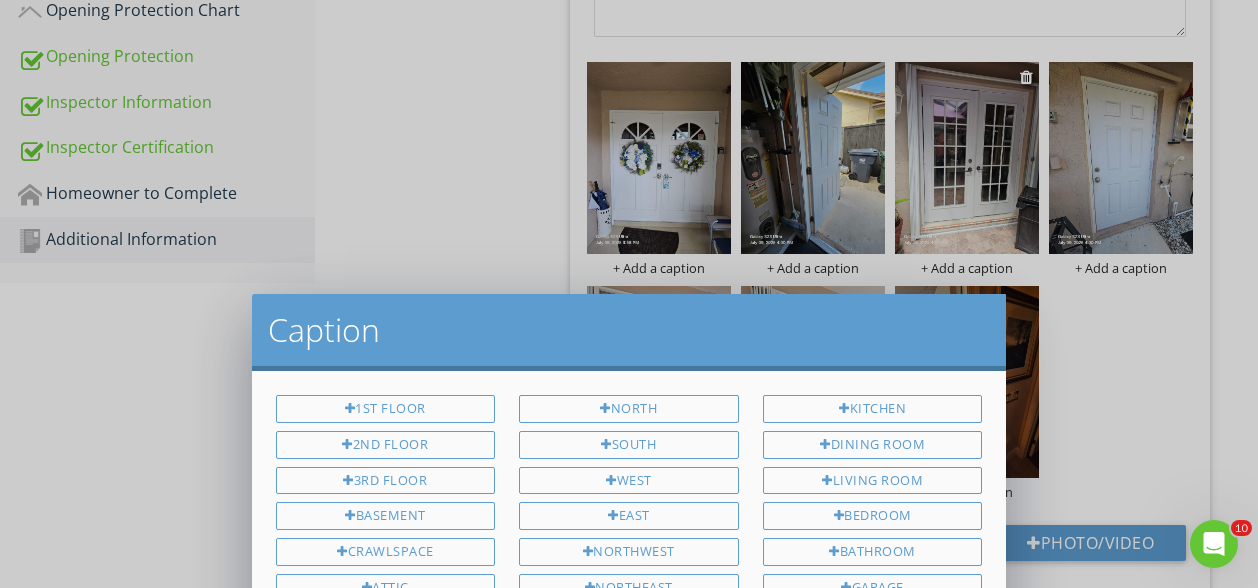 scroll, scrollTop: 0, scrollLeft: 0, axis: both 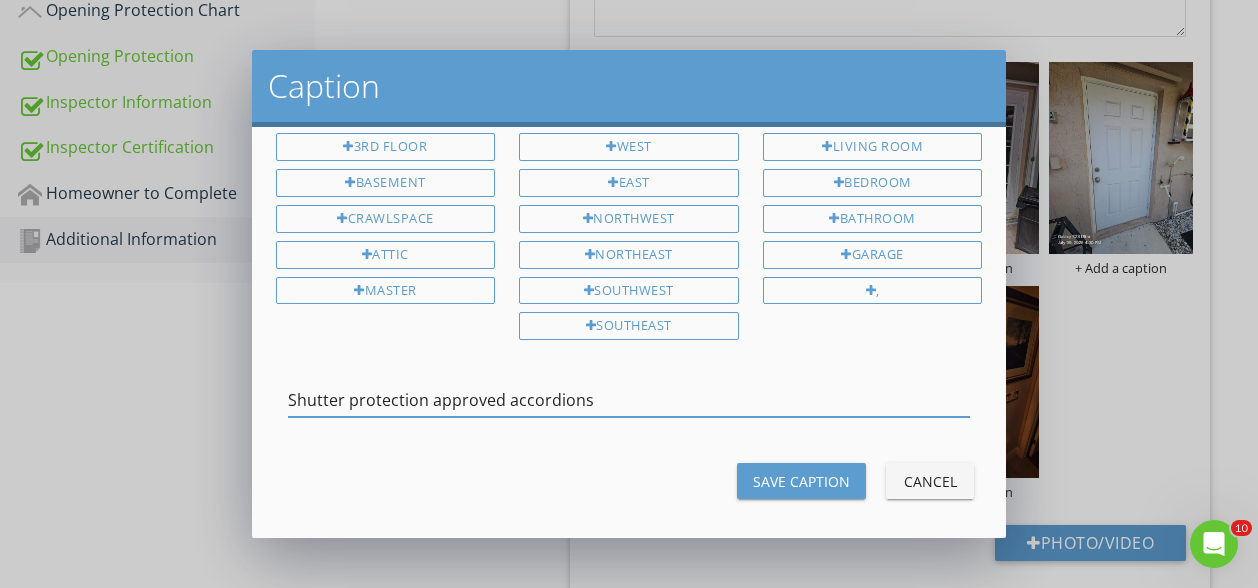 type on "Shutter protection approved accordions" 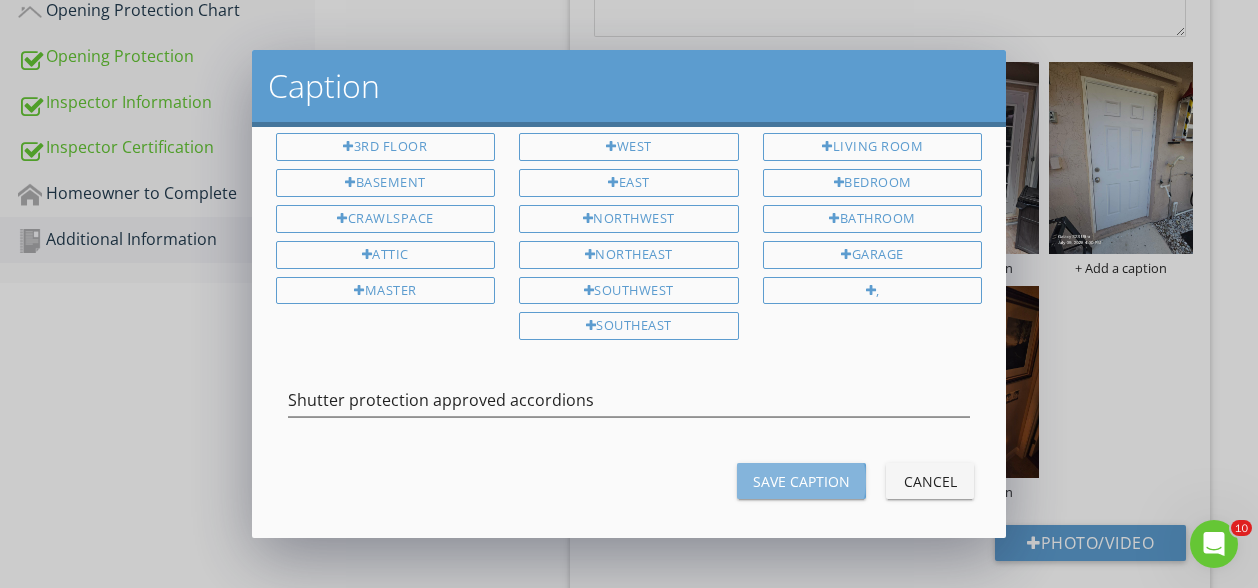 click on "Save Caption" at bounding box center [801, 481] 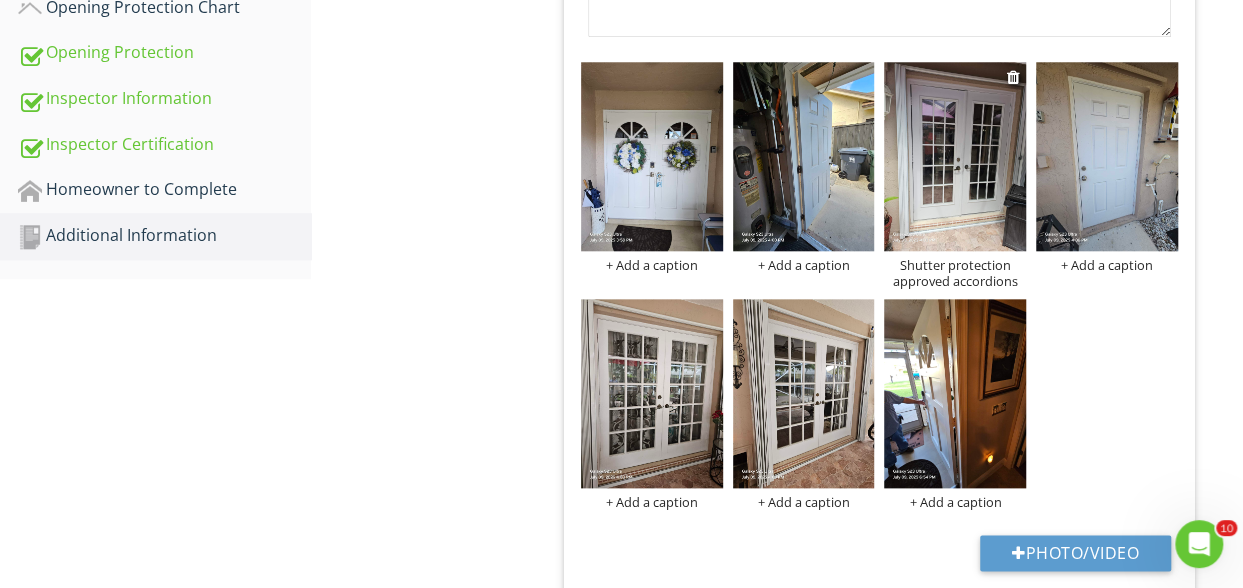 click at bounding box center (955, 156) 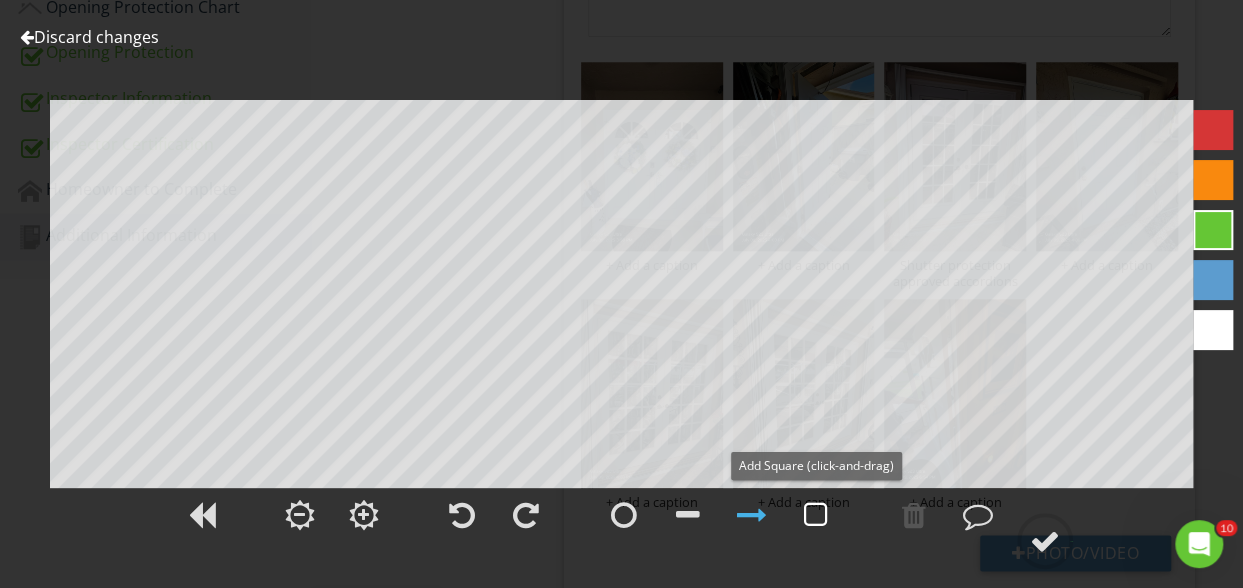 click at bounding box center [816, 515] 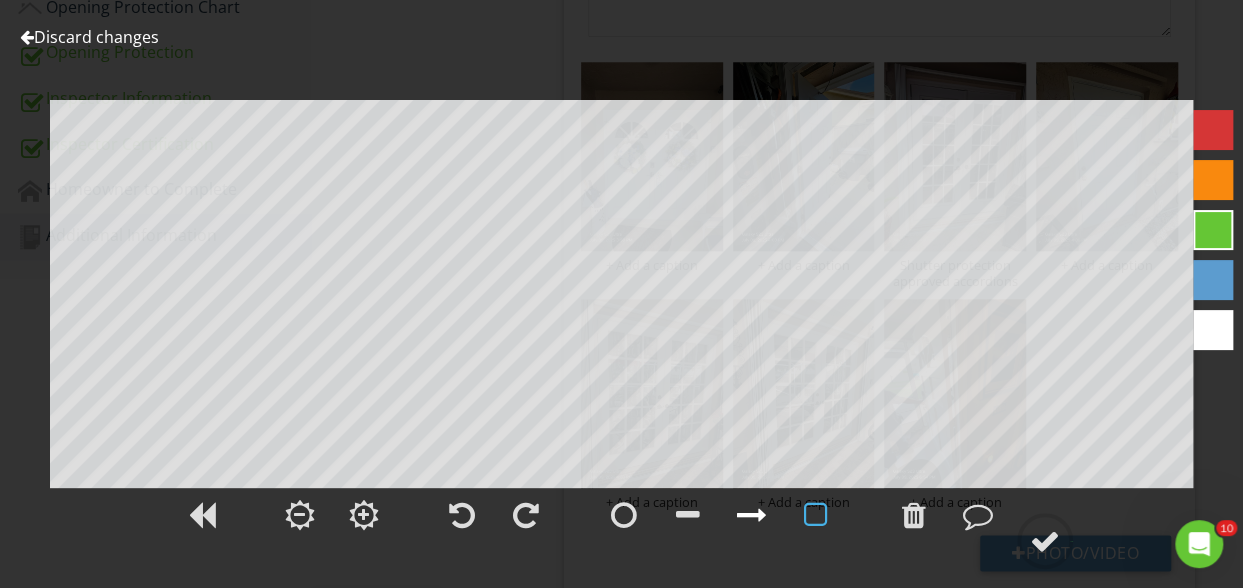 click on "Discard changes
Add Location
Shutter protection approved accordions" at bounding box center [621, 294] 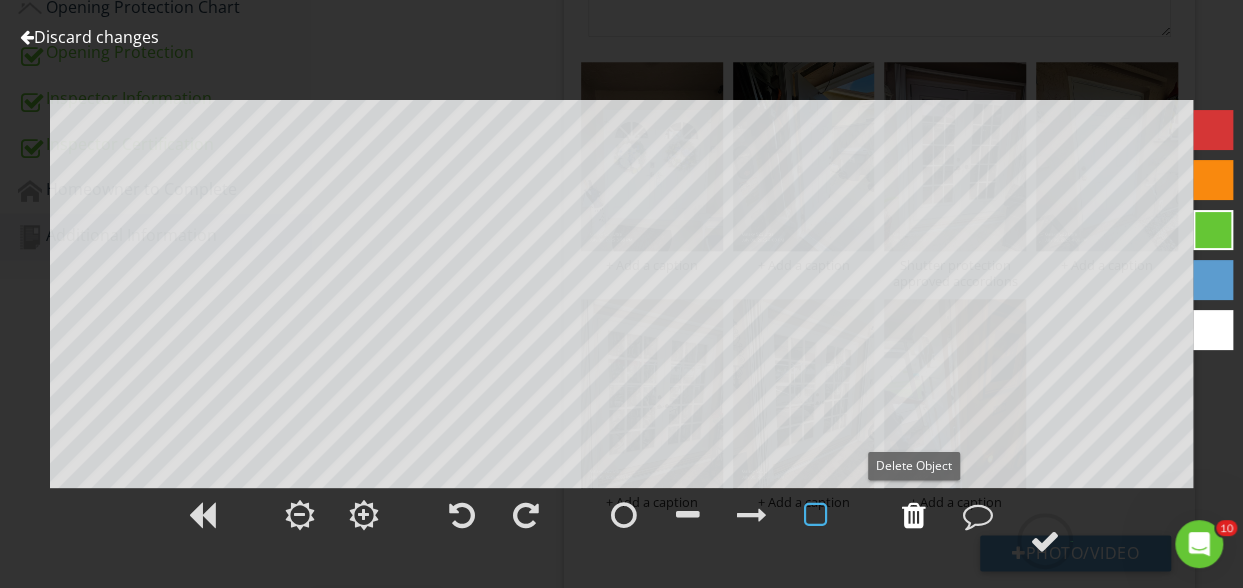 click at bounding box center [914, 515] 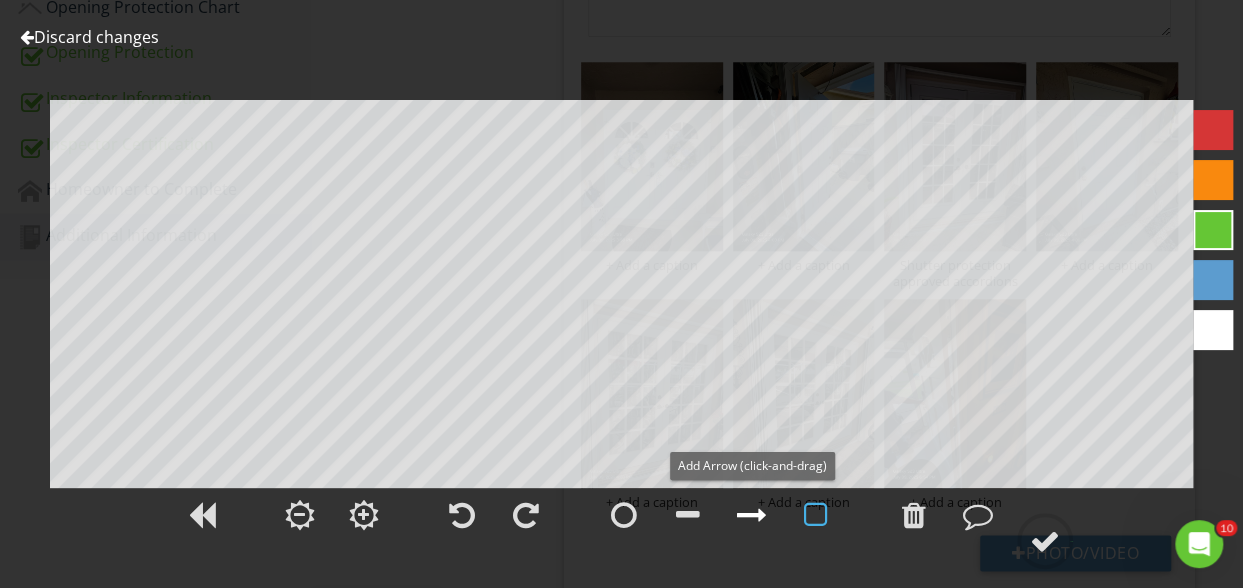 click at bounding box center [752, 515] 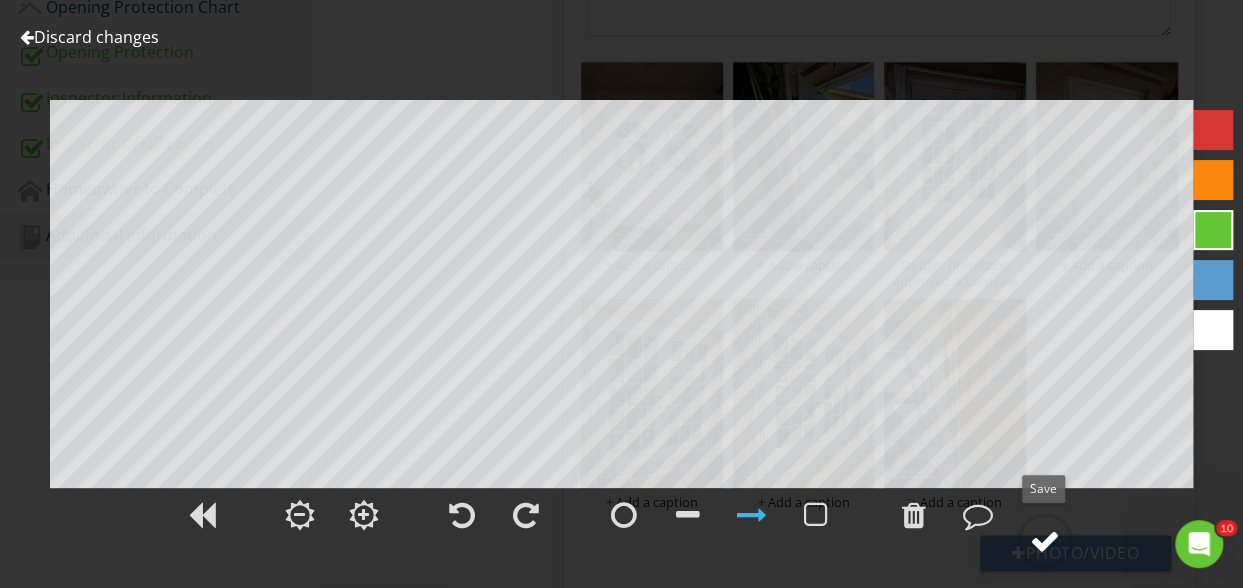 click at bounding box center (1045, 541) 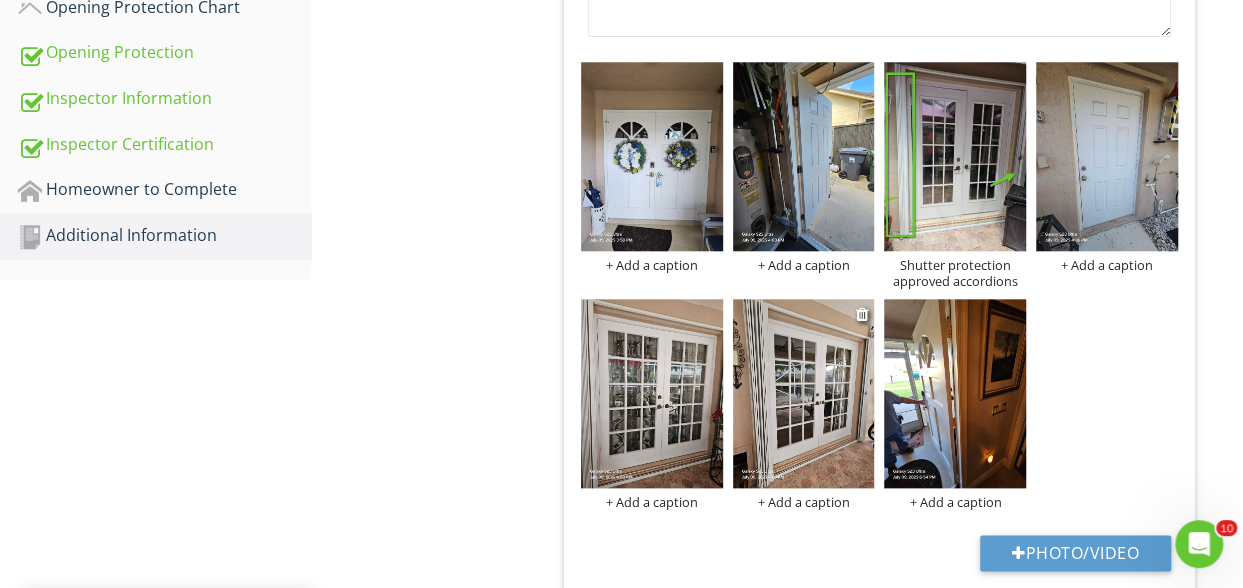 click on "+ Add a caption" at bounding box center (804, 502) 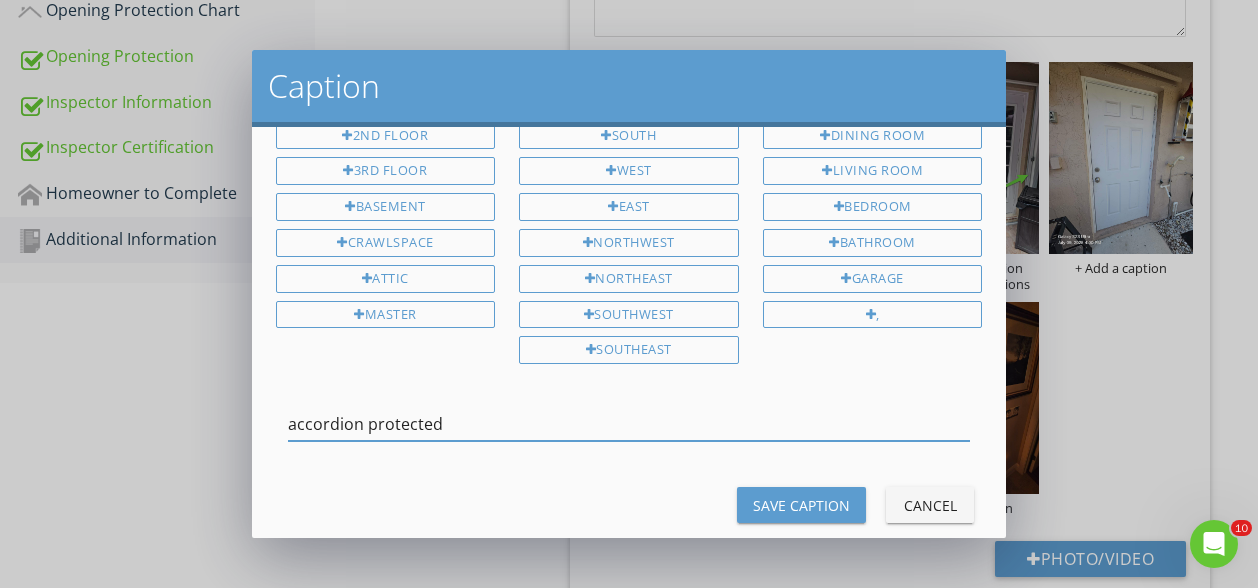 scroll, scrollTop: 89, scrollLeft: 0, axis: vertical 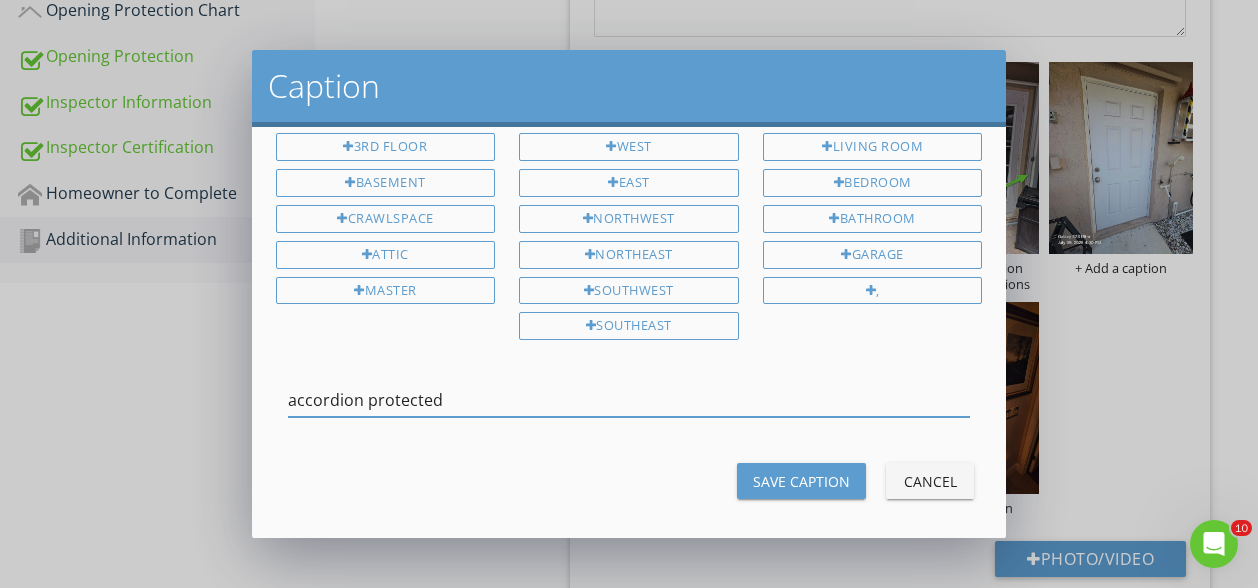 type on "accordion protected" 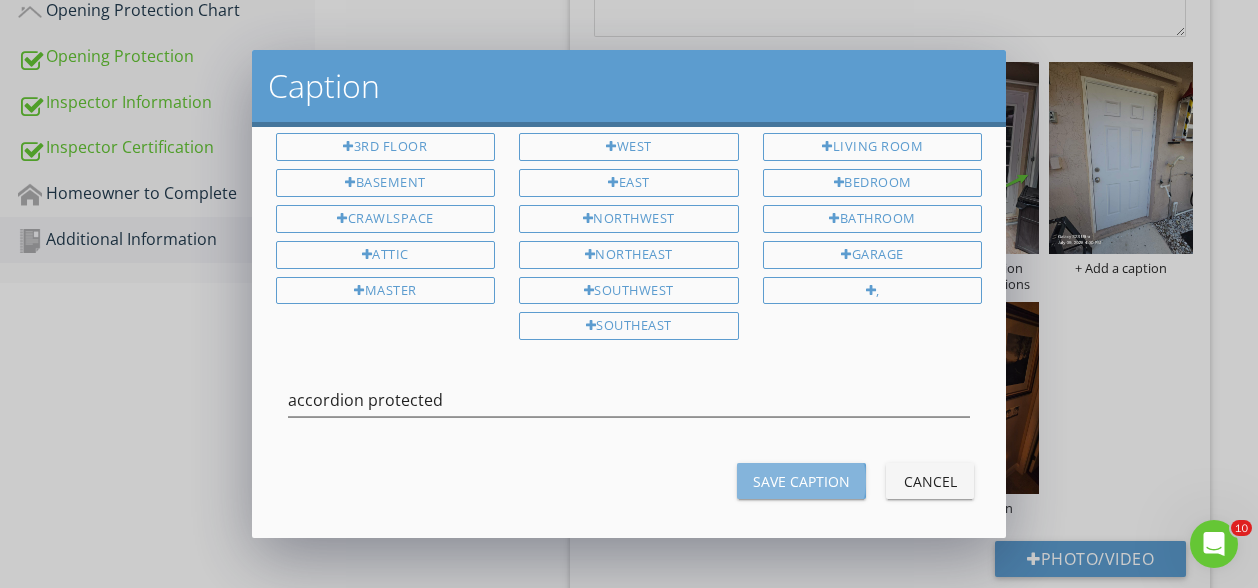 click on "Save Caption" at bounding box center (801, 481) 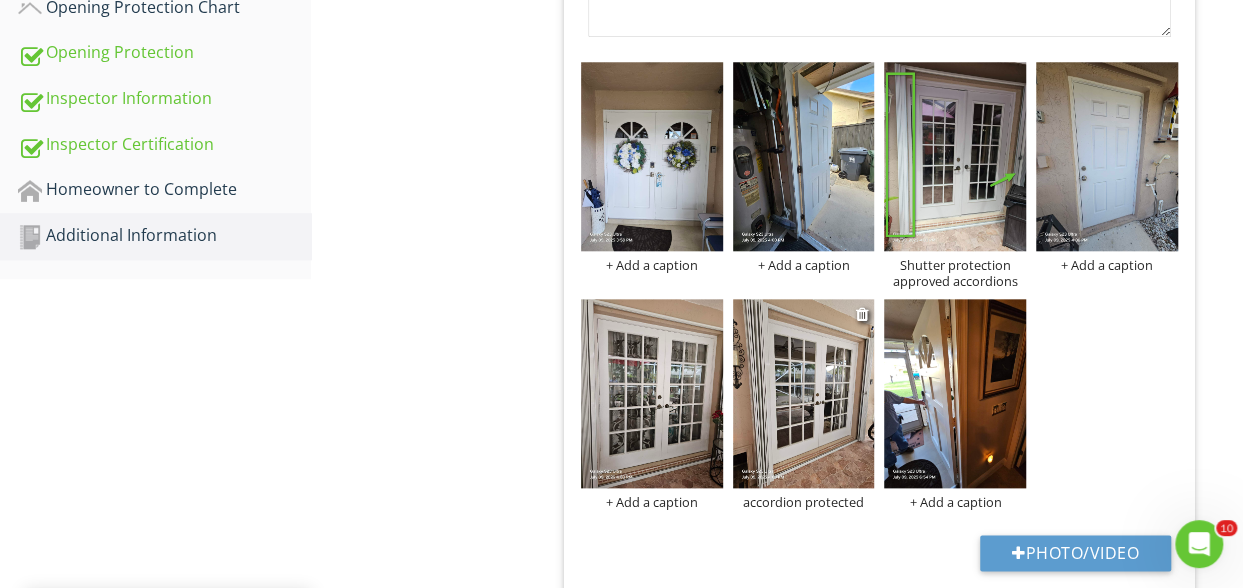 click at bounding box center (804, 393) 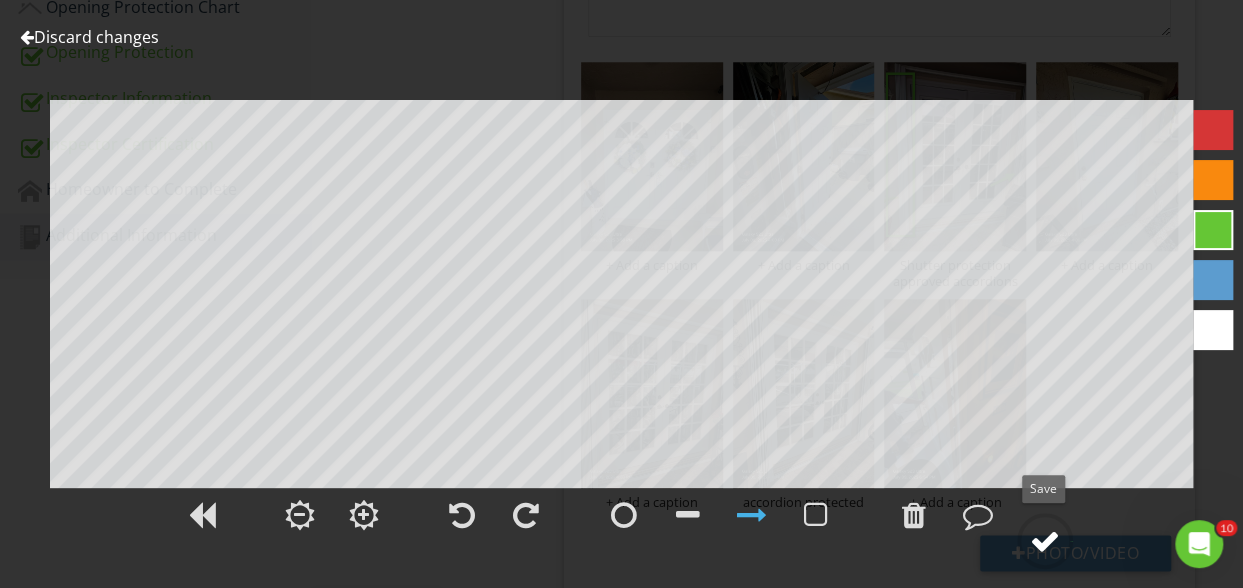 click at bounding box center (1045, 541) 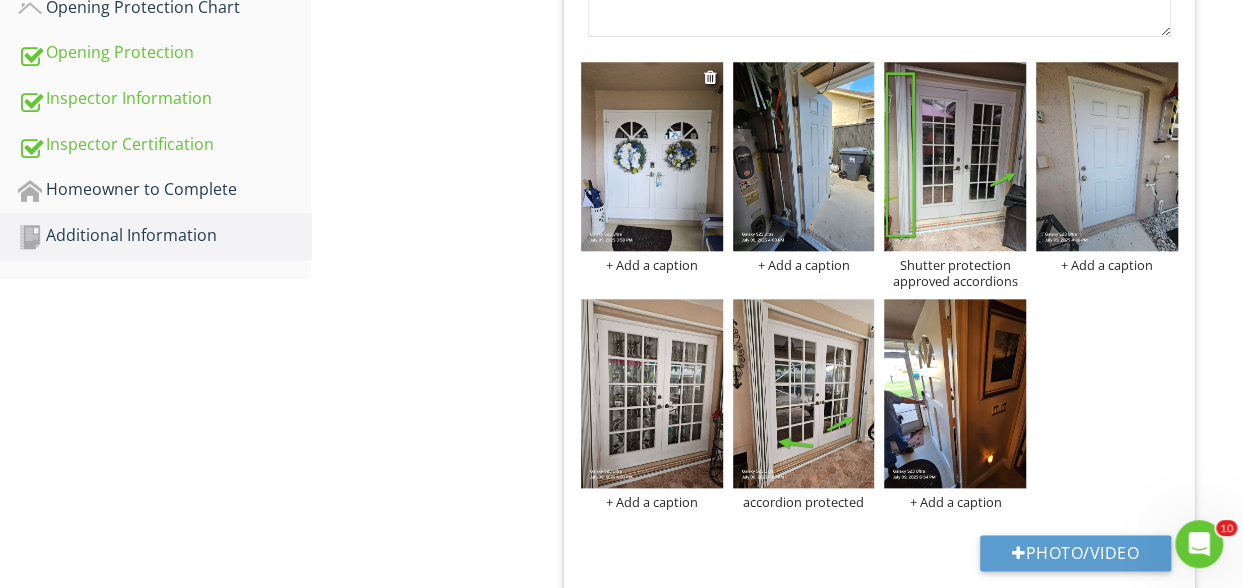 click on "+ Add a caption" at bounding box center (652, 265) 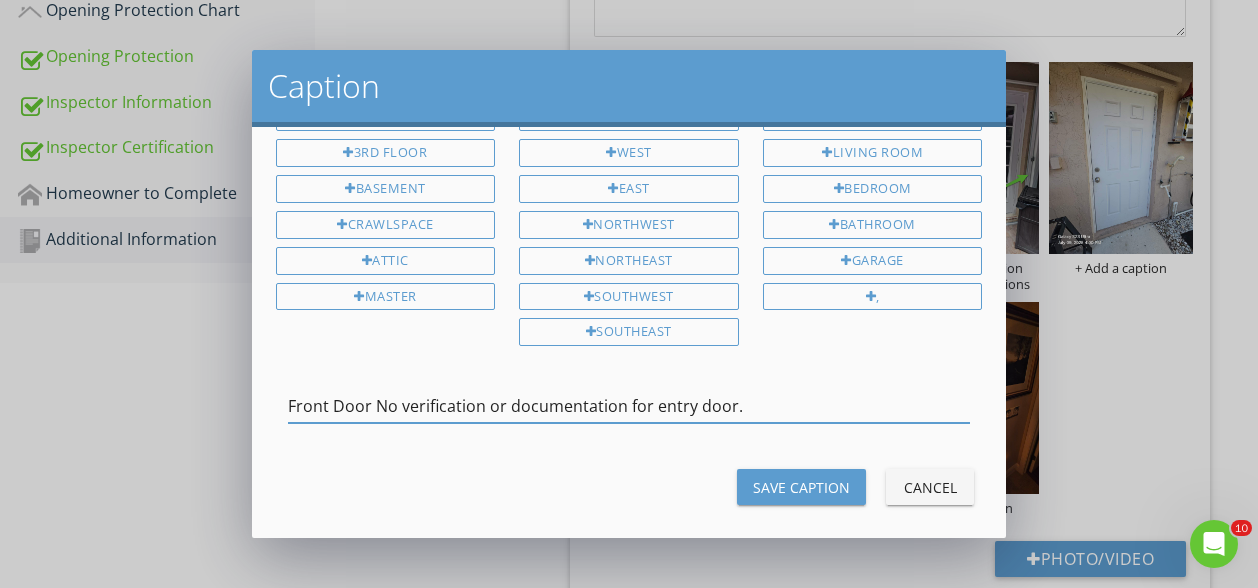 scroll, scrollTop: 91, scrollLeft: 0, axis: vertical 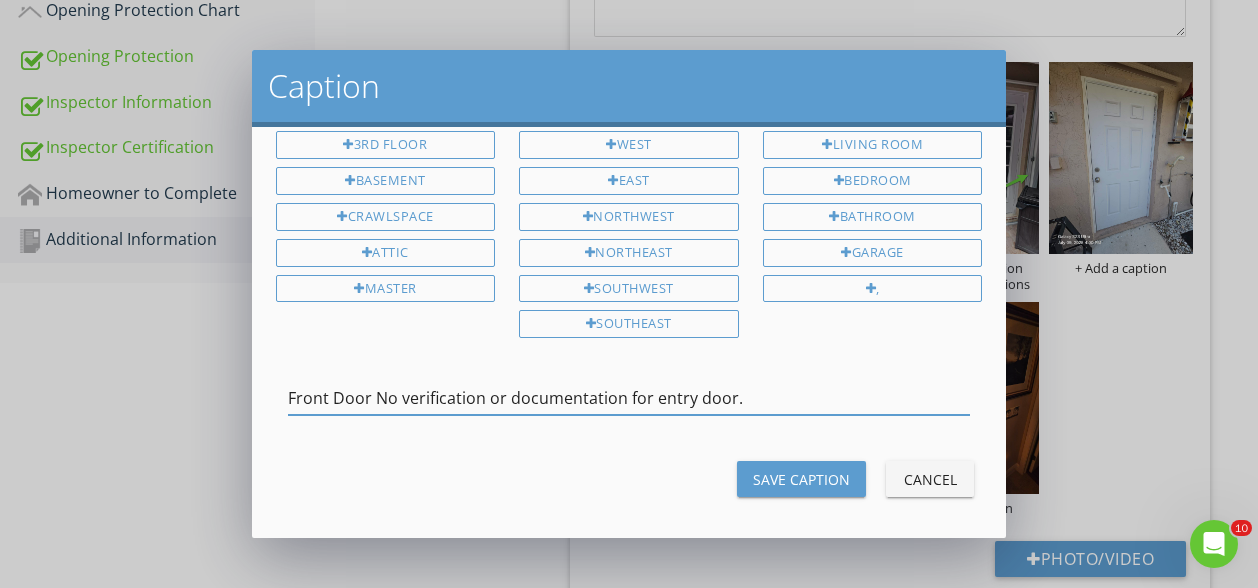 type on "Front Door No verification or documentation for entry door." 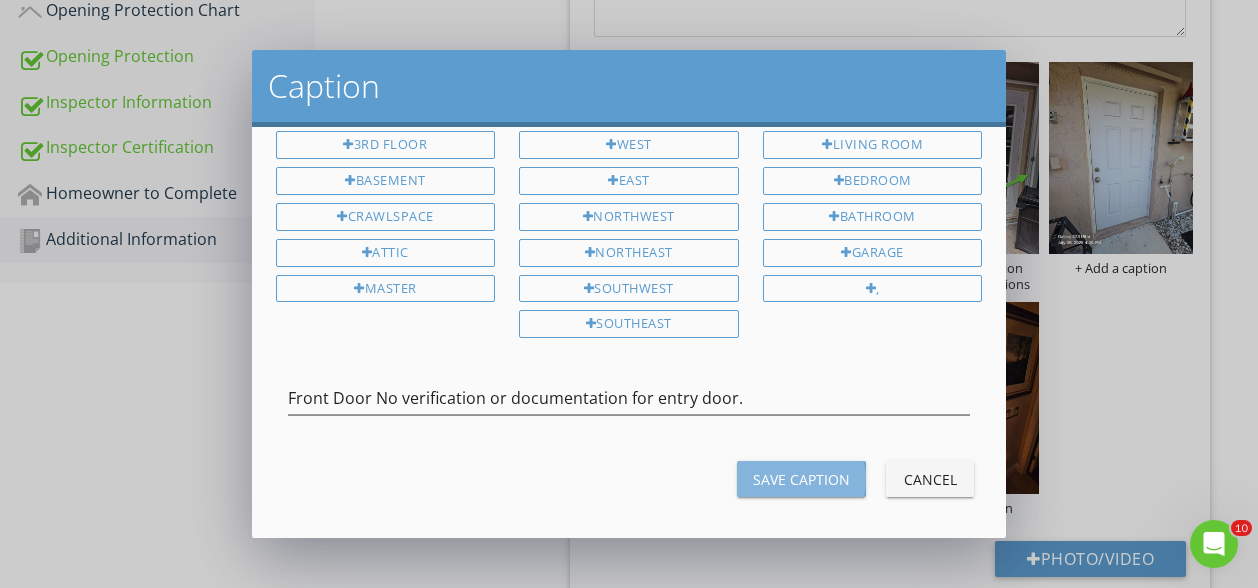 click on "Save Caption" at bounding box center [801, 479] 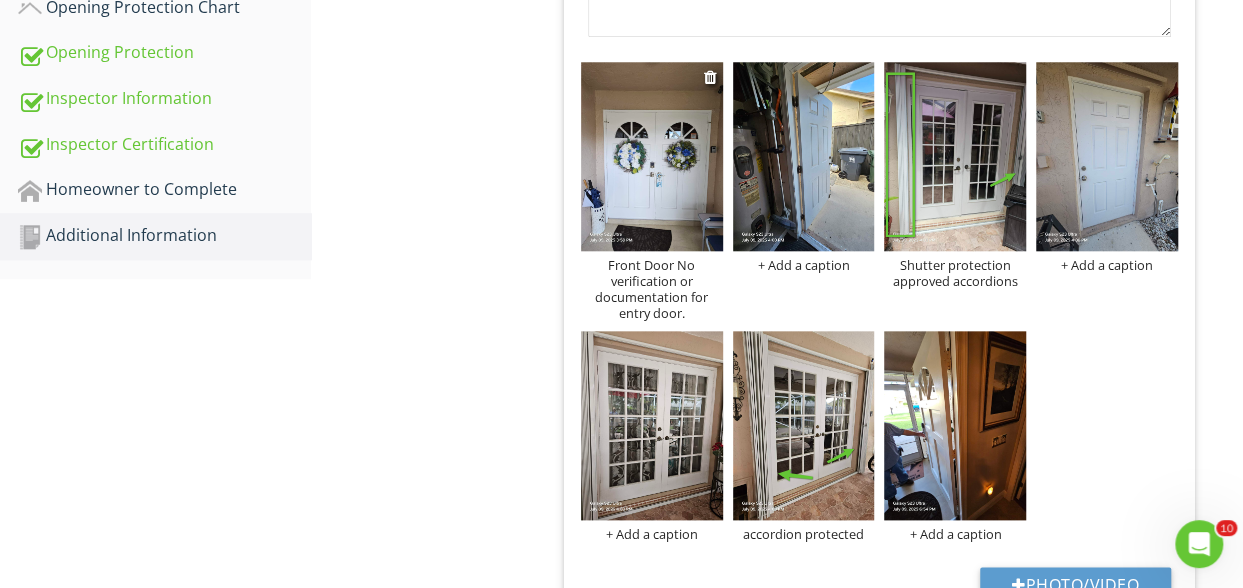 click on "Front Door No verification or documentation for entry door." at bounding box center (652, 289) 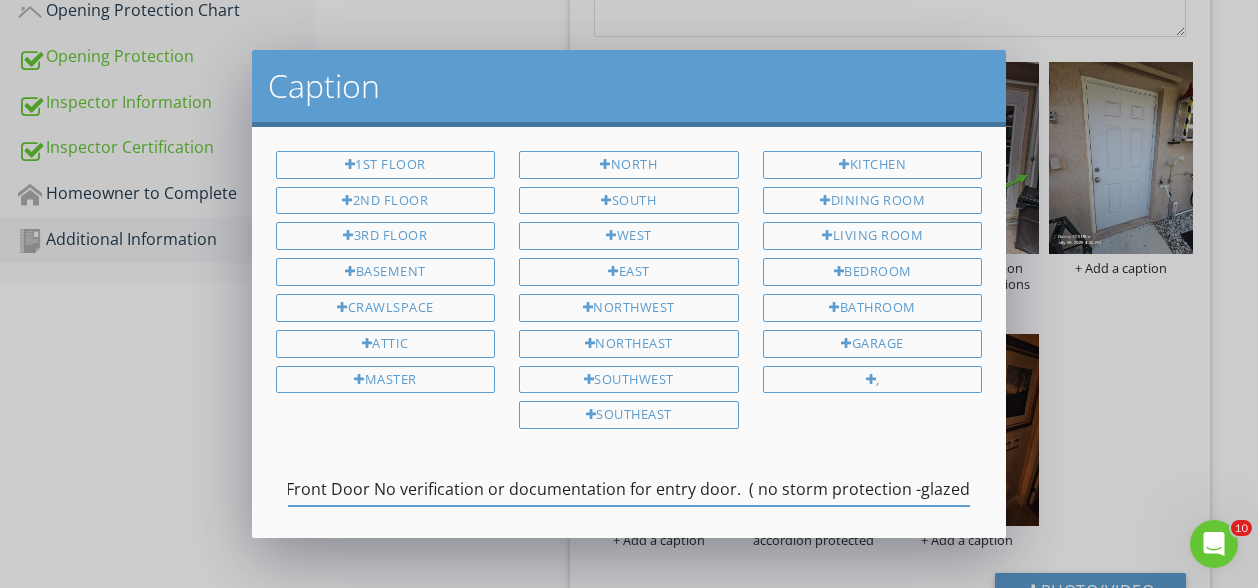 scroll, scrollTop: 0, scrollLeft: 6, axis: horizontal 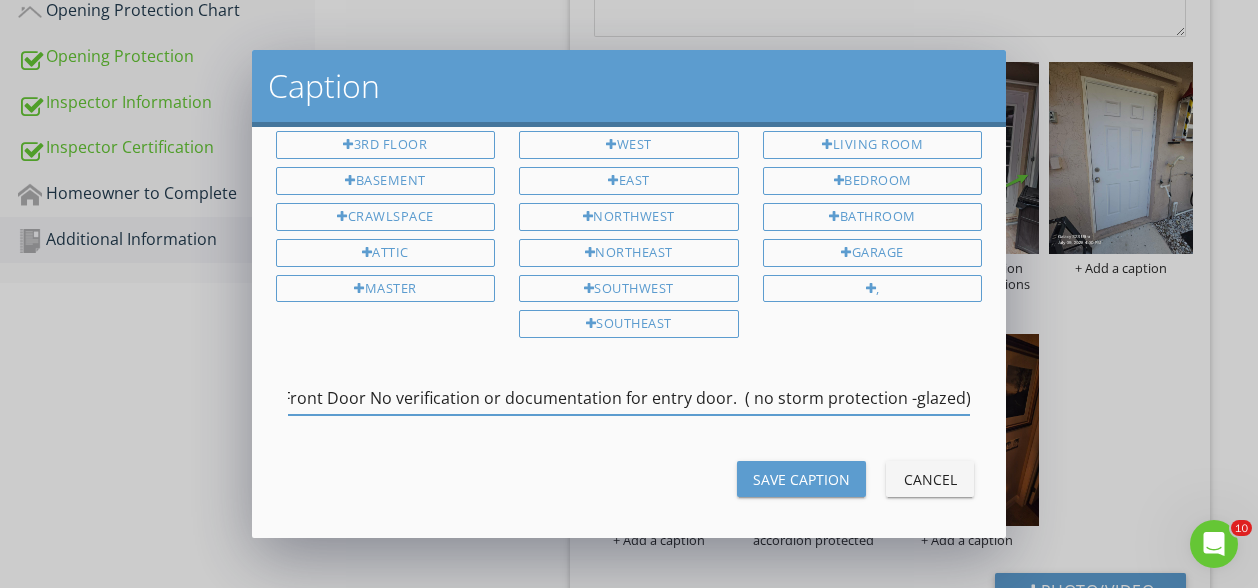 type on "Front Door No verification or documentation for entry door.  ( no storm protection -glazed)" 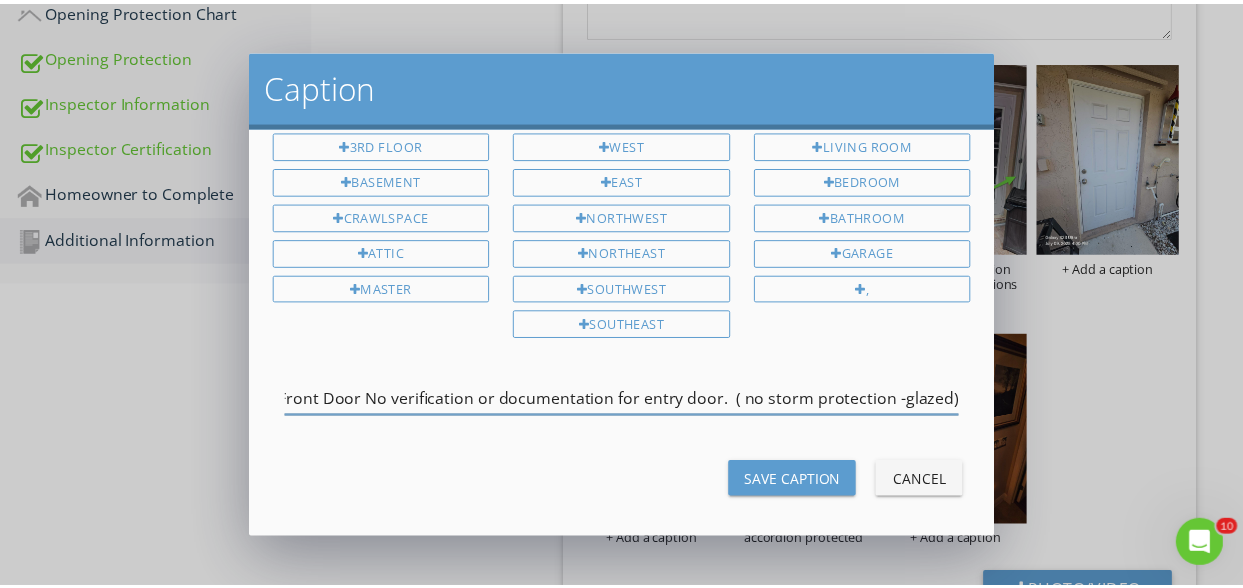 scroll, scrollTop: 0, scrollLeft: 0, axis: both 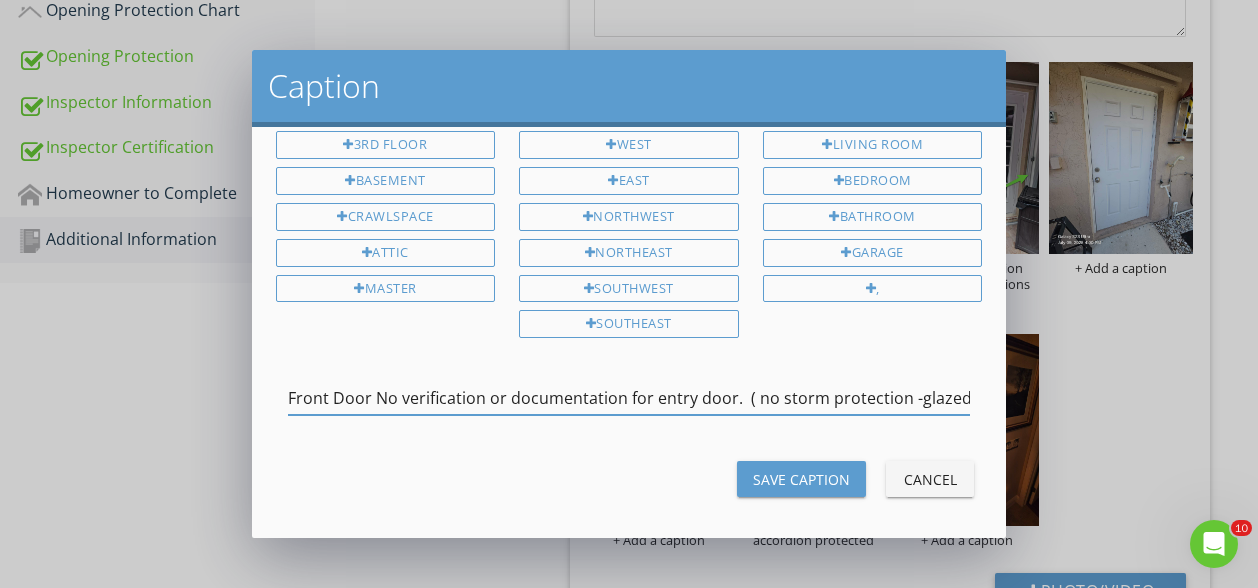 click on "Save Caption" at bounding box center [801, 479] 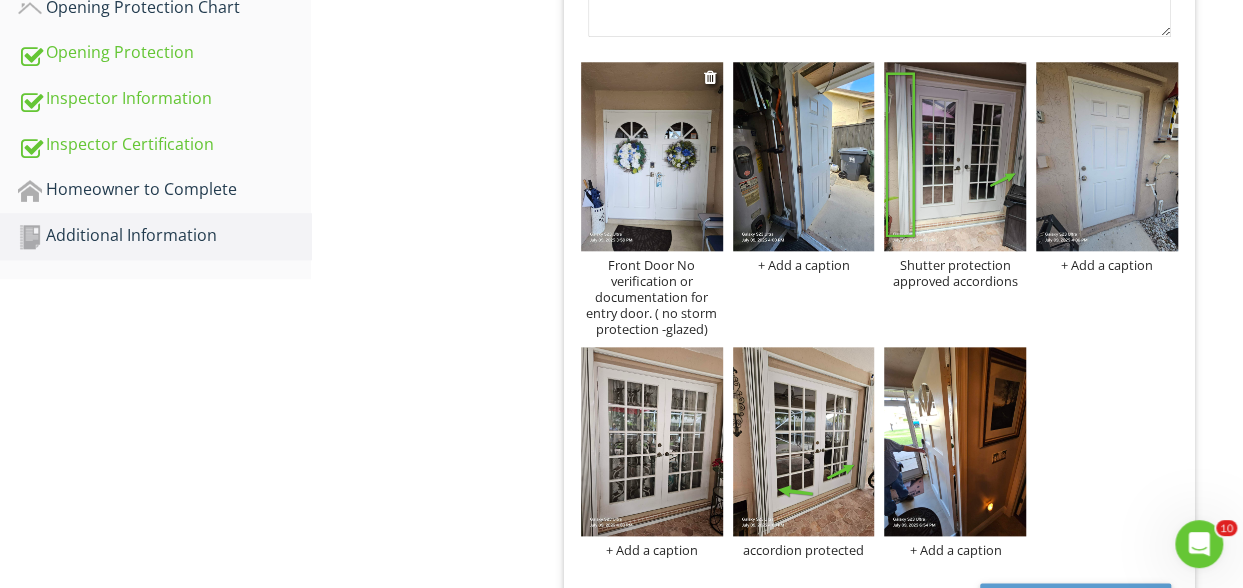 click at bounding box center (652, 156) 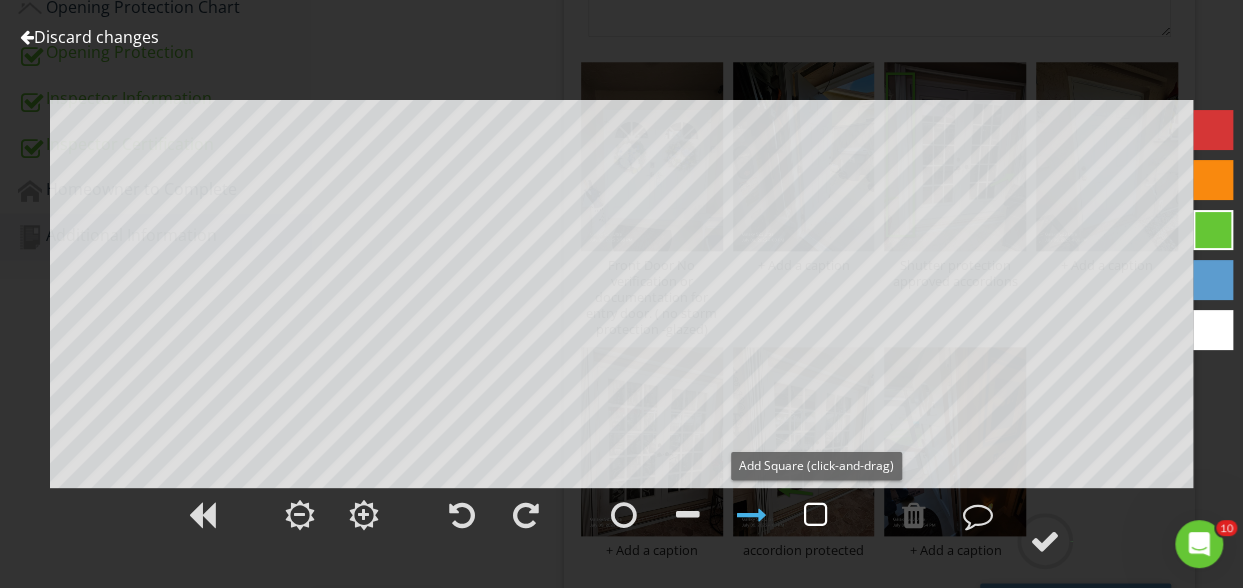 click at bounding box center [816, 515] 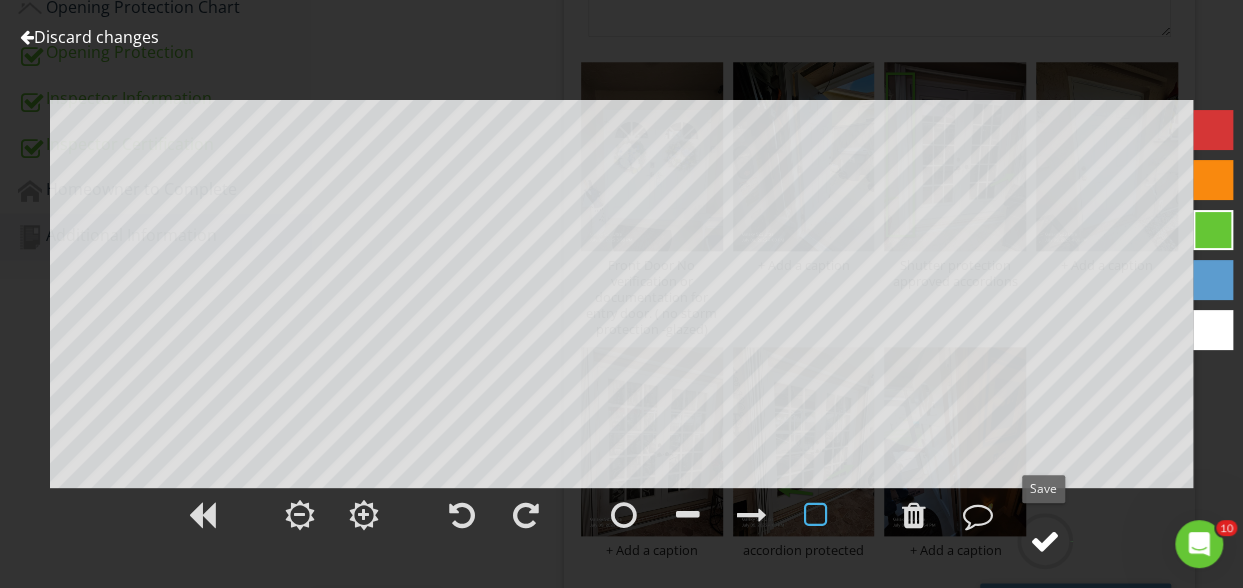 click at bounding box center (1045, 541) 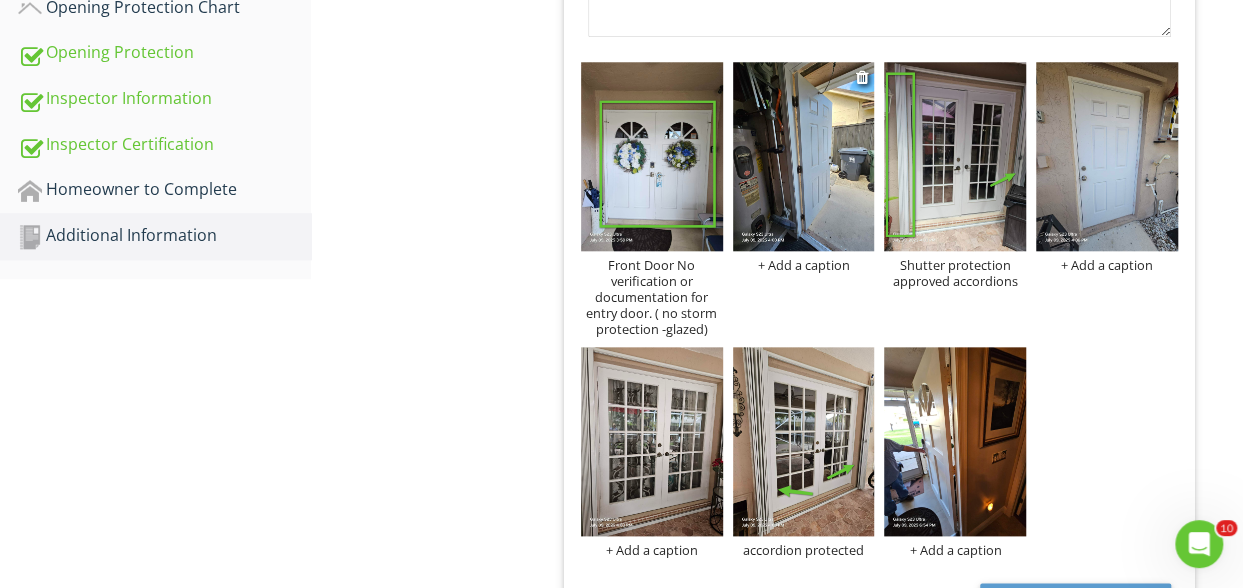 click at bounding box center [804, 156] 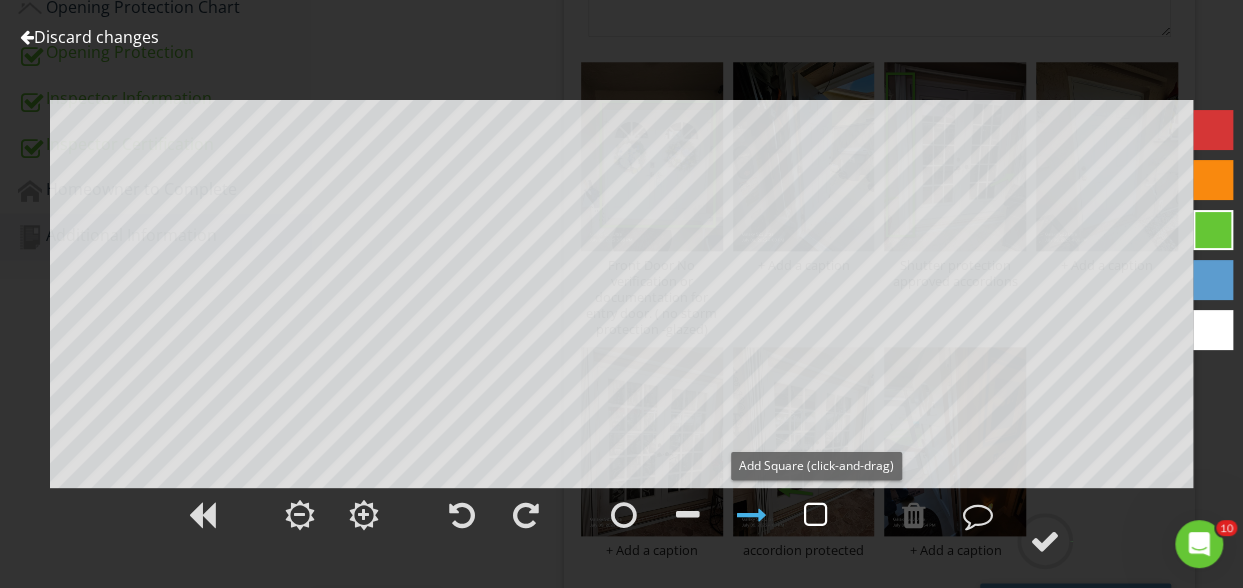 click at bounding box center (816, 515) 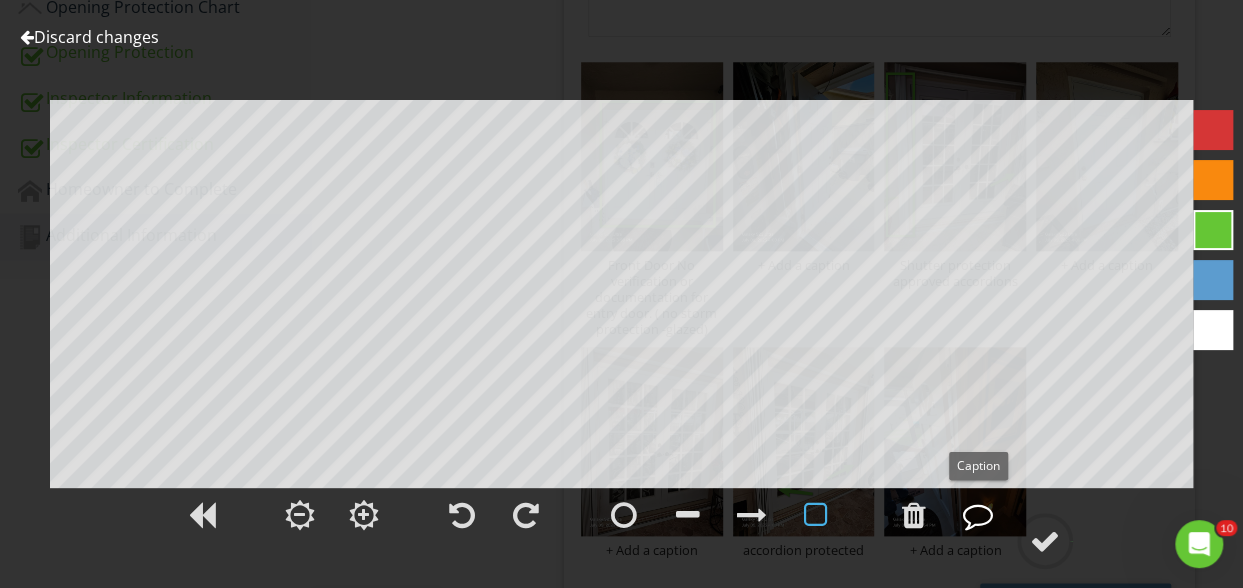 click at bounding box center (978, 515) 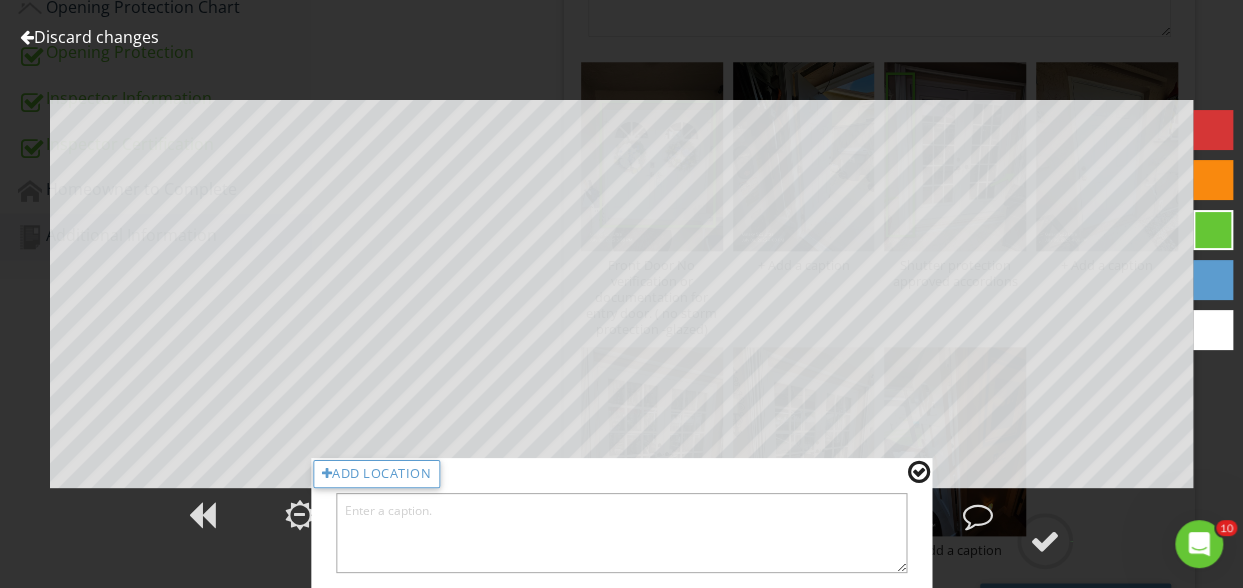 click at bounding box center [622, 533] 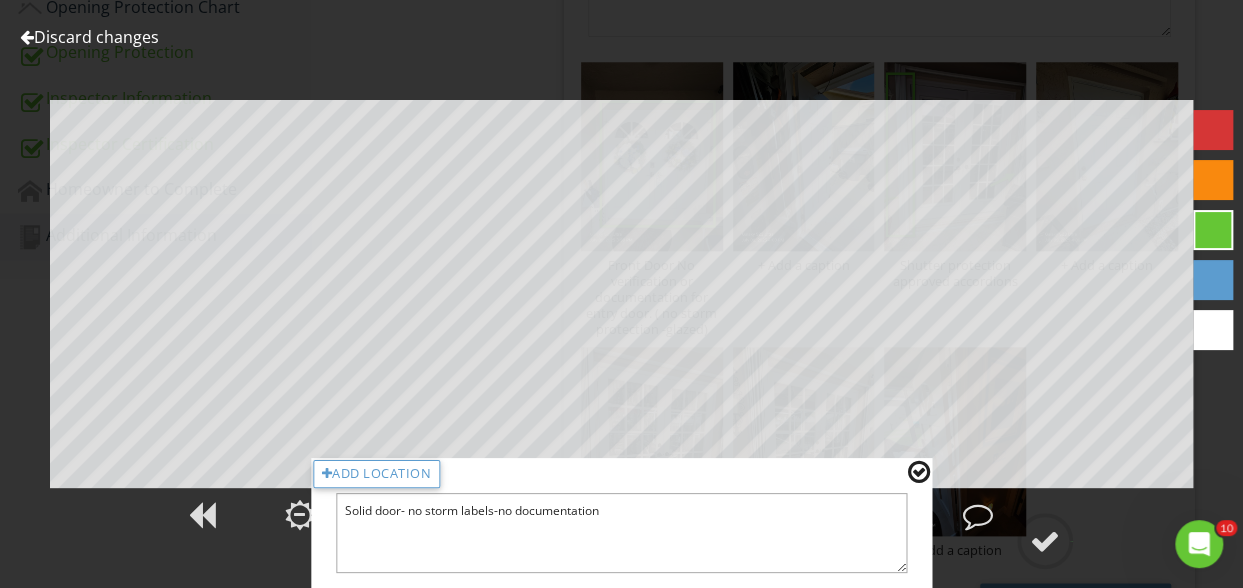 type on "Solid door- no storm labels-no documentation" 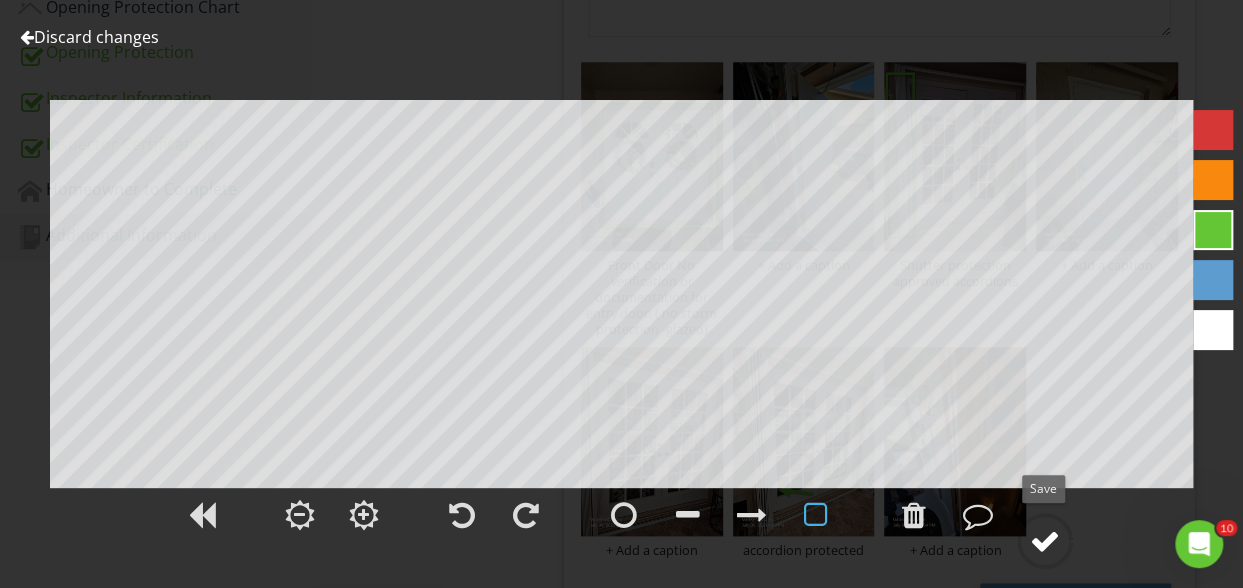 click at bounding box center [1045, 541] 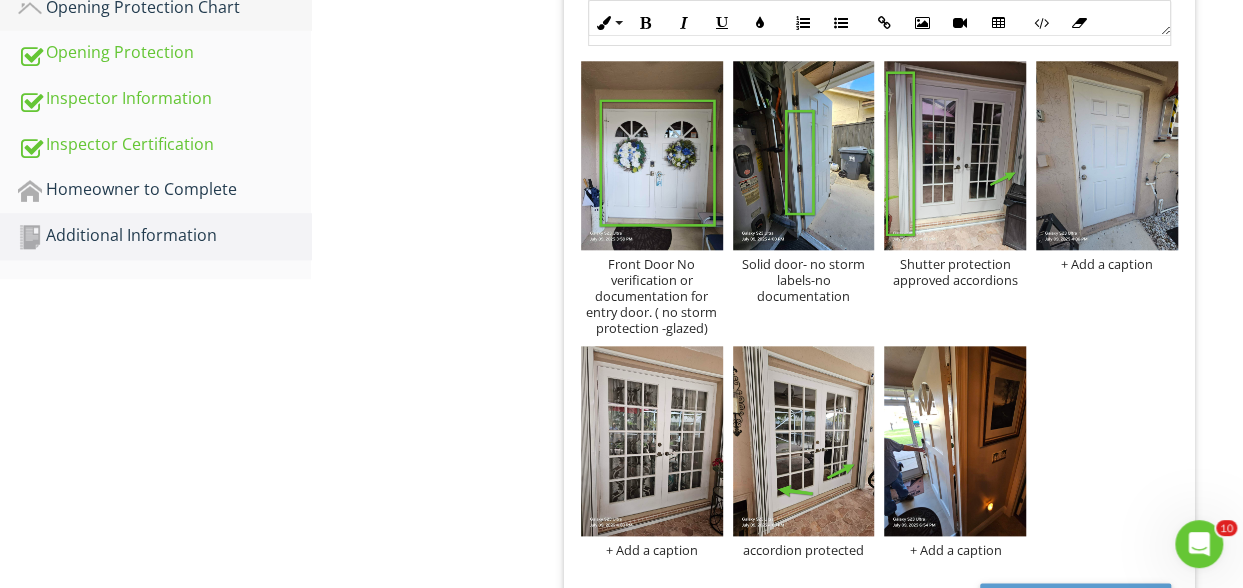 scroll, scrollTop: 887, scrollLeft: 0, axis: vertical 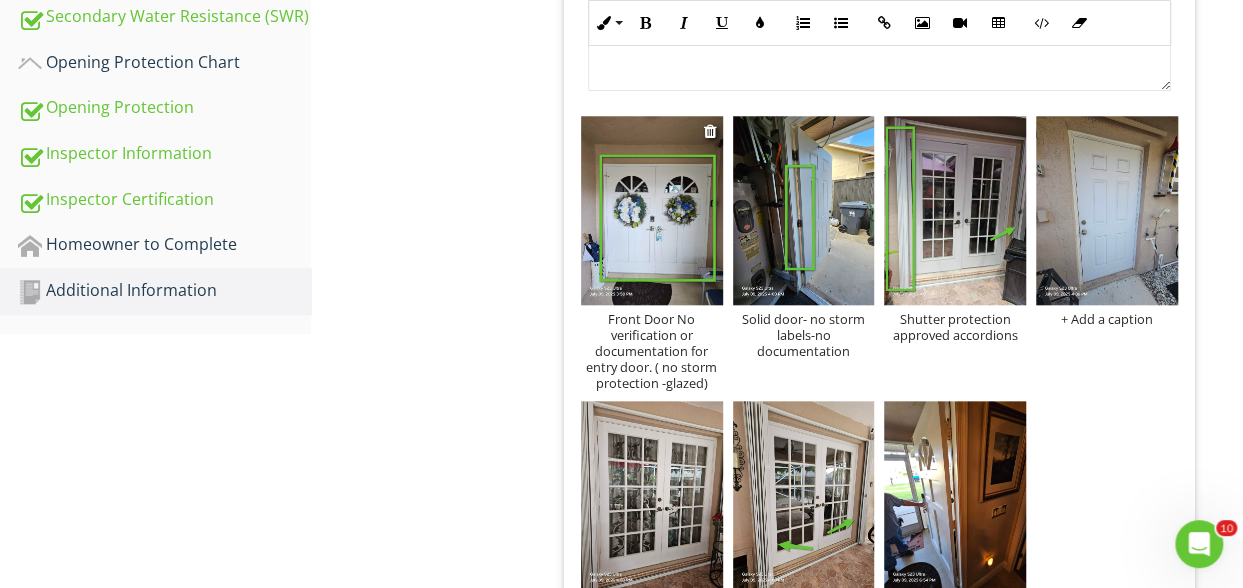 click at bounding box center [652, 210] 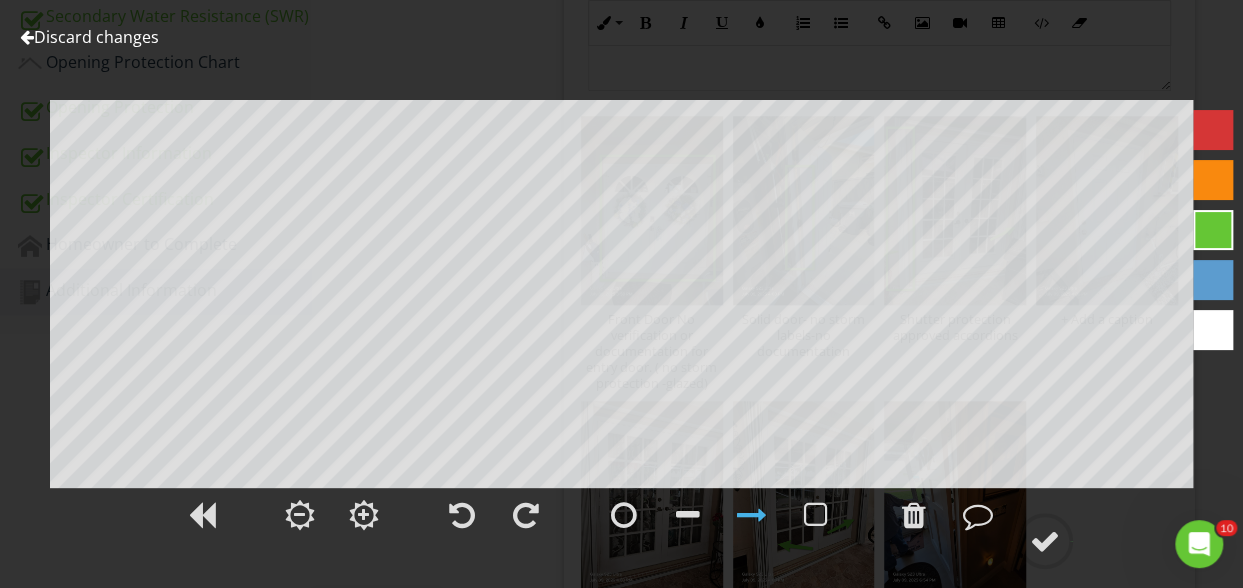 click on "Discard changes
Add Location
Front Door No verification or documentation for entry door.  ( no storm protection -glazed)" at bounding box center (621, 294) 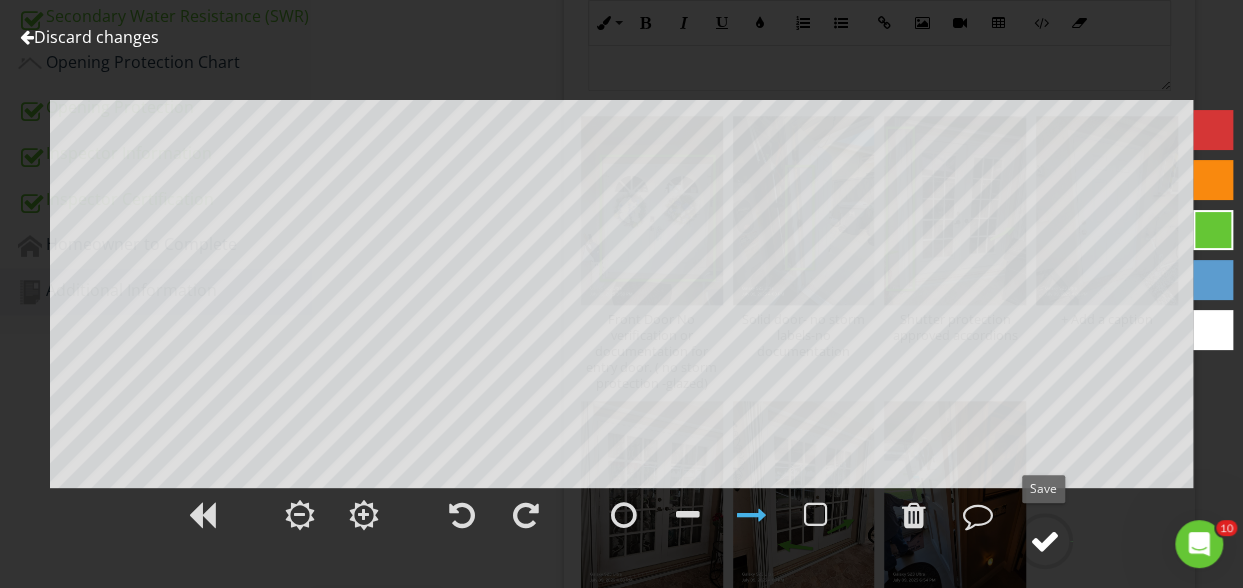 click at bounding box center [1045, 541] 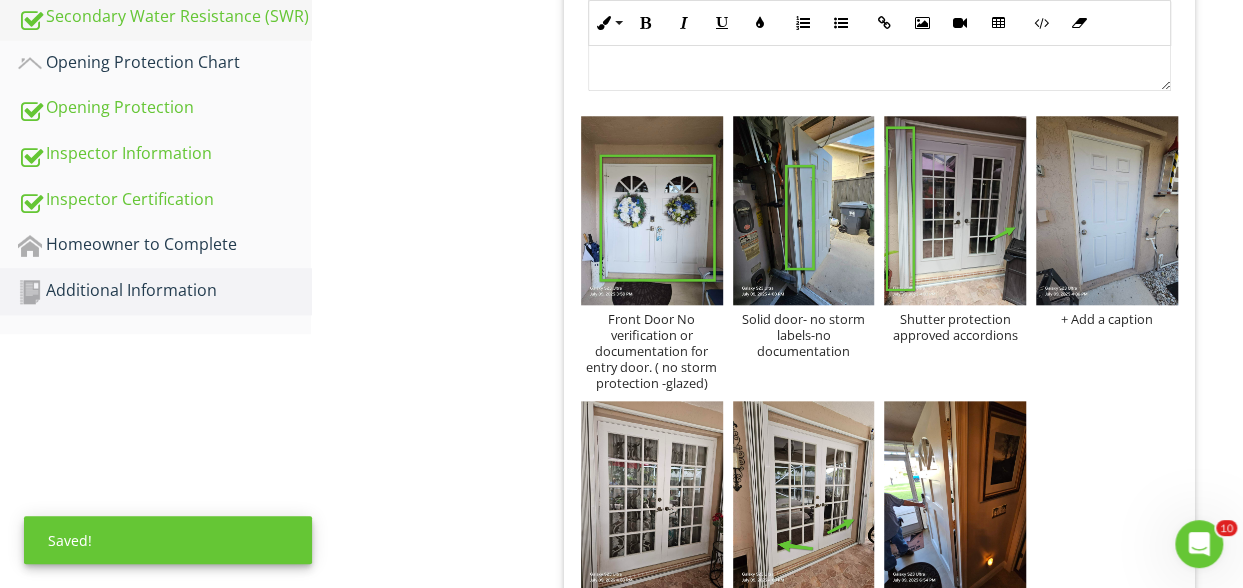 scroll, scrollTop: 0, scrollLeft: 0, axis: both 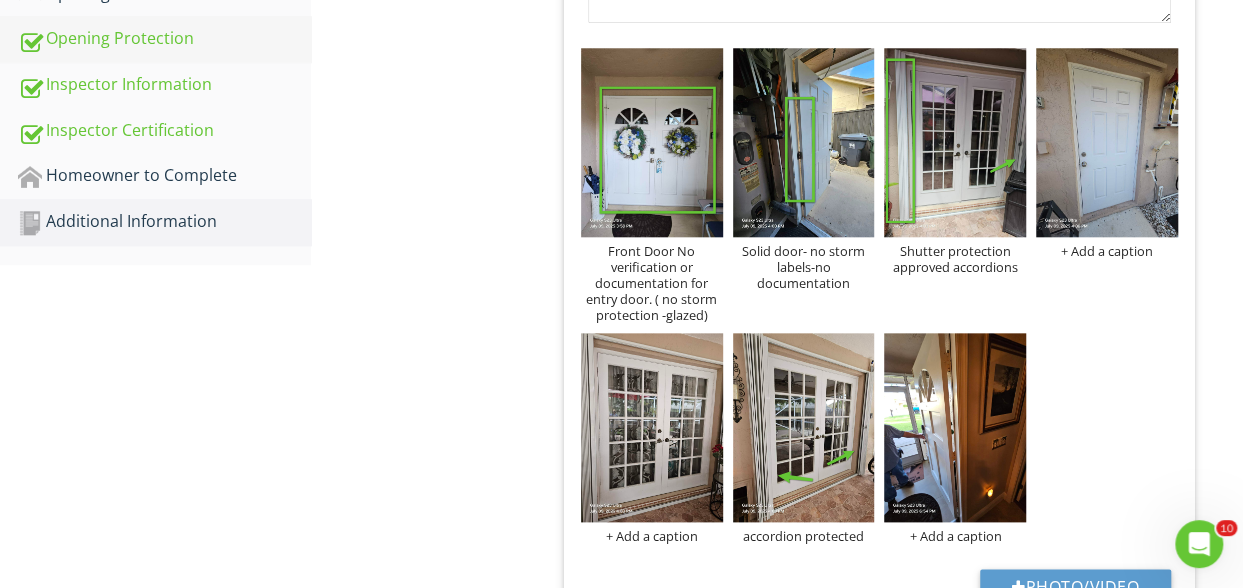 click on "Opening Protection" at bounding box center [164, 39] 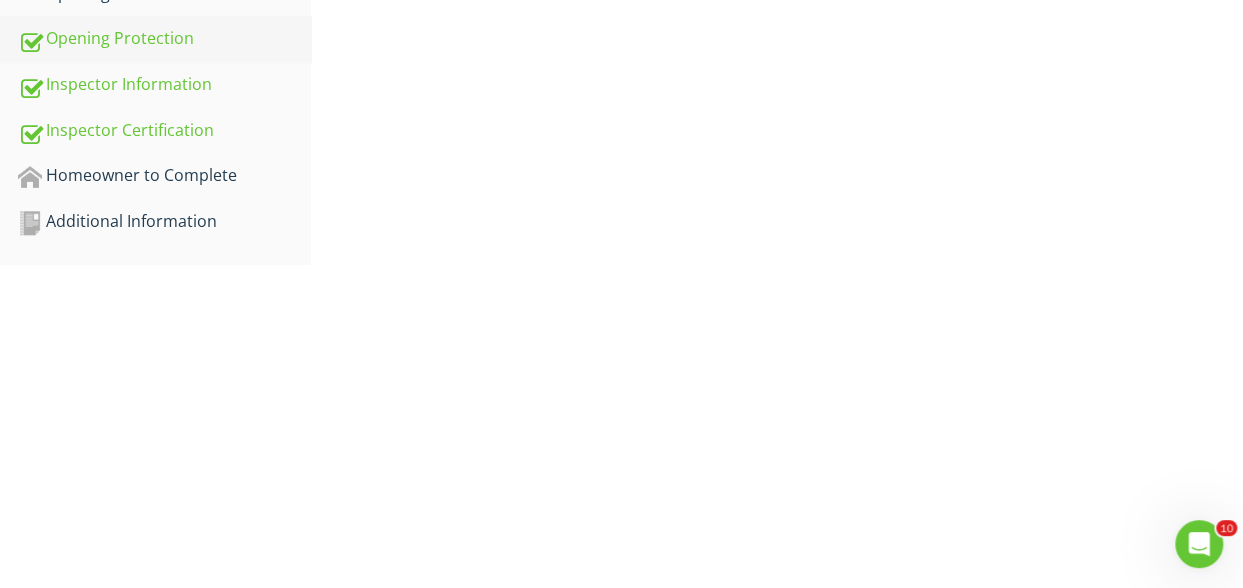 scroll, scrollTop: 632, scrollLeft: 0, axis: vertical 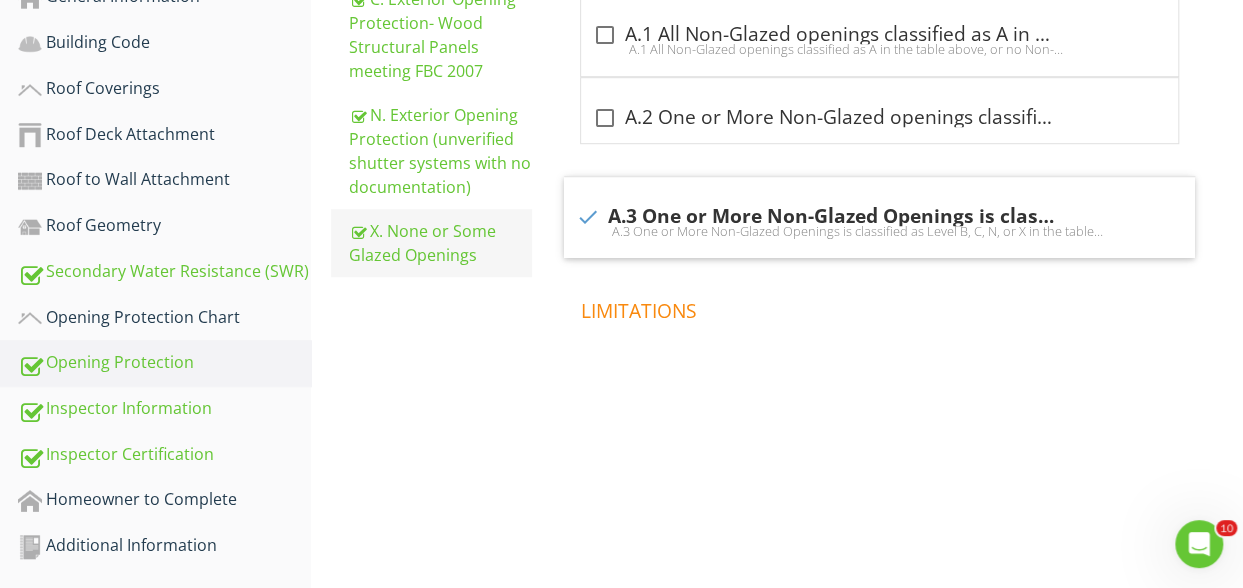 click on "X. None or Some Glazed Openings" at bounding box center [440, 243] 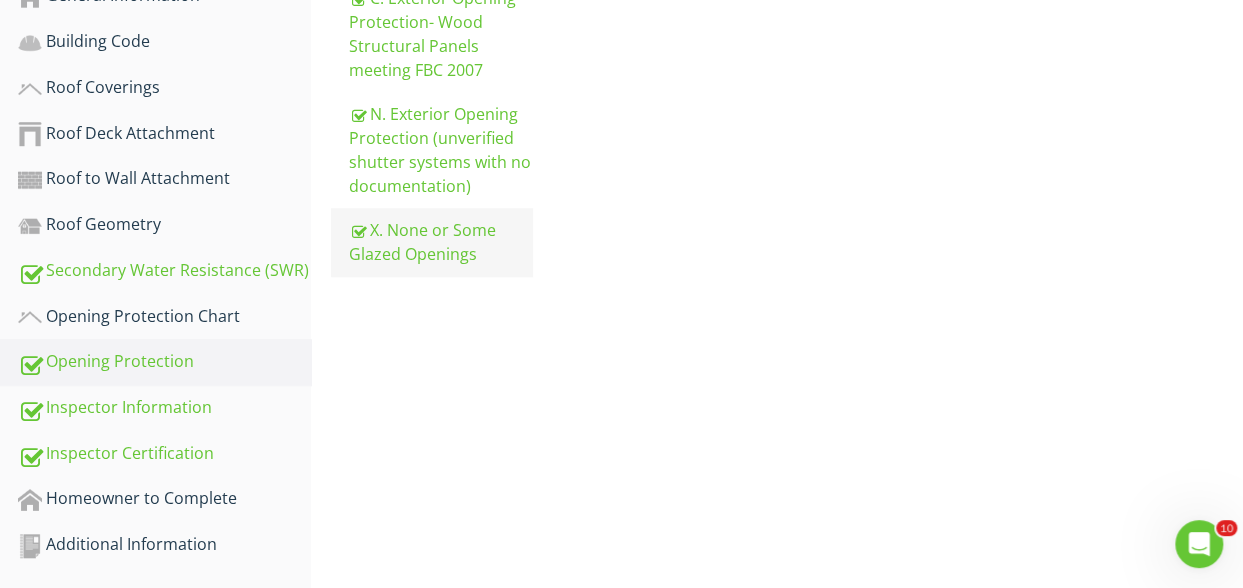 scroll, scrollTop: 632, scrollLeft: 0, axis: vertical 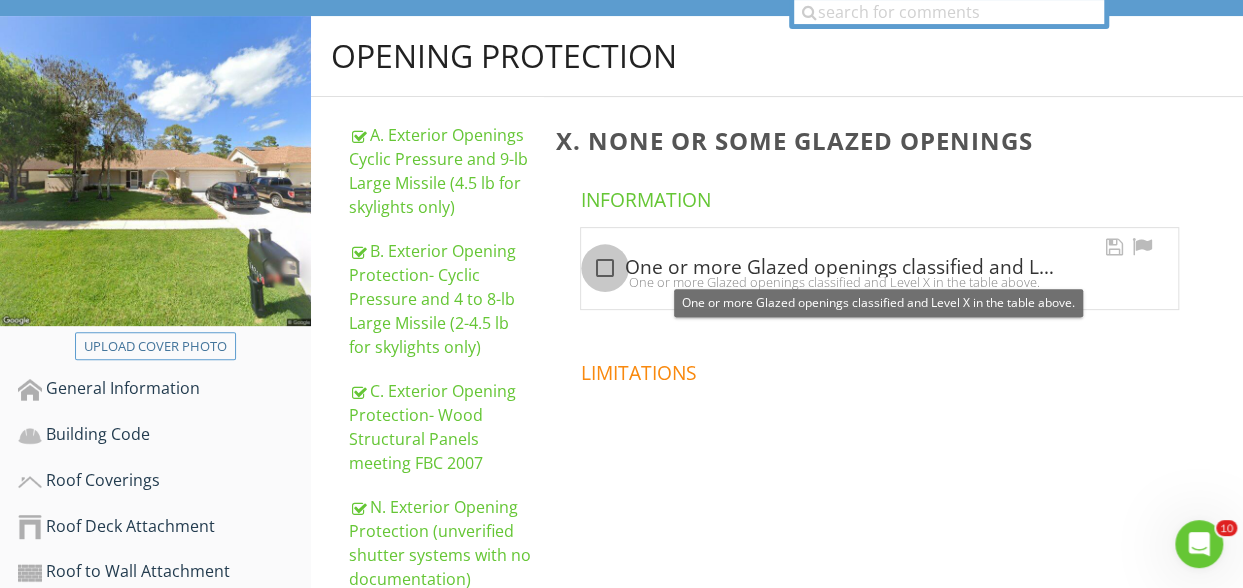 click at bounding box center (605, 268) 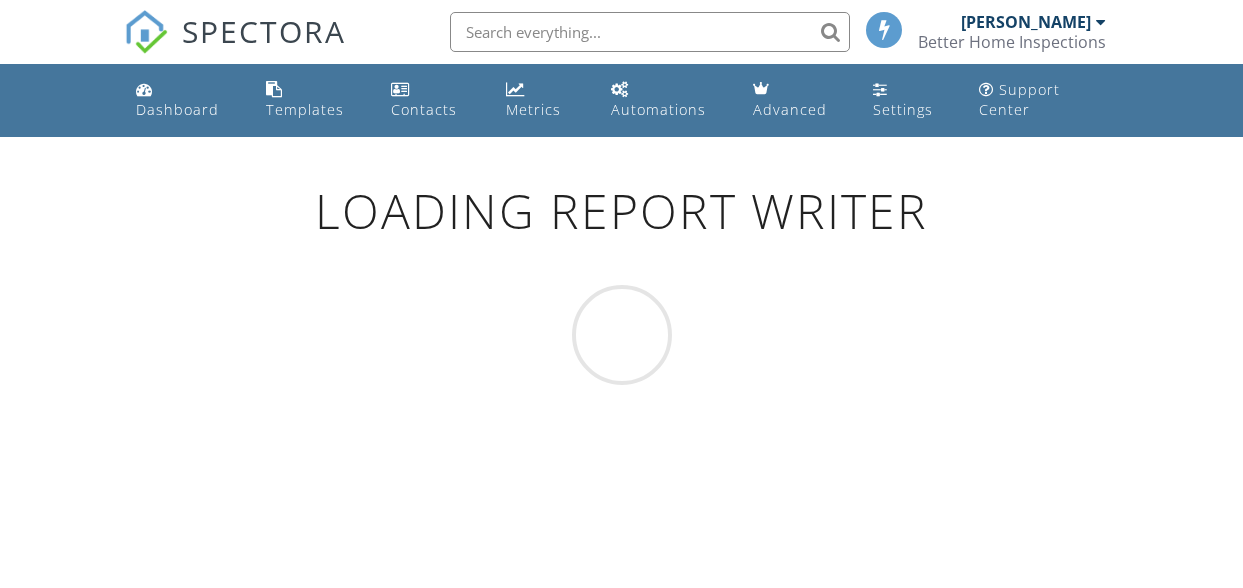 scroll, scrollTop: 0, scrollLeft: 0, axis: both 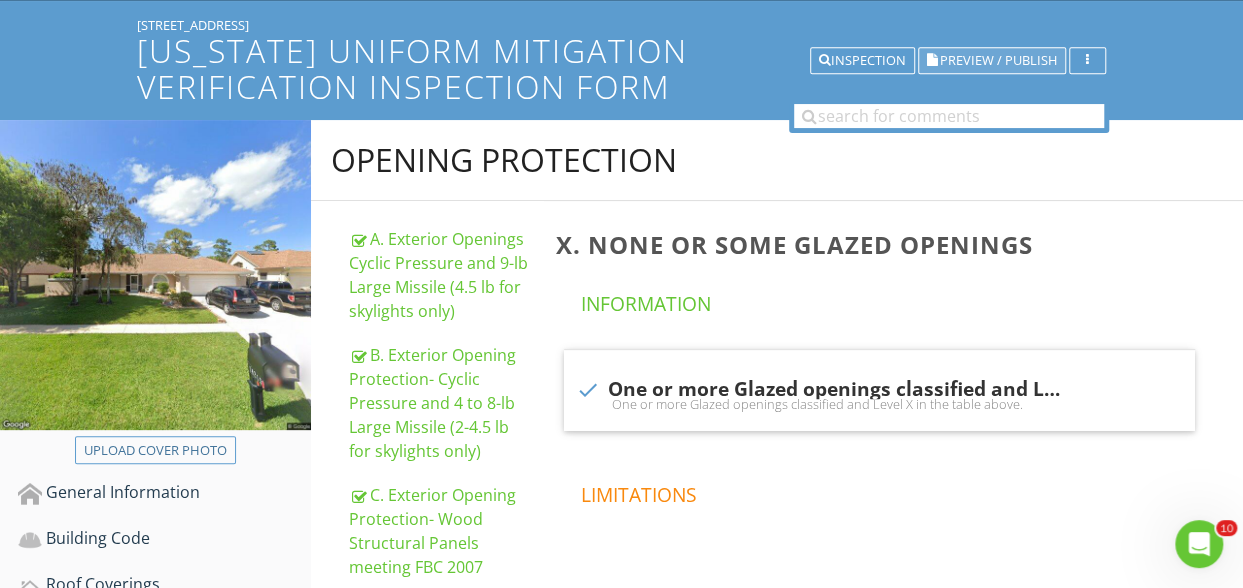click on "Preview / Publish" at bounding box center [998, 60] 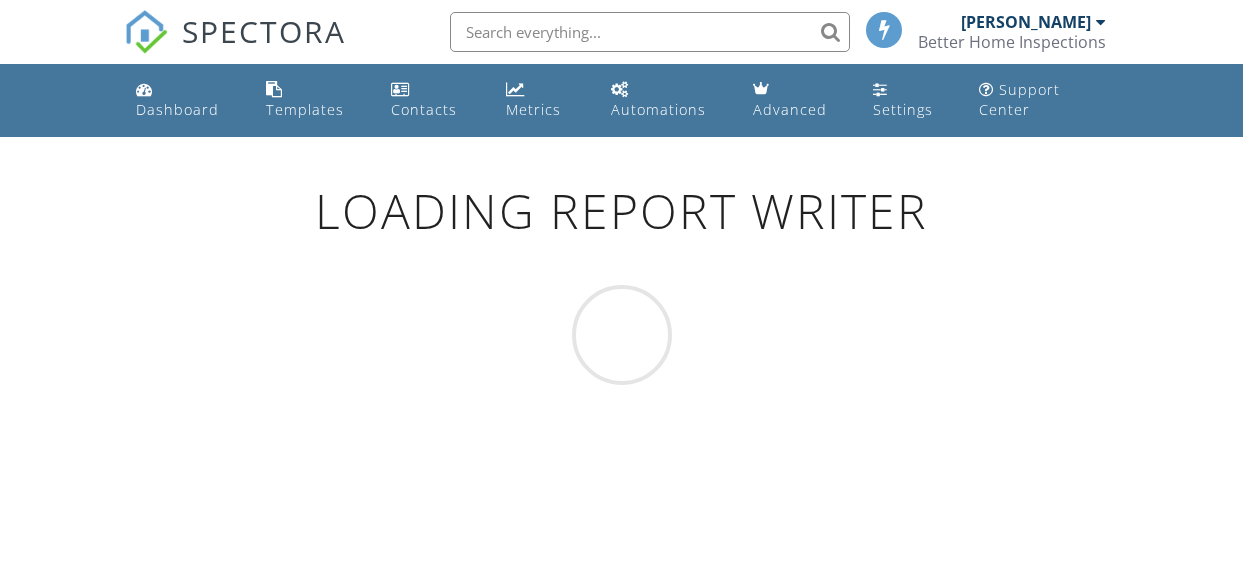 scroll, scrollTop: 136, scrollLeft: 0, axis: vertical 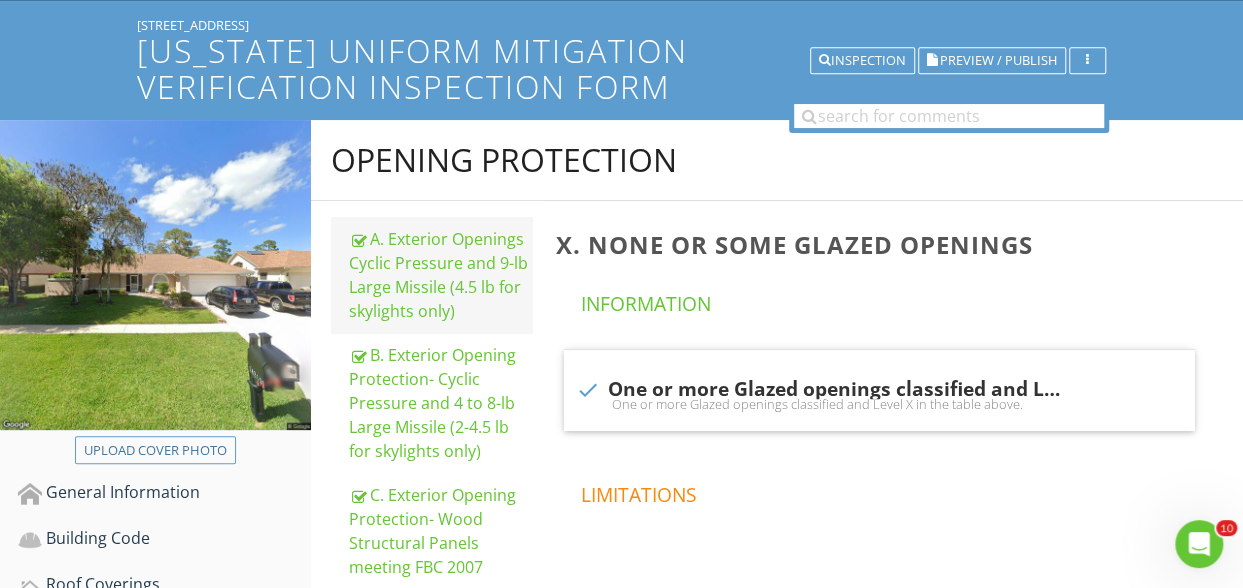 click on "A. Exterior Openings Cyclic Pressure and 9-lb Large Missile (4.5 lb for skylights only)" at bounding box center (440, 275) 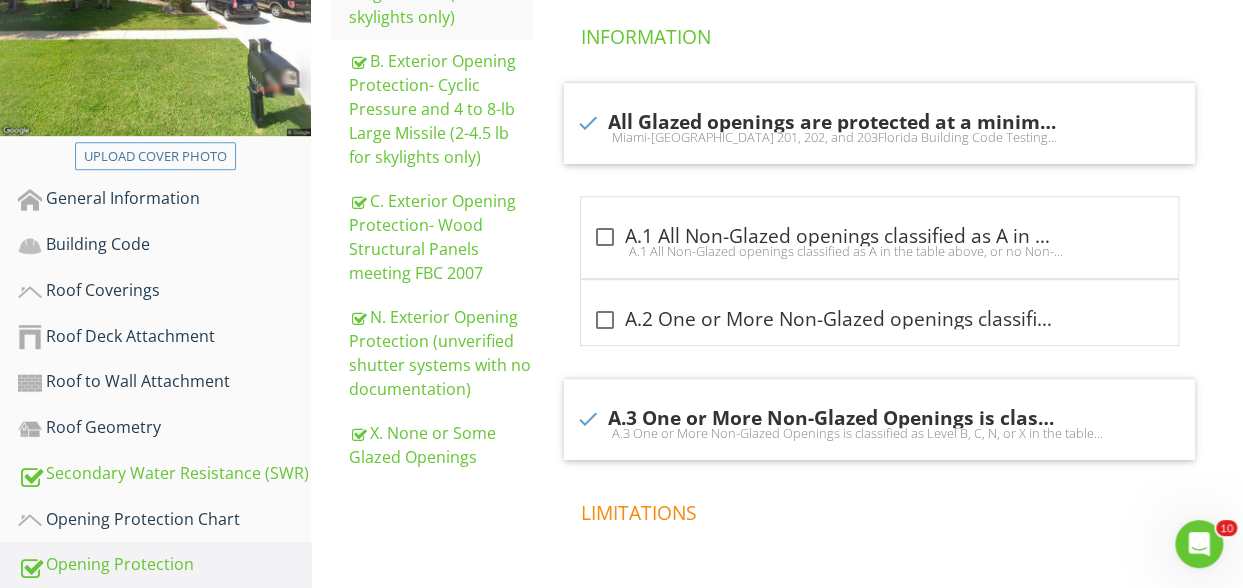 scroll, scrollTop: 433, scrollLeft: 0, axis: vertical 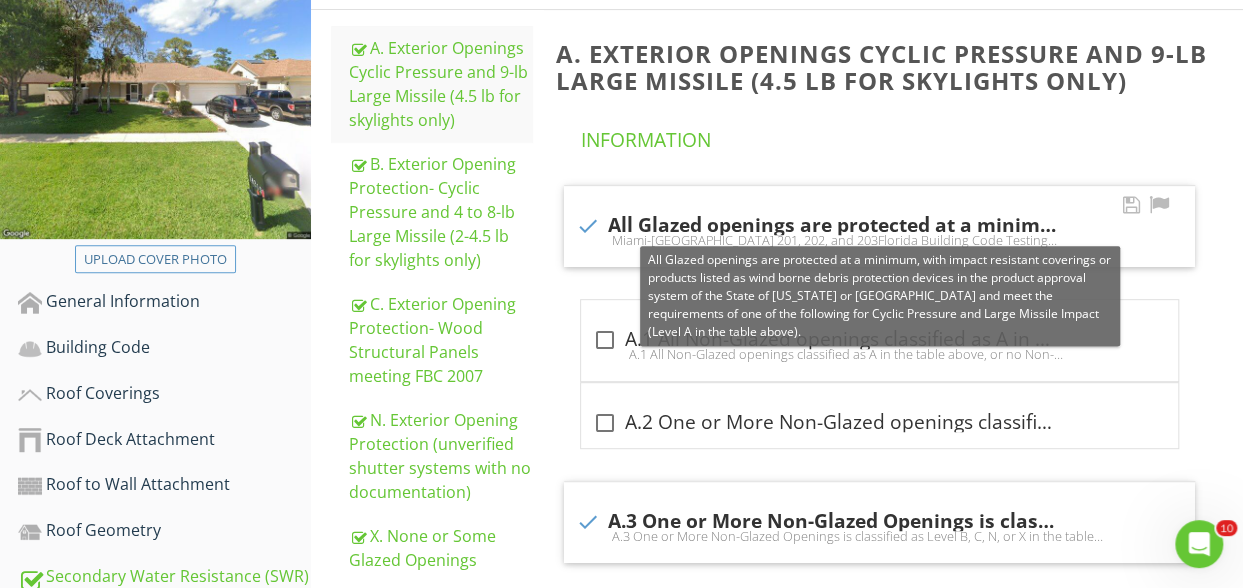 click at bounding box center (588, 226) 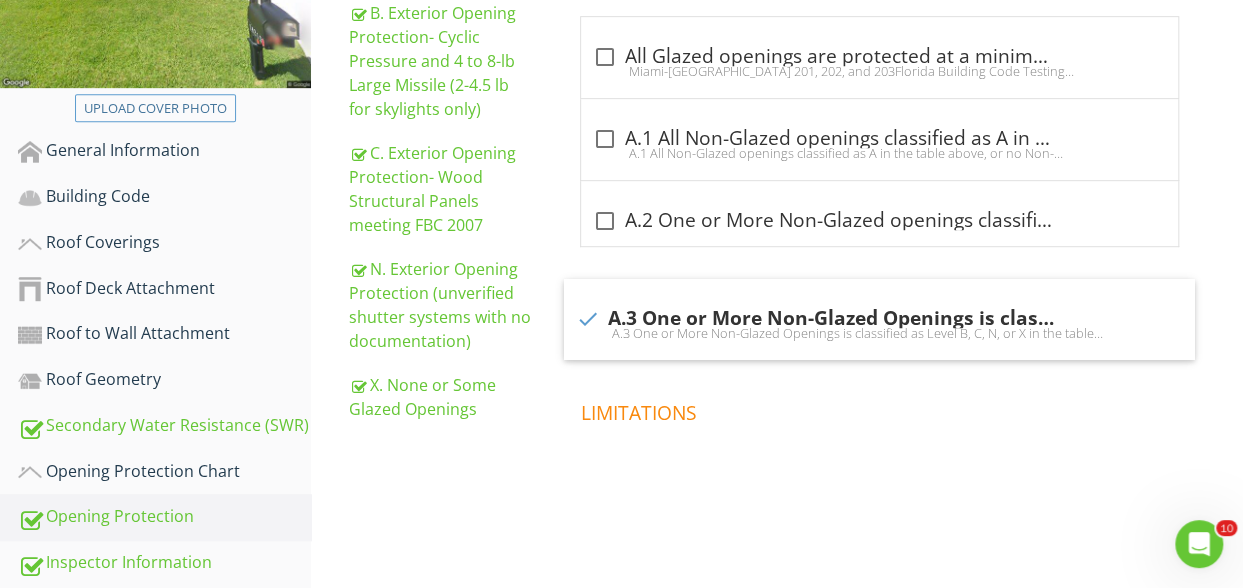 scroll, scrollTop: 483, scrollLeft: 0, axis: vertical 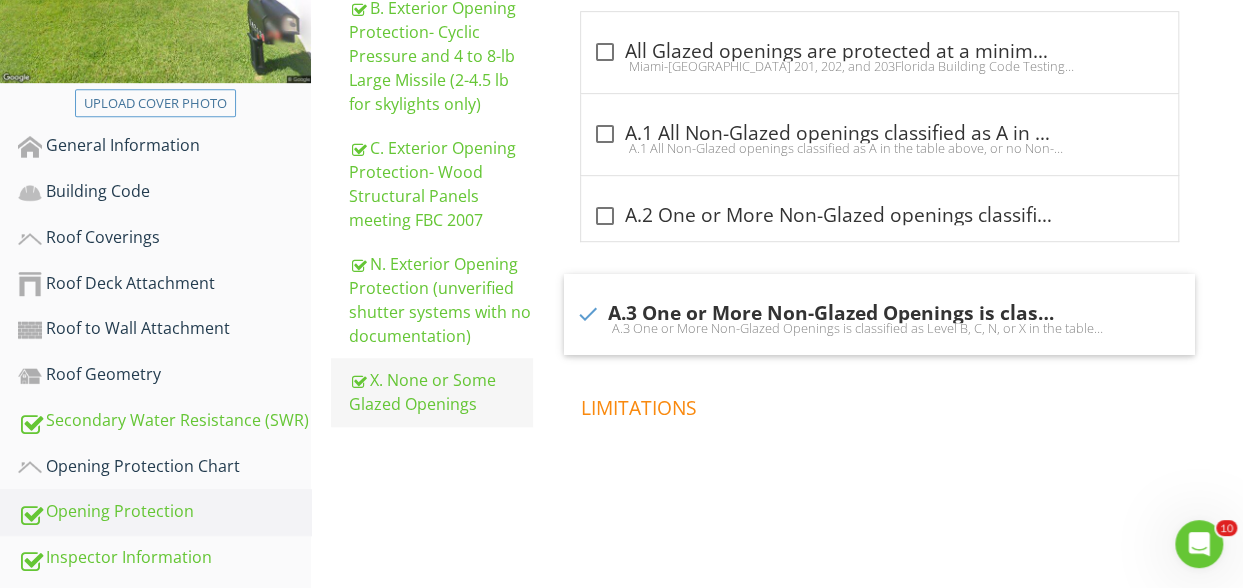 click on "X. None or Some Glazed Openings" at bounding box center (440, 392) 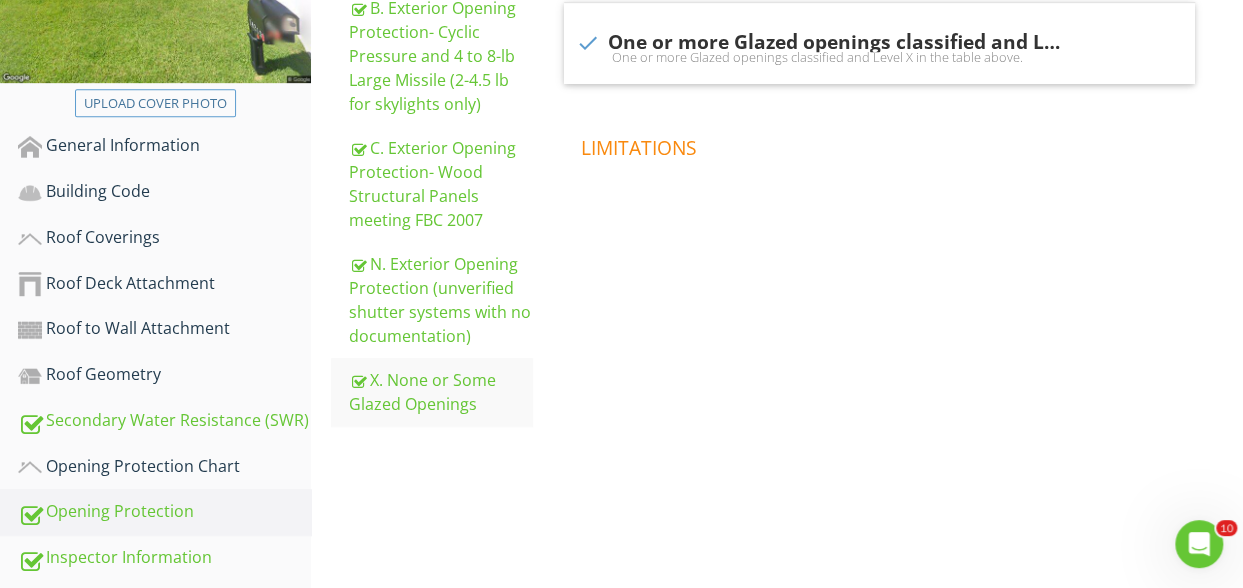 drag, startPoint x: 1065, startPoint y: 189, endPoint x: 1247, endPoint y: 145, distance: 187.24316 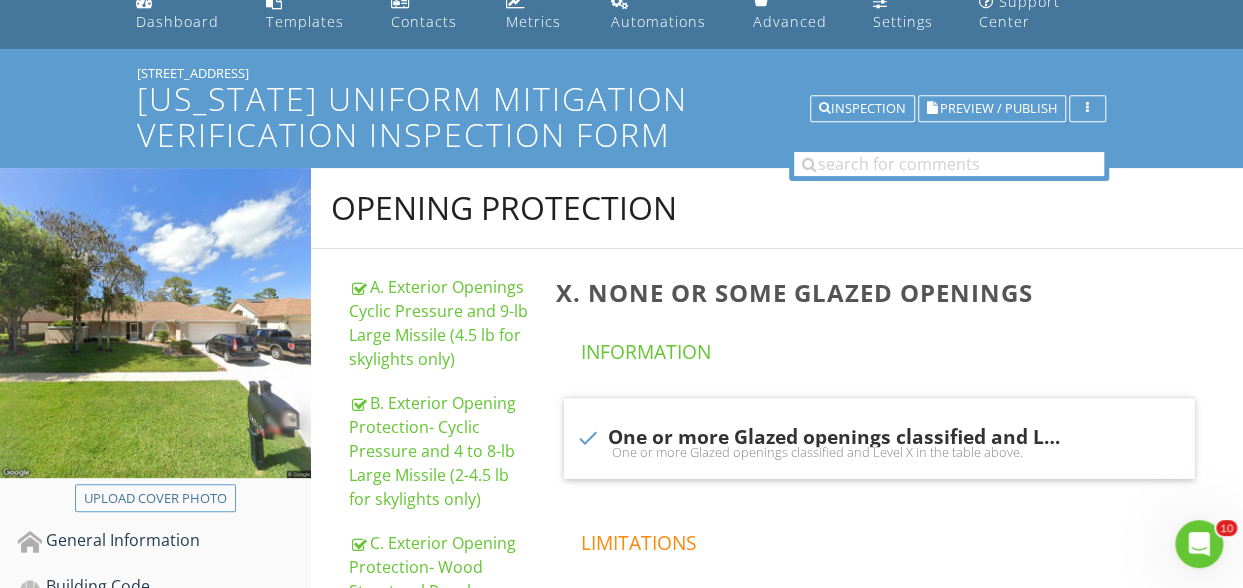 scroll, scrollTop: 84, scrollLeft: 0, axis: vertical 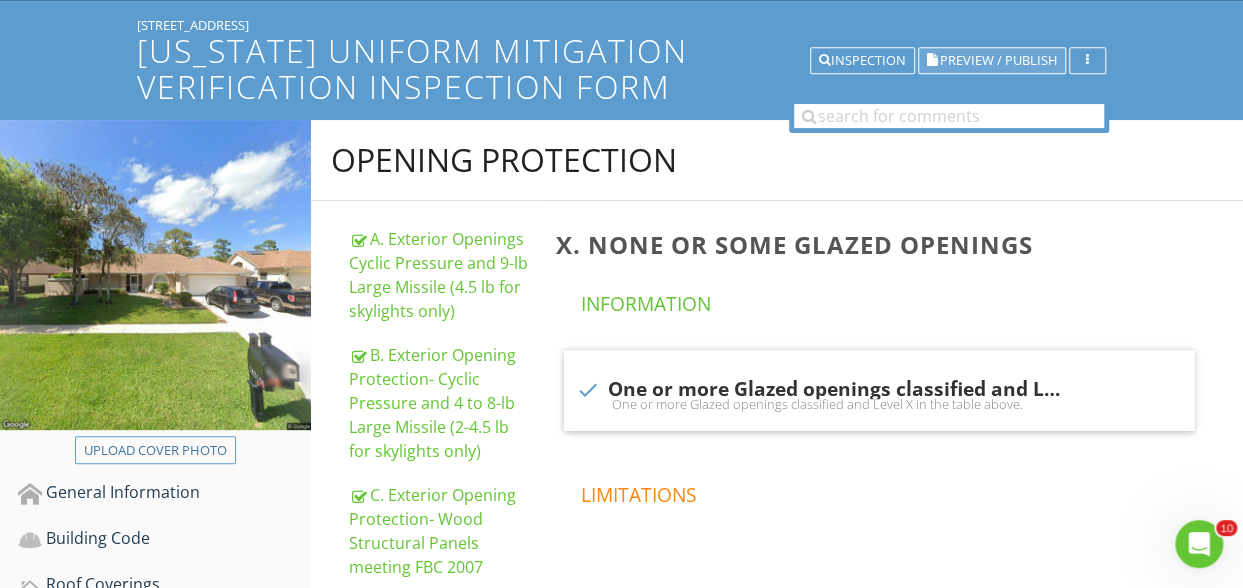 click on "Preview / Publish" at bounding box center [998, 60] 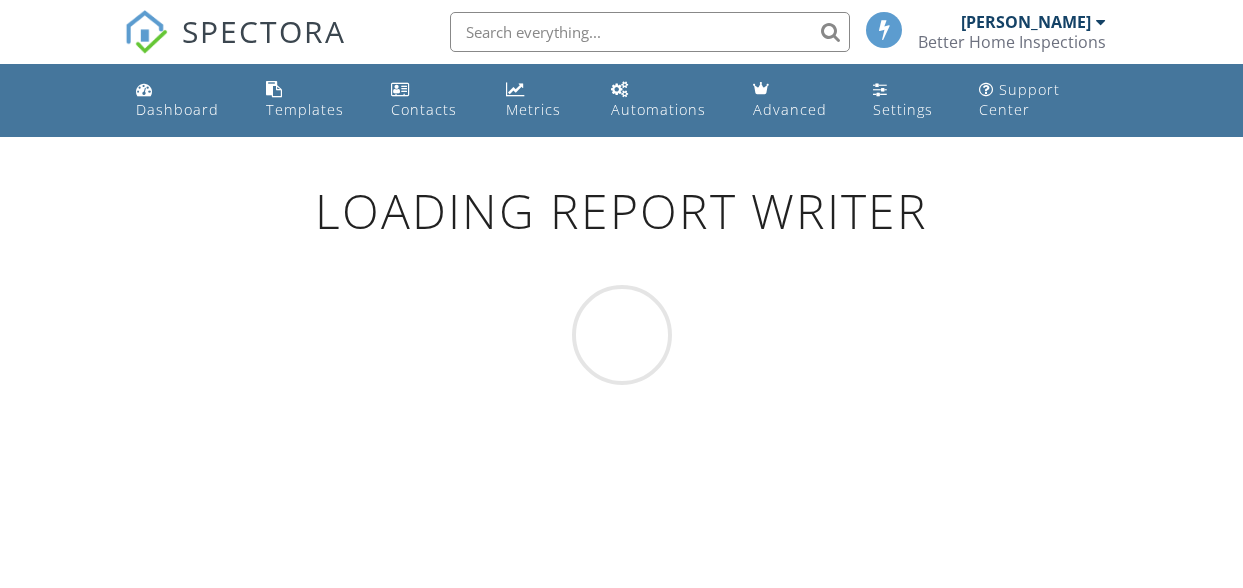 scroll, scrollTop: 136, scrollLeft: 0, axis: vertical 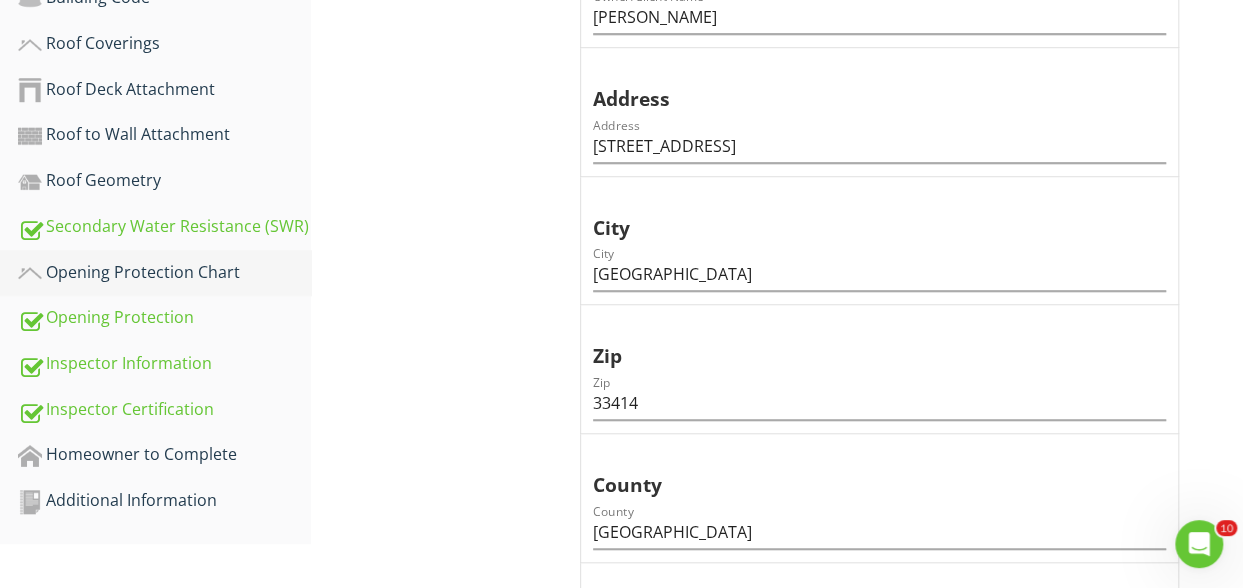 click on "Opening Protection Chart" at bounding box center (164, 273) 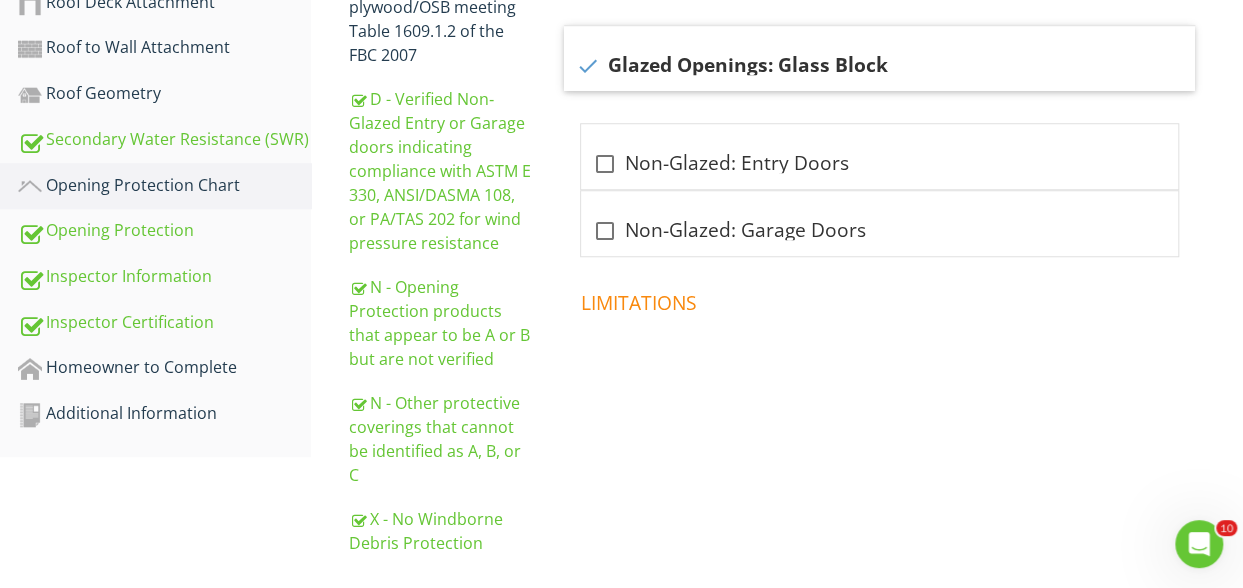 scroll, scrollTop: 790, scrollLeft: 0, axis: vertical 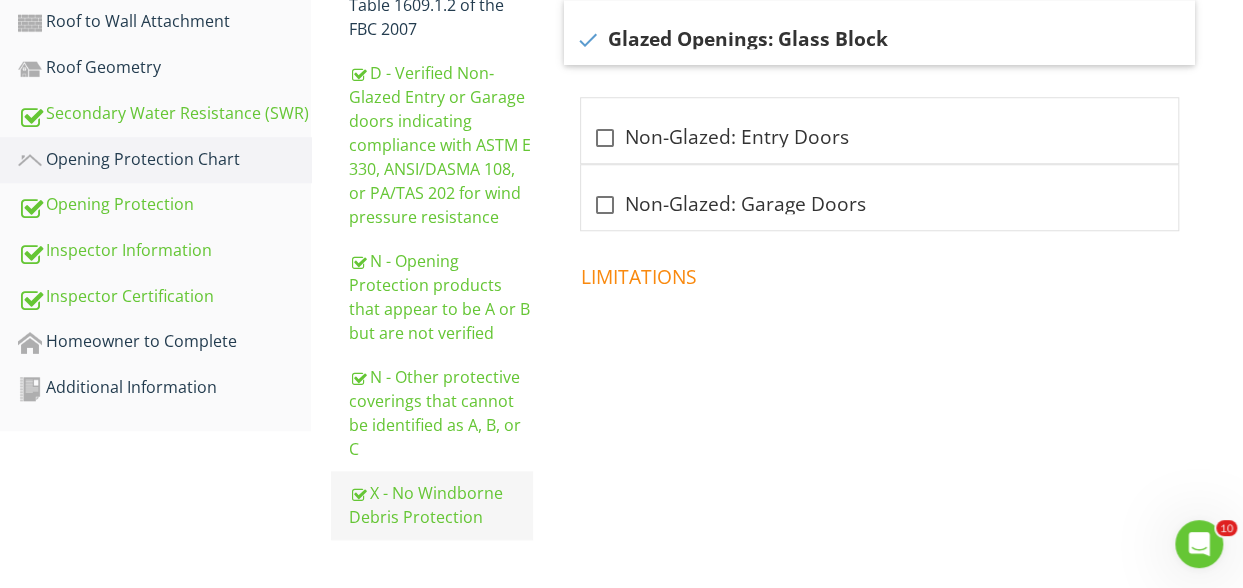 click on "X - No Windborne Debris Protection" at bounding box center [440, 505] 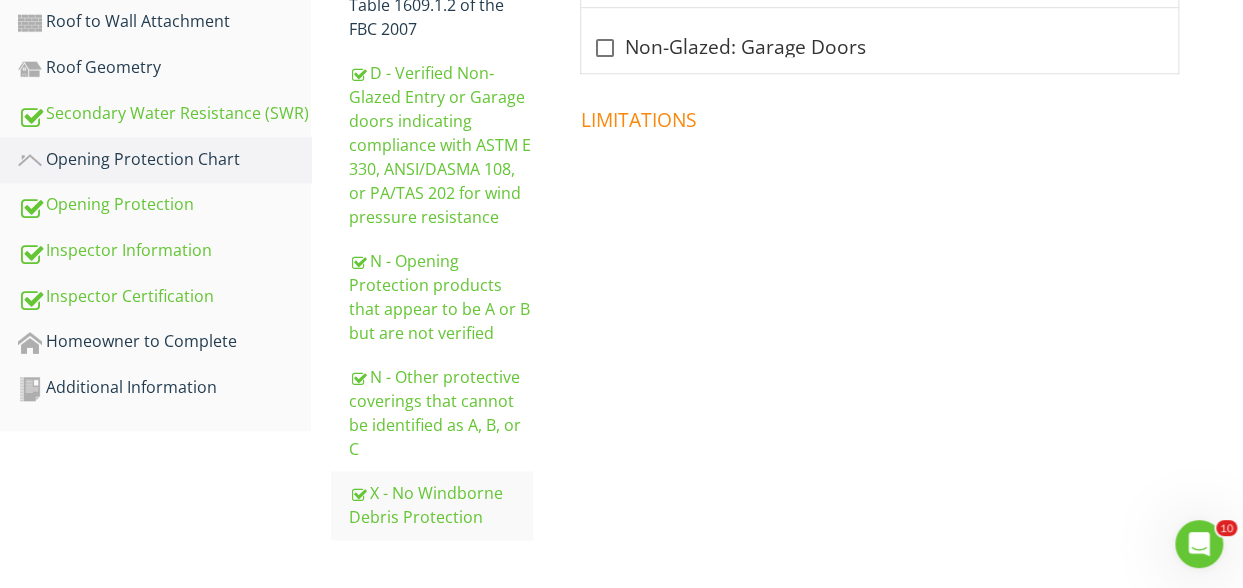 drag, startPoint x: 1249, startPoint y: 358, endPoint x: 977, endPoint y: 80, distance: 388.9319 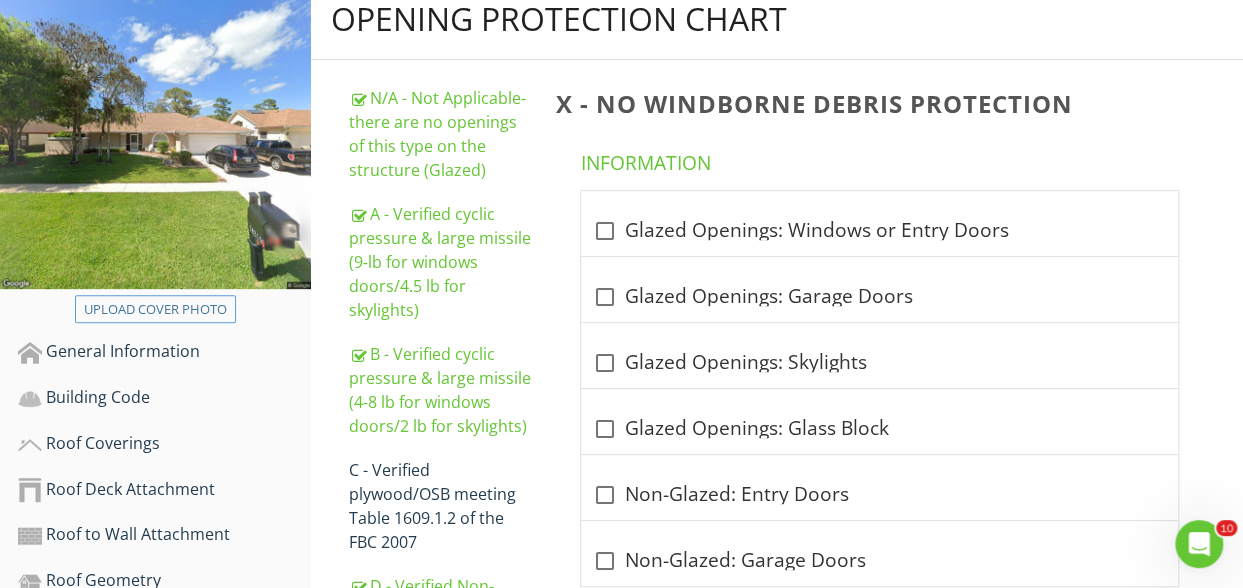 scroll, scrollTop: 282, scrollLeft: 0, axis: vertical 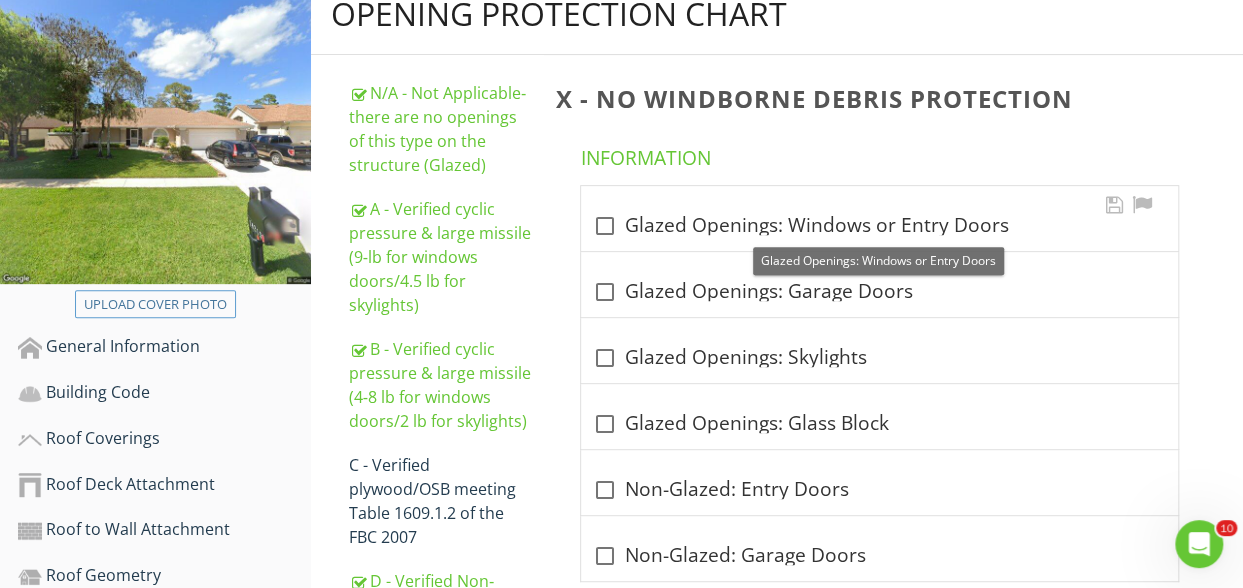 click at bounding box center (605, 226) 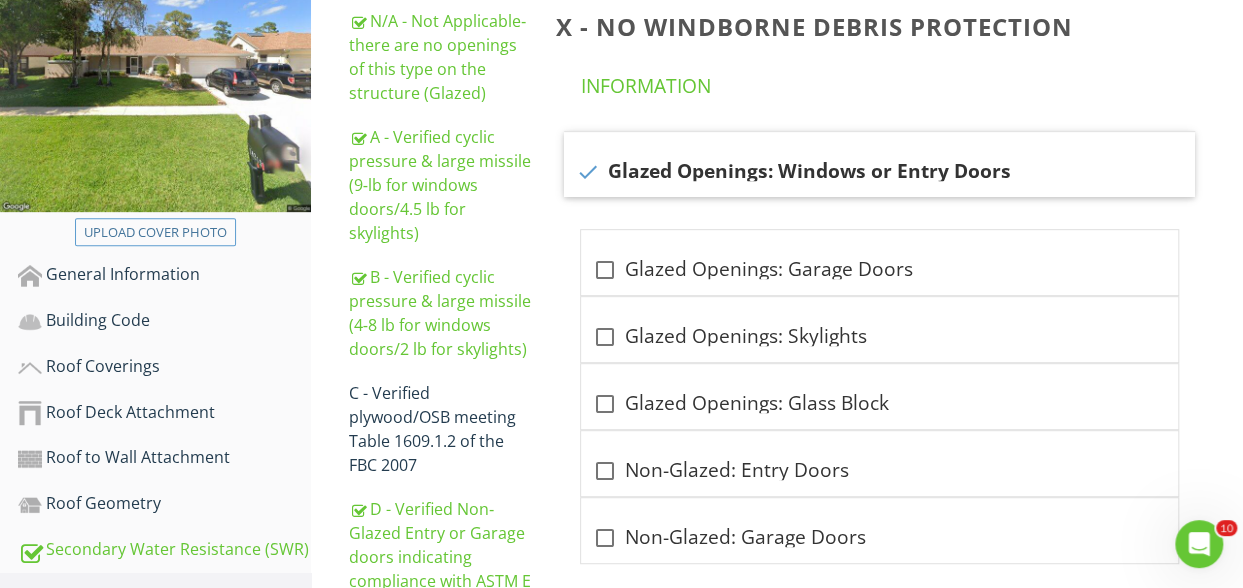 scroll, scrollTop: 358, scrollLeft: 0, axis: vertical 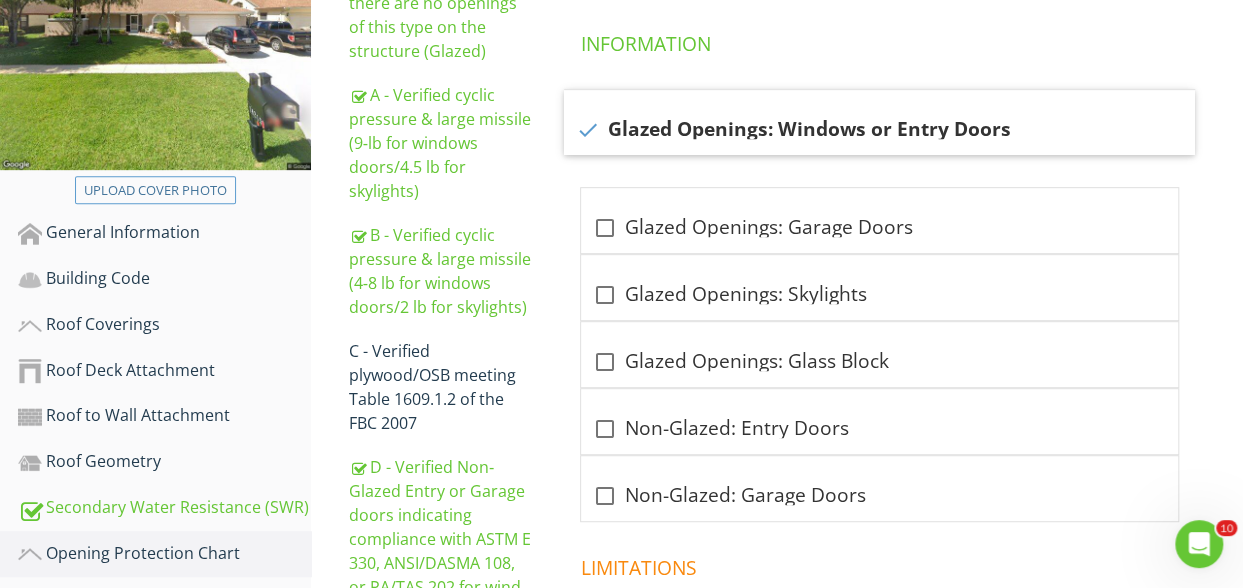 click at bounding box center [155, 15] 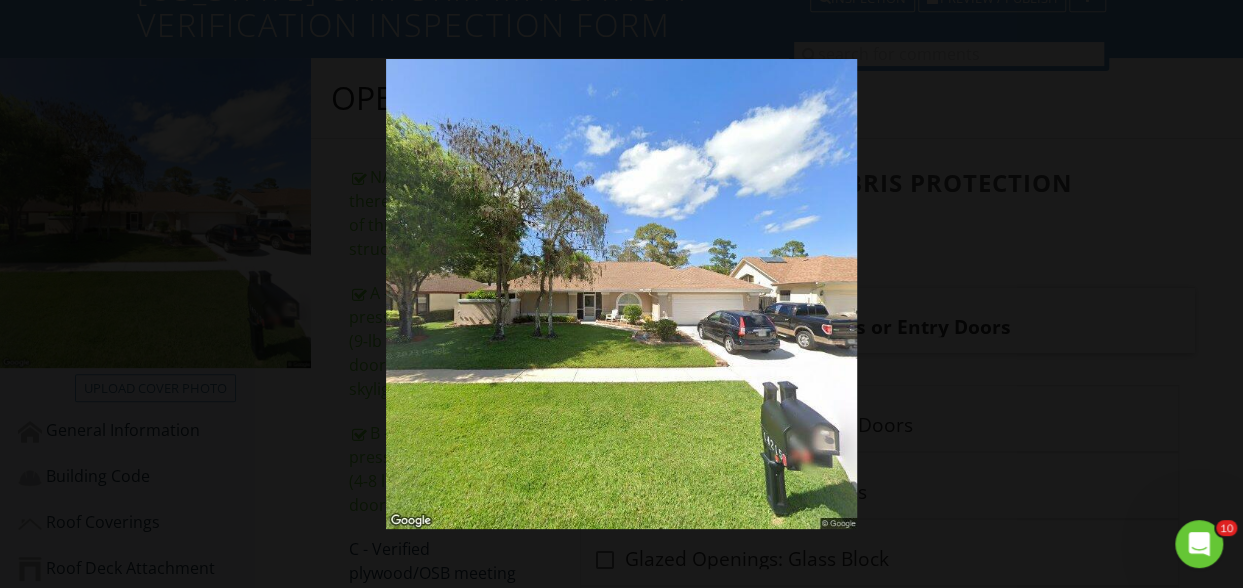 scroll, scrollTop: 3, scrollLeft: 0, axis: vertical 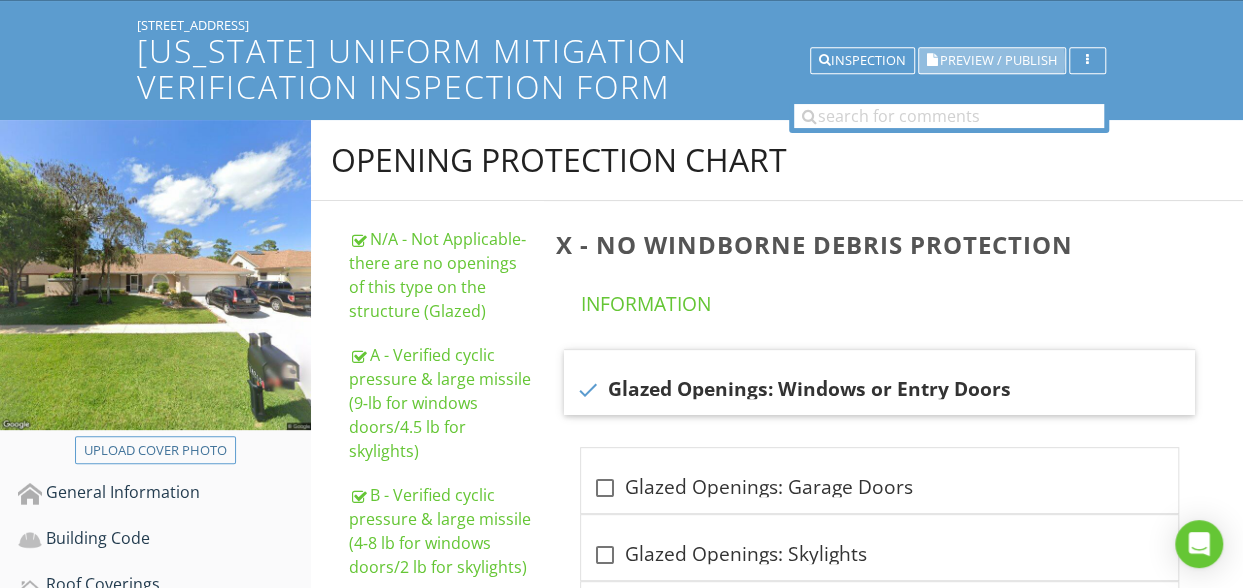 click on "Preview / Publish" at bounding box center (998, 60) 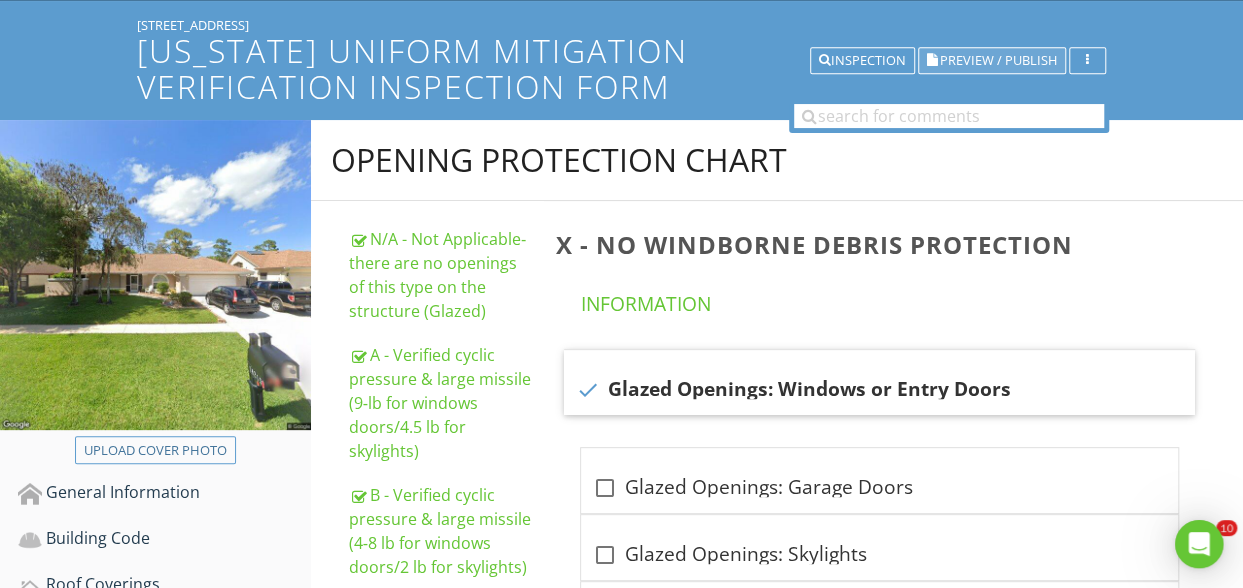 scroll, scrollTop: 0, scrollLeft: 0, axis: both 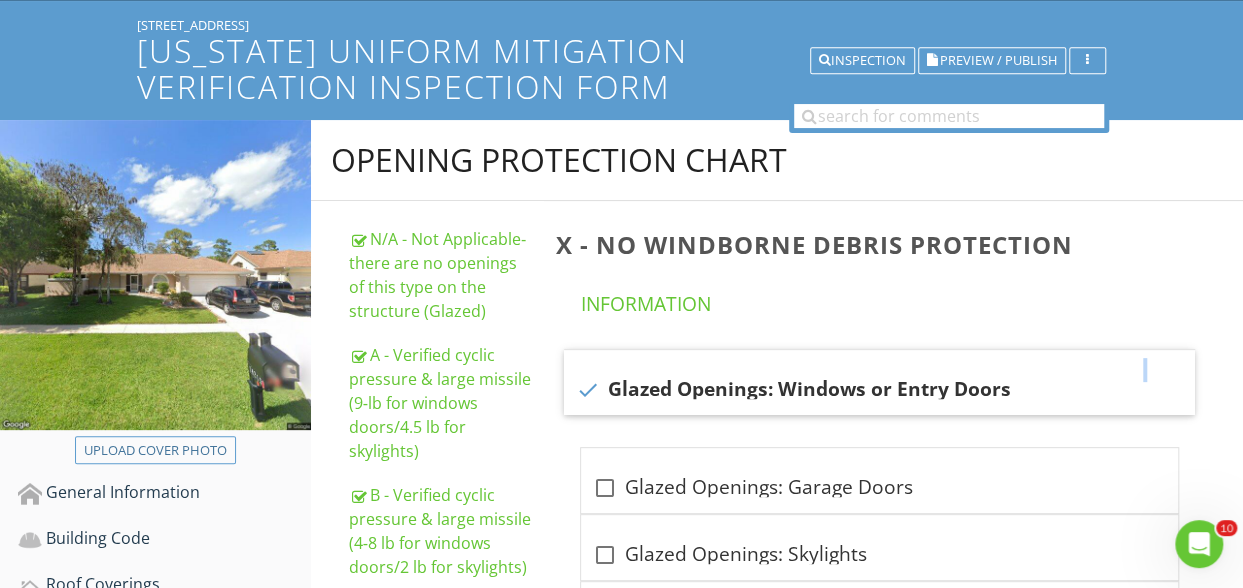 drag, startPoint x: 786, startPoint y: 297, endPoint x: 1237, endPoint y: 326, distance: 451.9314 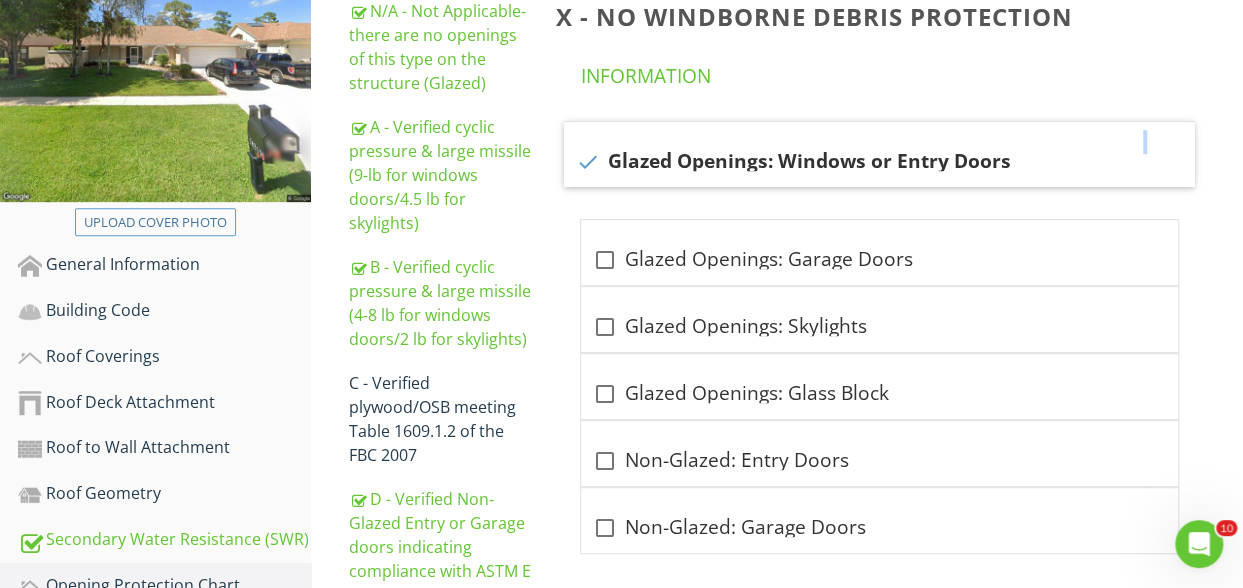 scroll, scrollTop: 388, scrollLeft: 0, axis: vertical 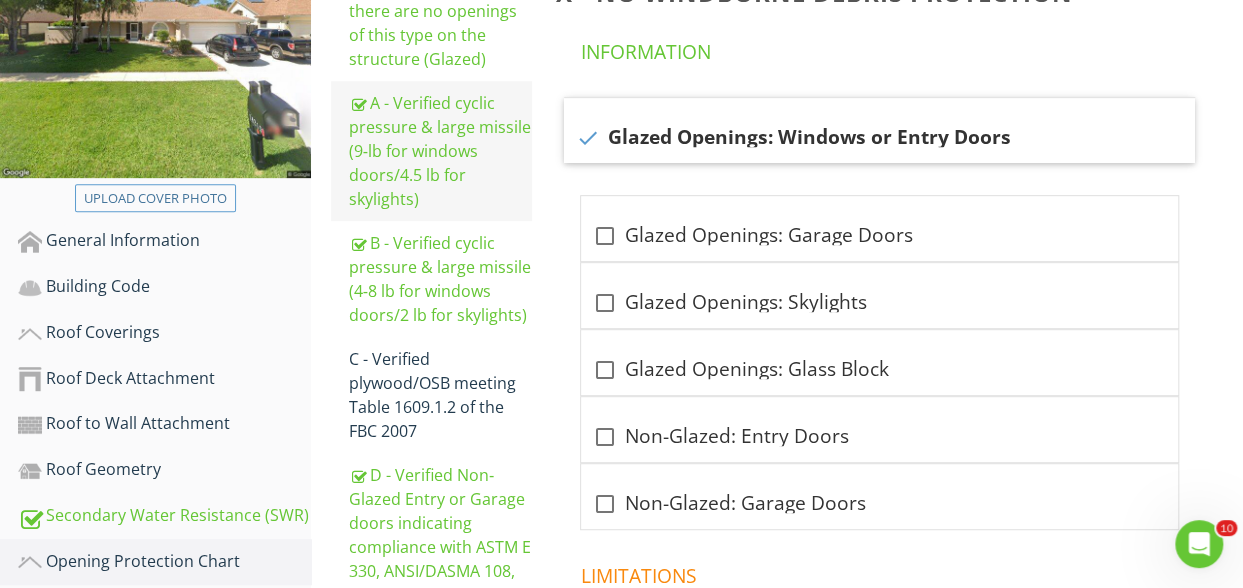 click on "A - Verified cyclic pressure & large missile (9‐lb for windows doors/4.5 lb for skylights)" at bounding box center [440, 151] 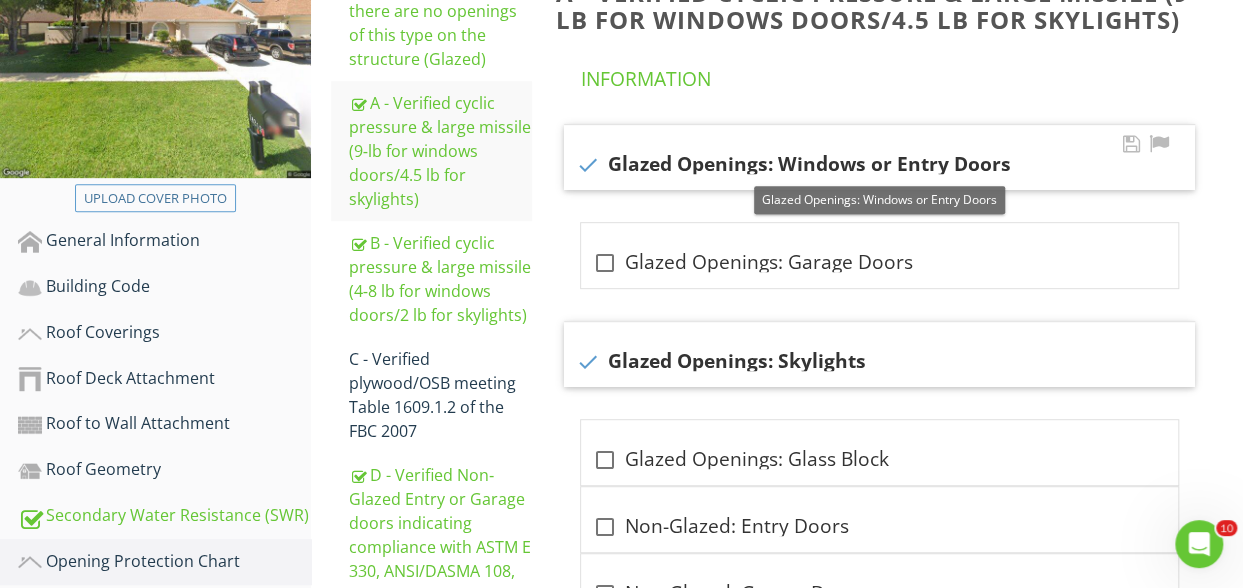 click at bounding box center (588, 165) 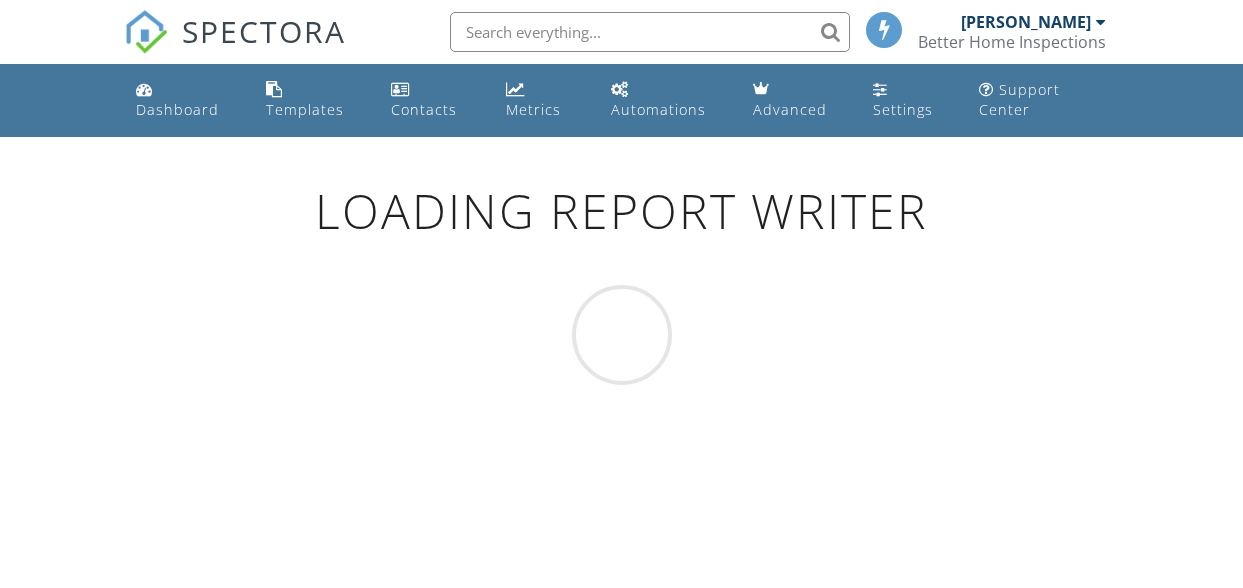 scroll, scrollTop: 136, scrollLeft: 0, axis: vertical 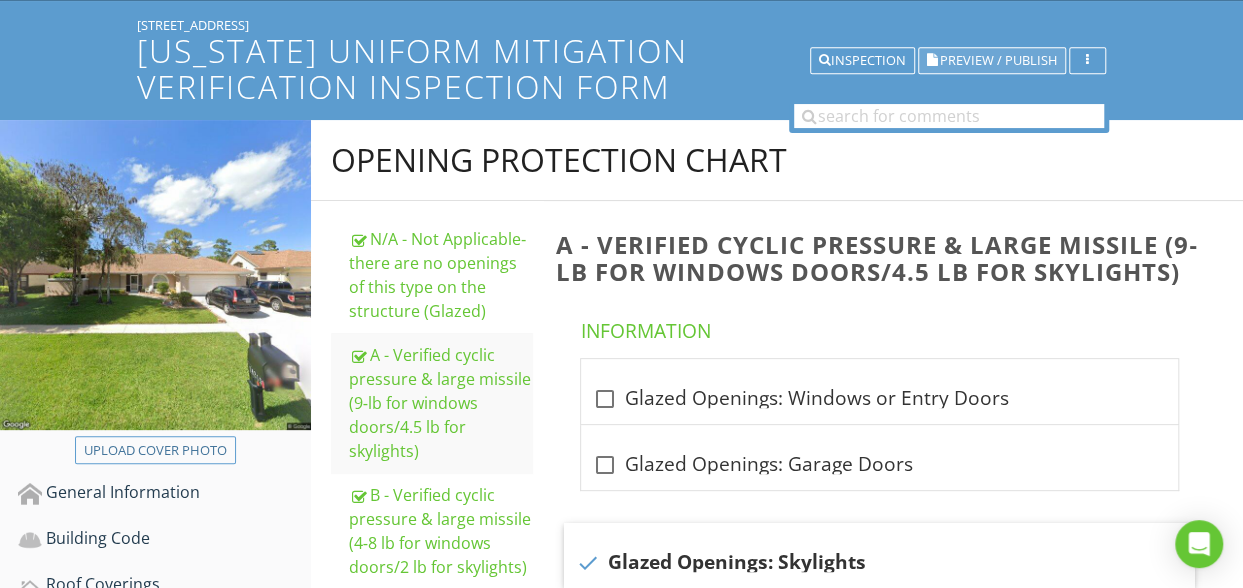 click on "Preview / Publish" at bounding box center [998, 60] 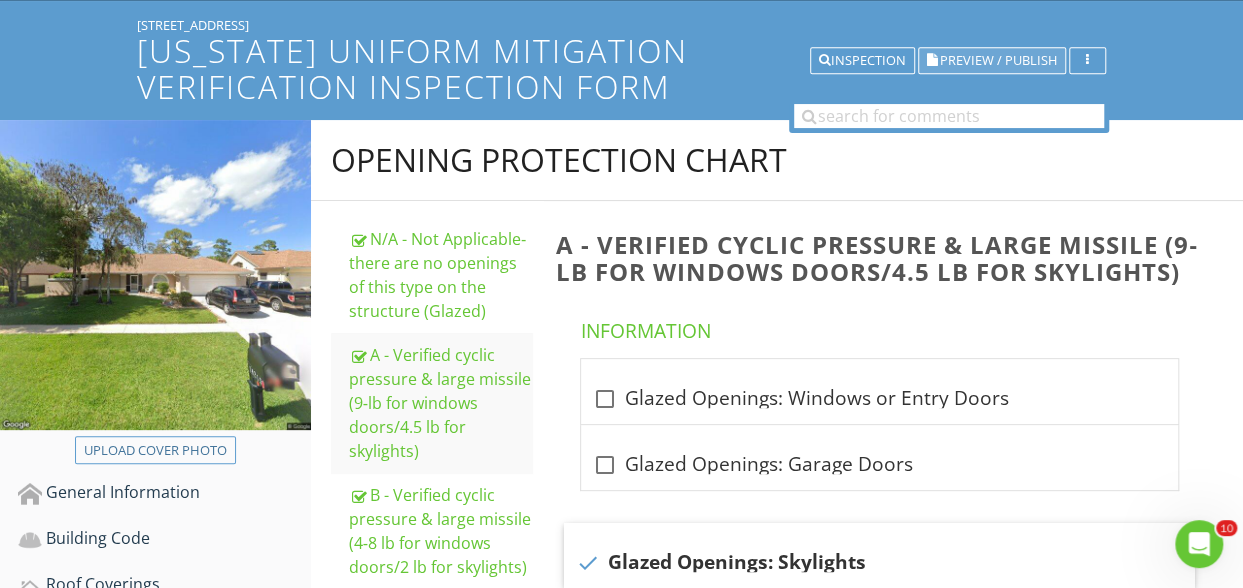 scroll, scrollTop: 0, scrollLeft: 0, axis: both 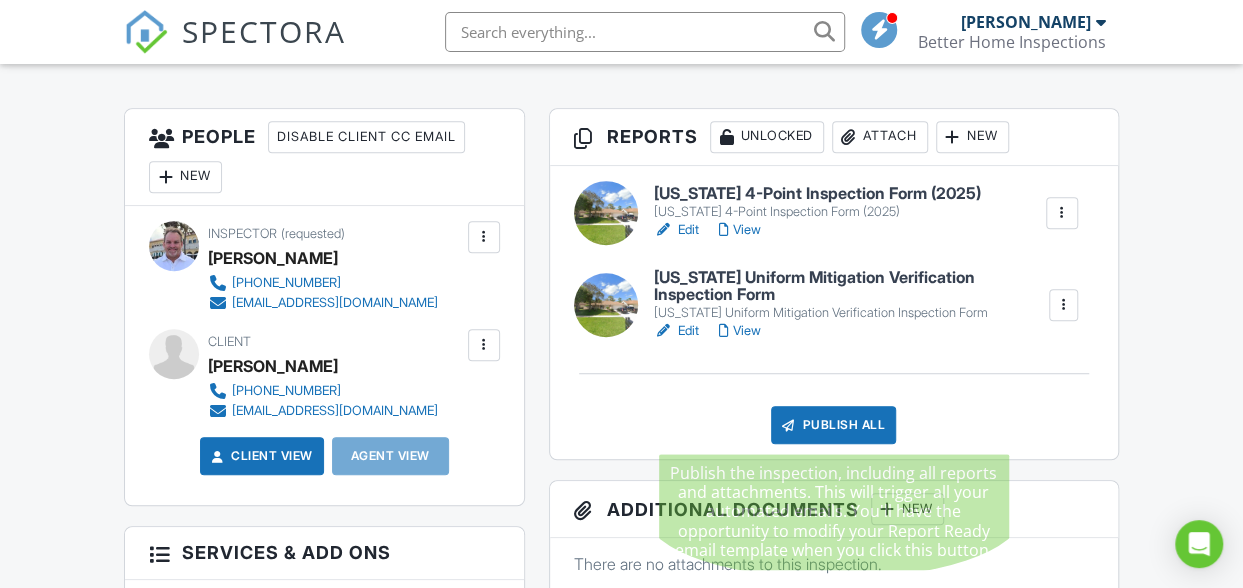 click on "Publish All" at bounding box center (833, 425) 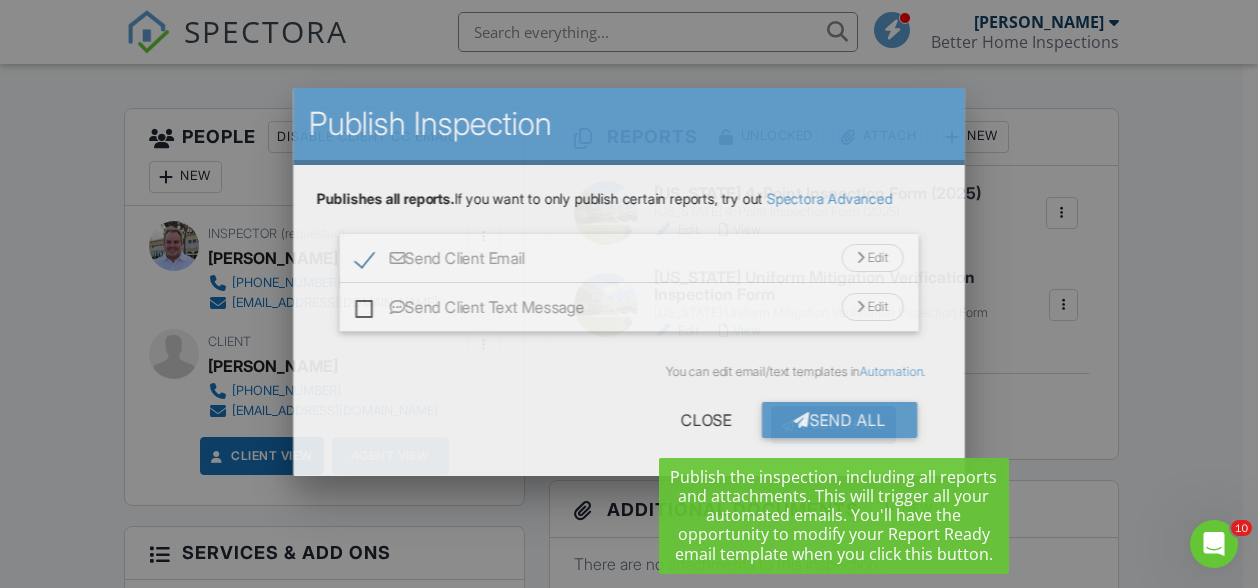 scroll, scrollTop: 0, scrollLeft: 0, axis: both 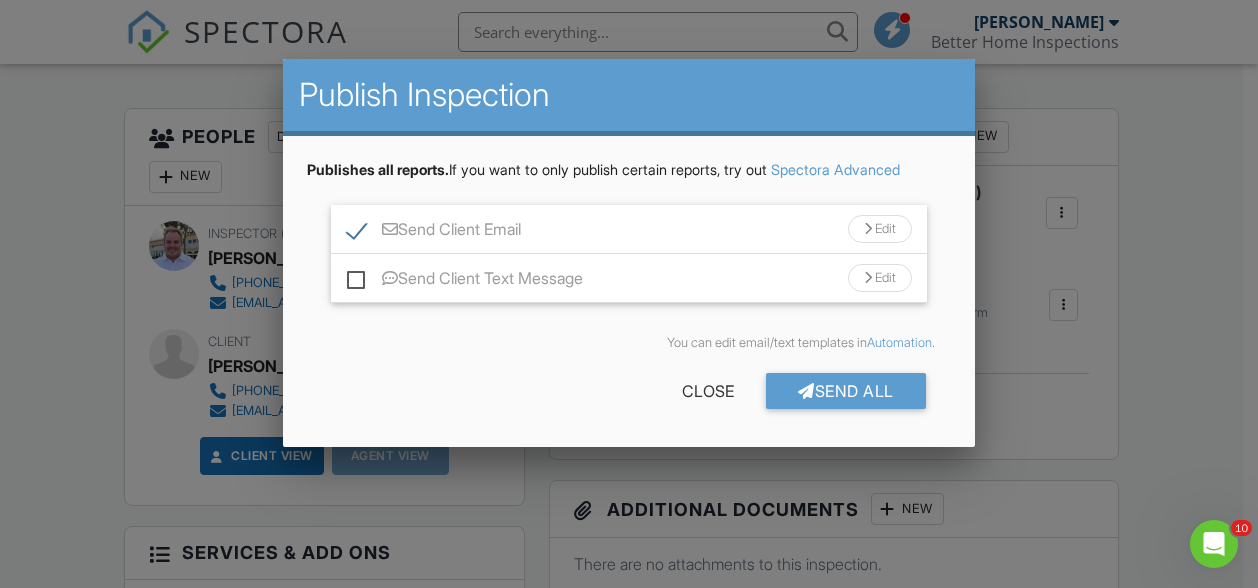 click on "Send Client Text Message" at bounding box center [465, 281] 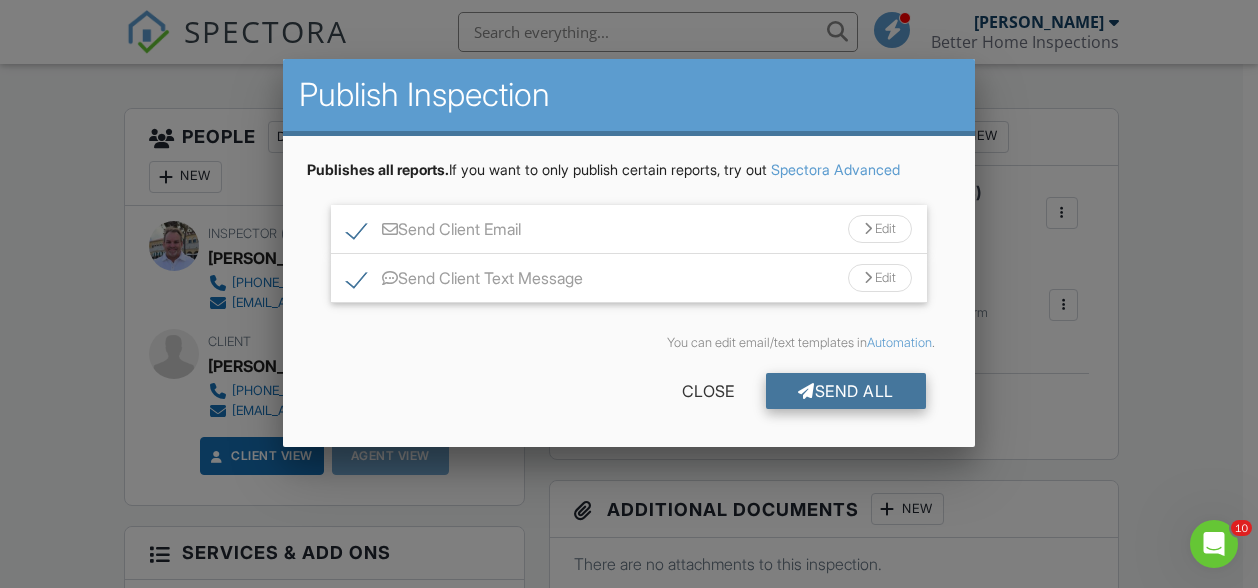 click on "Send All" at bounding box center (846, 391) 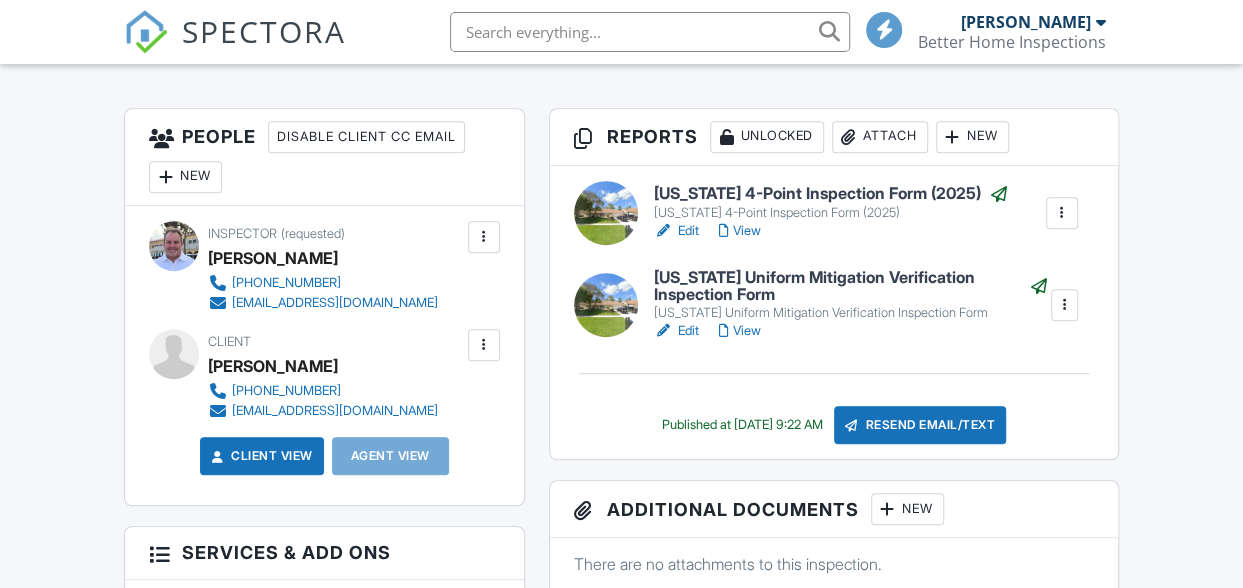 scroll, scrollTop: 499, scrollLeft: 0, axis: vertical 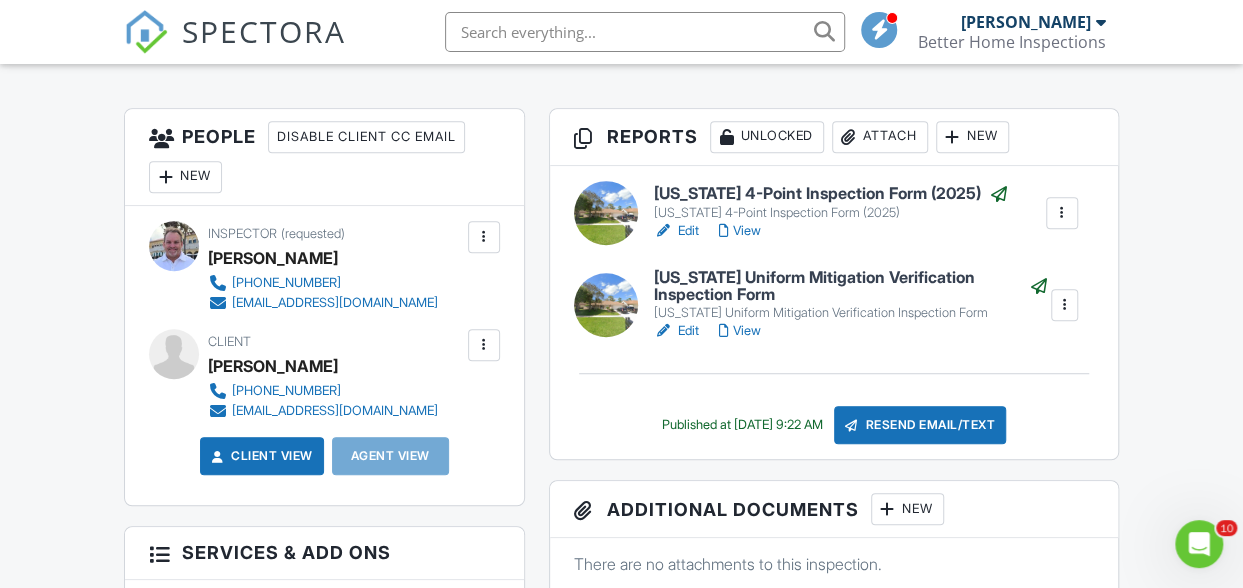 click on "View" at bounding box center (740, 231) 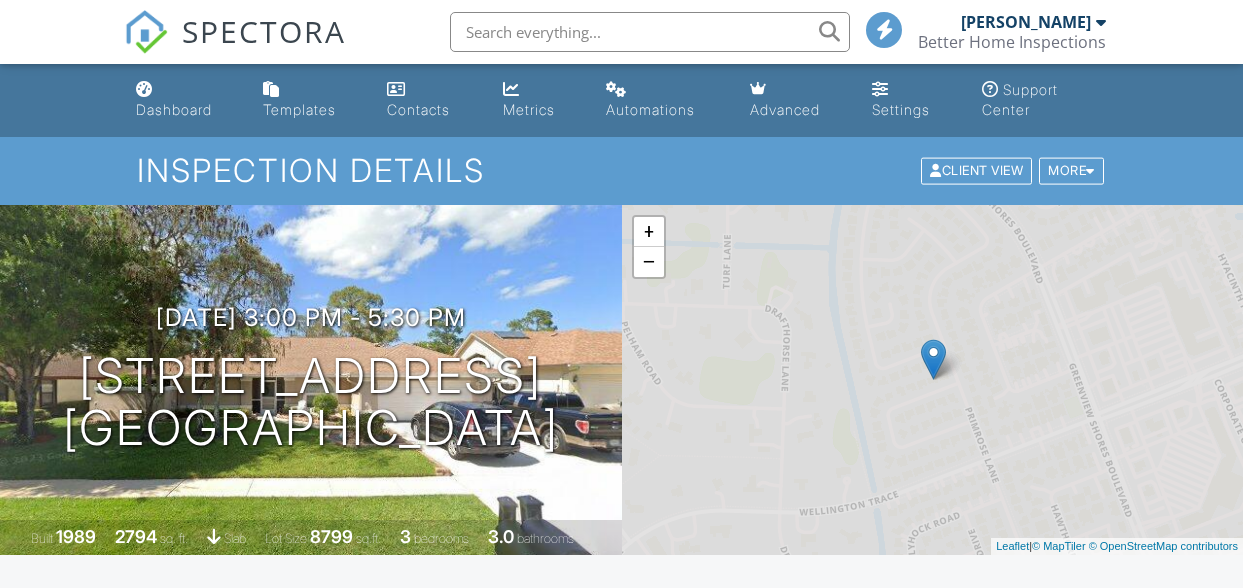 scroll, scrollTop: 499, scrollLeft: 0, axis: vertical 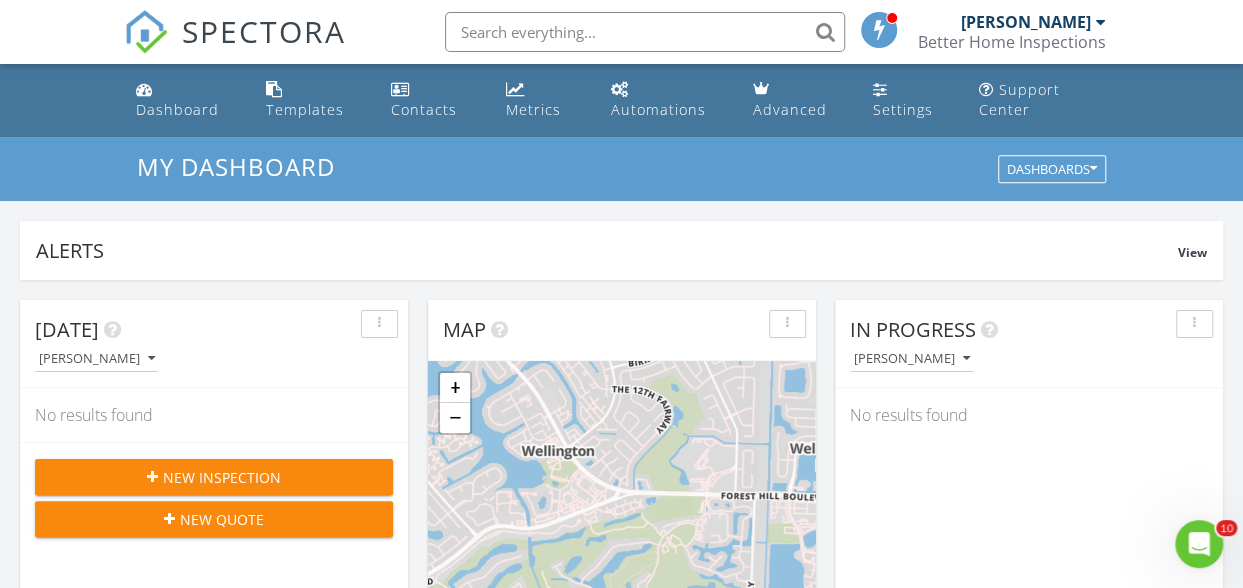 click on "Better Home Inspections" at bounding box center (1012, 42) 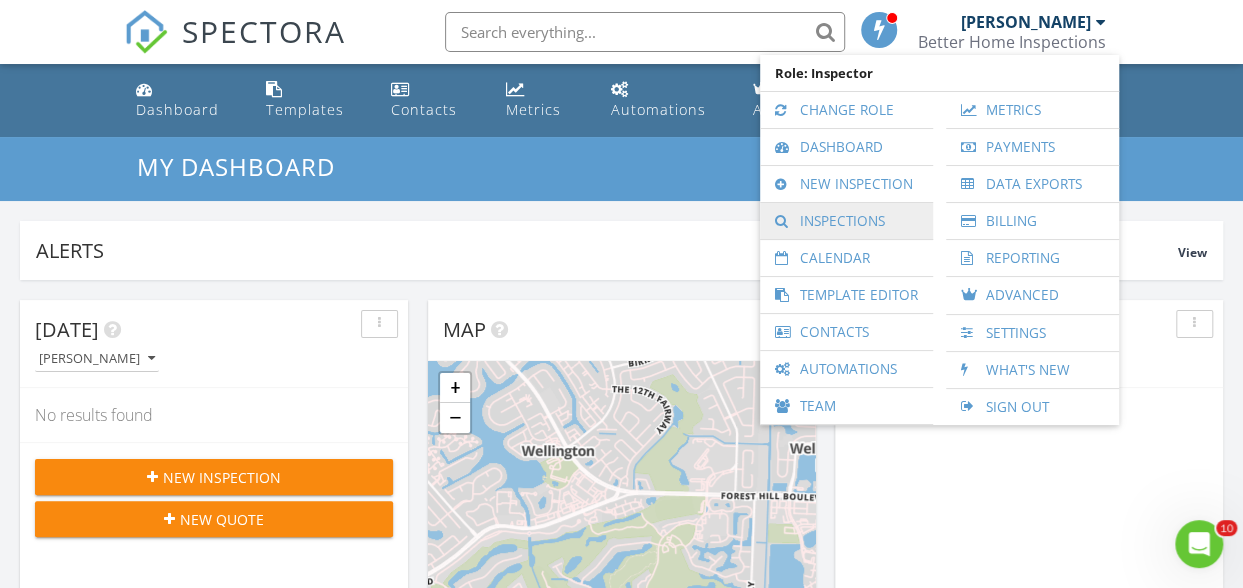 click on "Inspections" at bounding box center [846, 221] 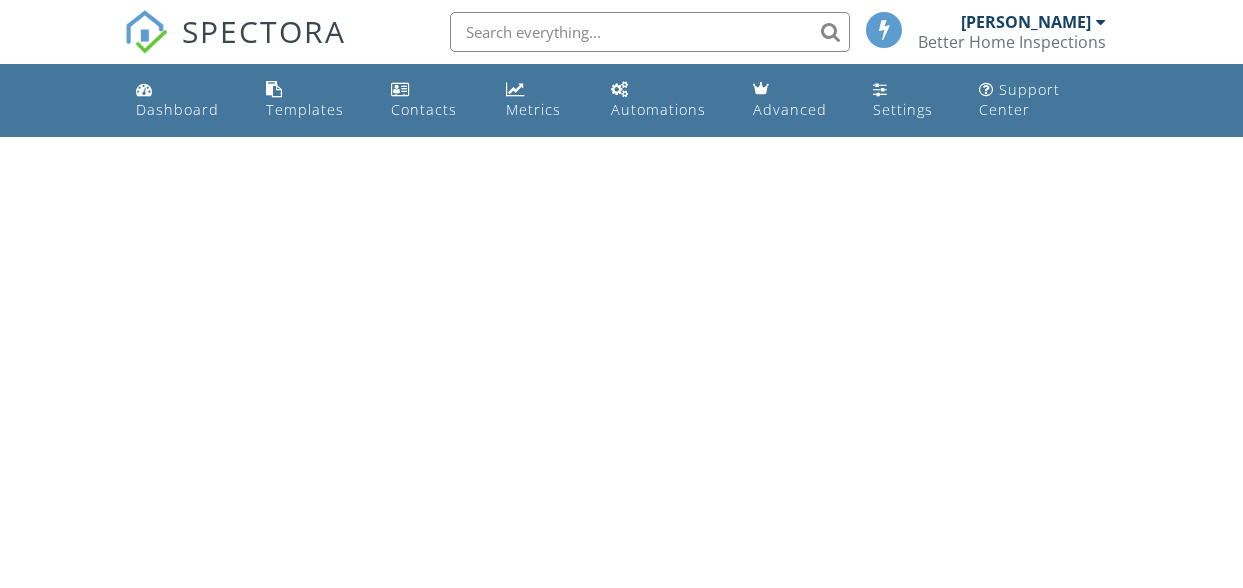 scroll, scrollTop: 0, scrollLeft: 0, axis: both 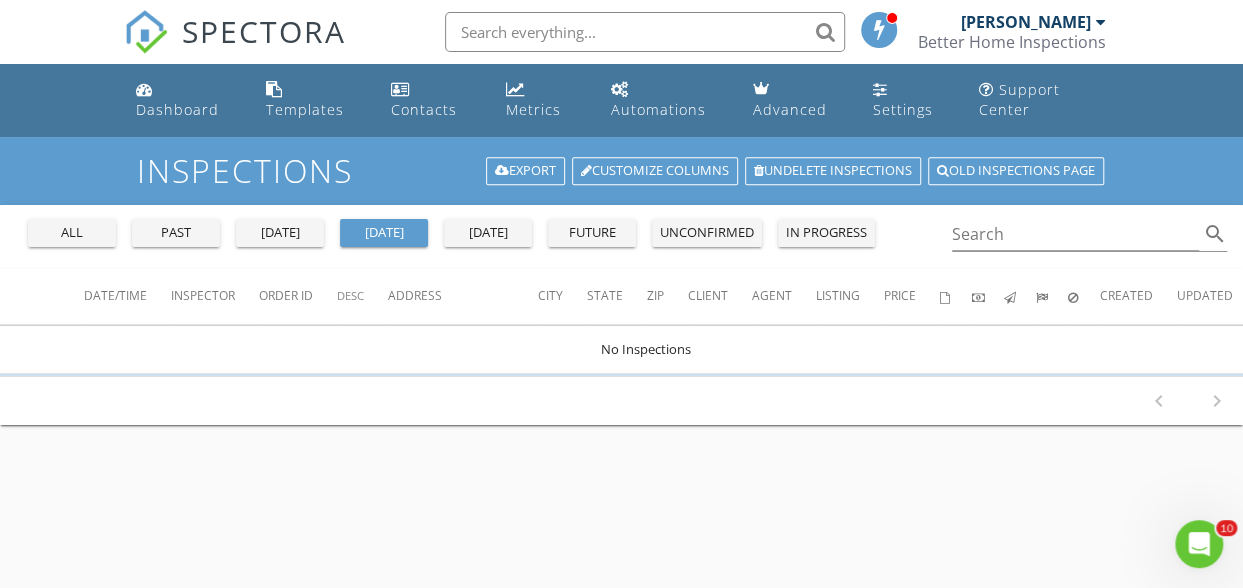 click on "past" at bounding box center (176, 233) 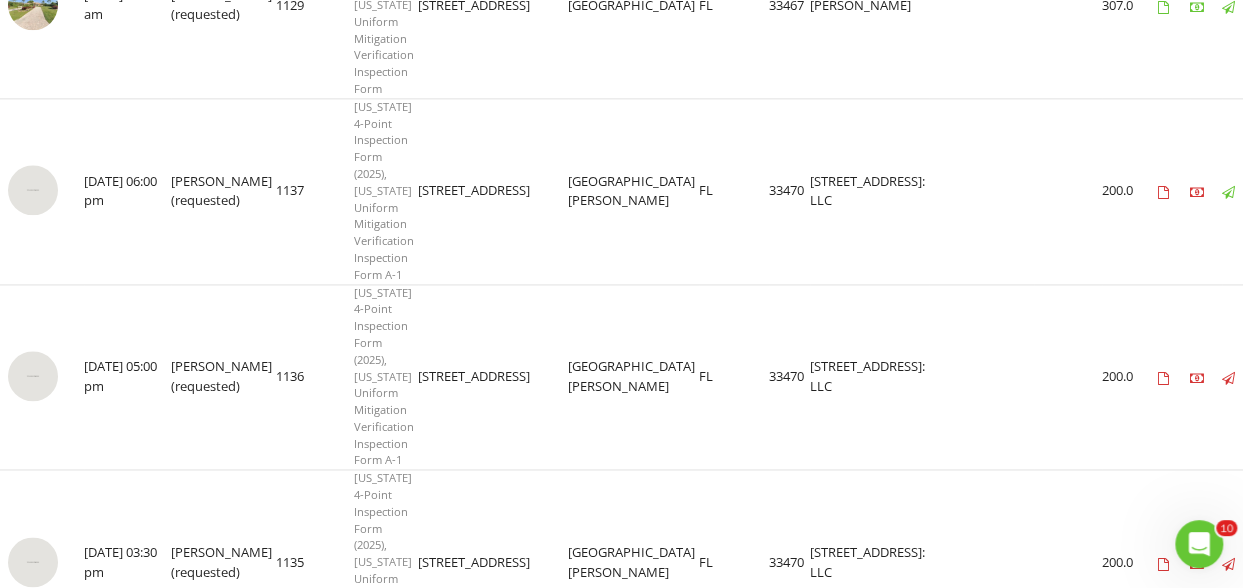 scroll, scrollTop: 1310, scrollLeft: 0, axis: vertical 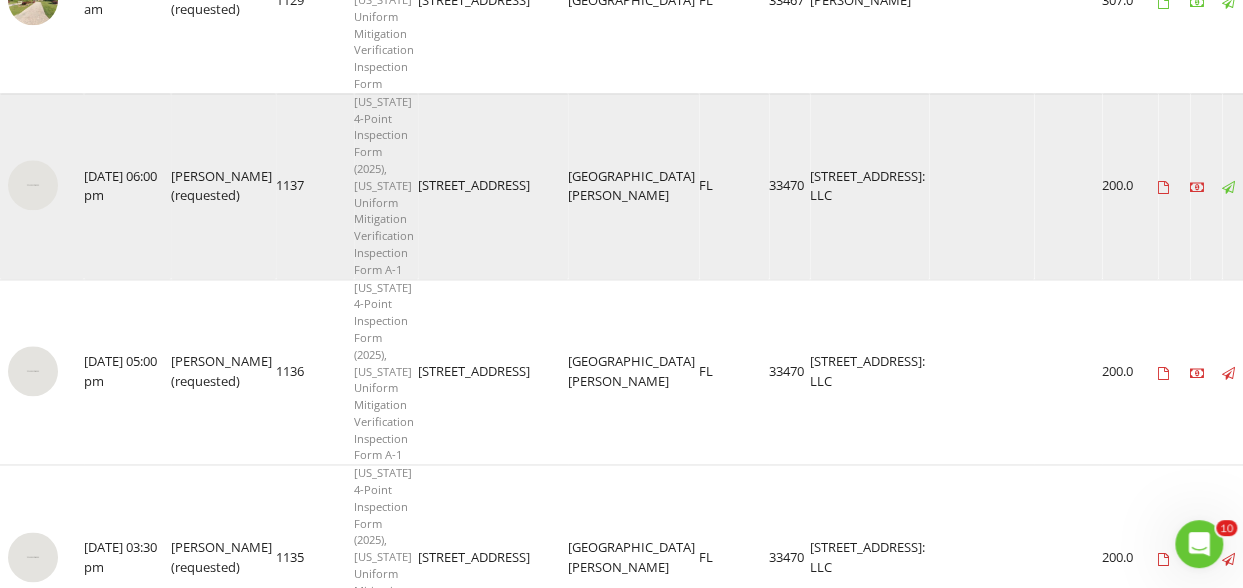 click at bounding box center (33, 185) 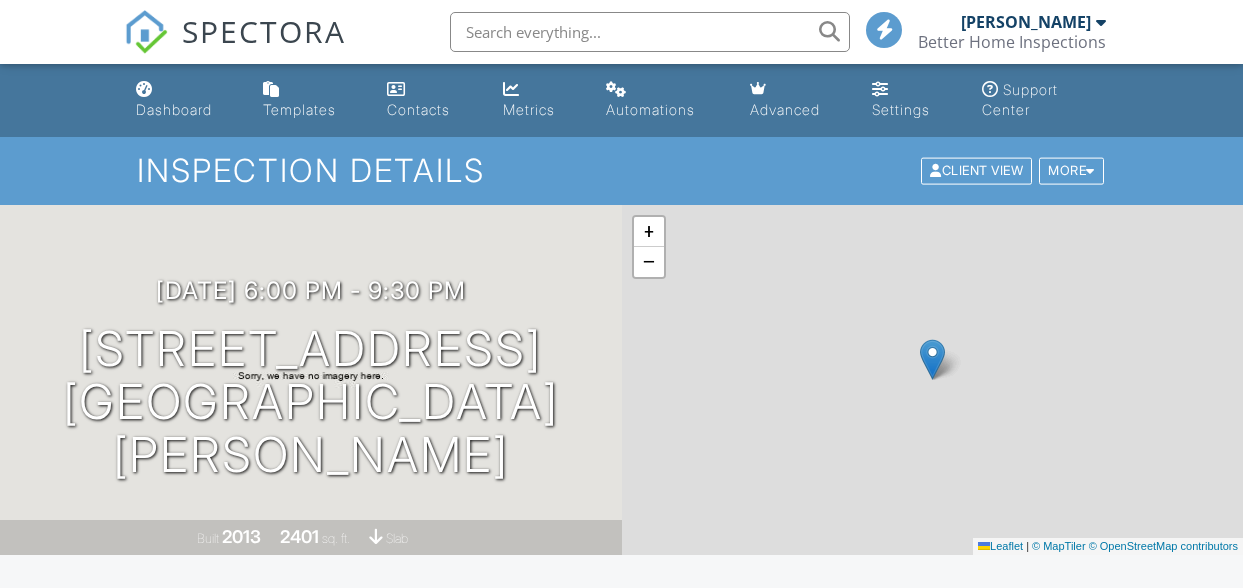 scroll, scrollTop: 0, scrollLeft: 0, axis: both 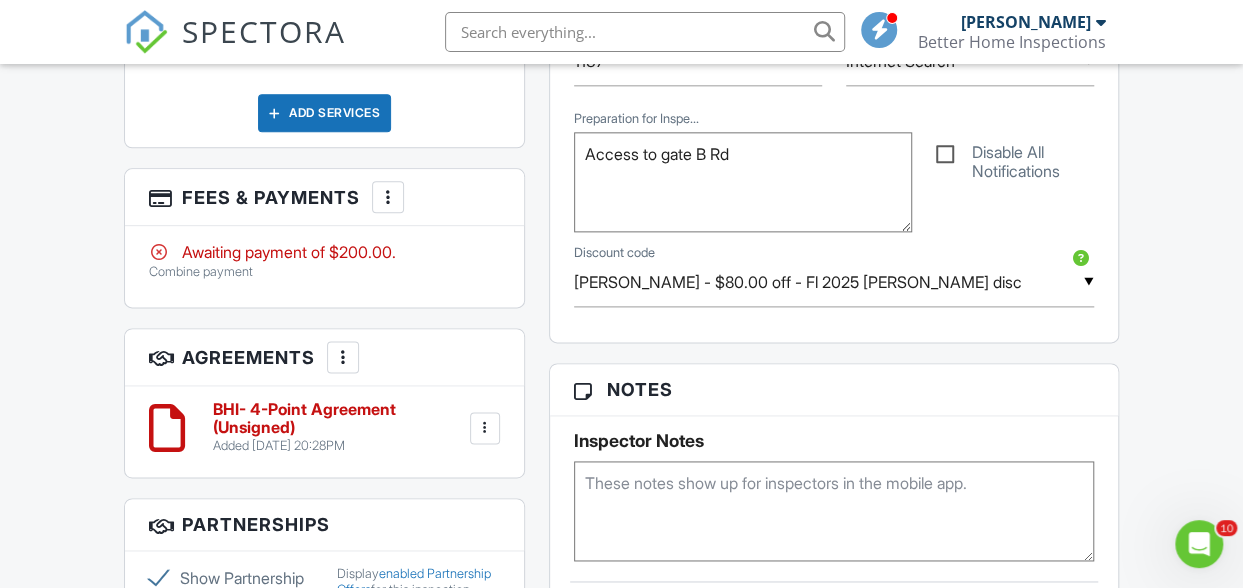 click at bounding box center [388, 197] 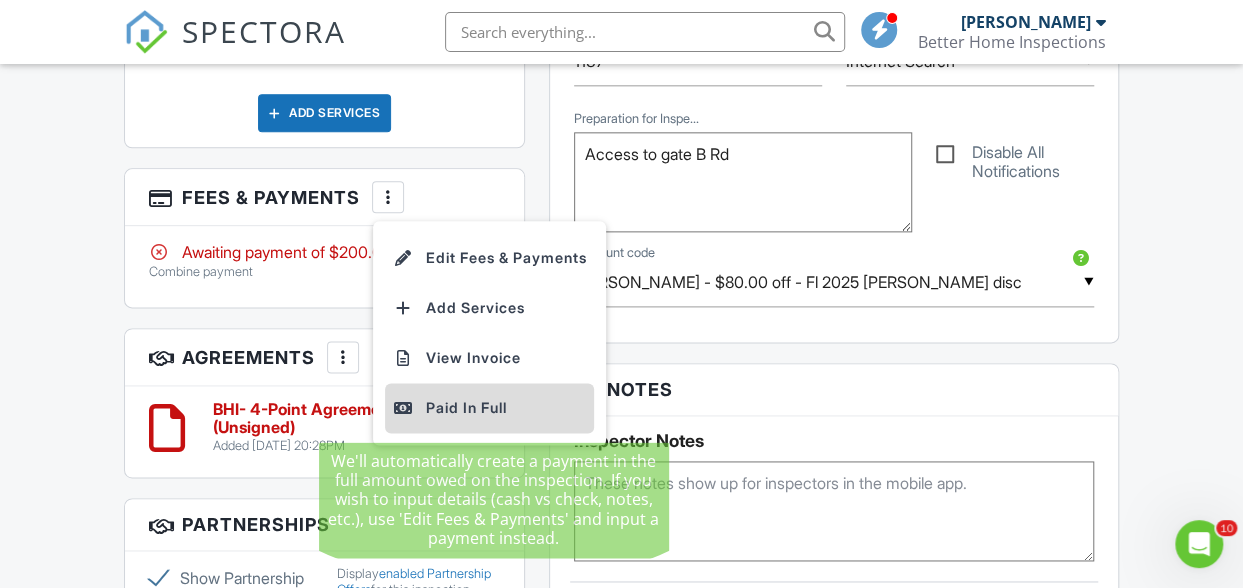 click on "Paid In Full" at bounding box center [489, 408] 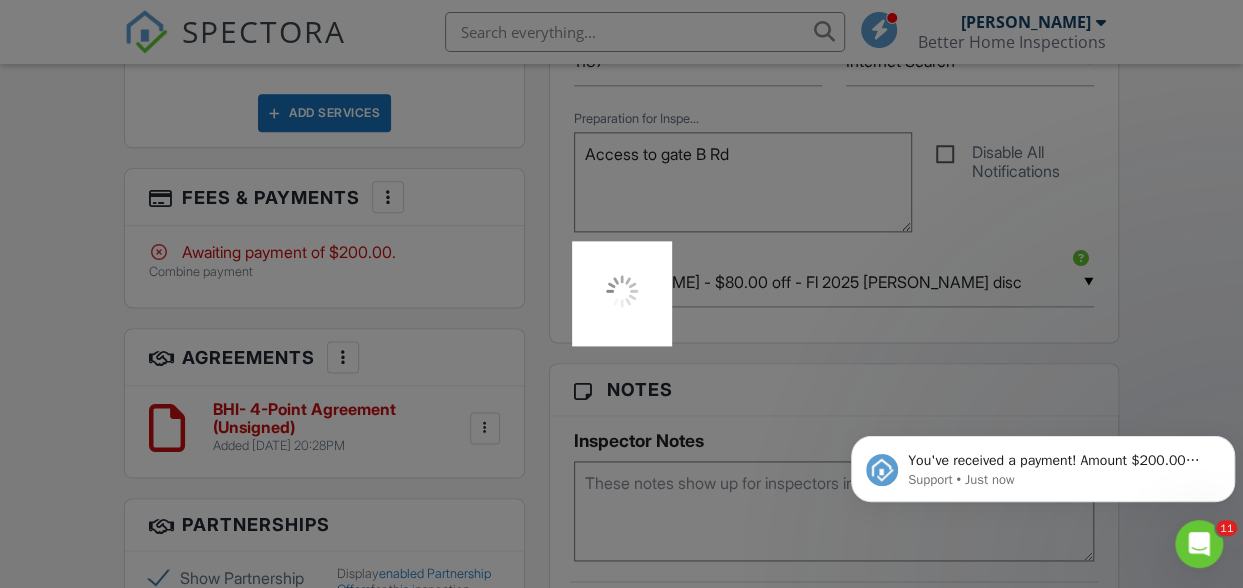scroll, scrollTop: 0, scrollLeft: 0, axis: both 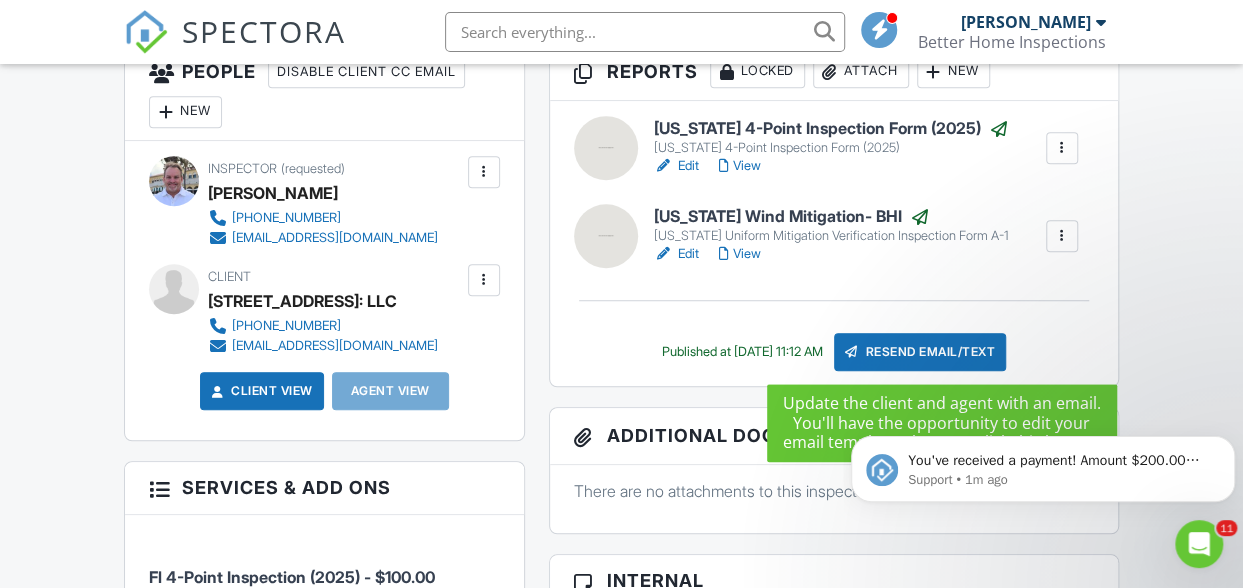 click on "Resend Email/Text" at bounding box center [920, 352] 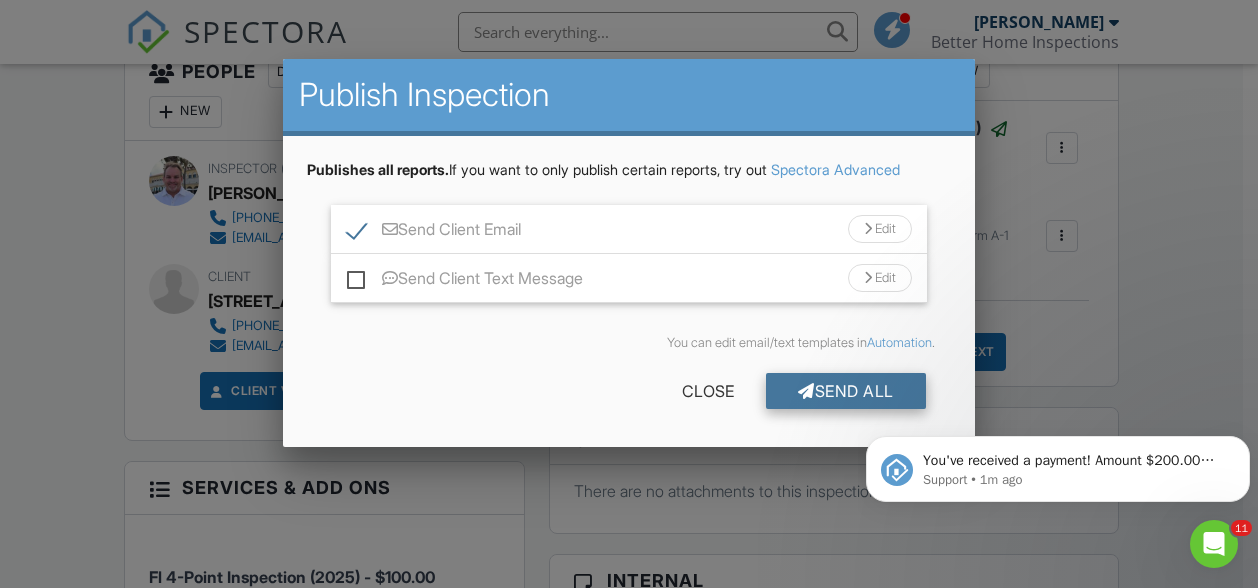 click on "Send All" at bounding box center [846, 391] 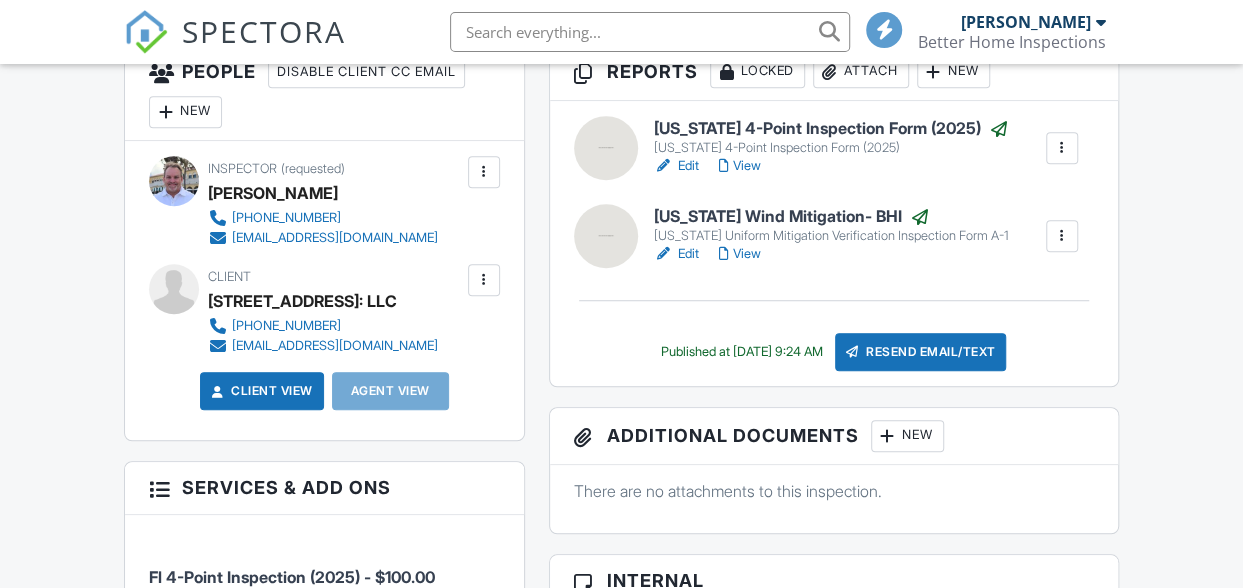 scroll, scrollTop: 564, scrollLeft: 0, axis: vertical 